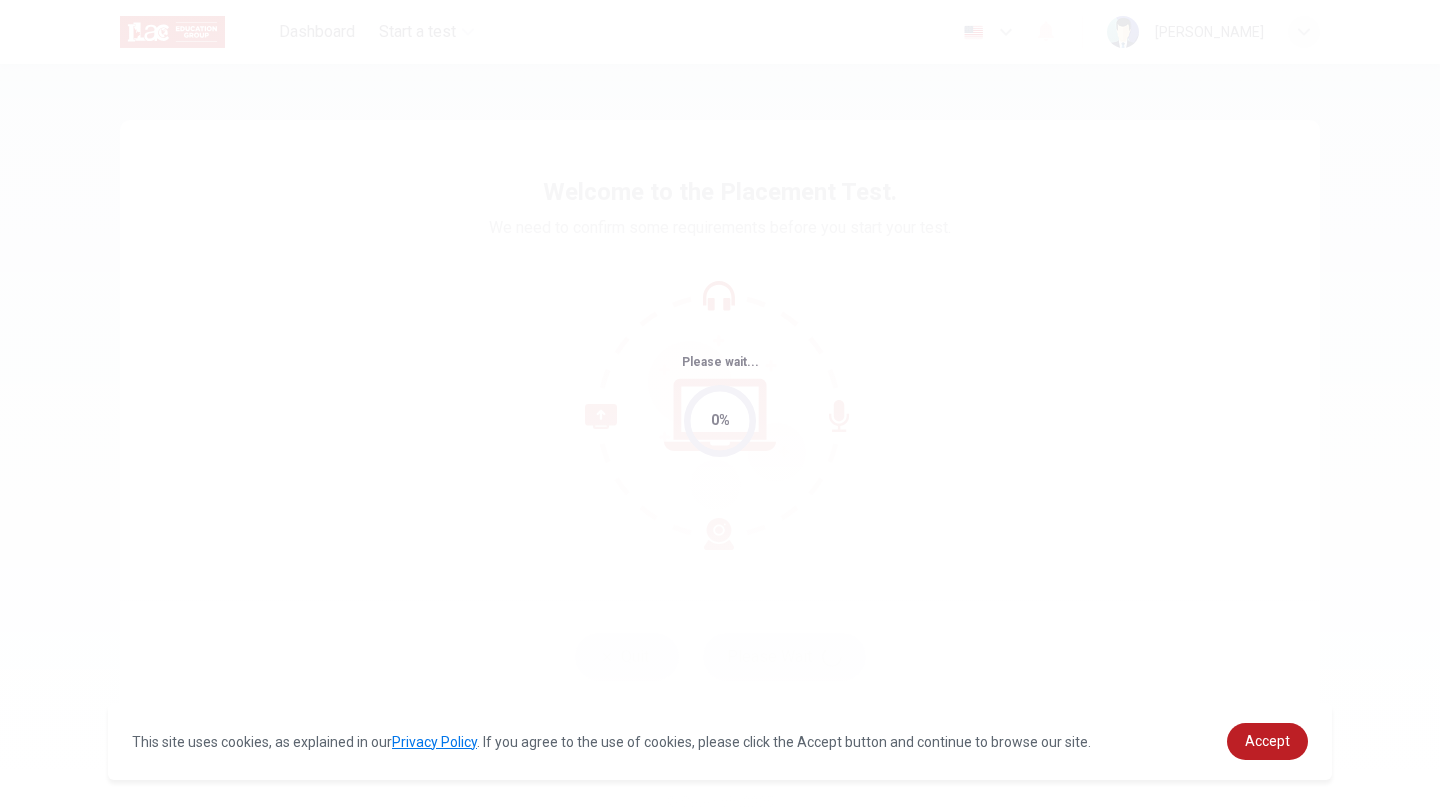 scroll, scrollTop: 0, scrollLeft: 0, axis: both 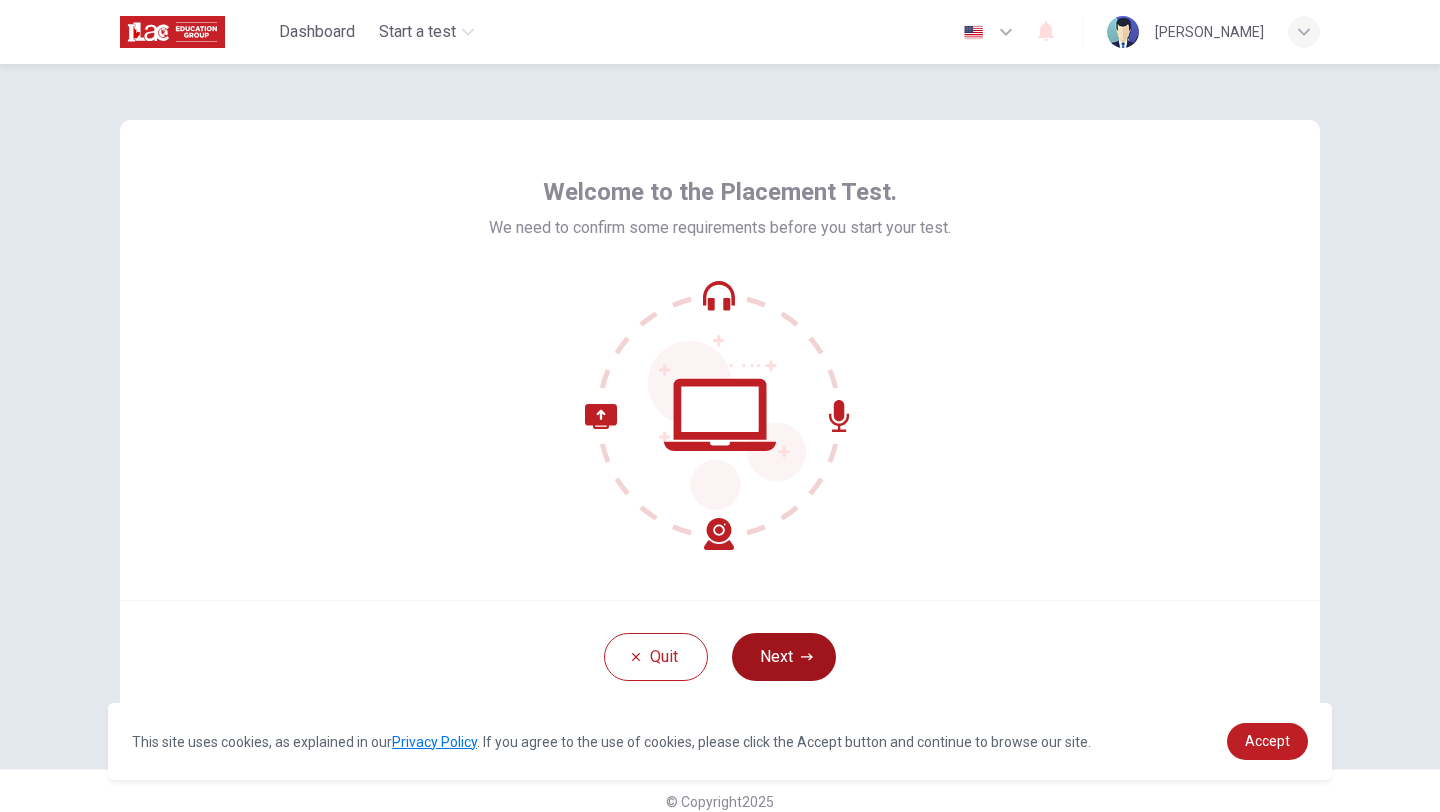 click on "Next" at bounding box center [784, 657] 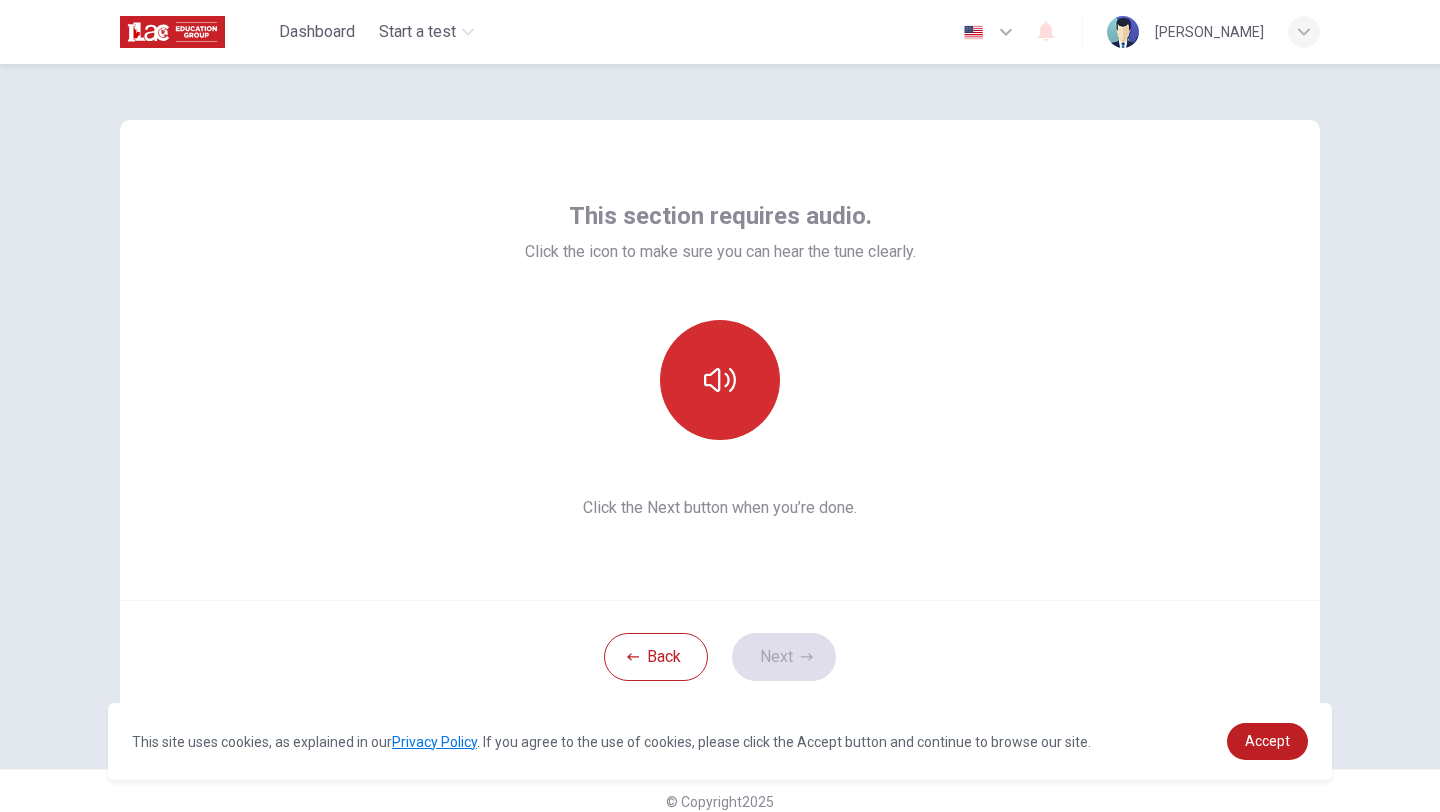 click 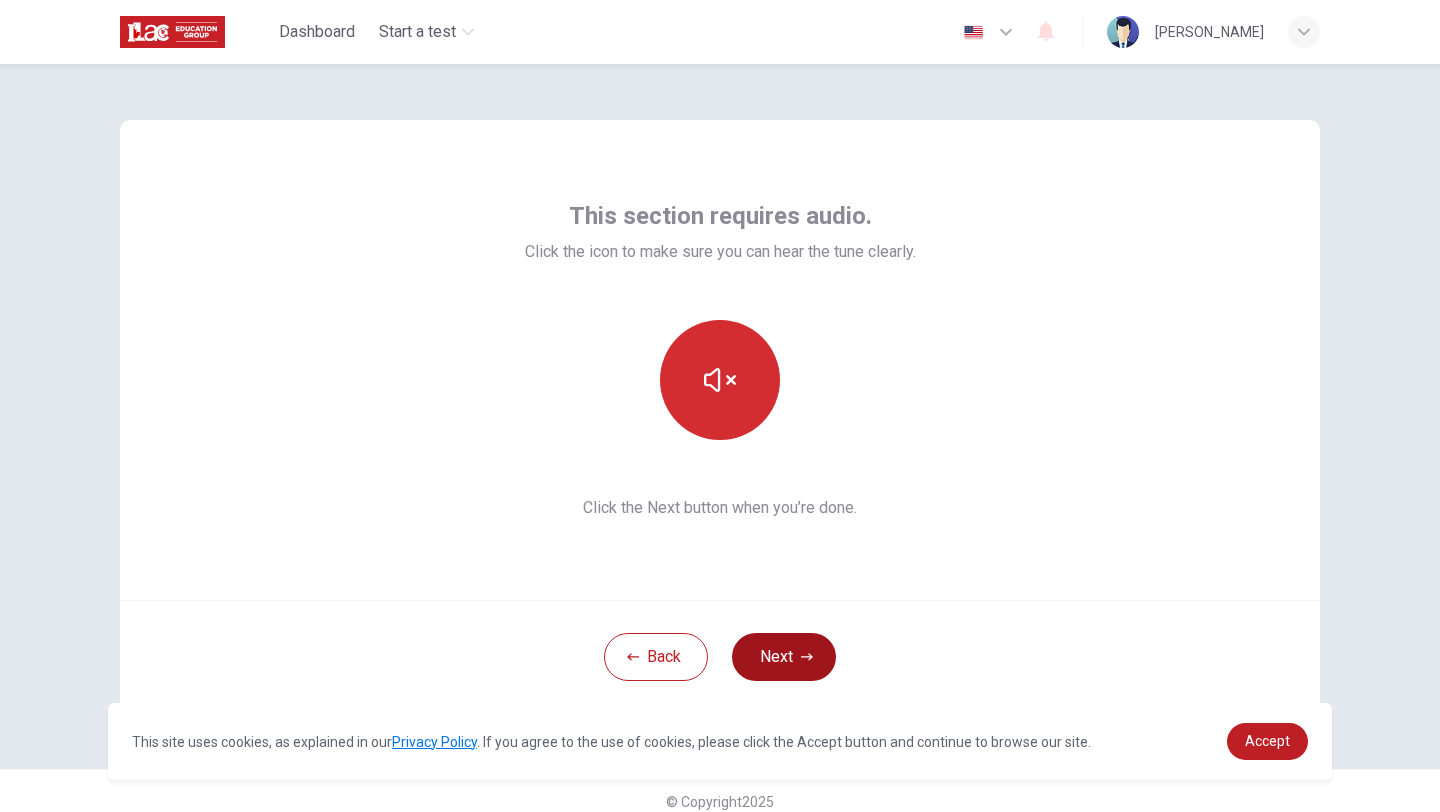 click 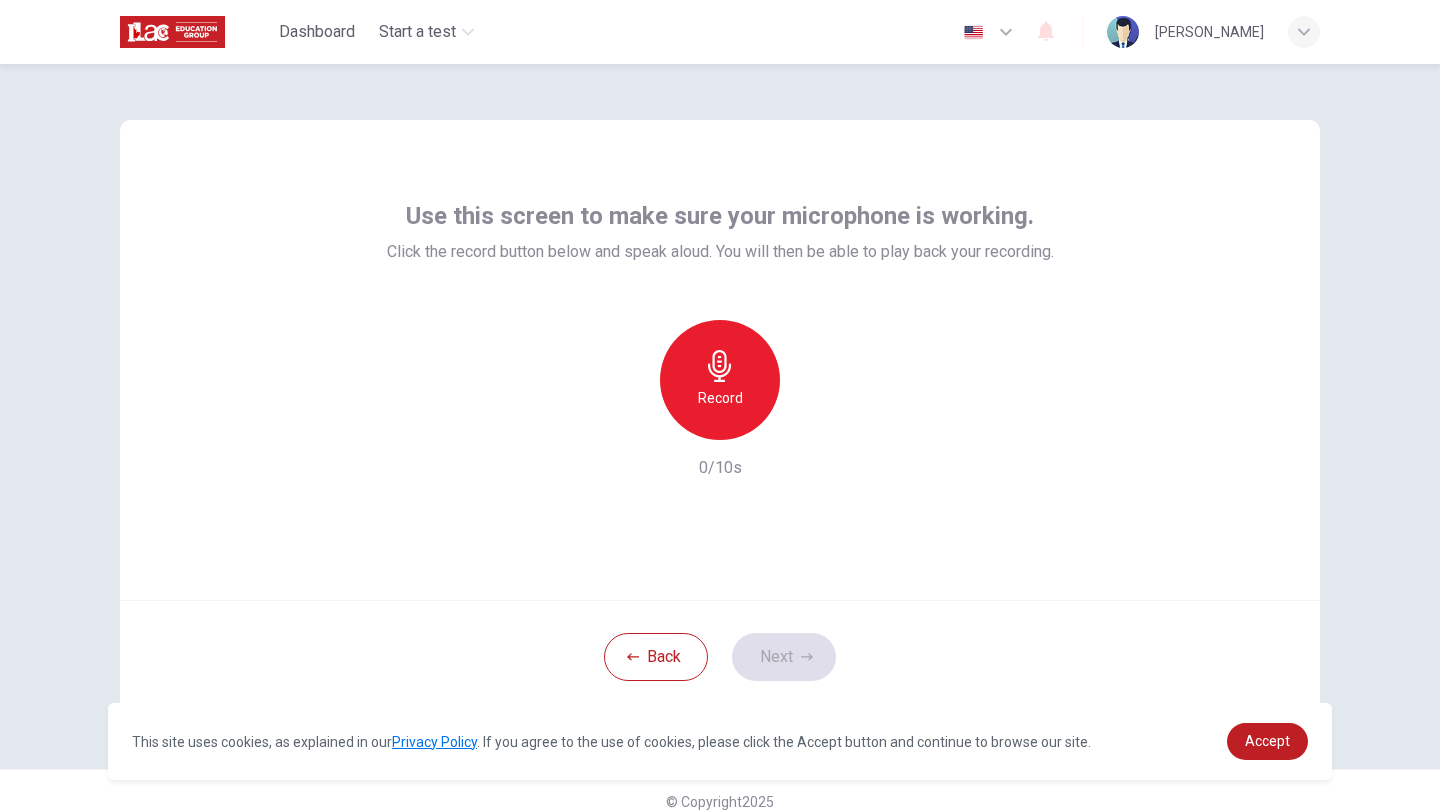 click 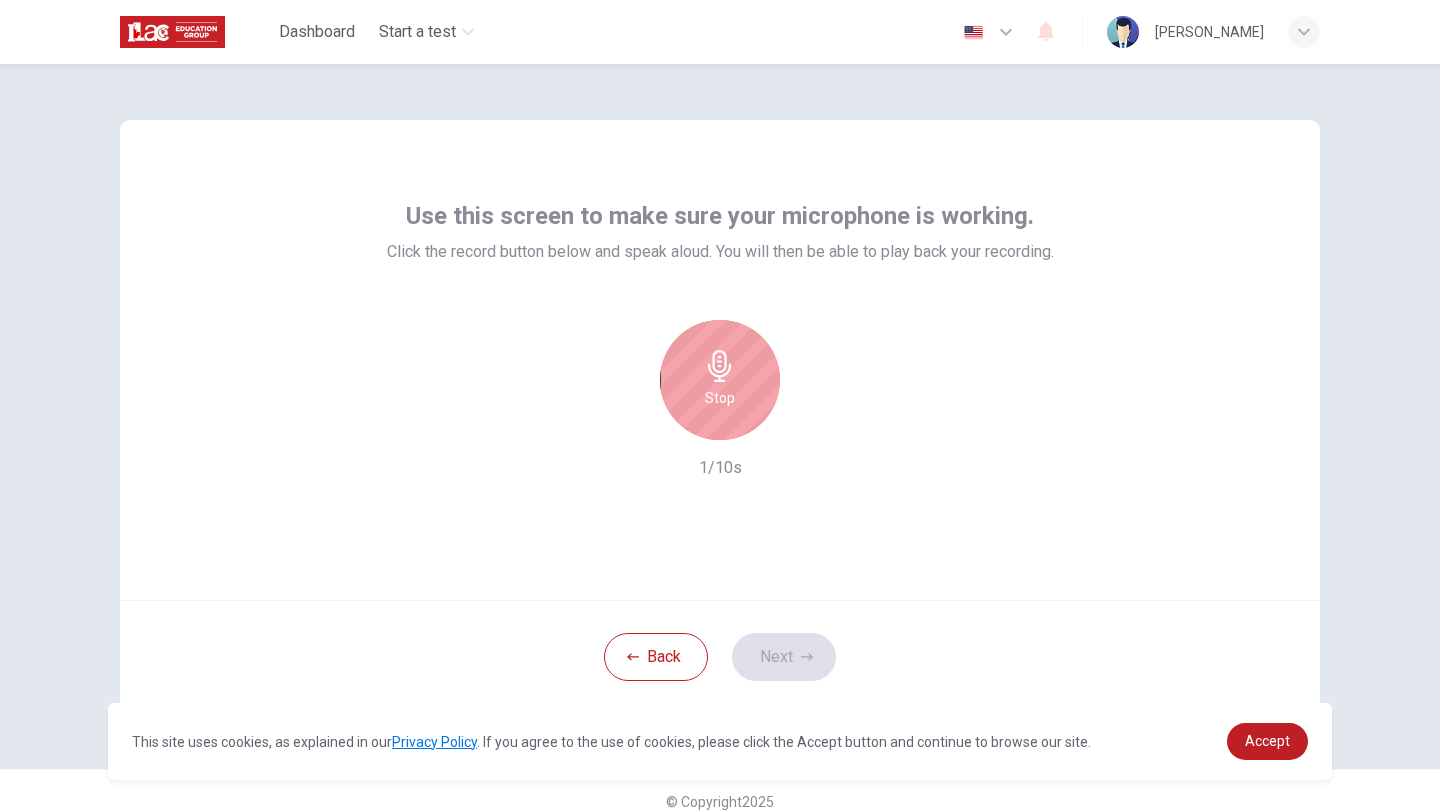 click 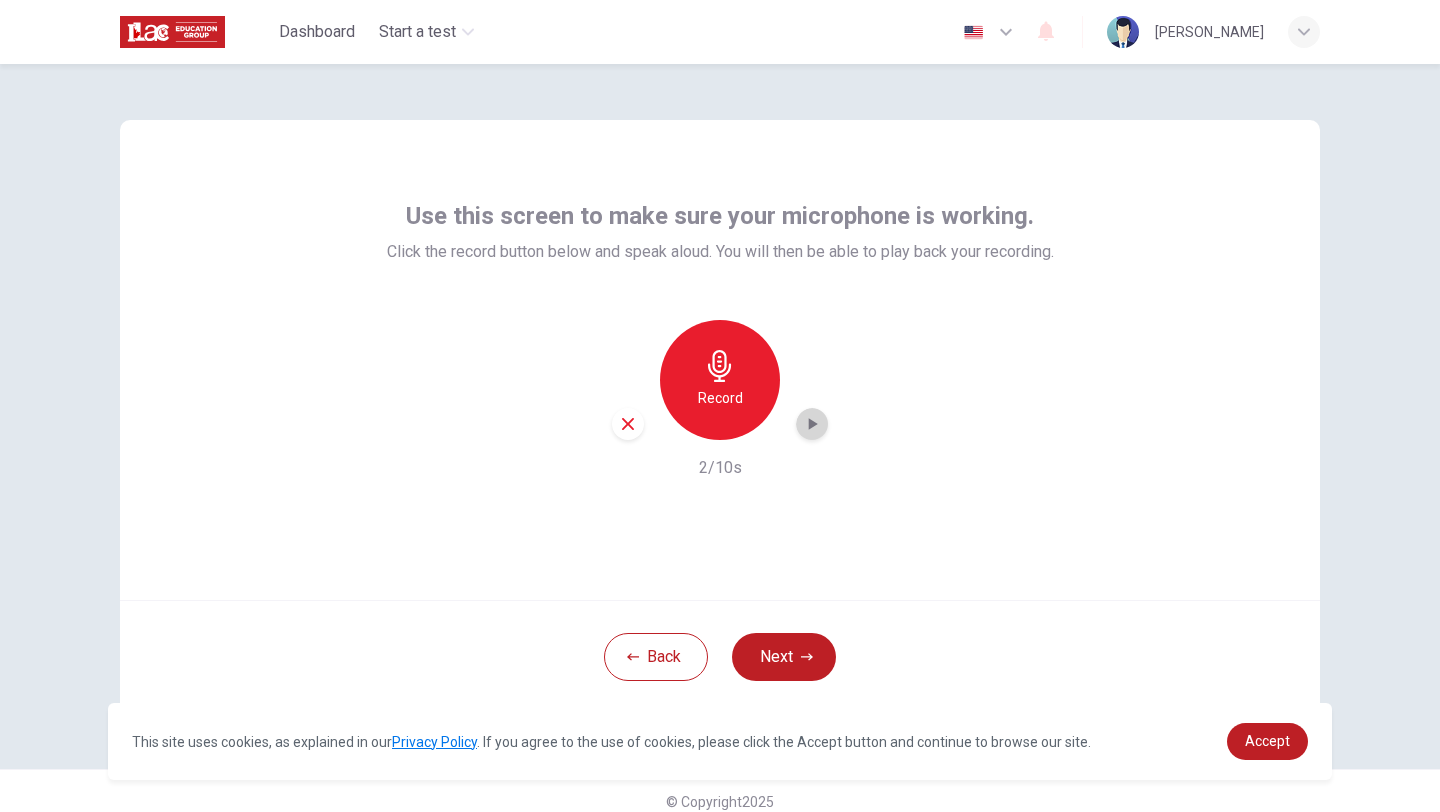 click 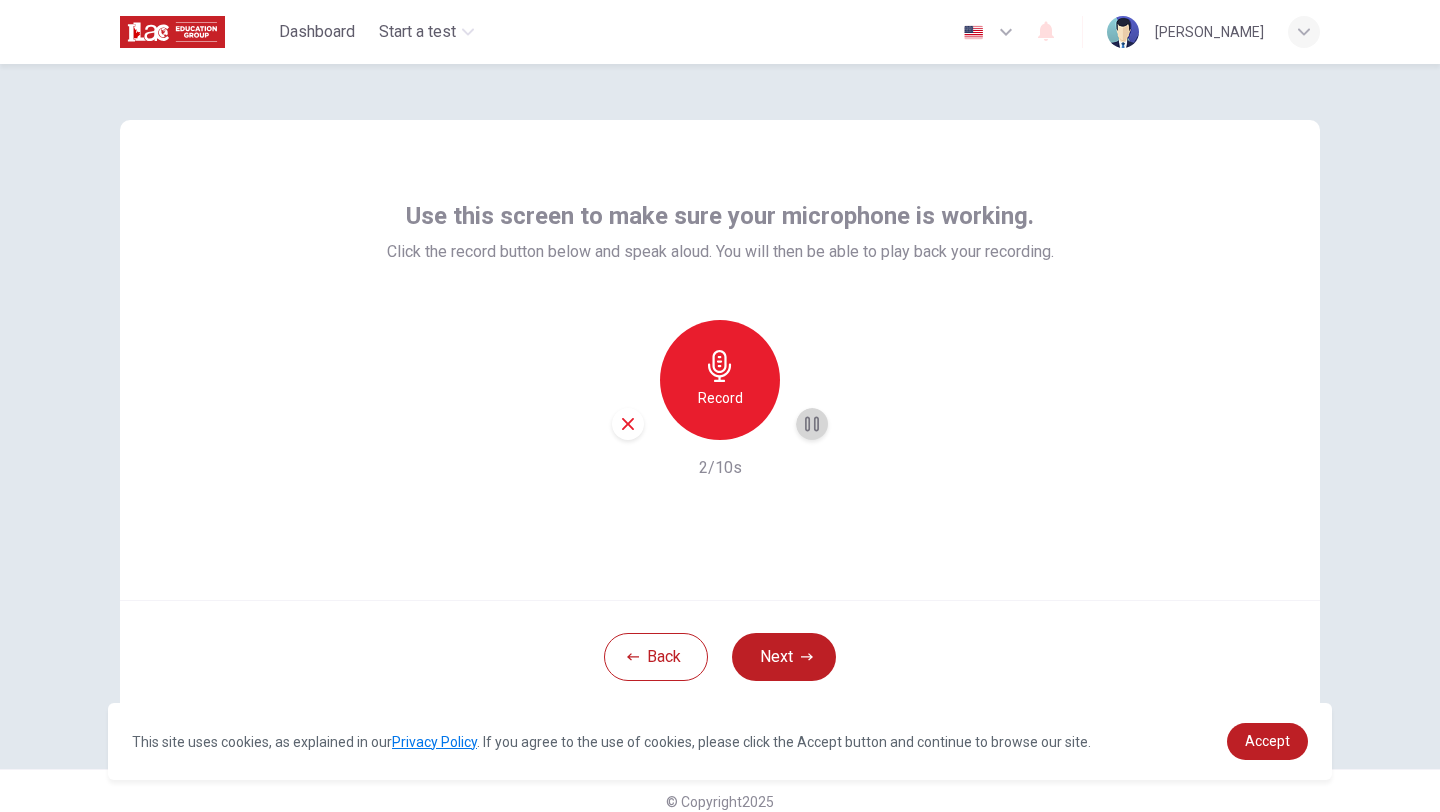 click 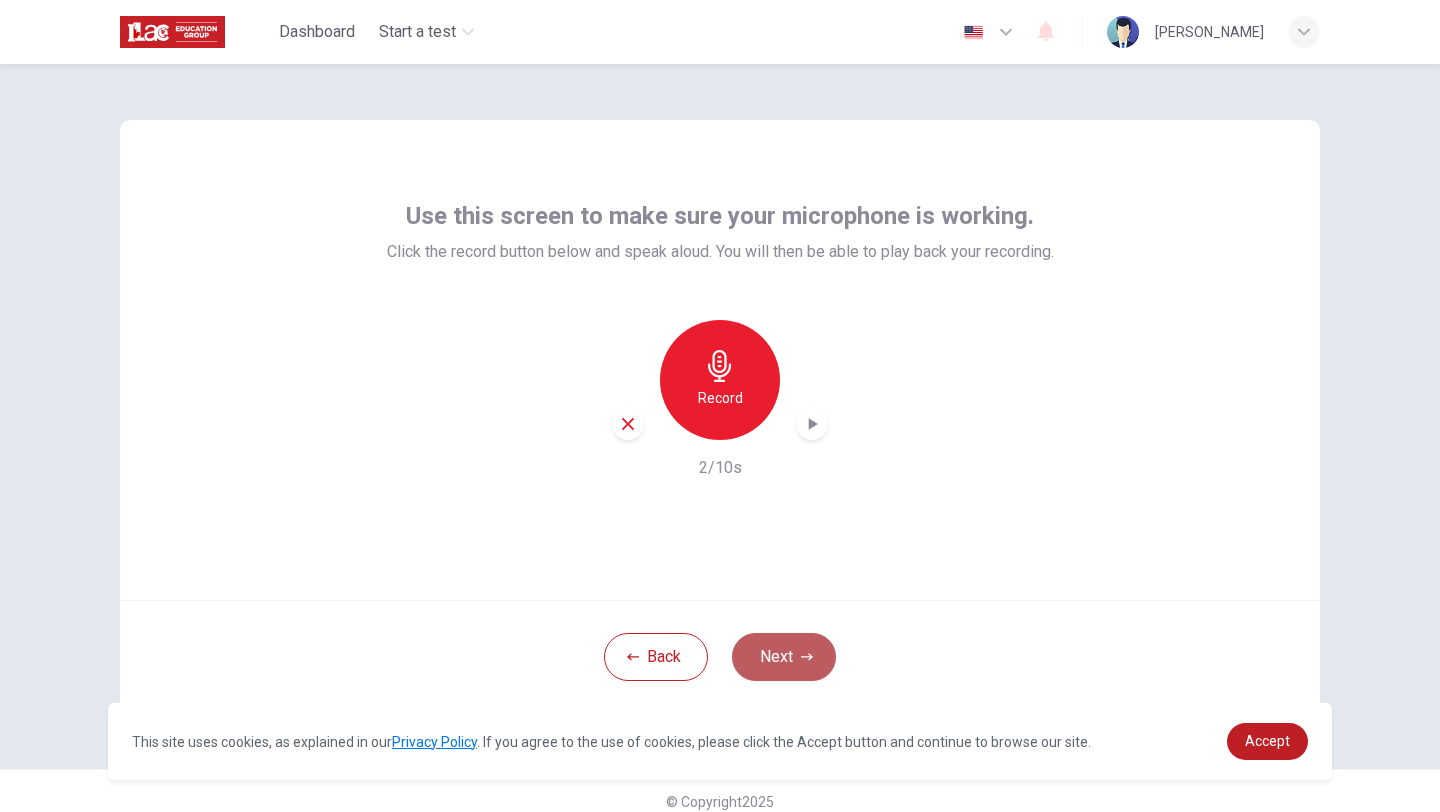 click on "Next" at bounding box center (784, 657) 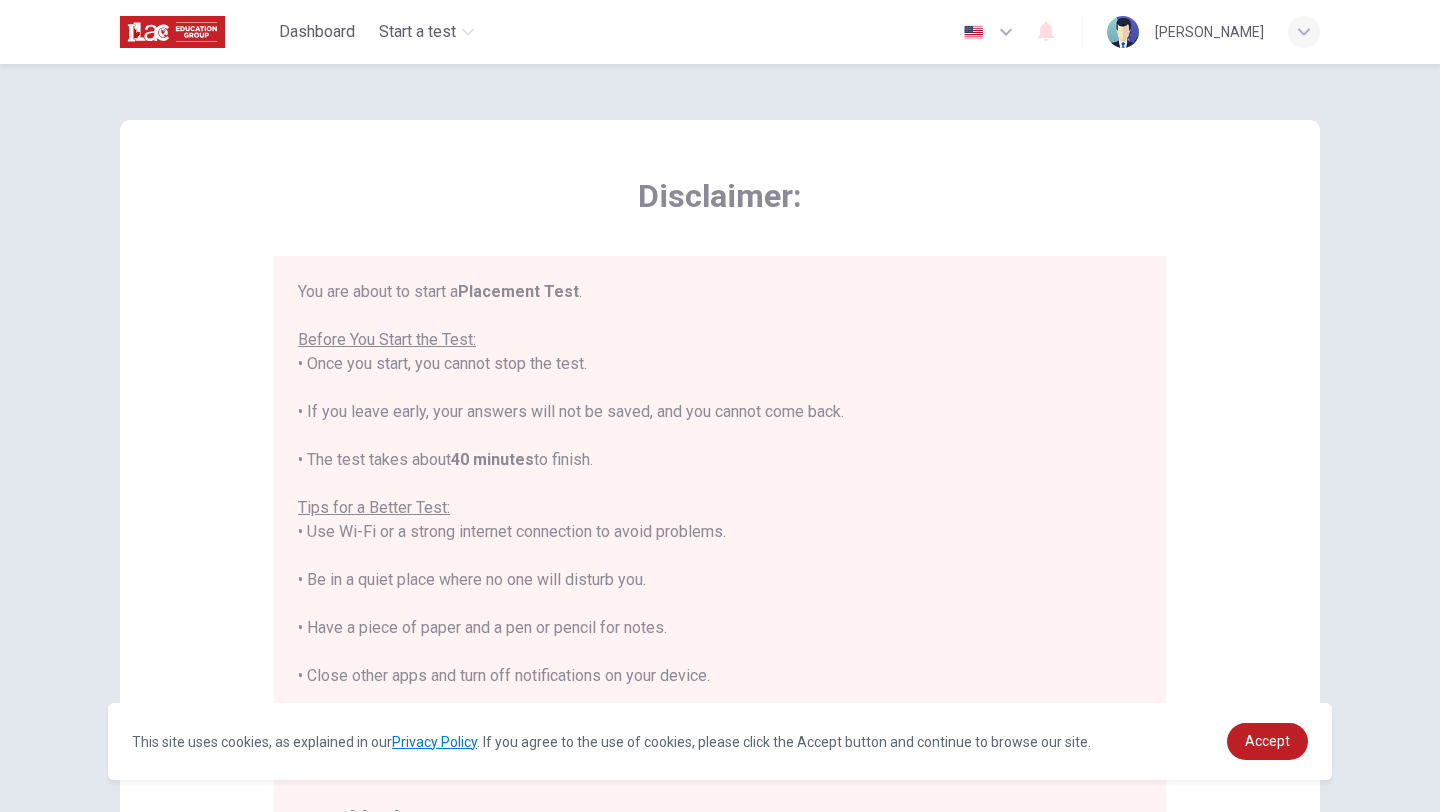 scroll, scrollTop: 23, scrollLeft: 0, axis: vertical 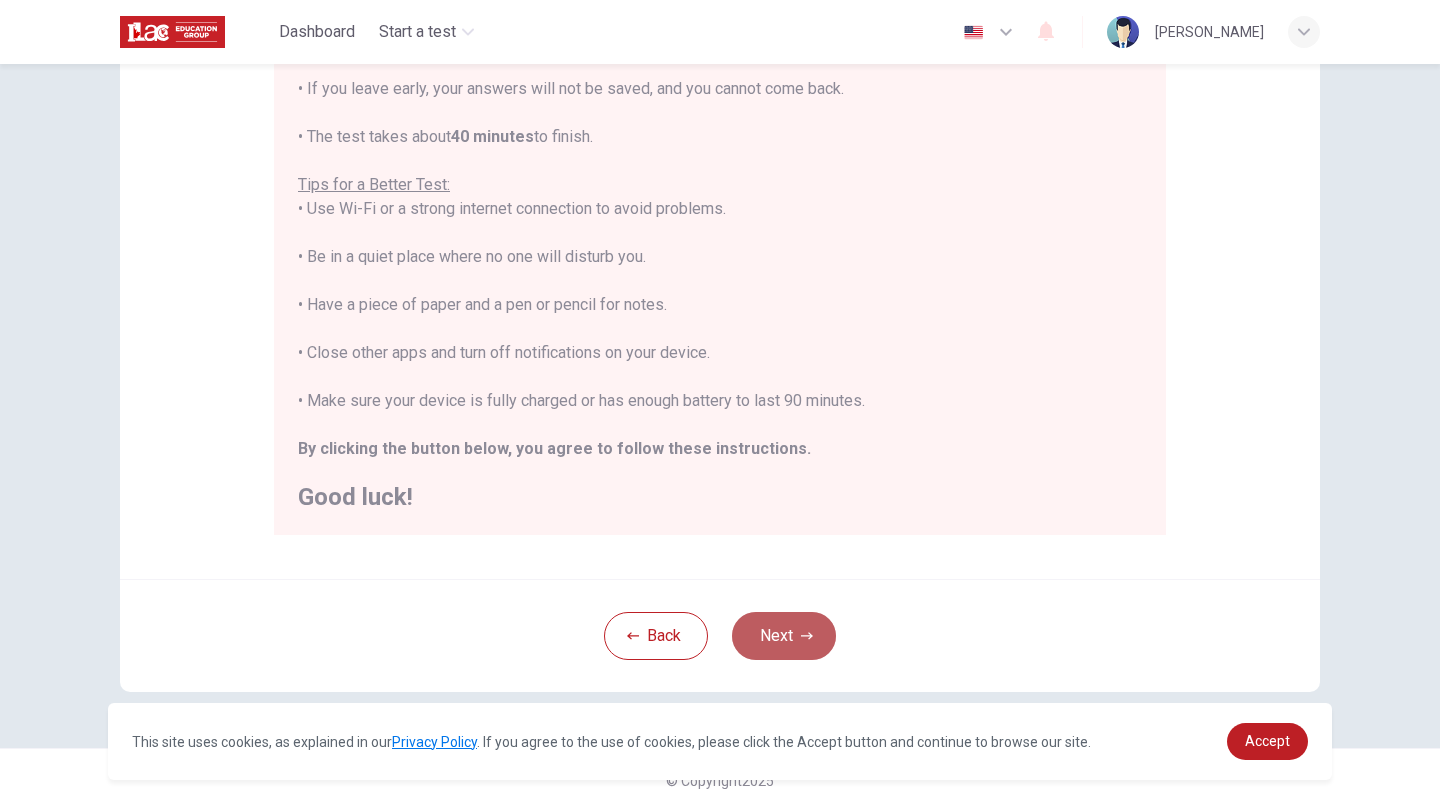 click 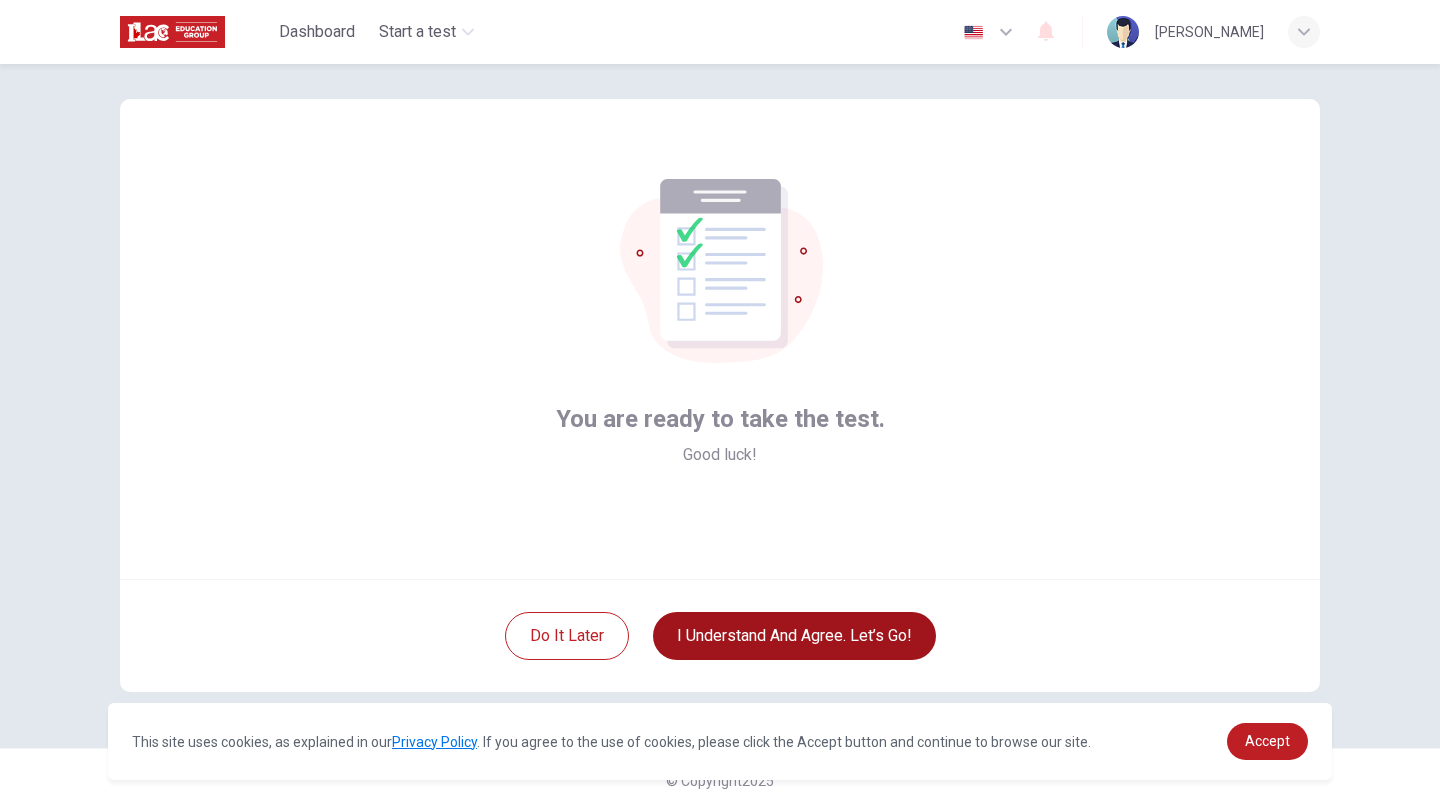 scroll, scrollTop: 21, scrollLeft: 0, axis: vertical 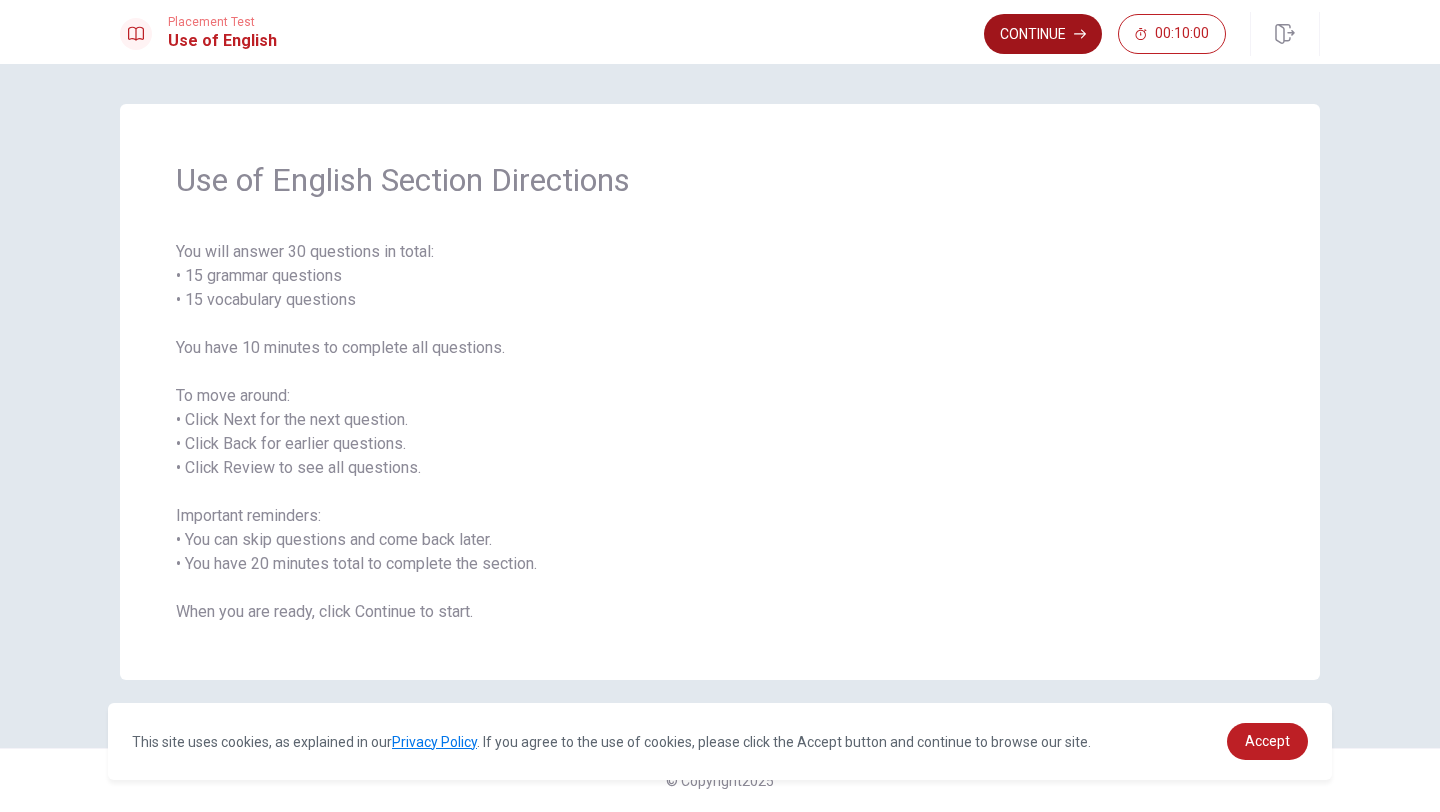 click on "Continue" at bounding box center [1043, 34] 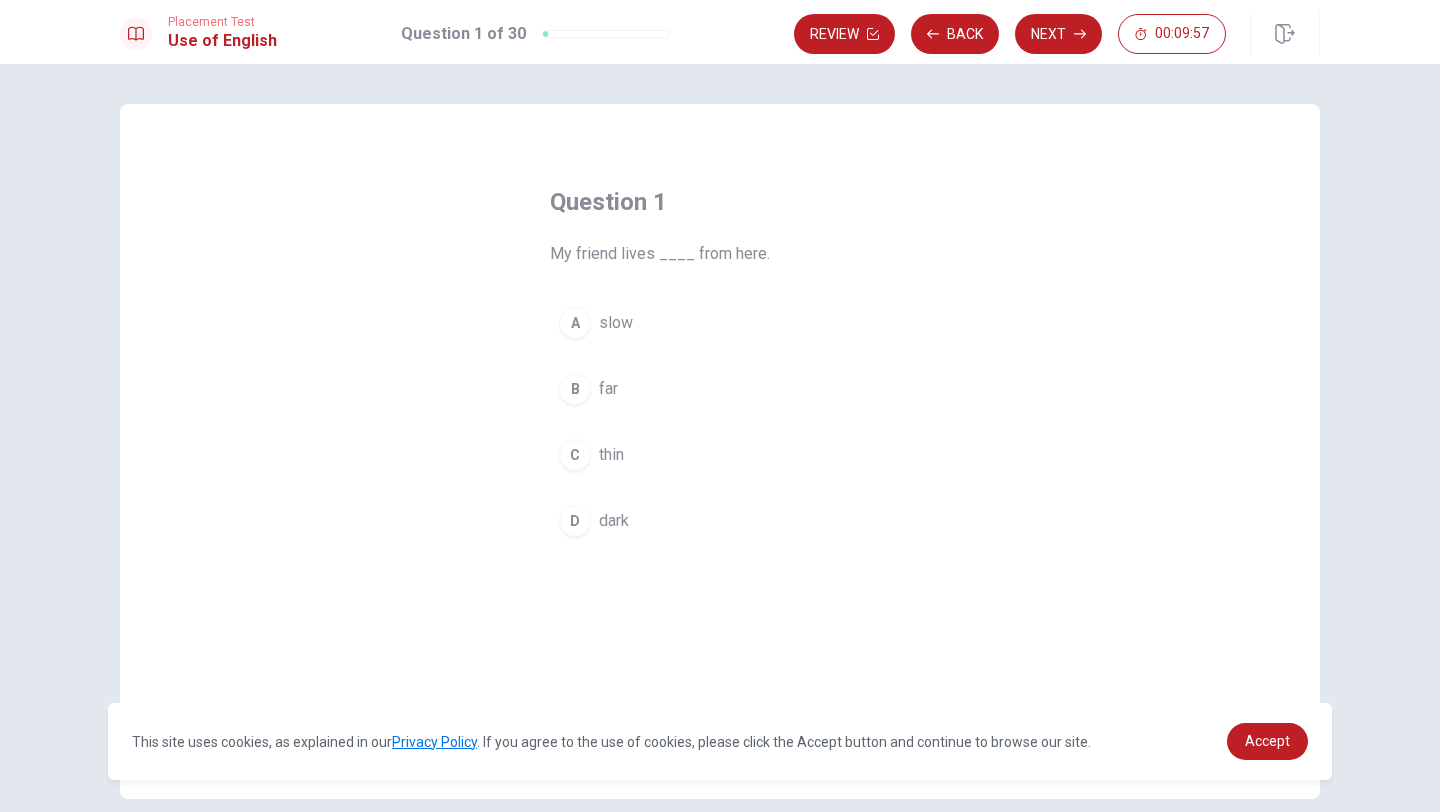 click on "B" at bounding box center [575, 389] 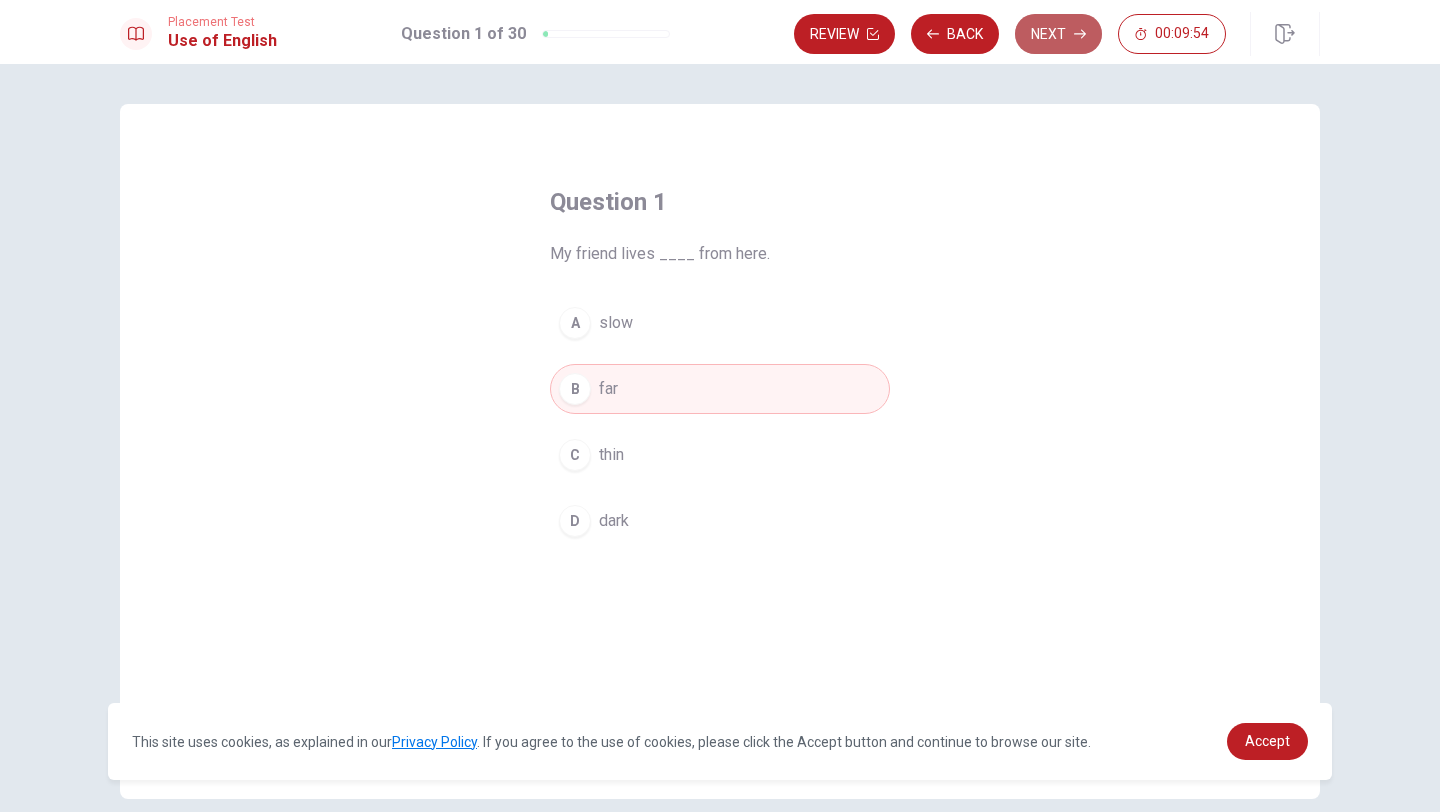 click on "Next" at bounding box center [1058, 34] 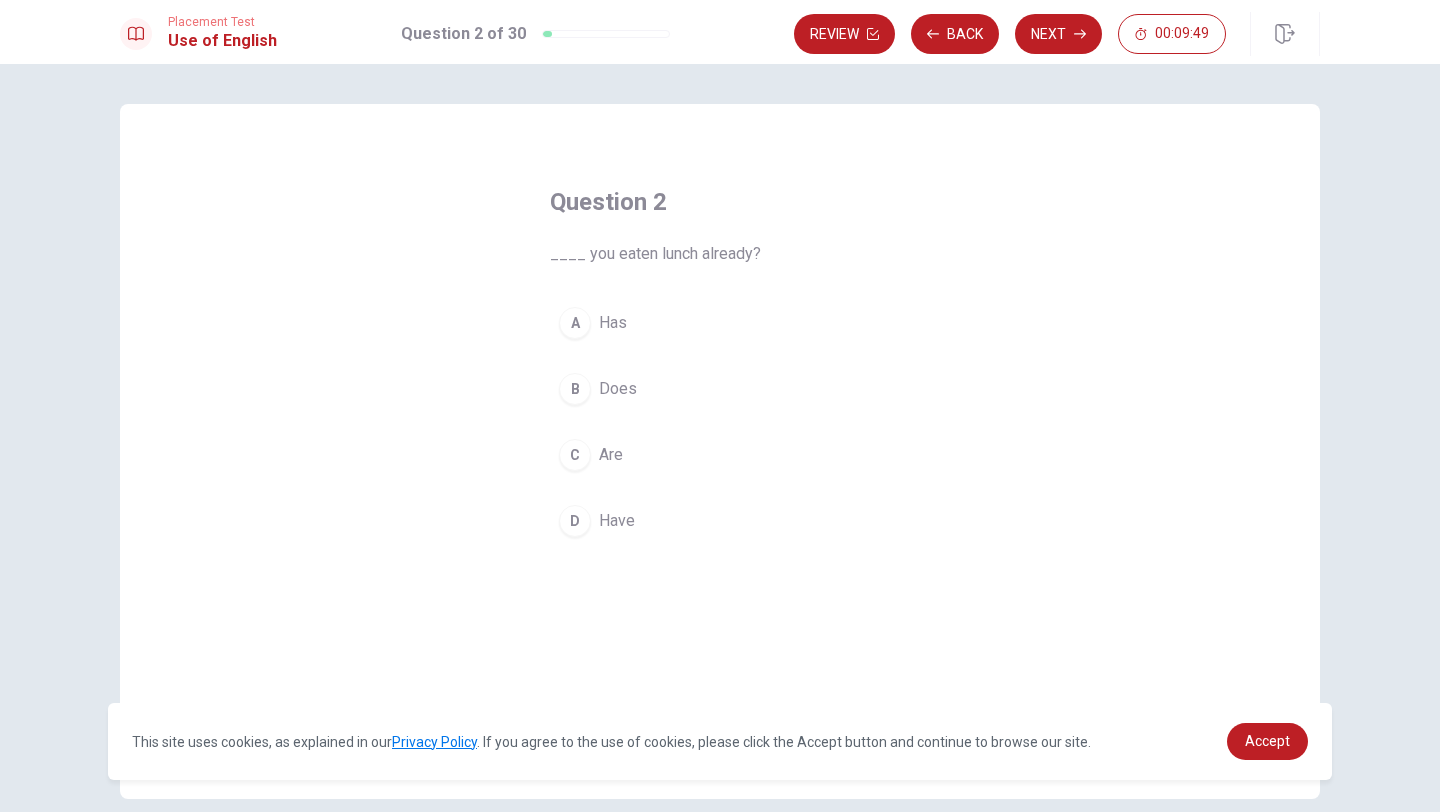 click on "D" at bounding box center (575, 521) 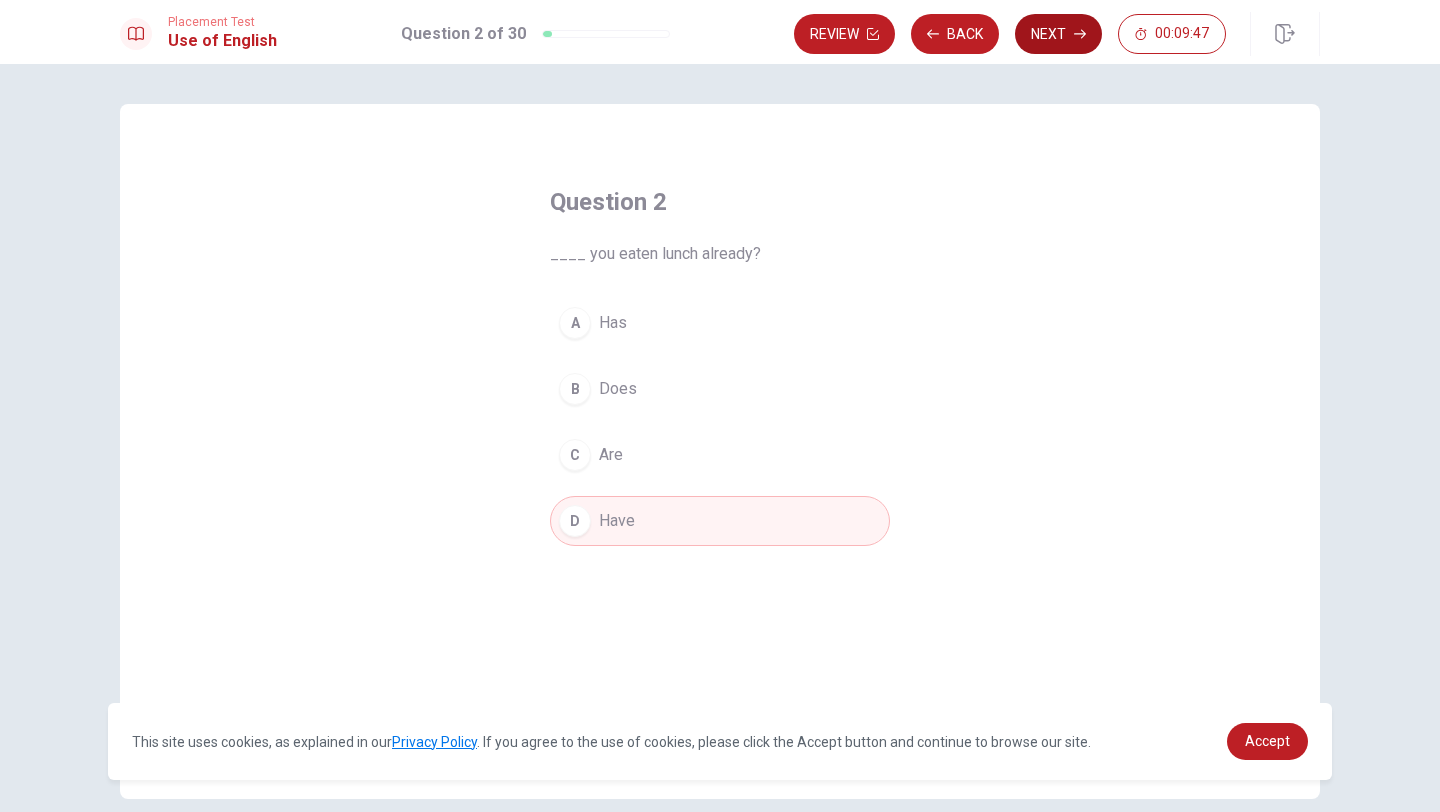 click on "Next" at bounding box center [1058, 34] 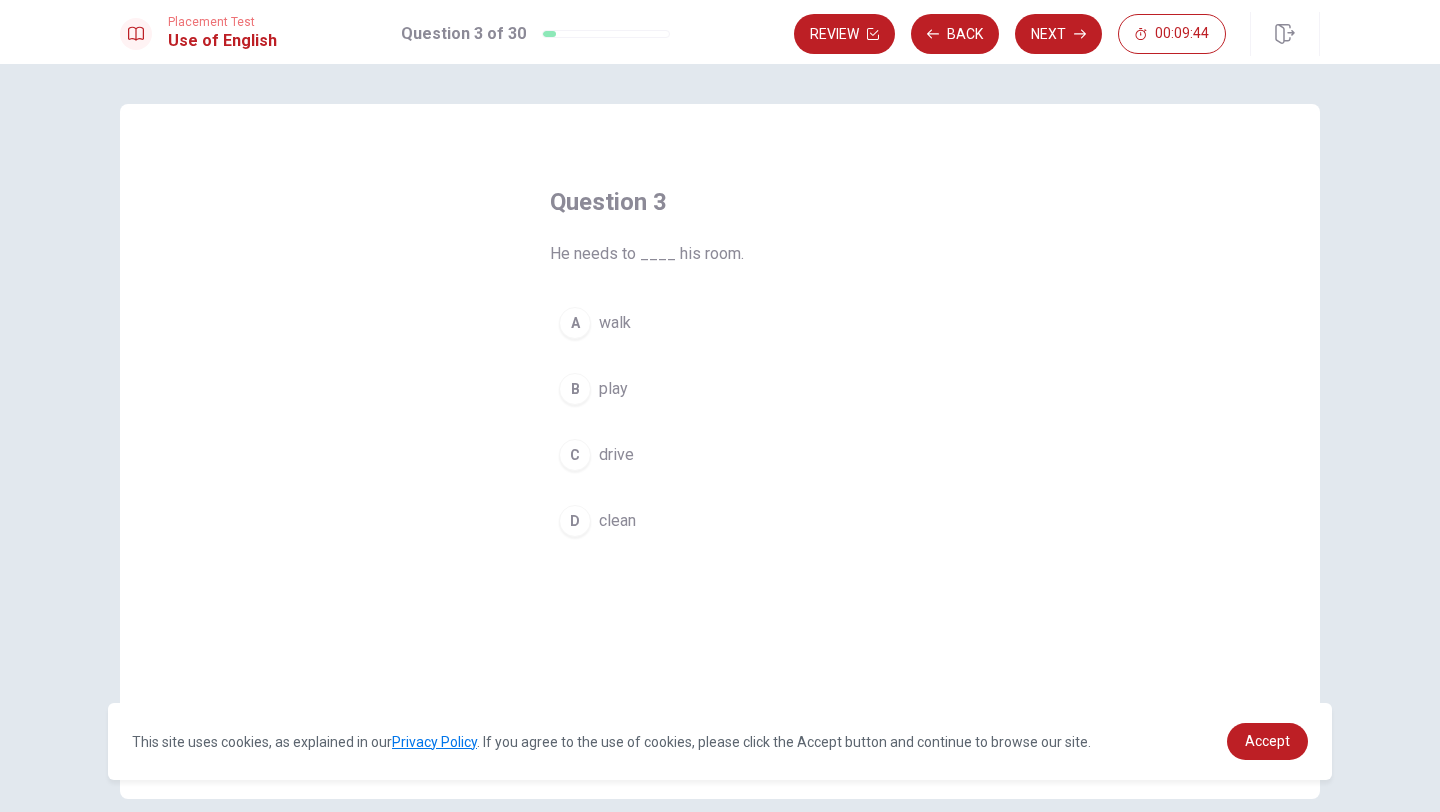click on "D" at bounding box center (575, 521) 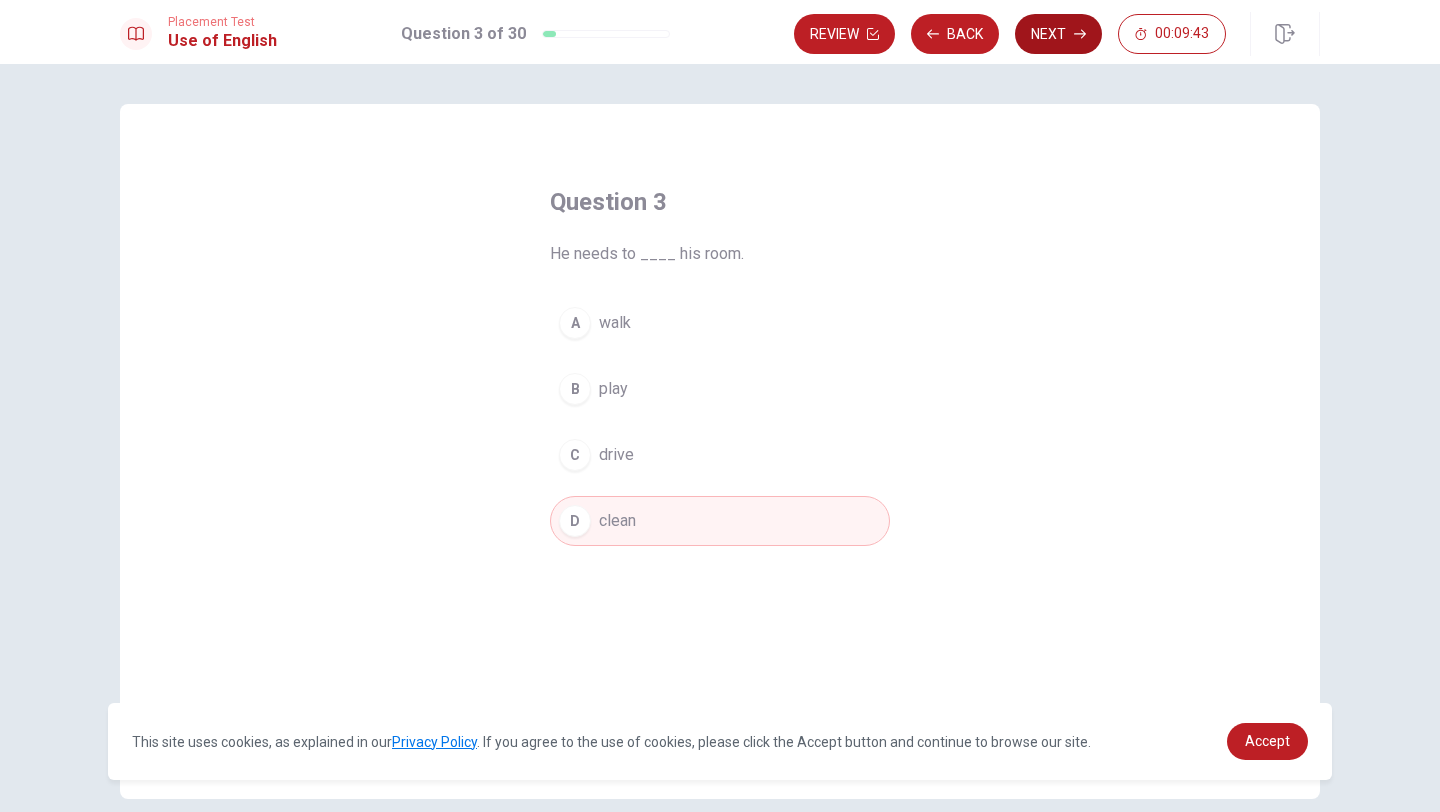 click on "Next" at bounding box center (1058, 34) 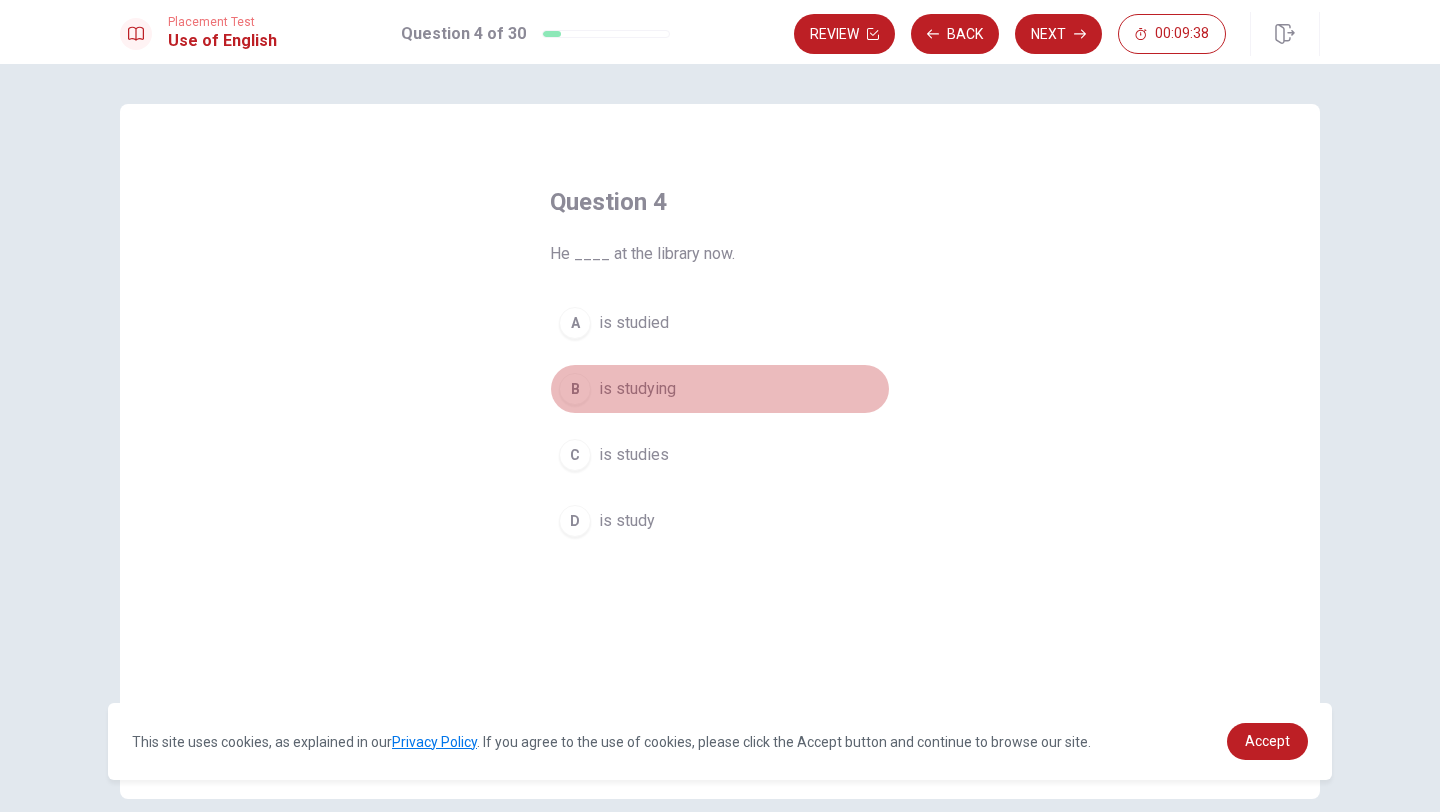 click on "B" at bounding box center [575, 389] 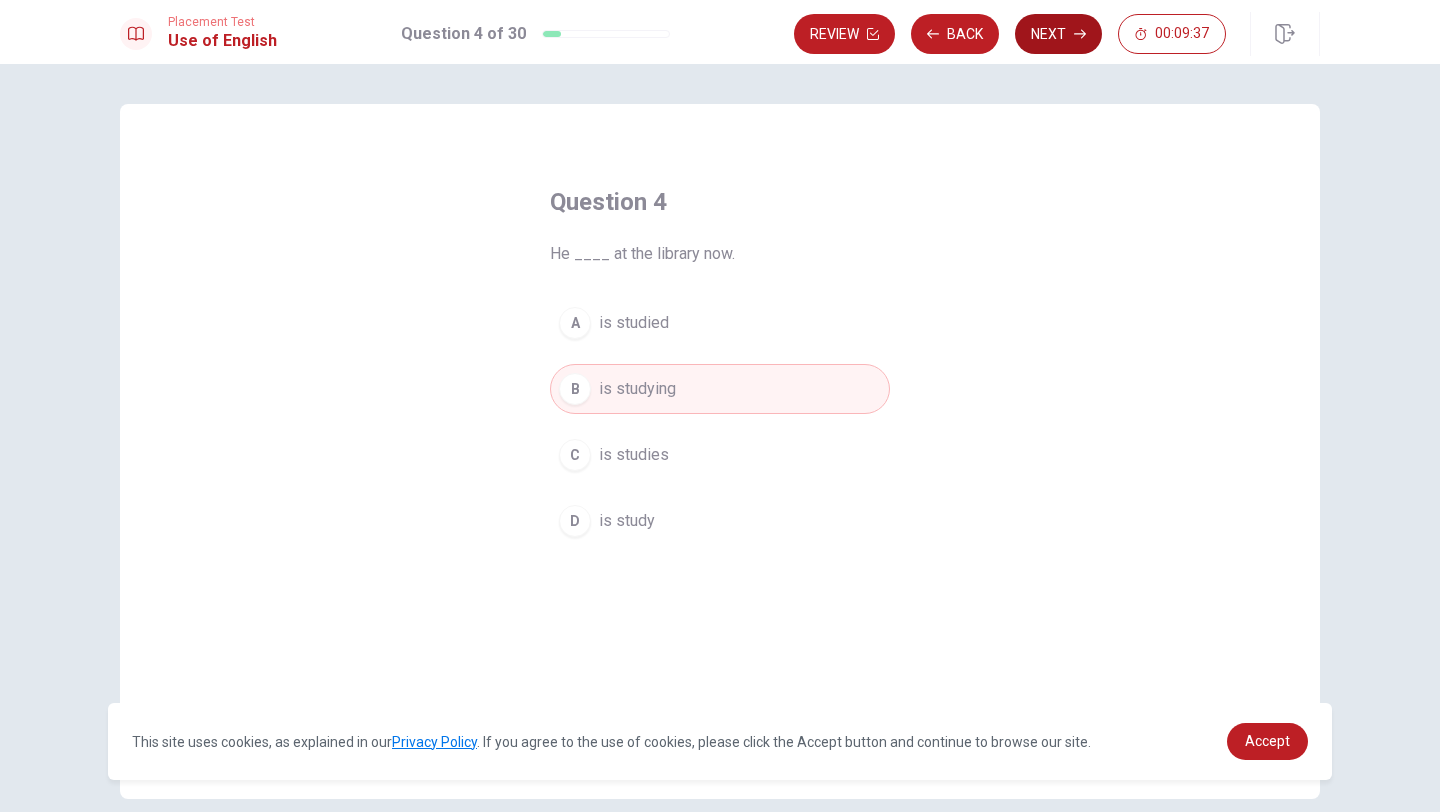 click on "Next" at bounding box center [1058, 34] 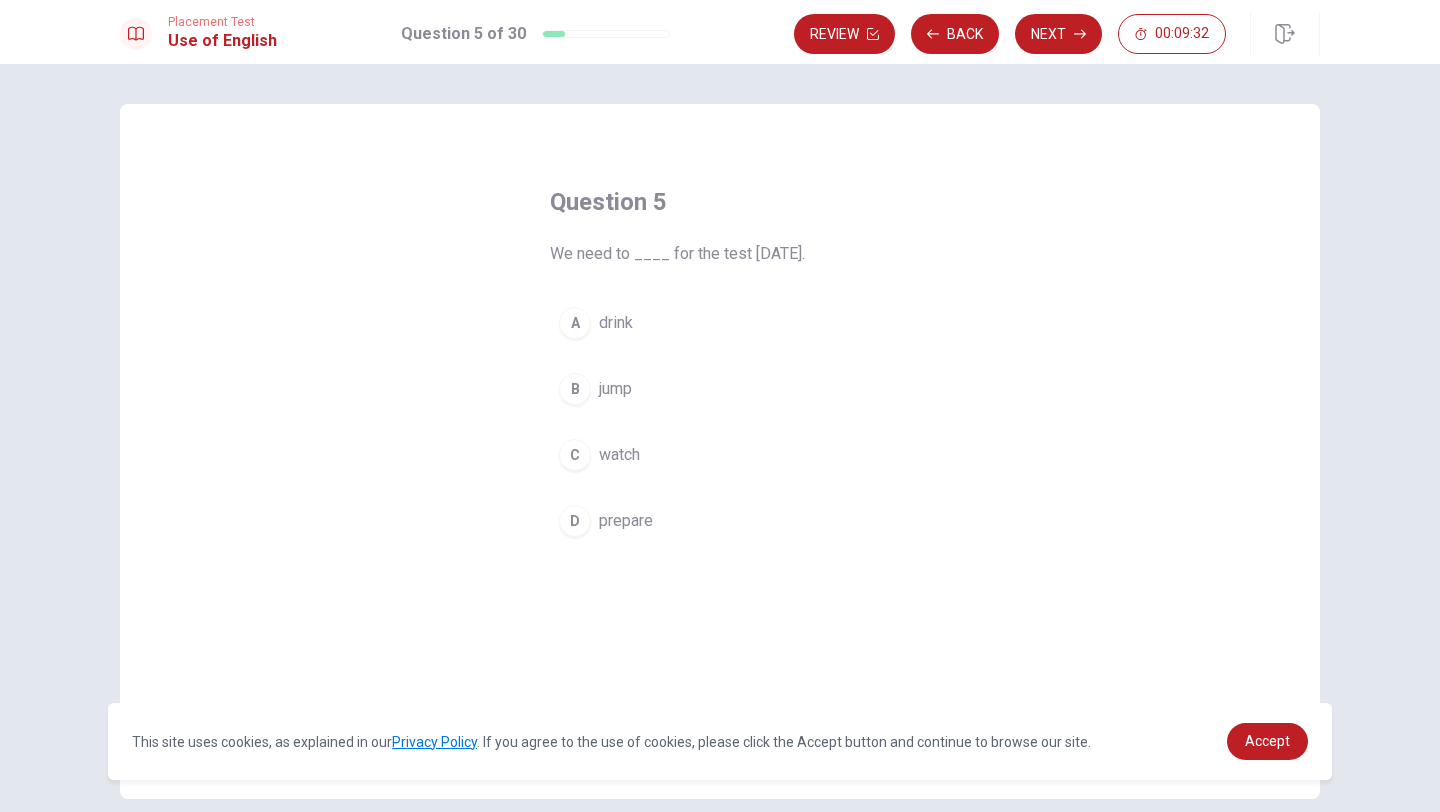 click on "D" at bounding box center [575, 521] 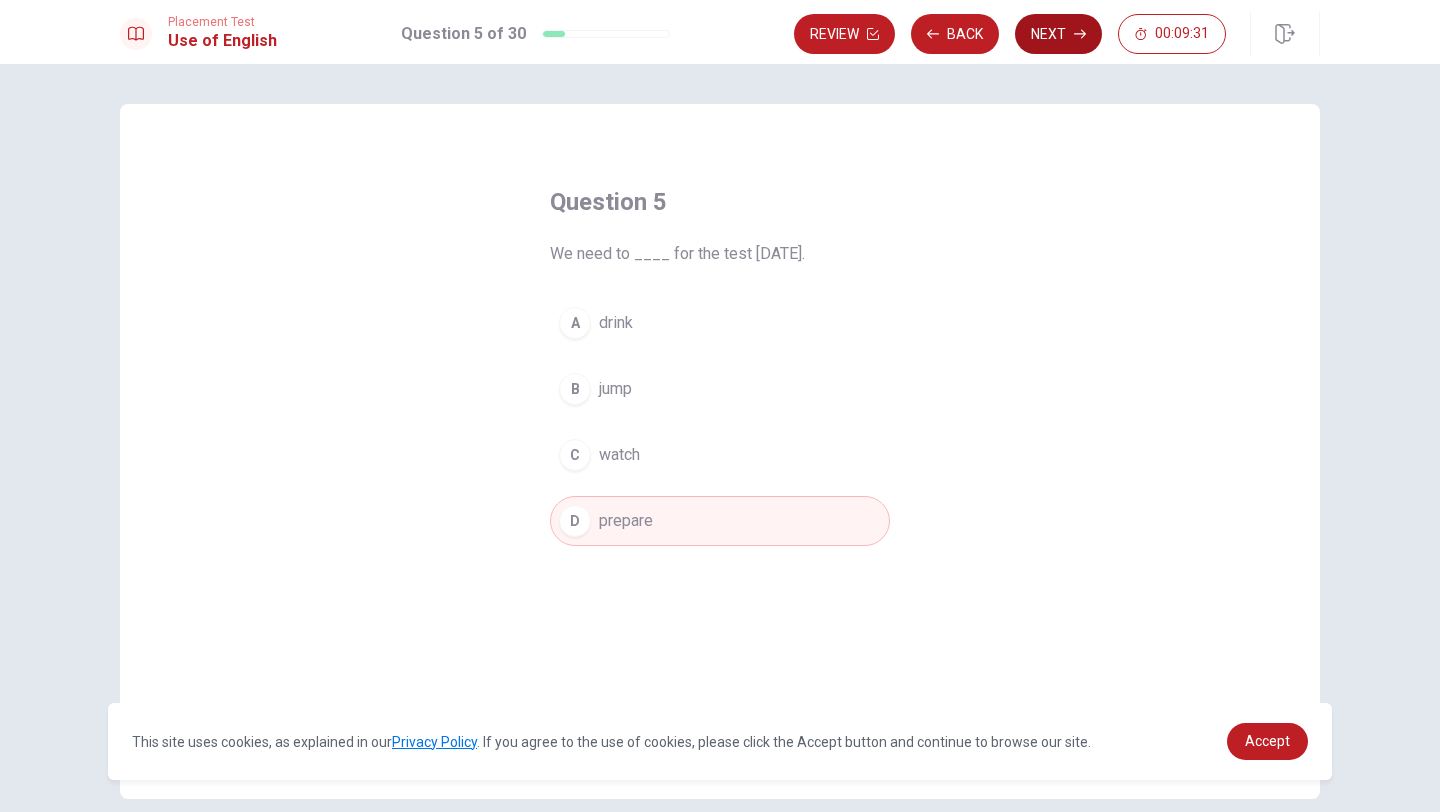click on "Next" at bounding box center (1058, 34) 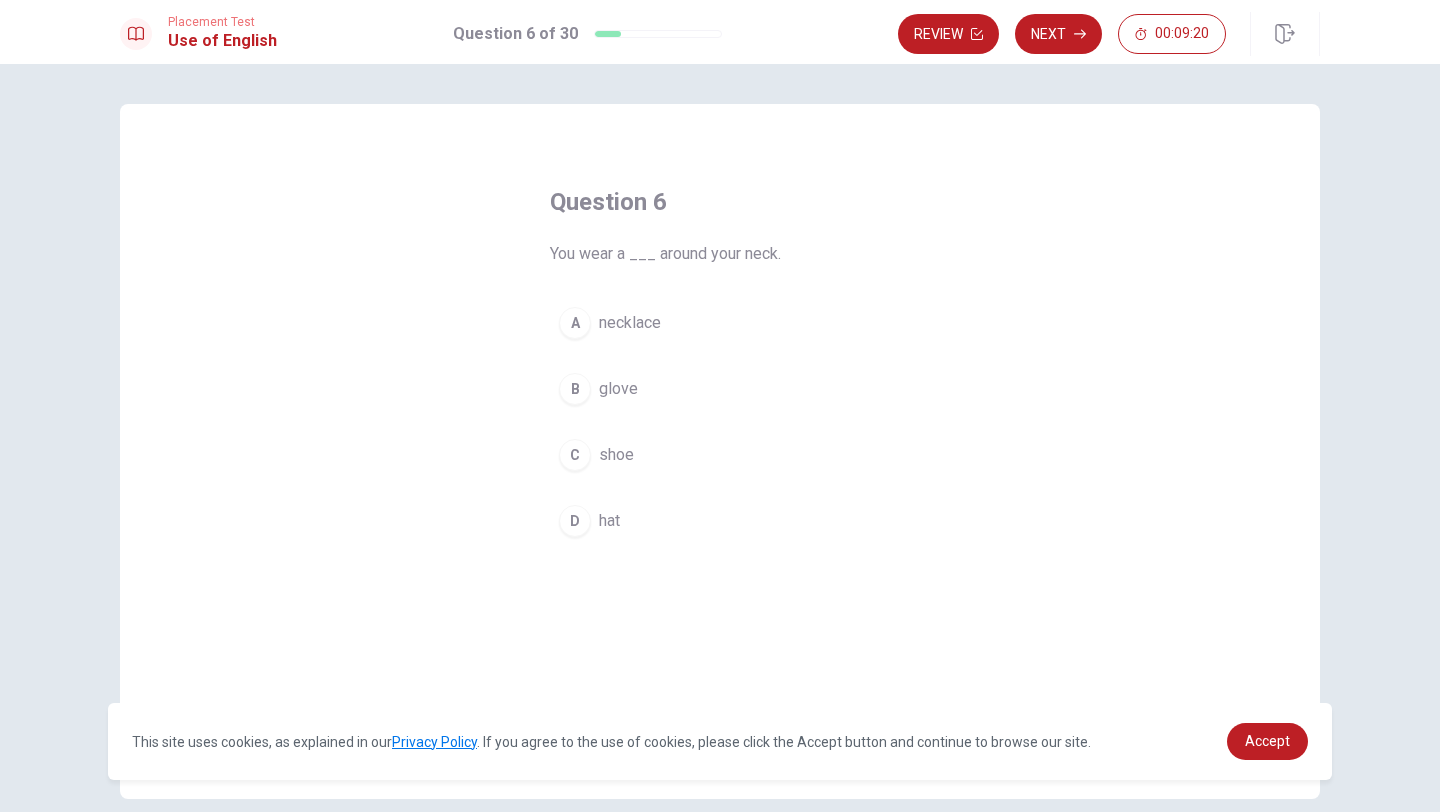 click on "A" at bounding box center (575, 323) 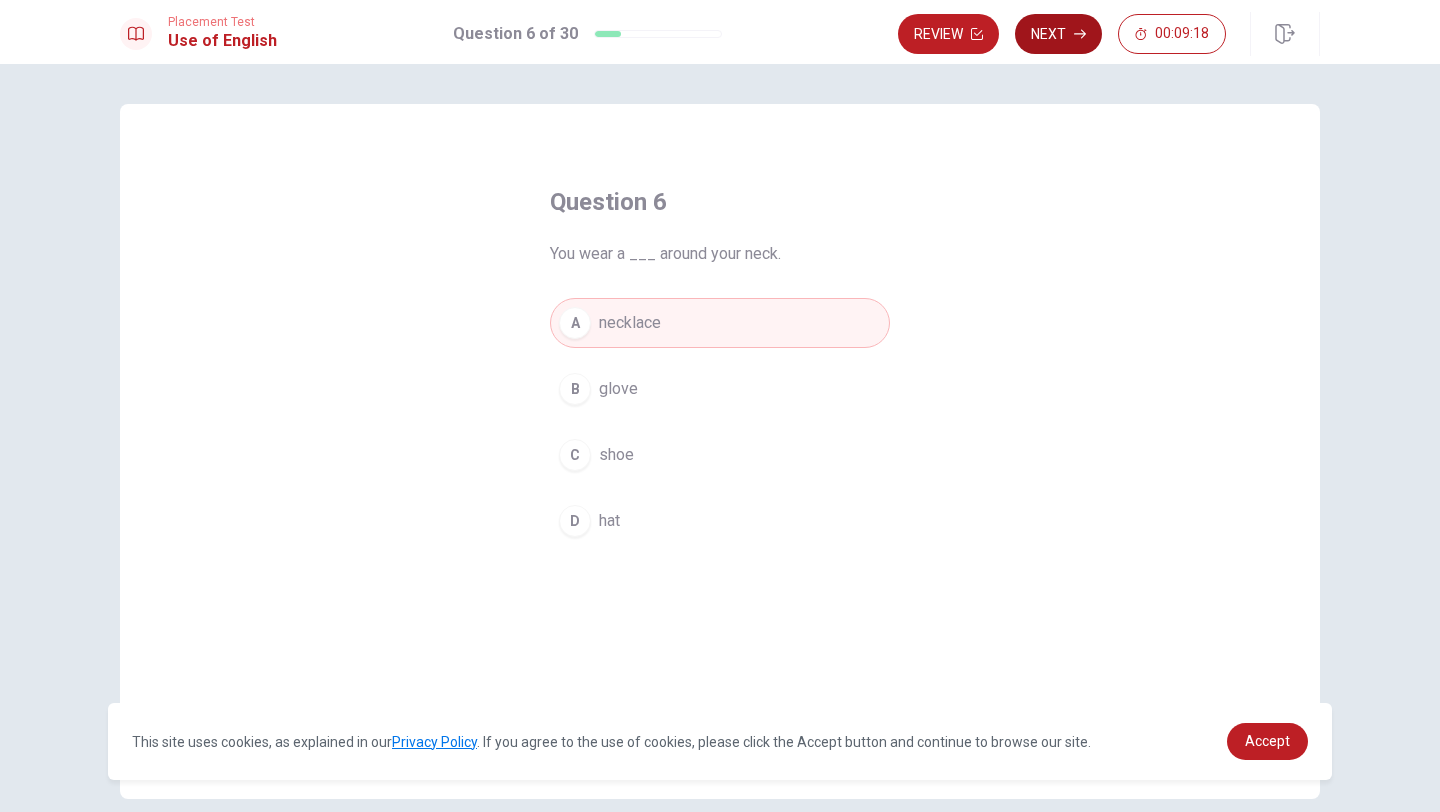 click on "Next" at bounding box center (1058, 34) 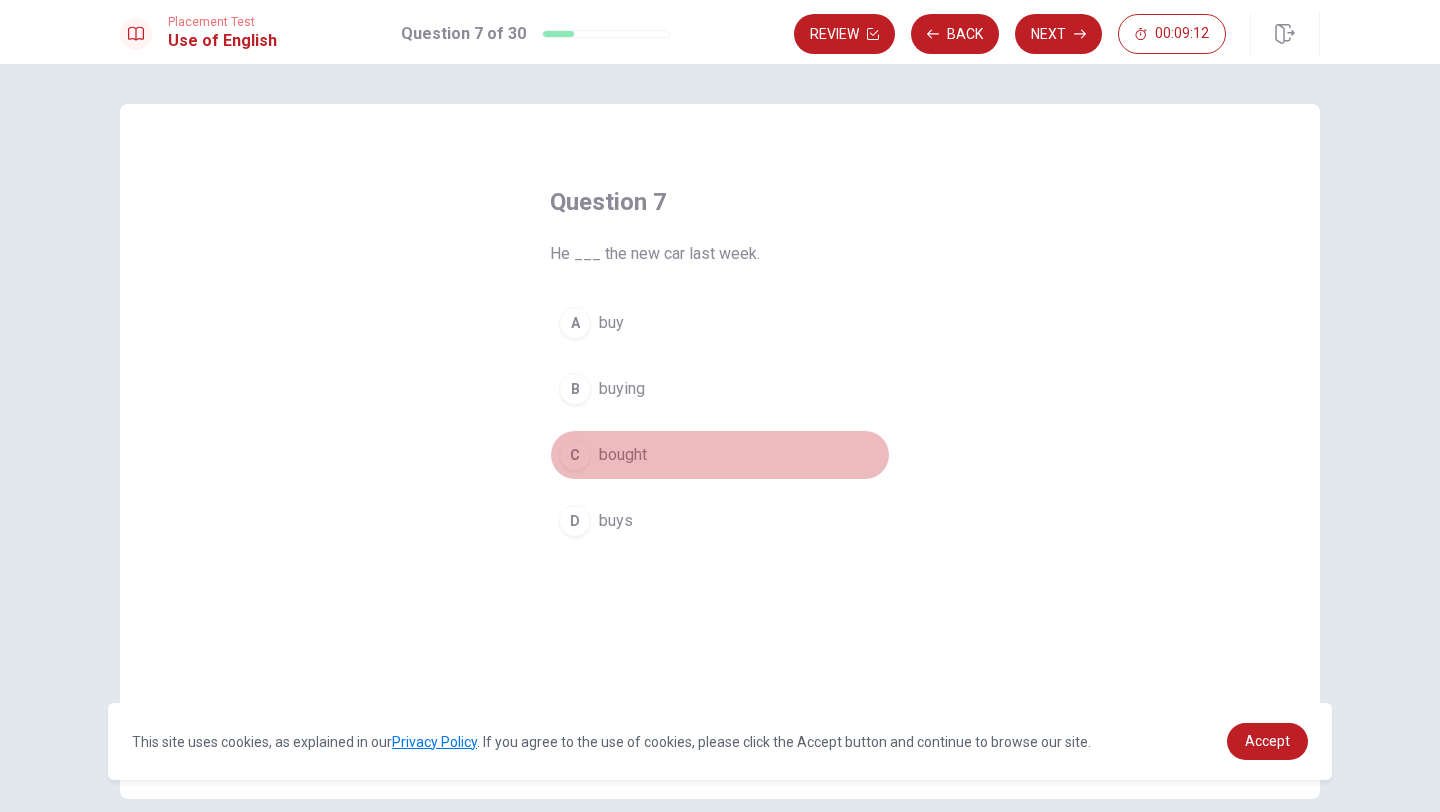 click on "C" at bounding box center [575, 455] 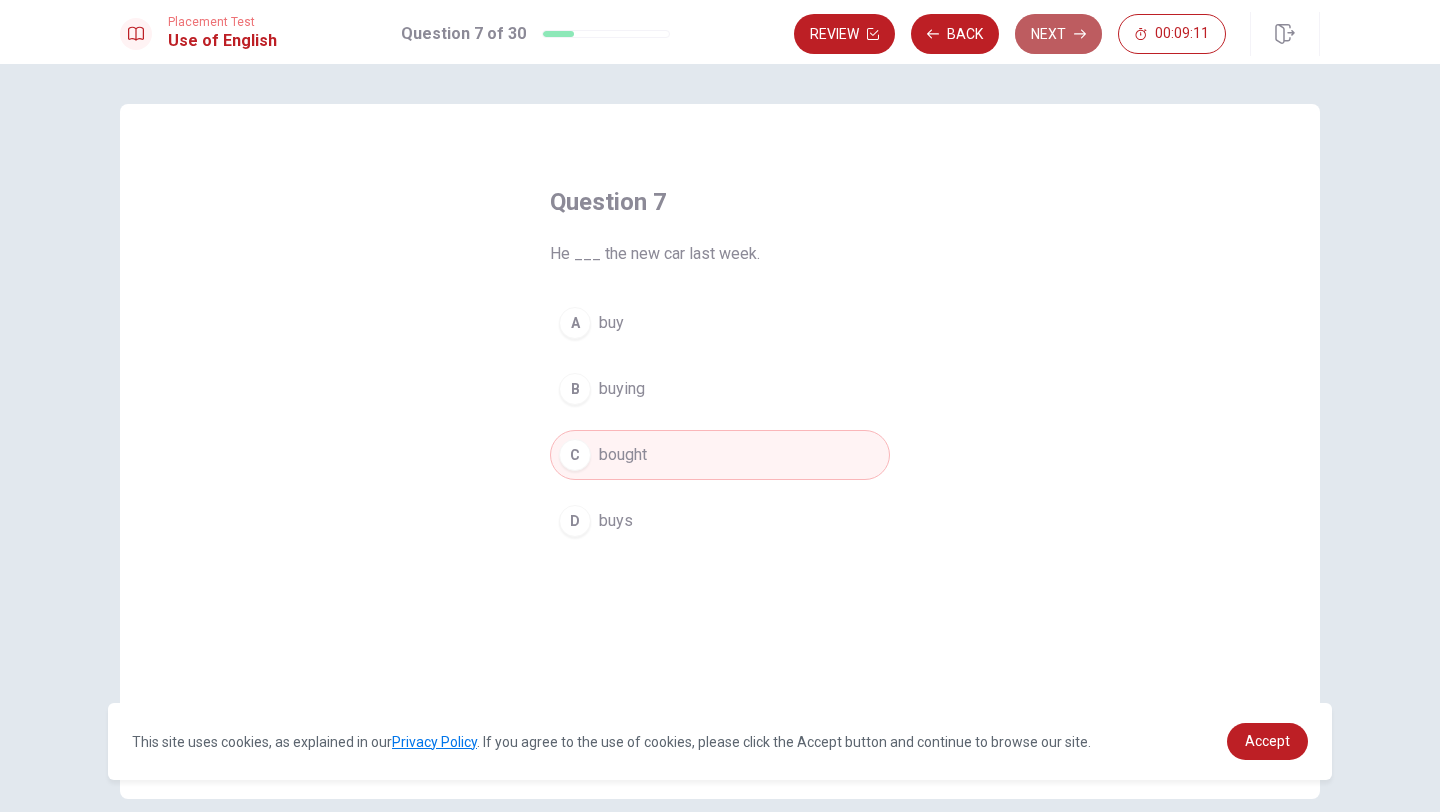 click on "Next" at bounding box center (1058, 34) 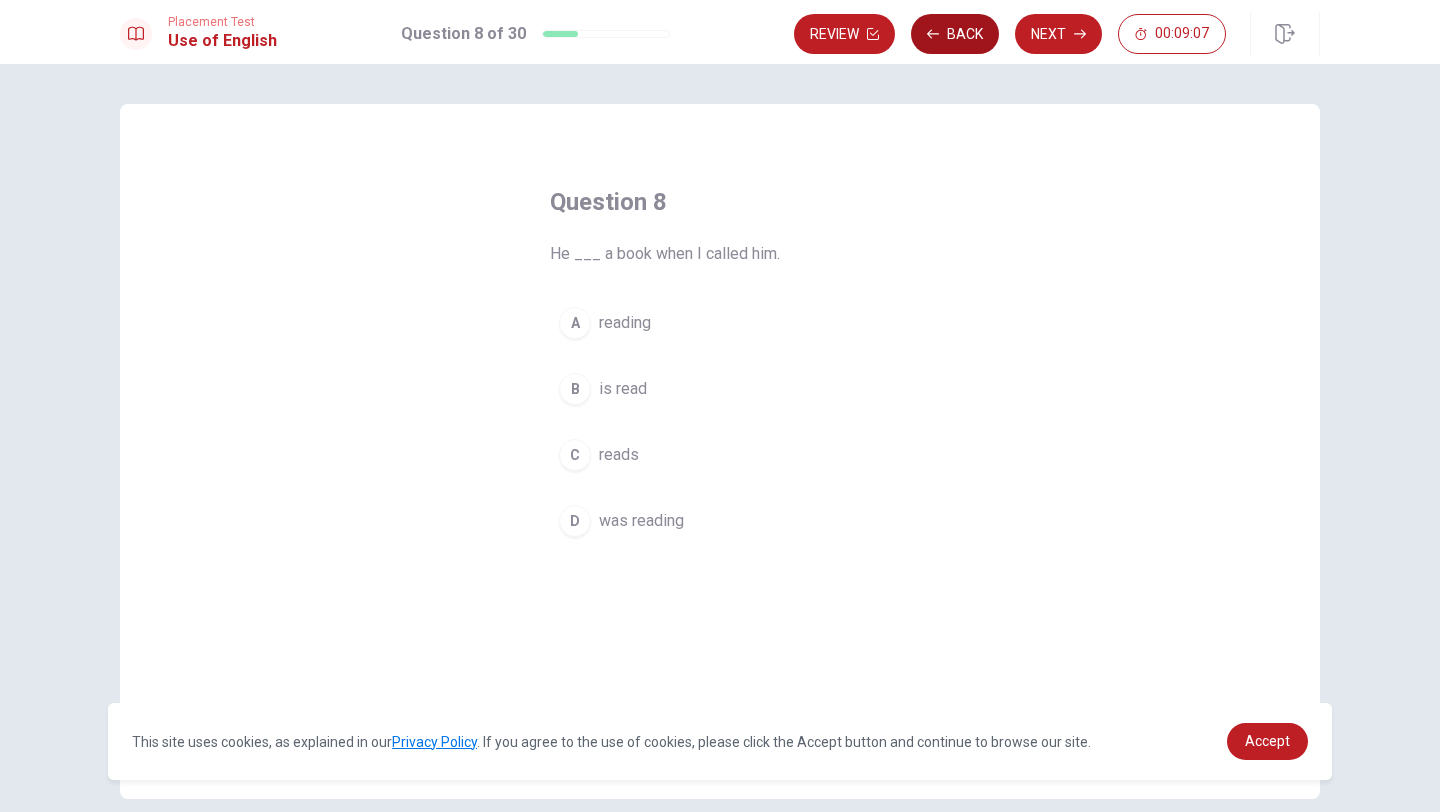 click on "Back" at bounding box center [955, 34] 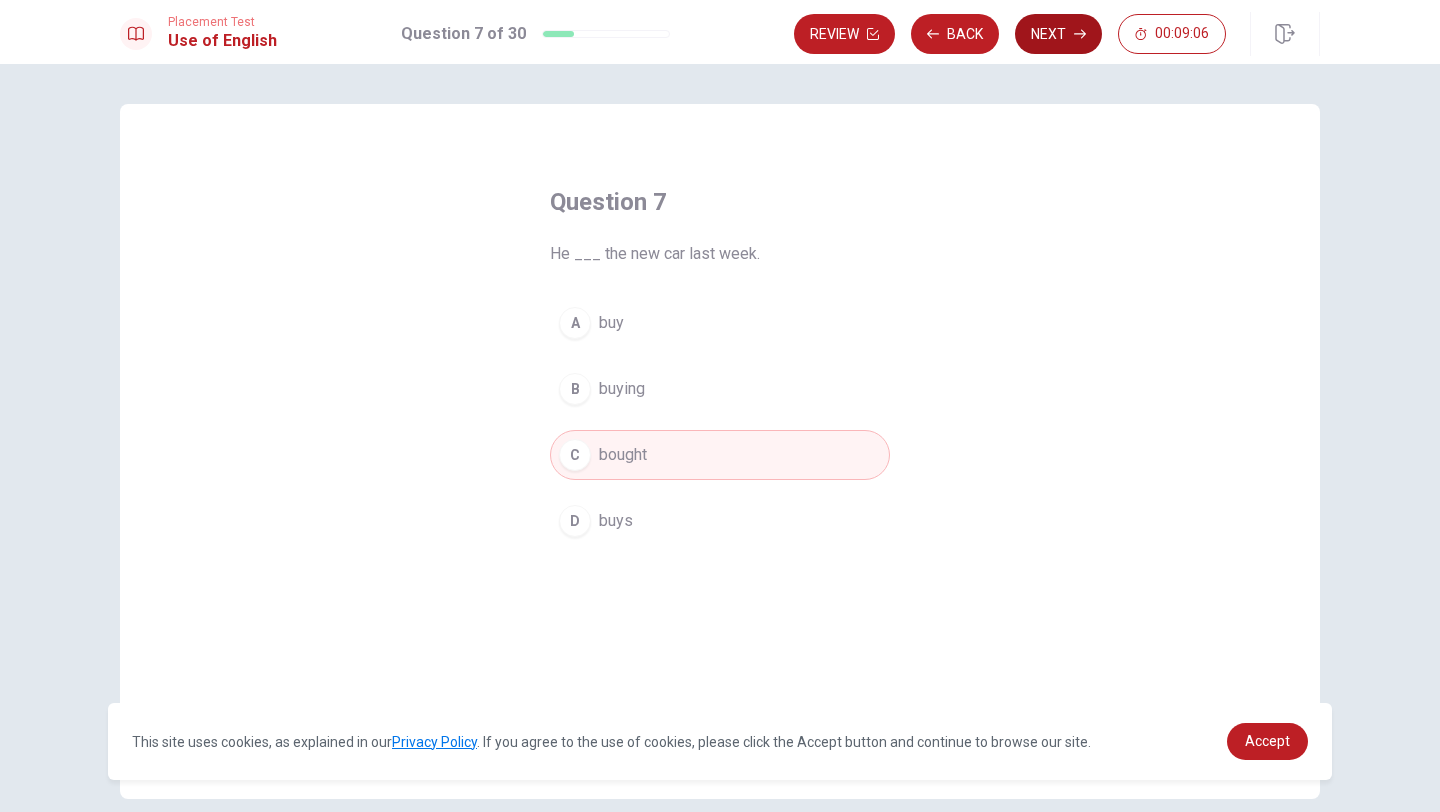click on "Next" at bounding box center (1058, 34) 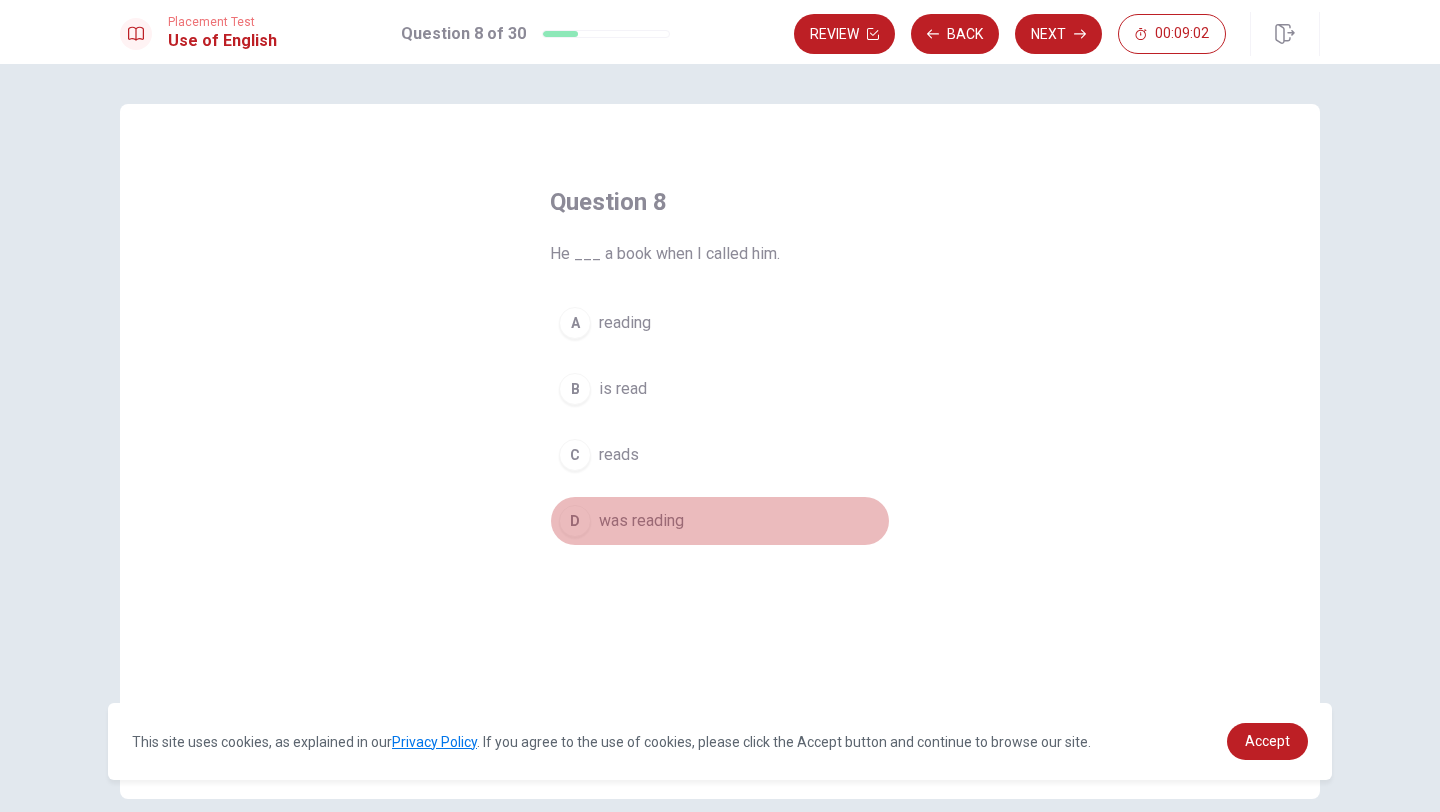 click on "D" at bounding box center [575, 521] 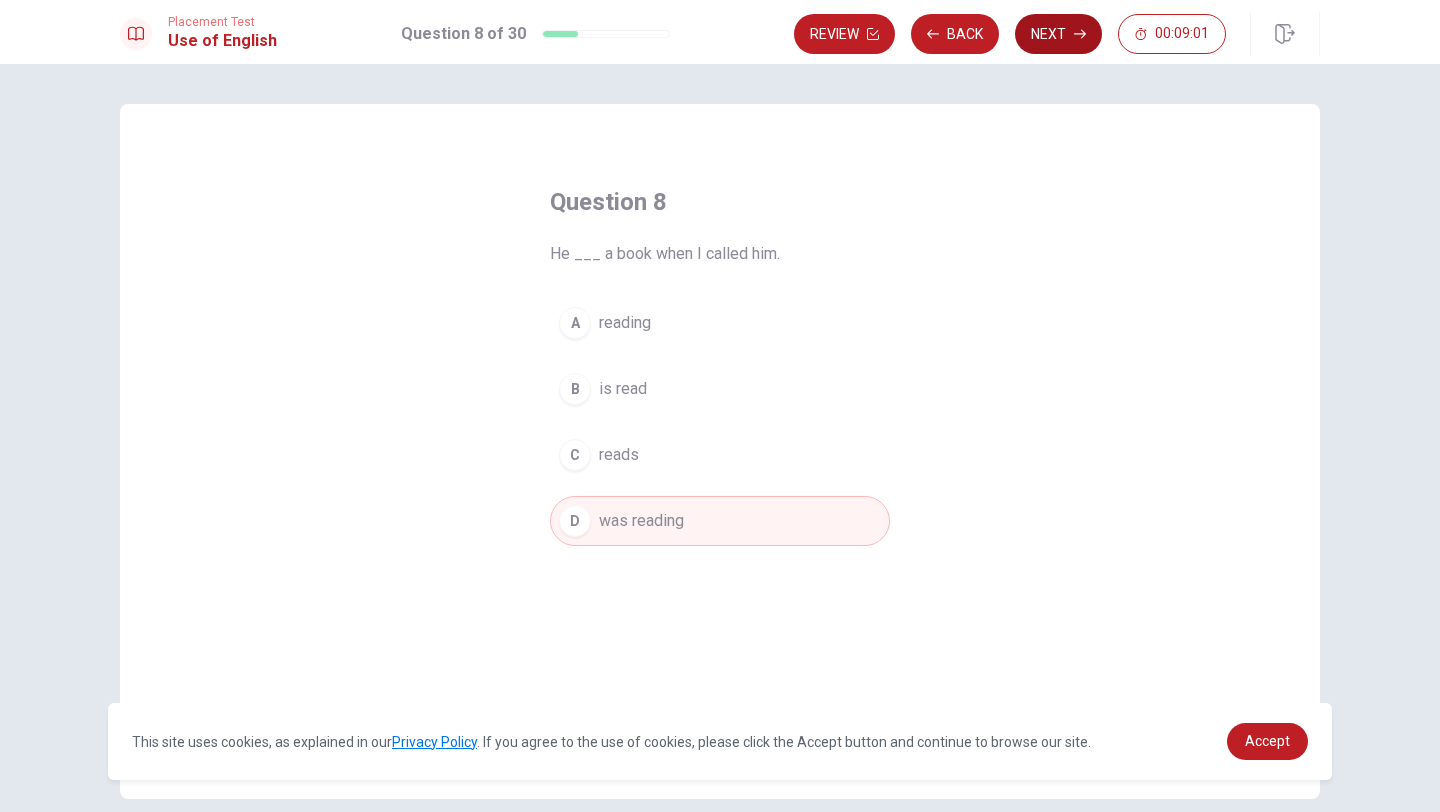 click on "Next" at bounding box center [1058, 34] 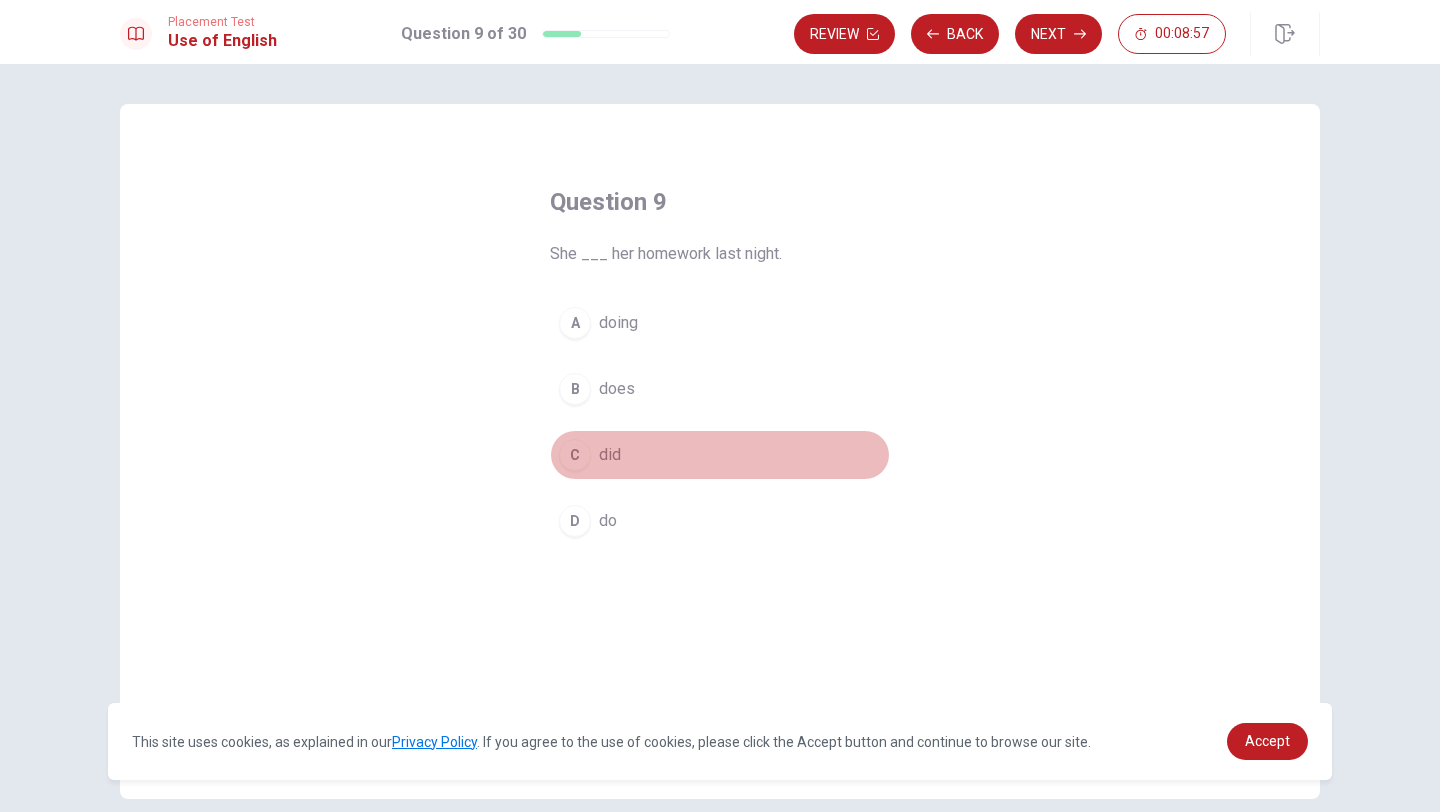 click on "C" at bounding box center (575, 455) 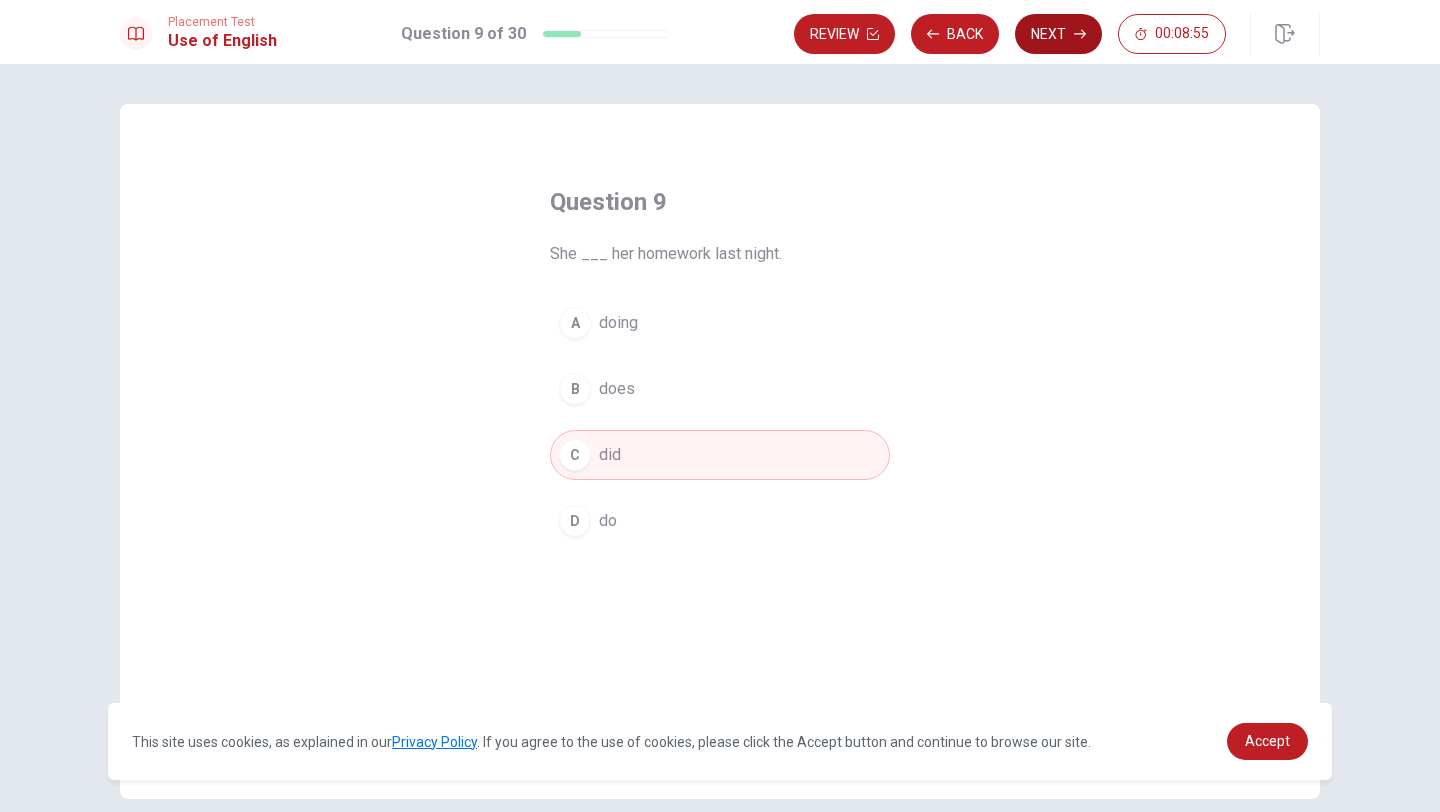 click on "Next" at bounding box center [1058, 34] 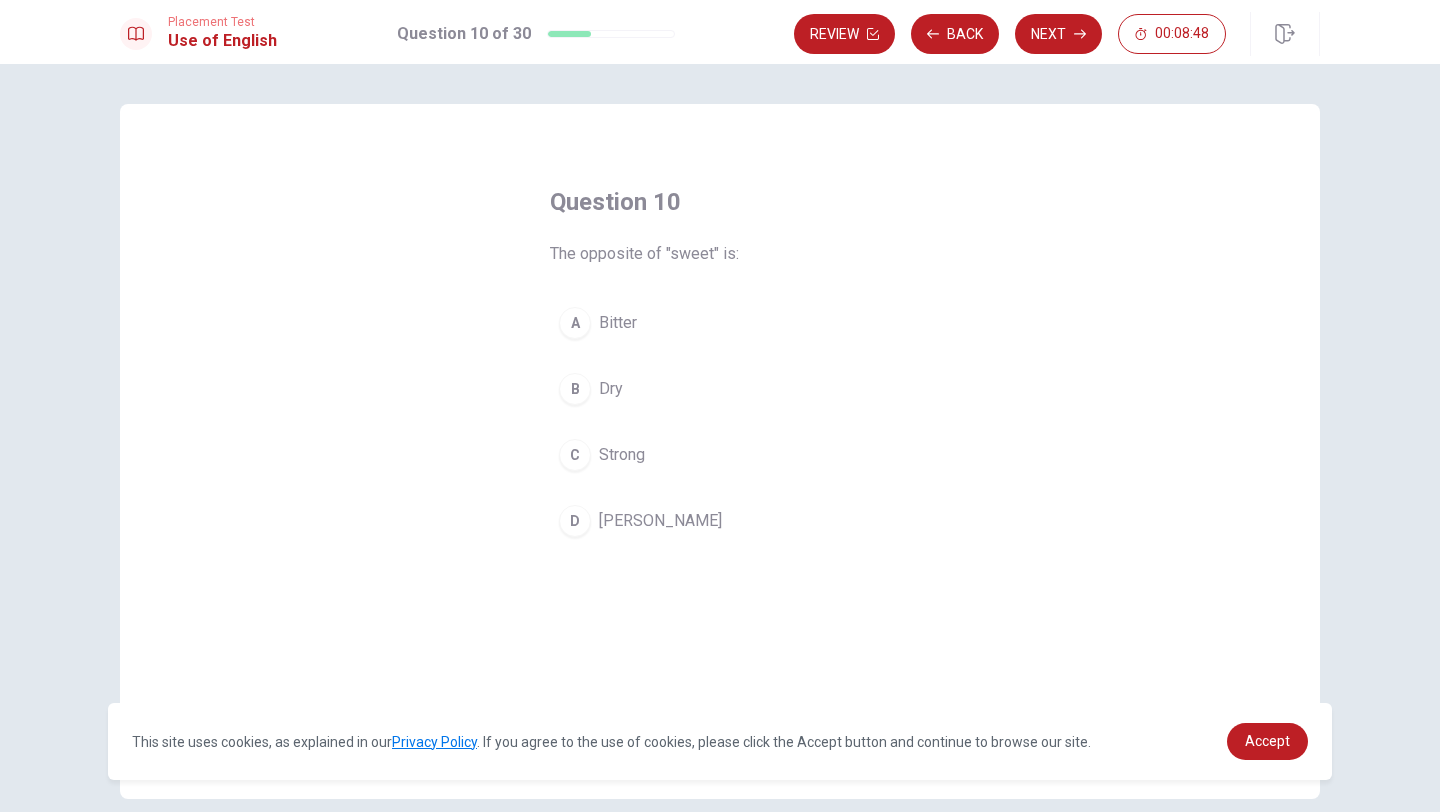 click on "D" at bounding box center (575, 521) 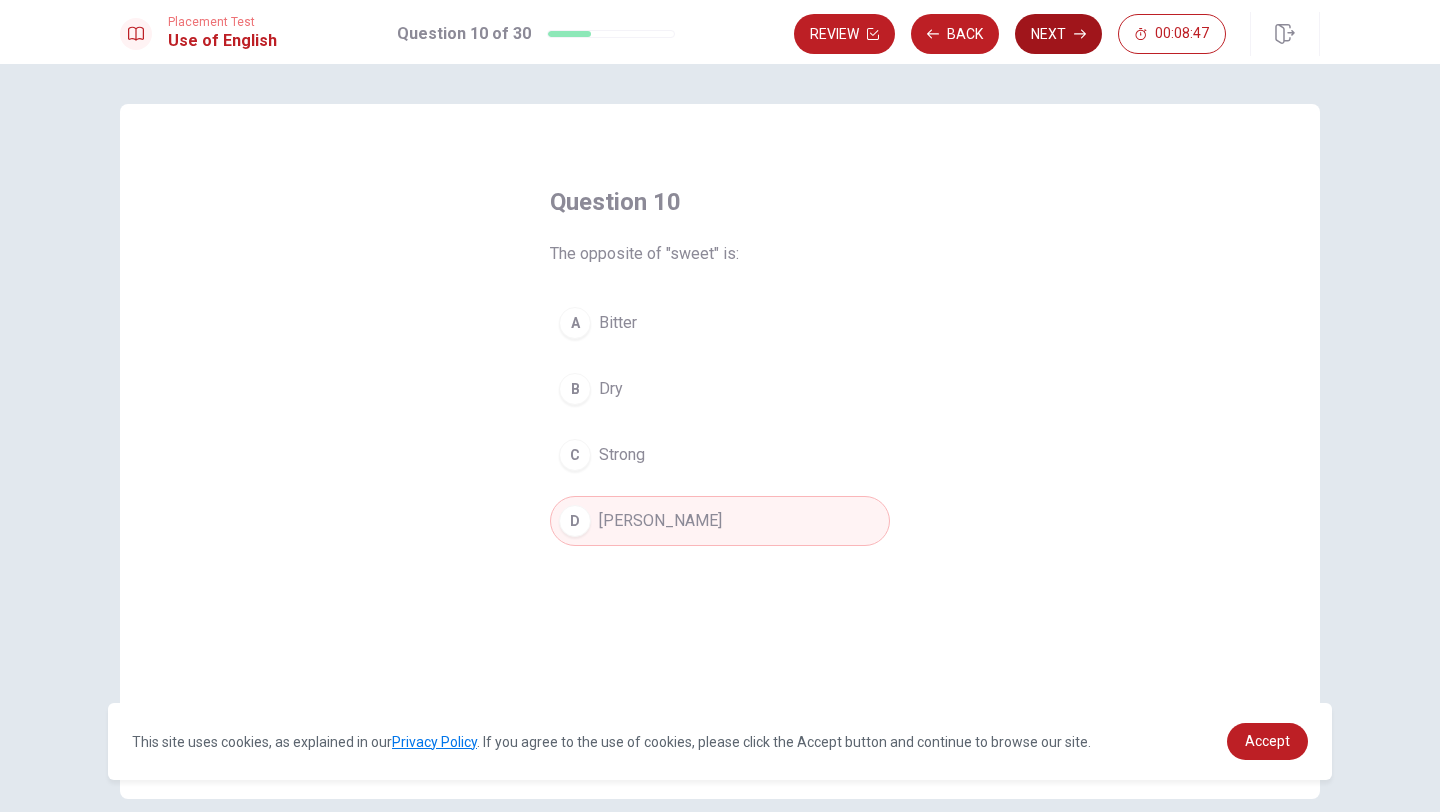 click on "Next" at bounding box center (1058, 34) 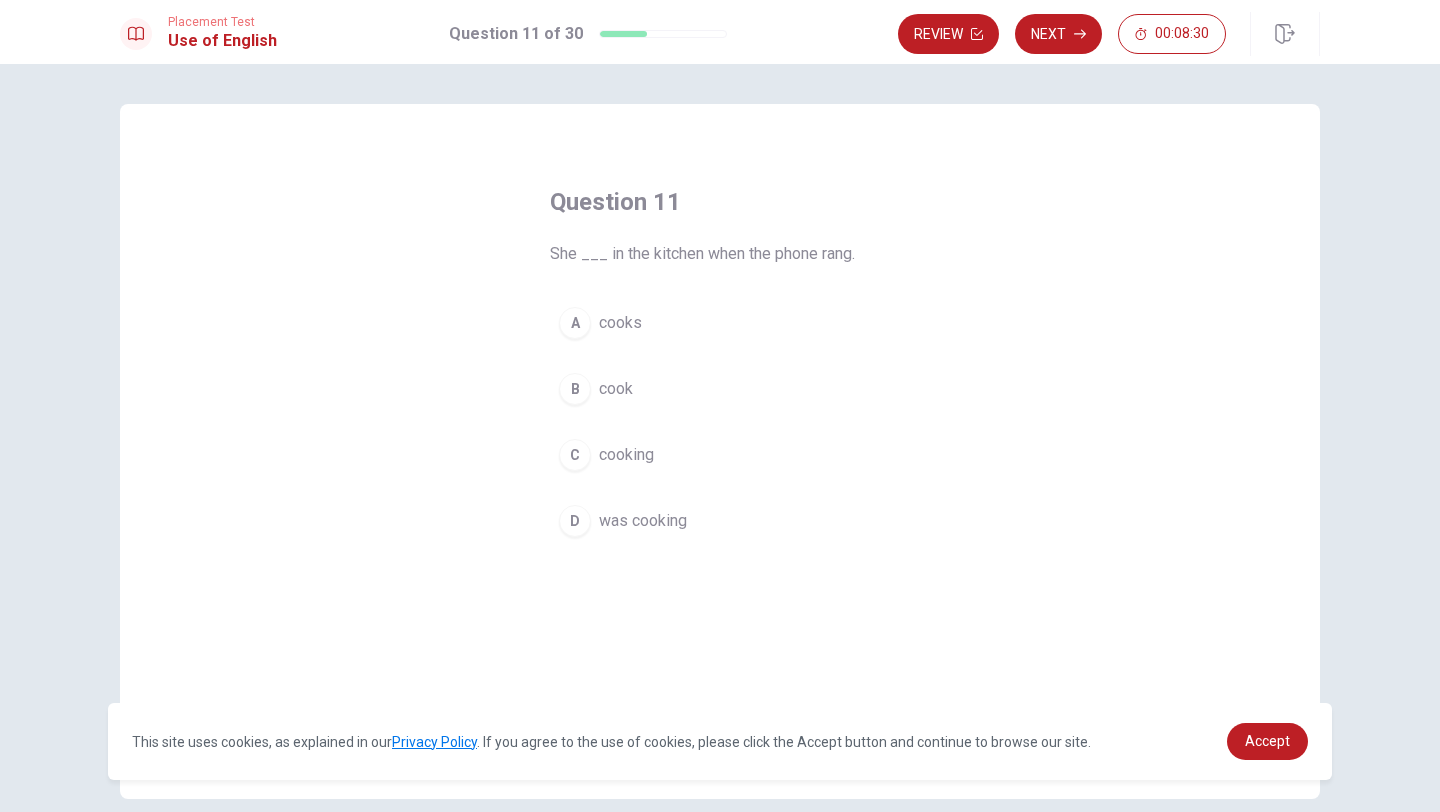 click on "D" at bounding box center [575, 521] 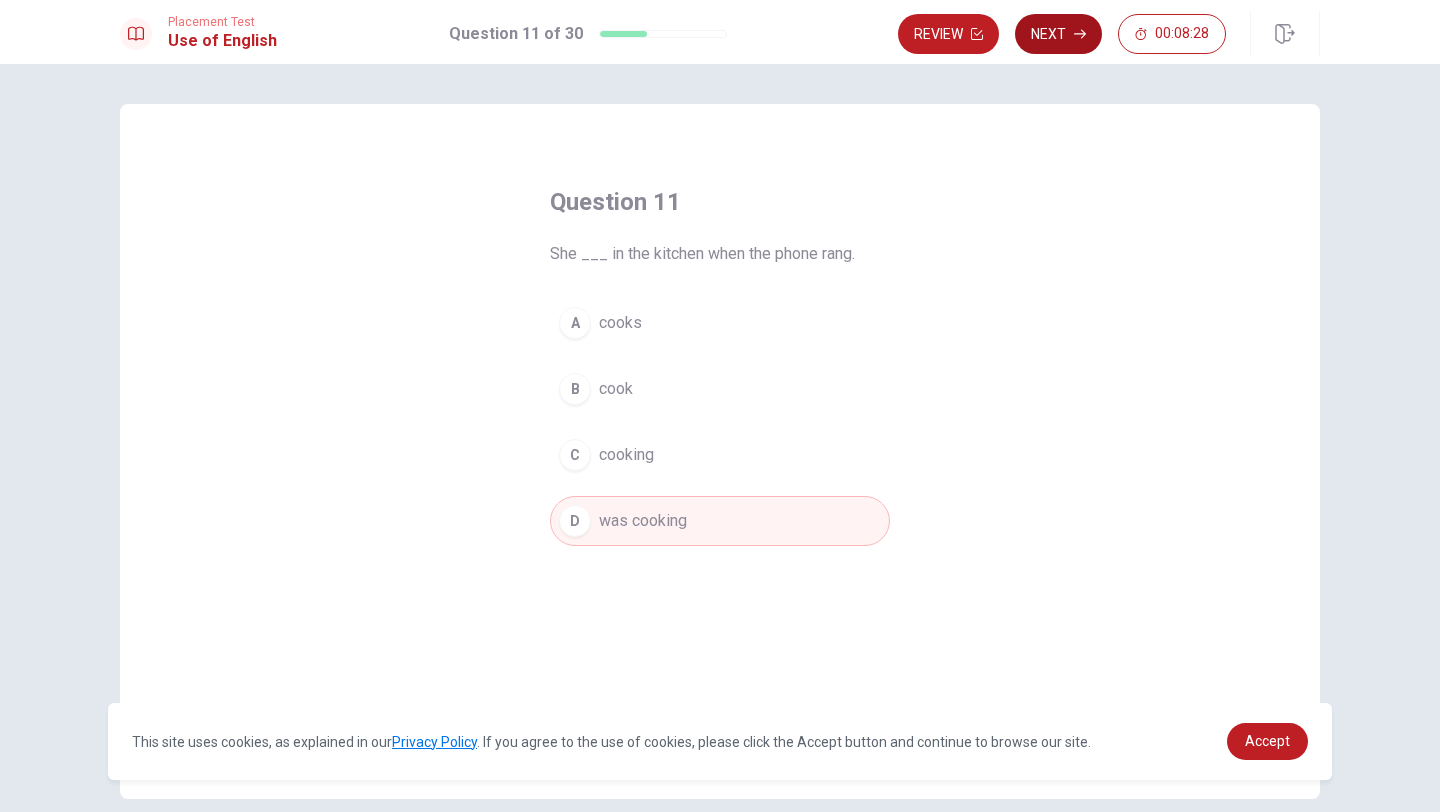 click 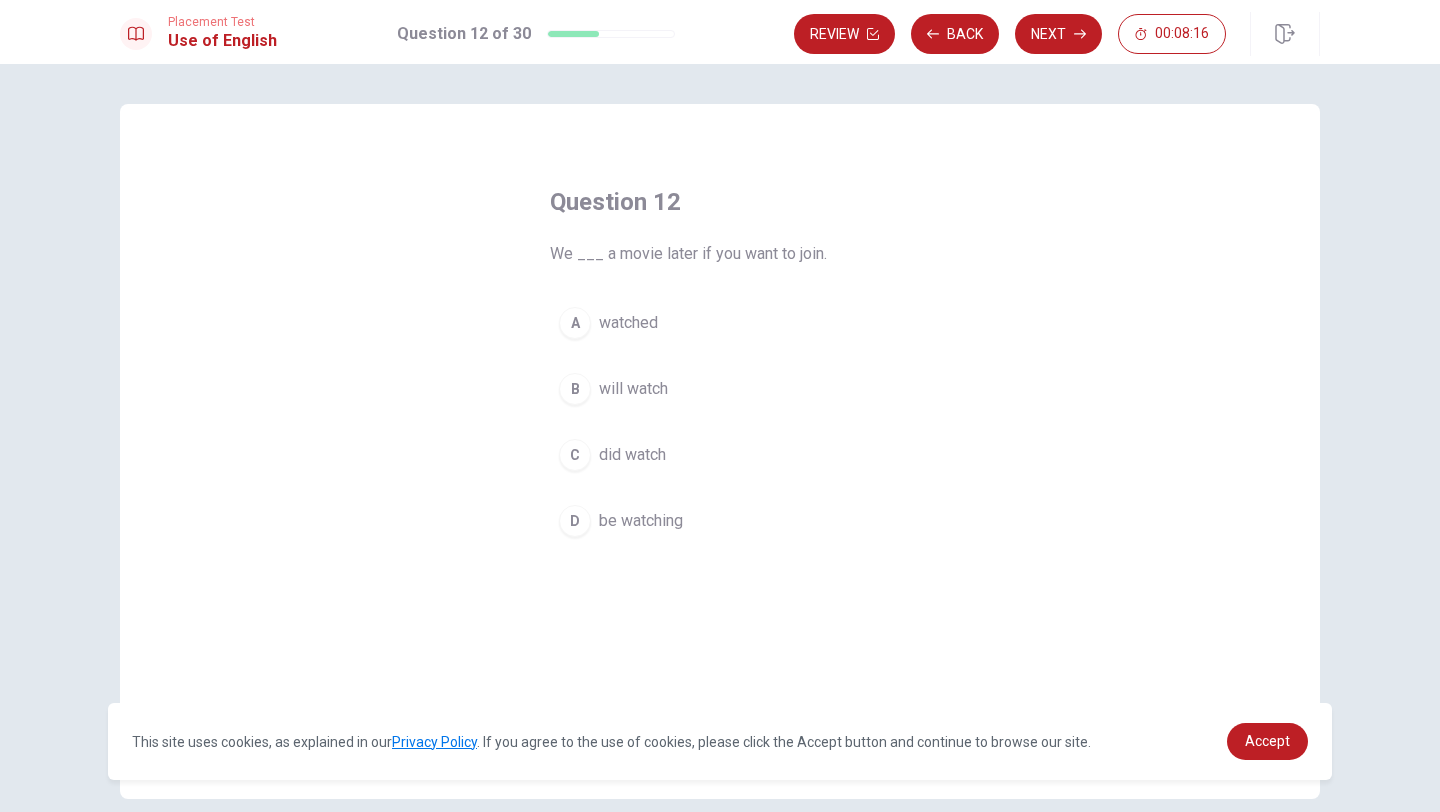 click on "B" at bounding box center (575, 389) 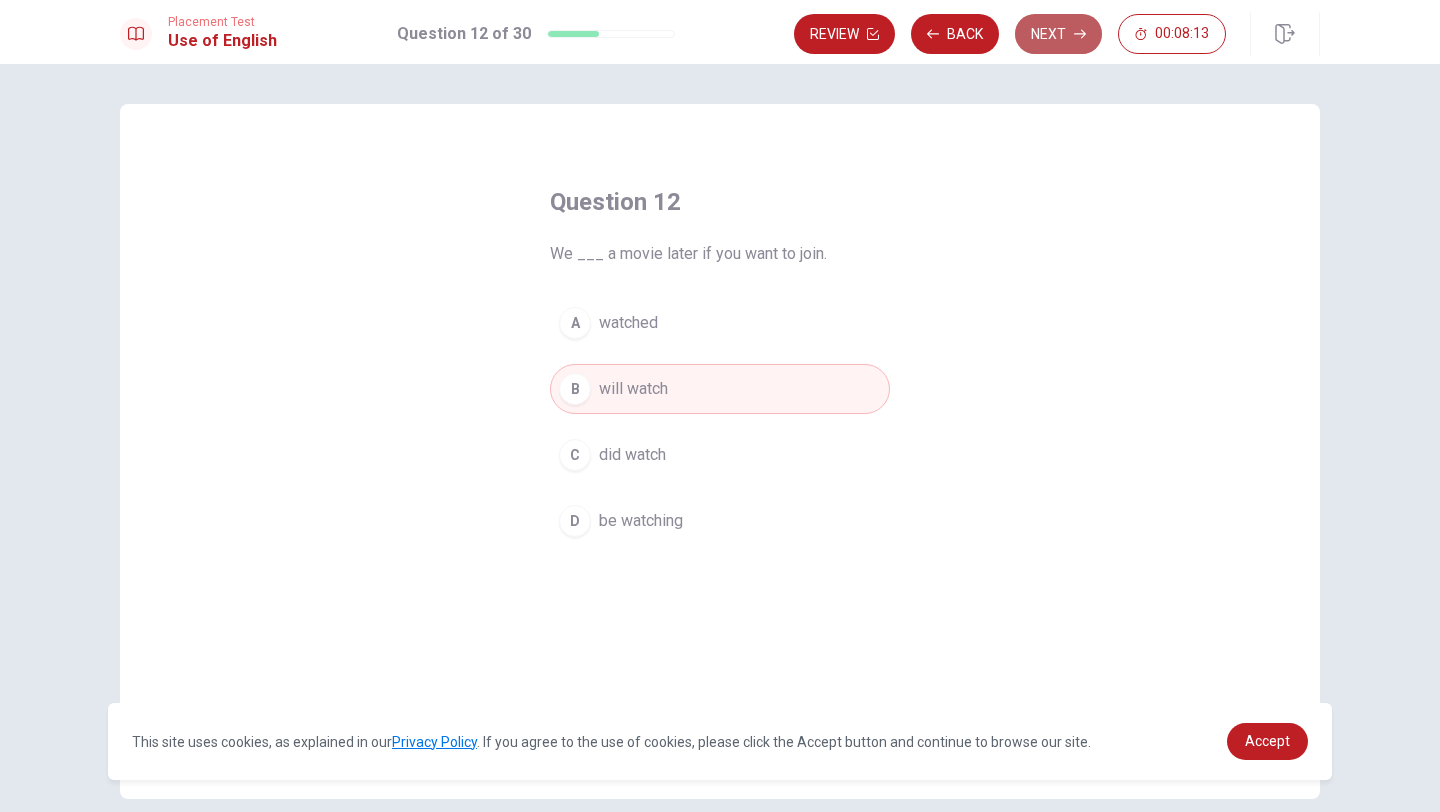 click 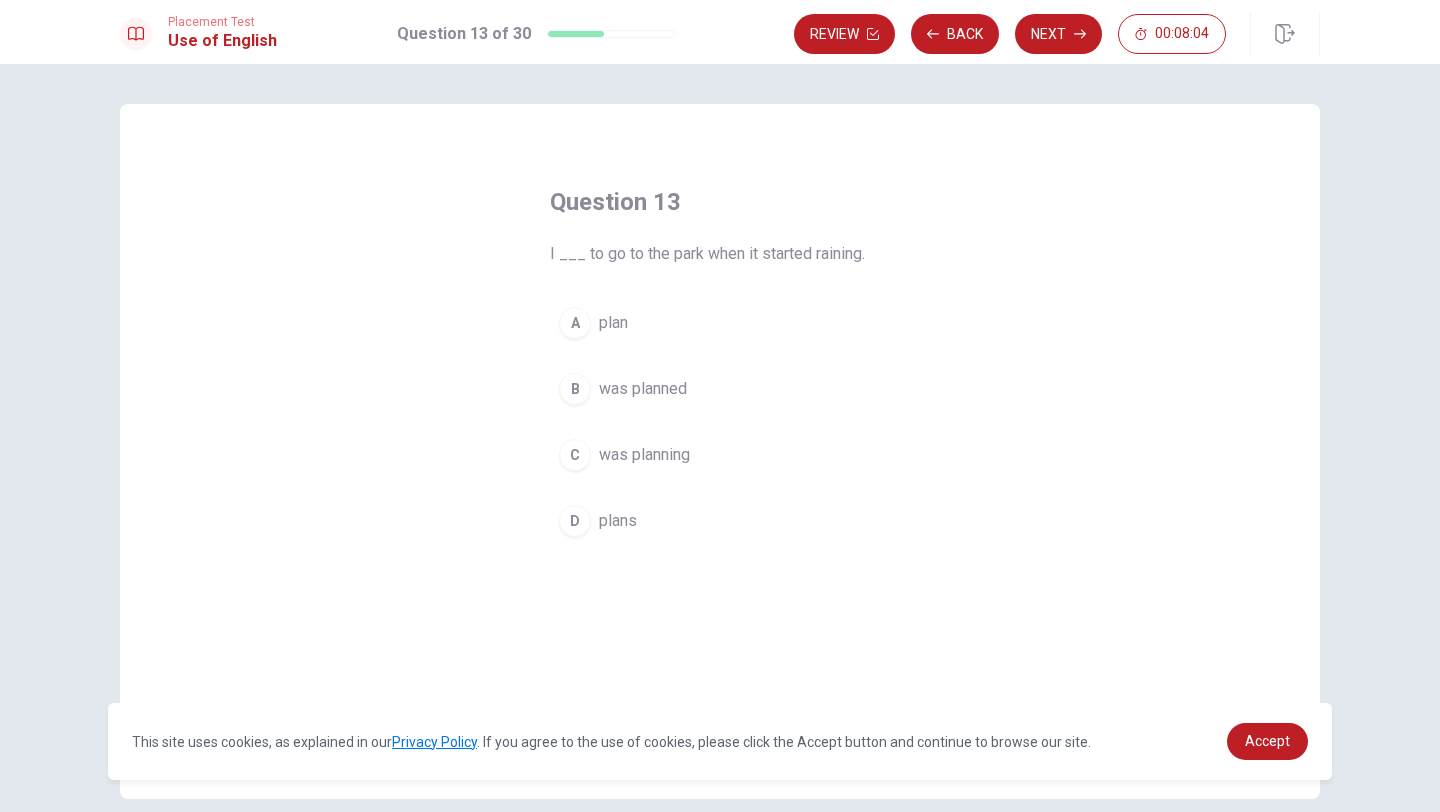 click on "C" at bounding box center (575, 455) 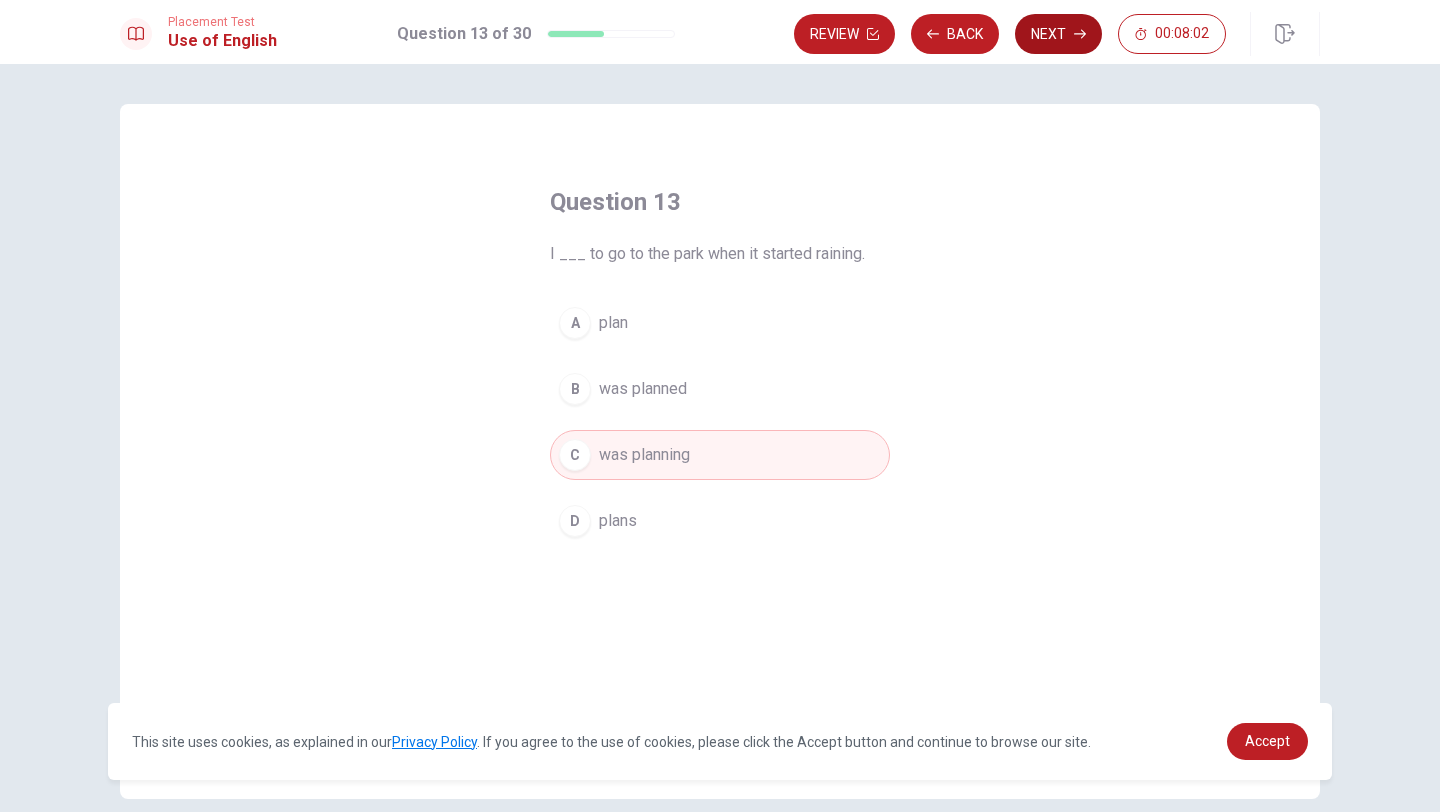 click on "Next" at bounding box center [1058, 34] 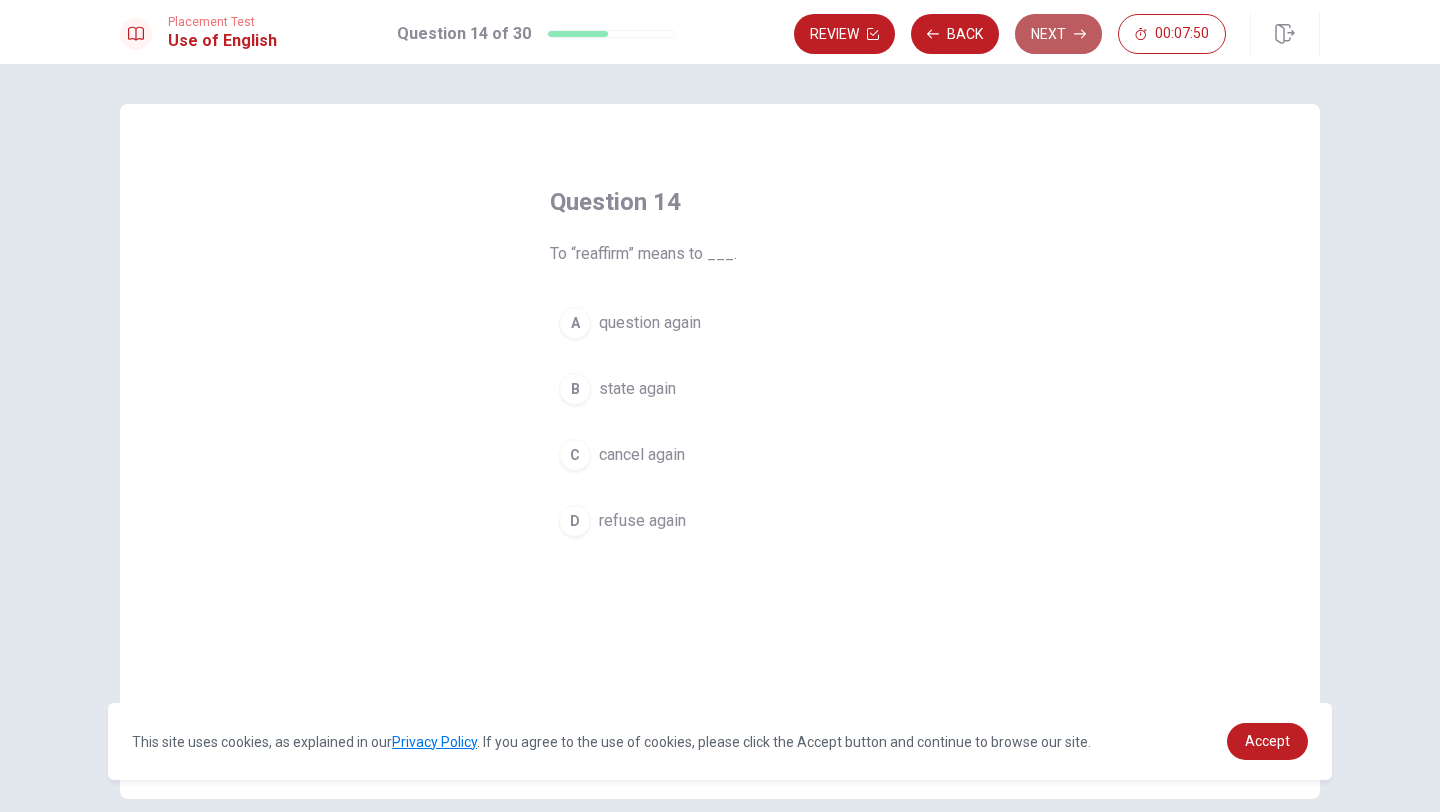 click on "Next" at bounding box center (1058, 34) 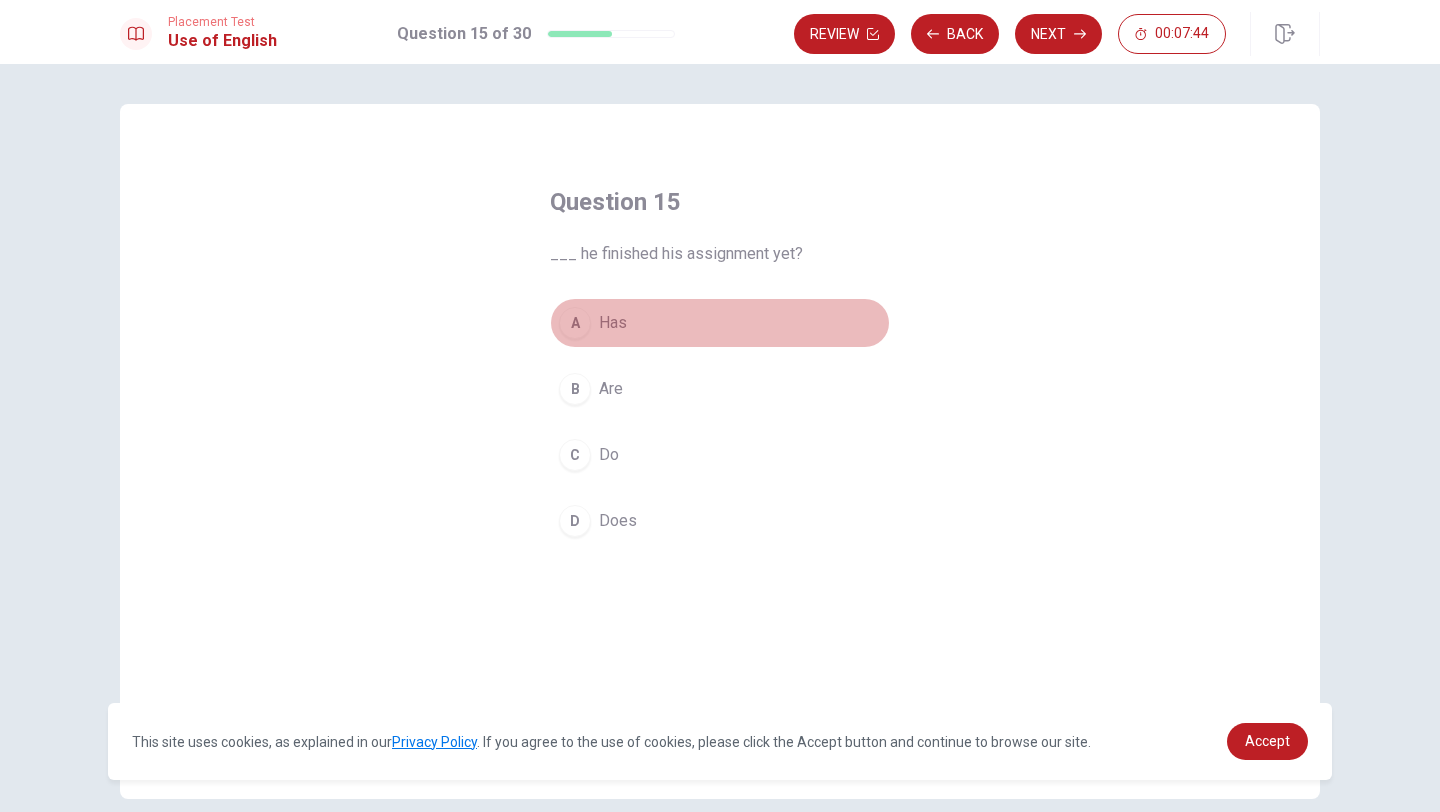 click on "A" at bounding box center (575, 323) 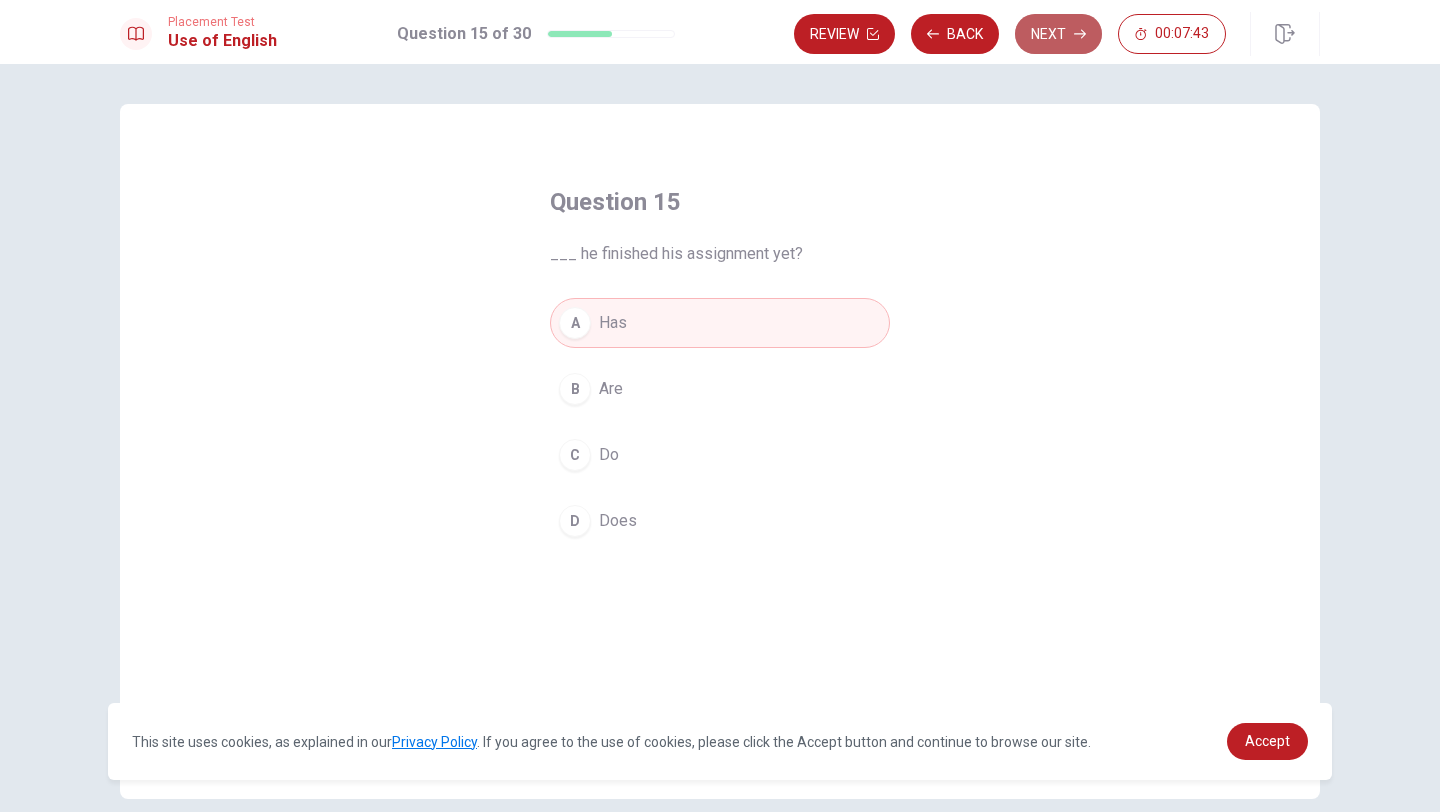 click 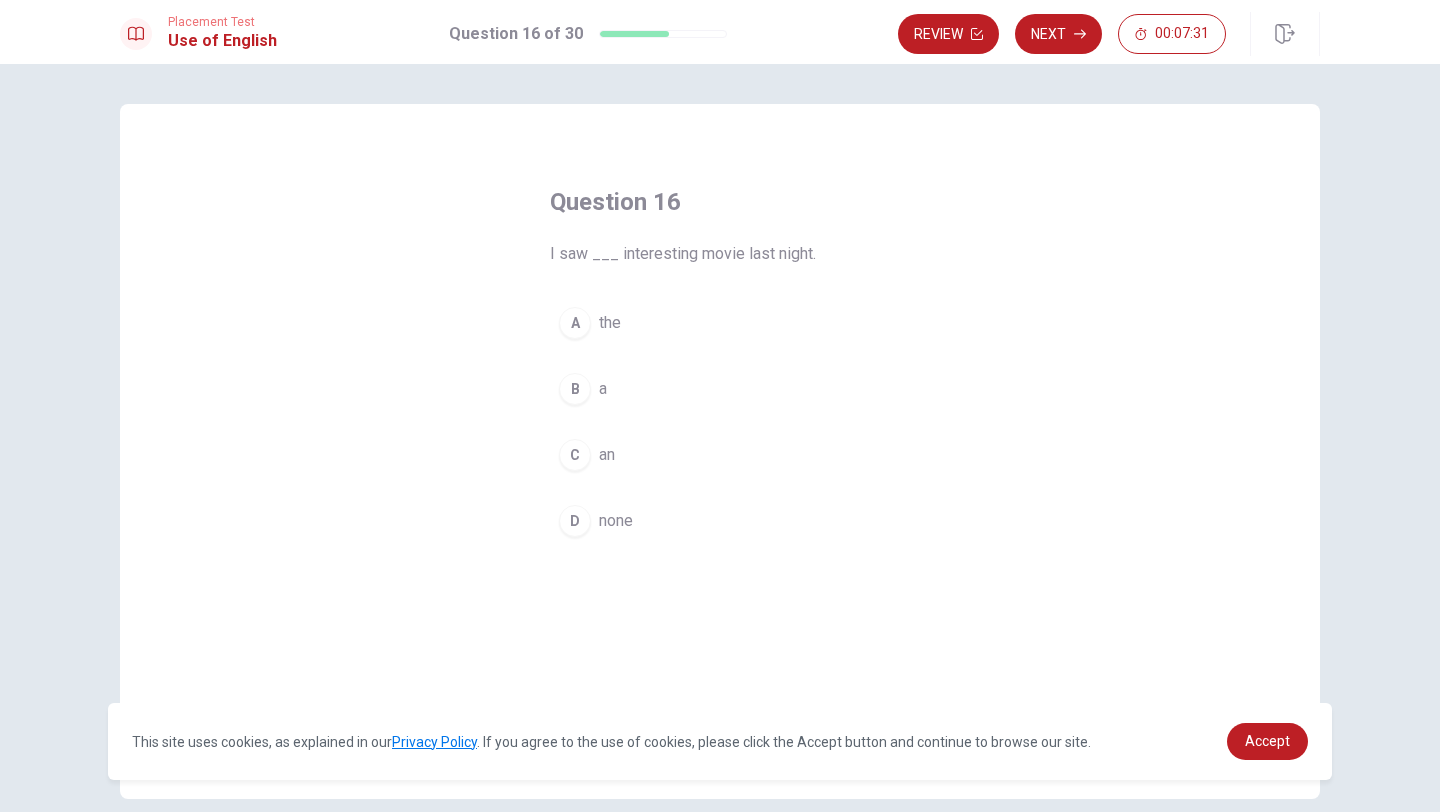 click on "A" at bounding box center (575, 323) 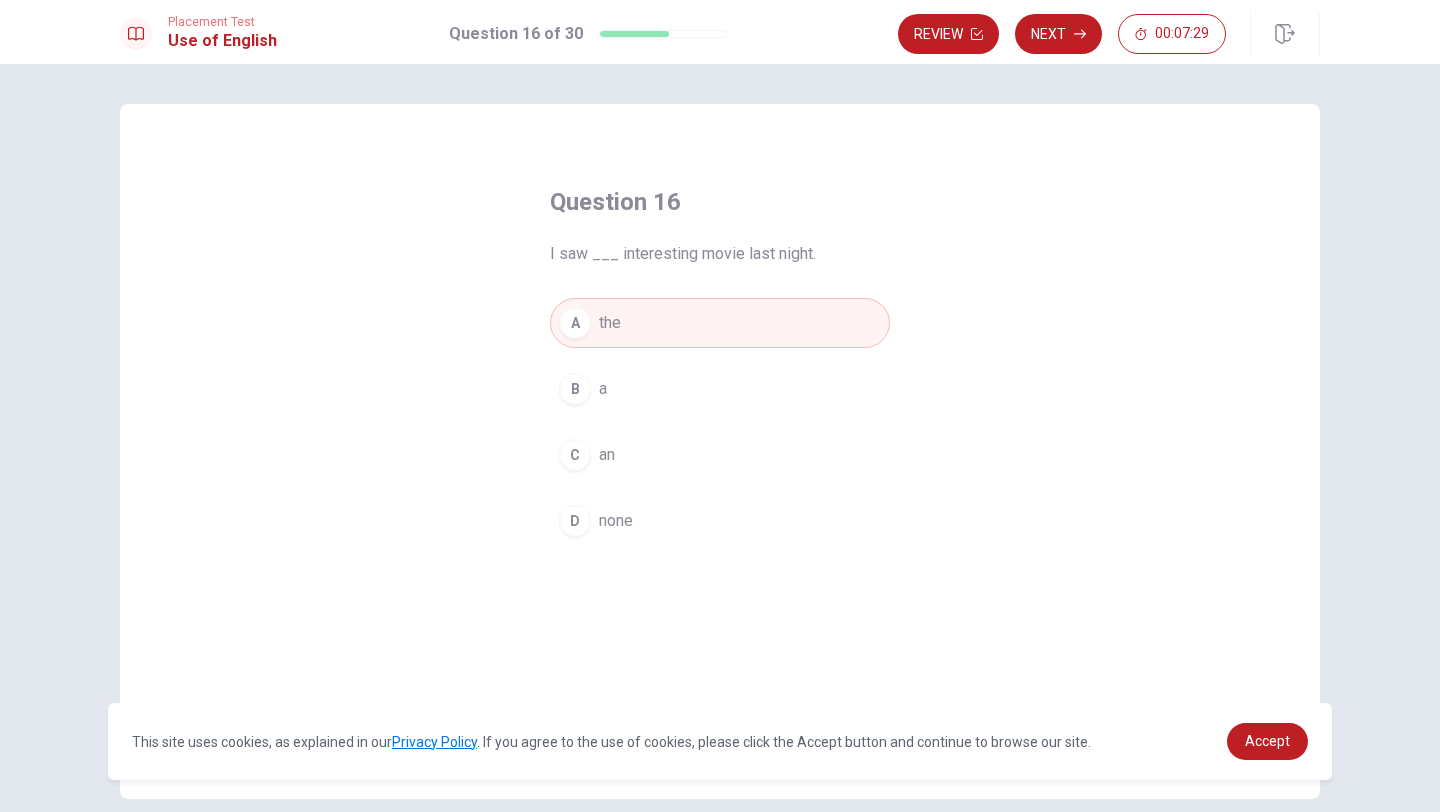 click on "C" at bounding box center [575, 455] 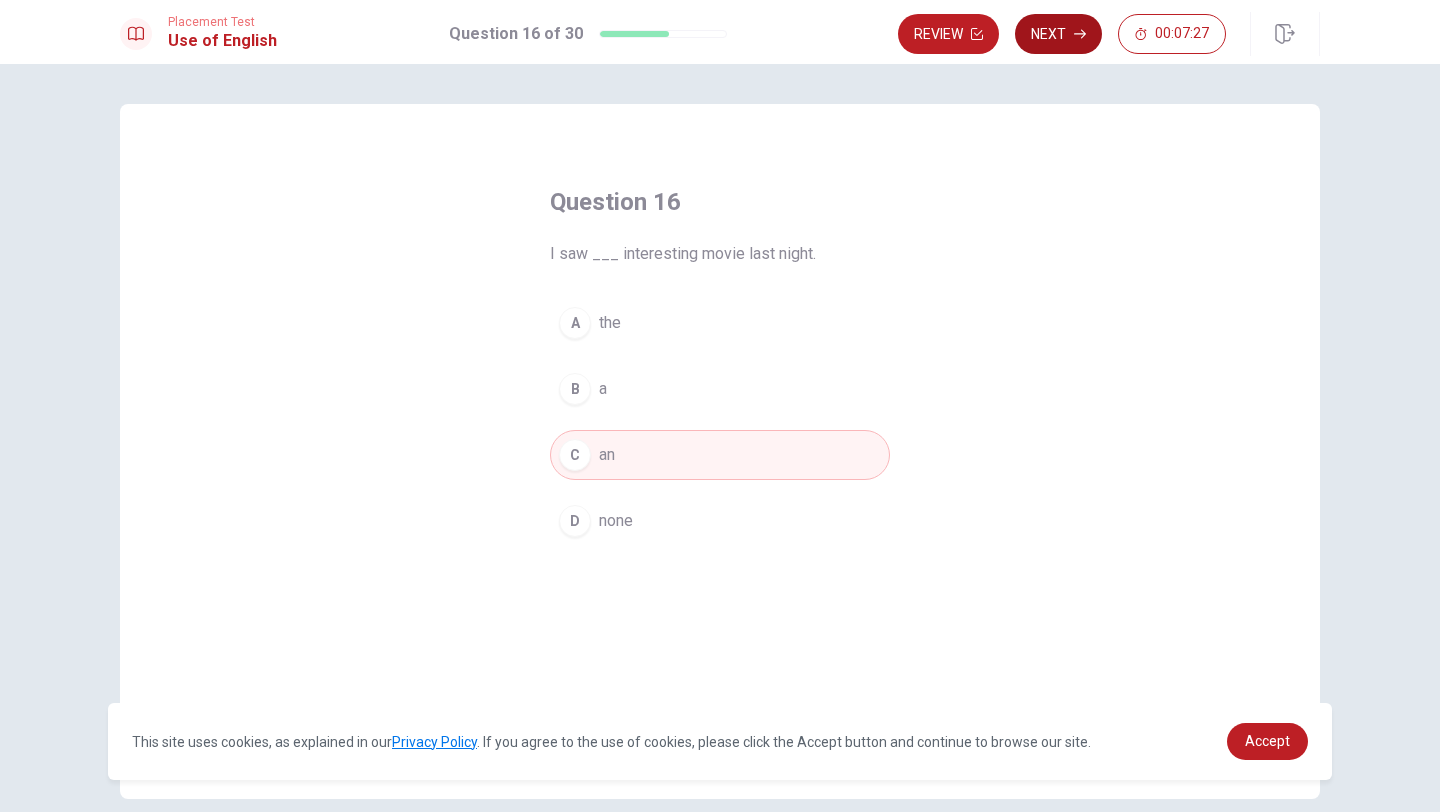 click 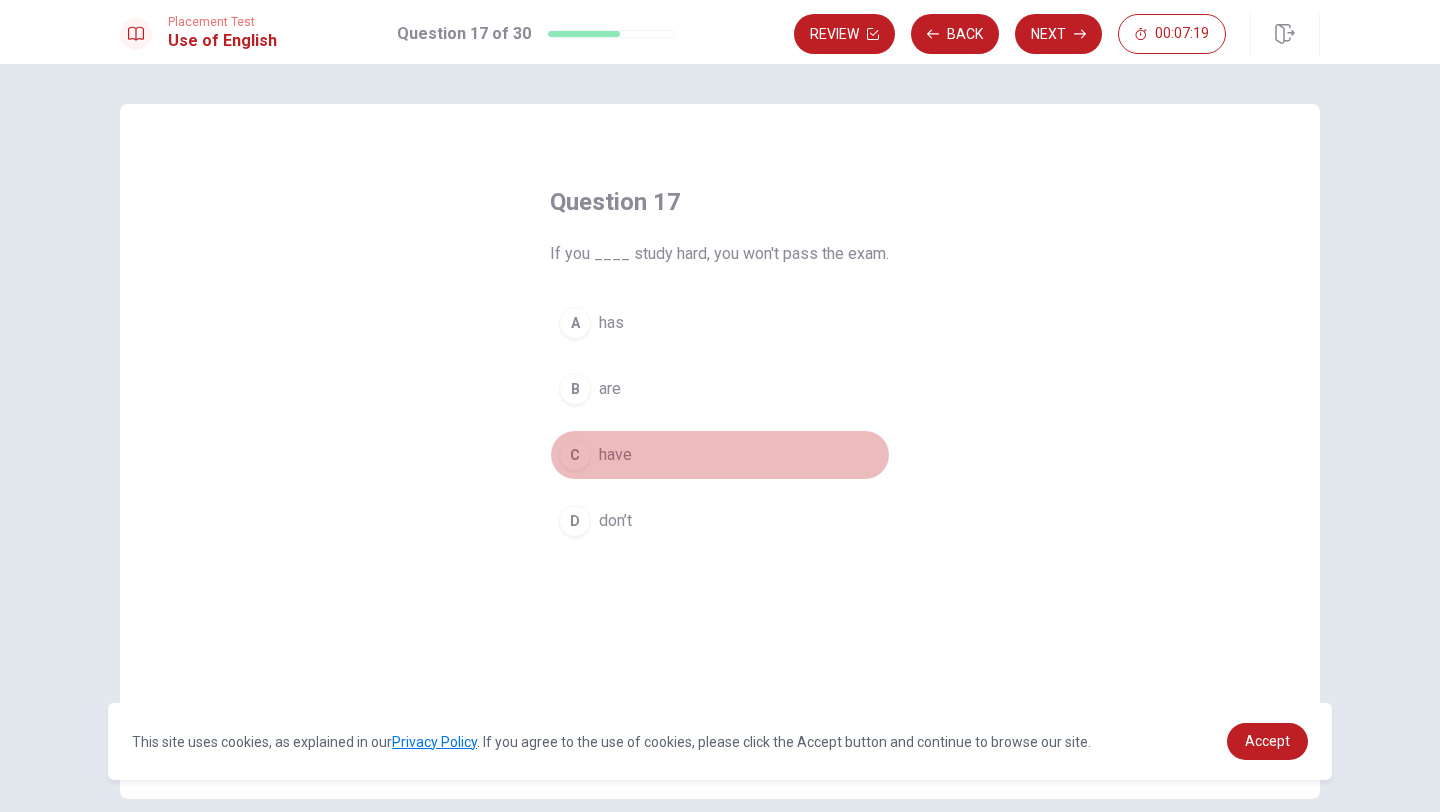 click on "C" at bounding box center [575, 455] 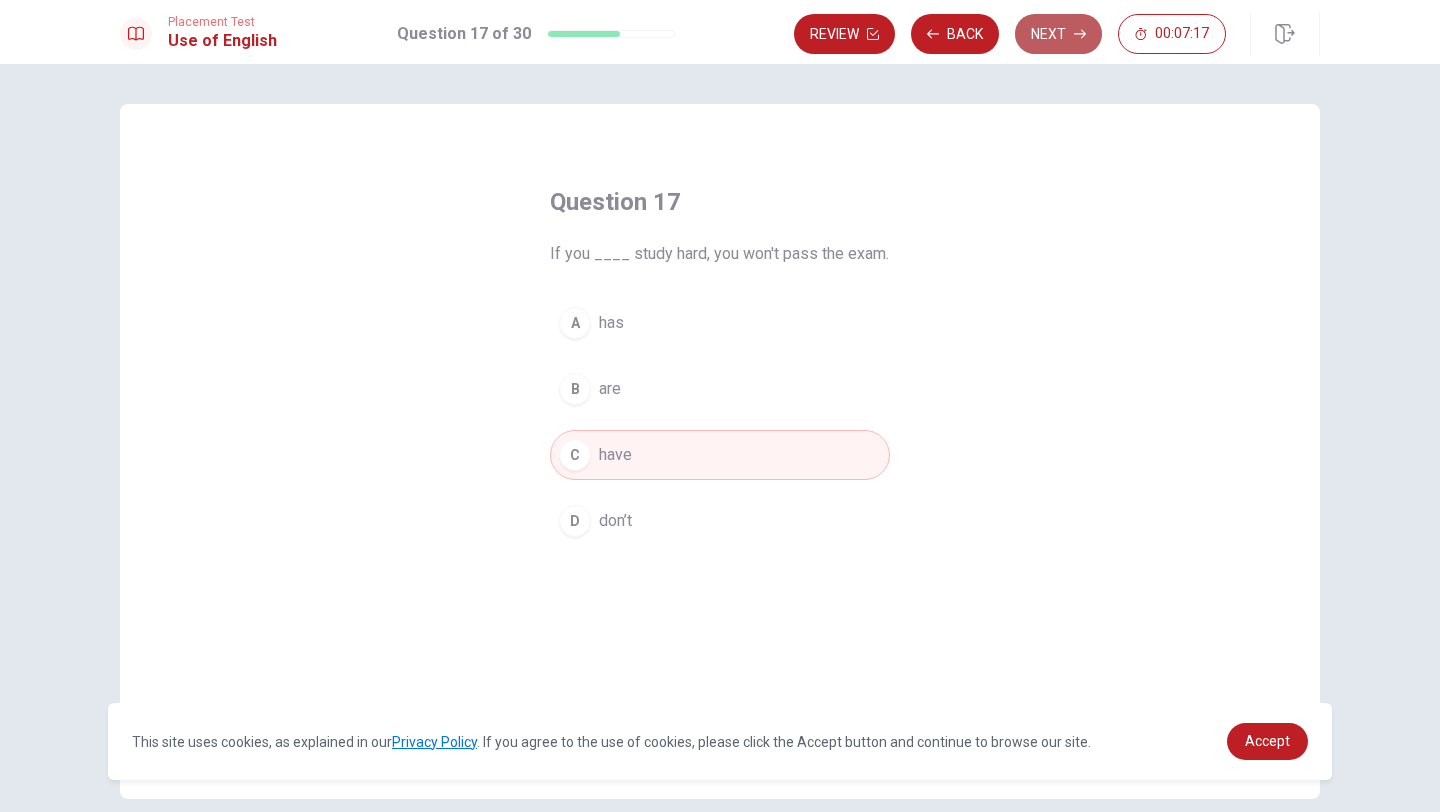 click on "Next" at bounding box center [1058, 34] 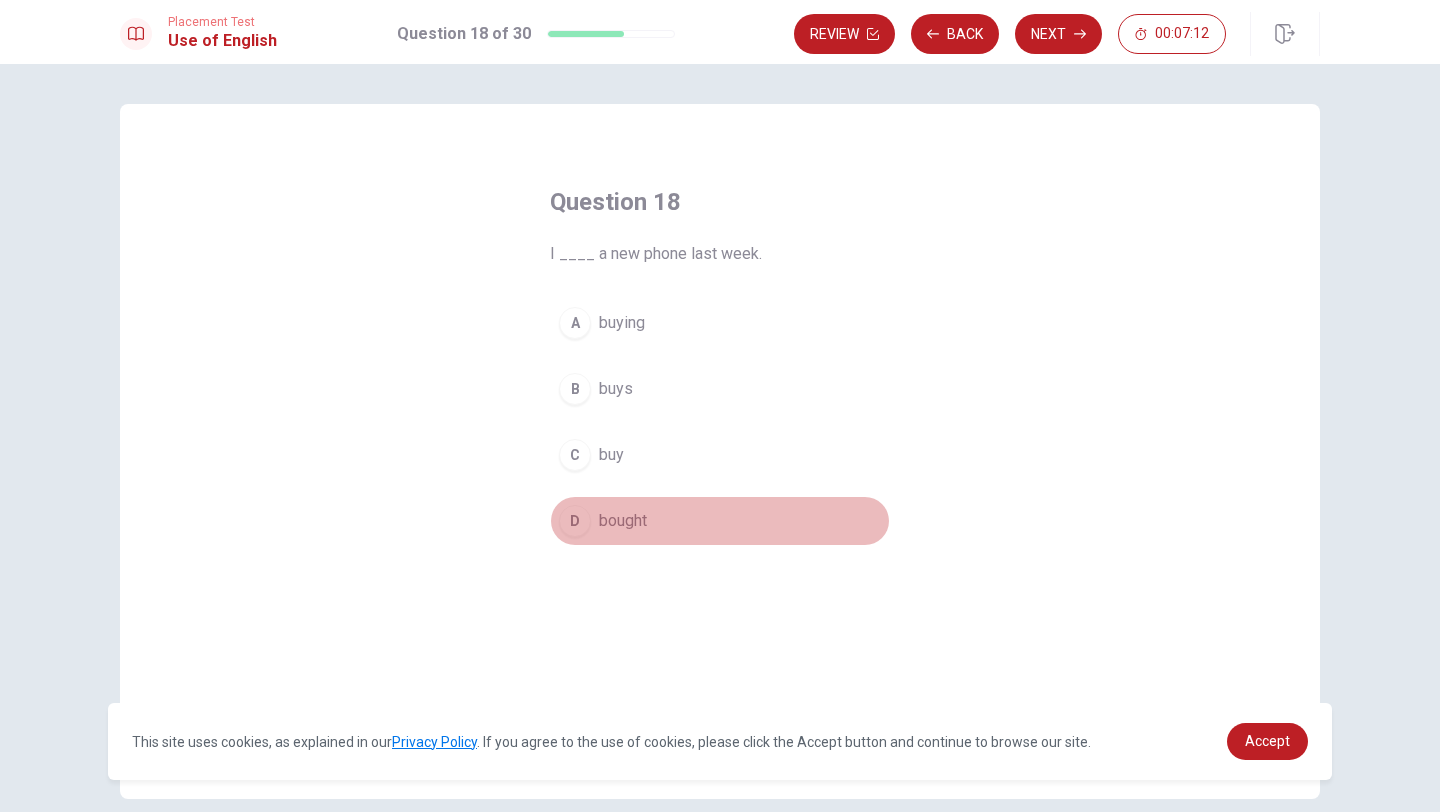 click on "D" at bounding box center [575, 521] 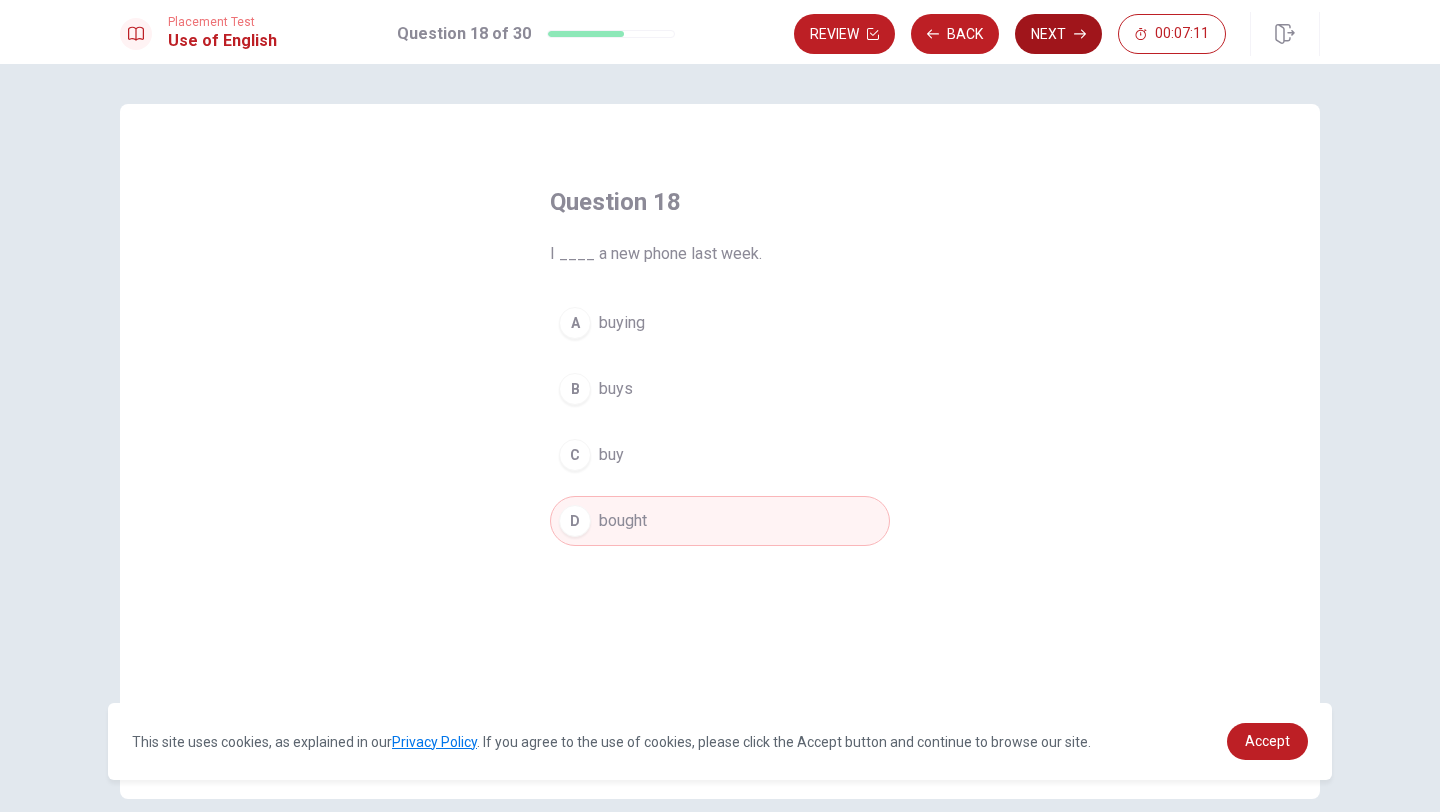click on "Next" at bounding box center [1058, 34] 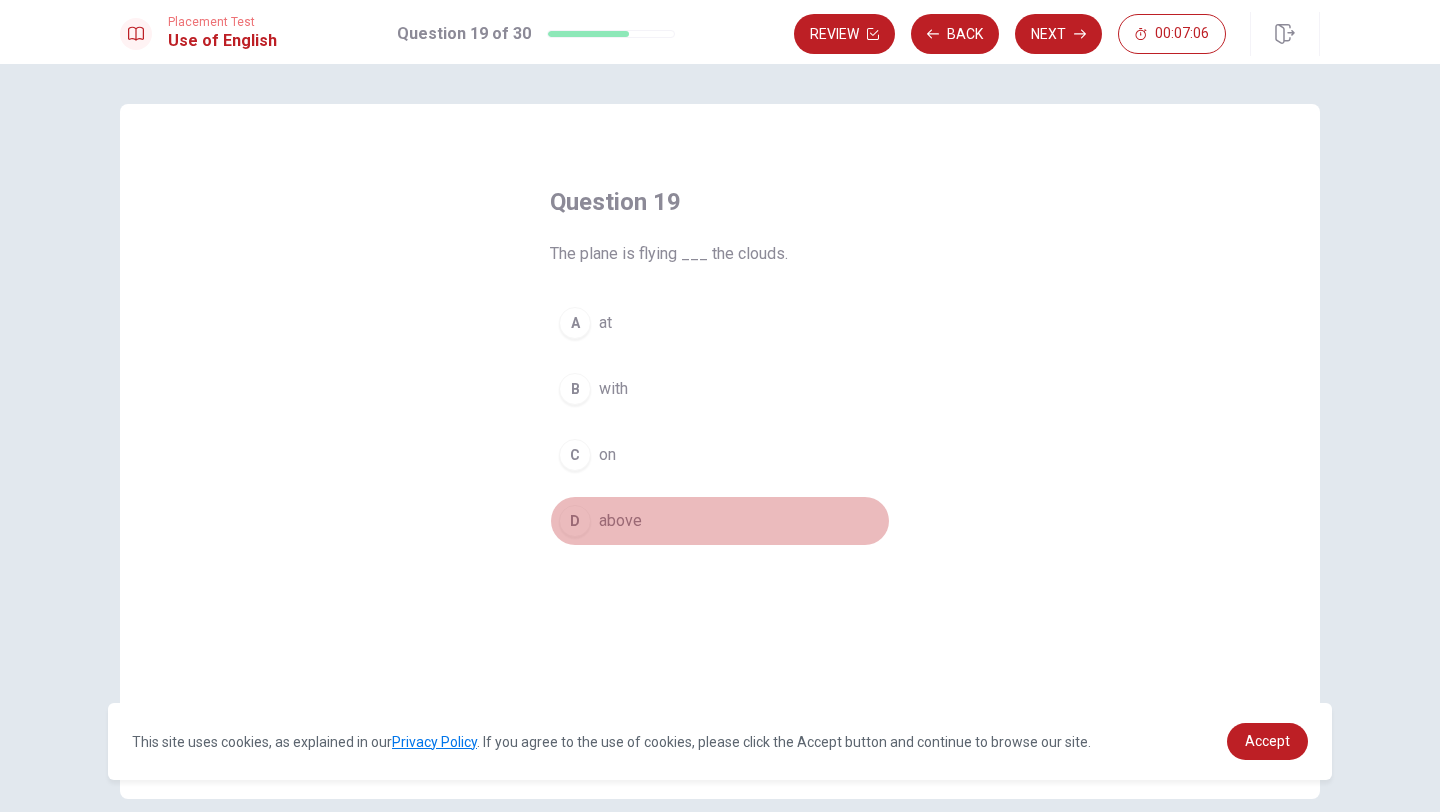 click on "D" at bounding box center (575, 521) 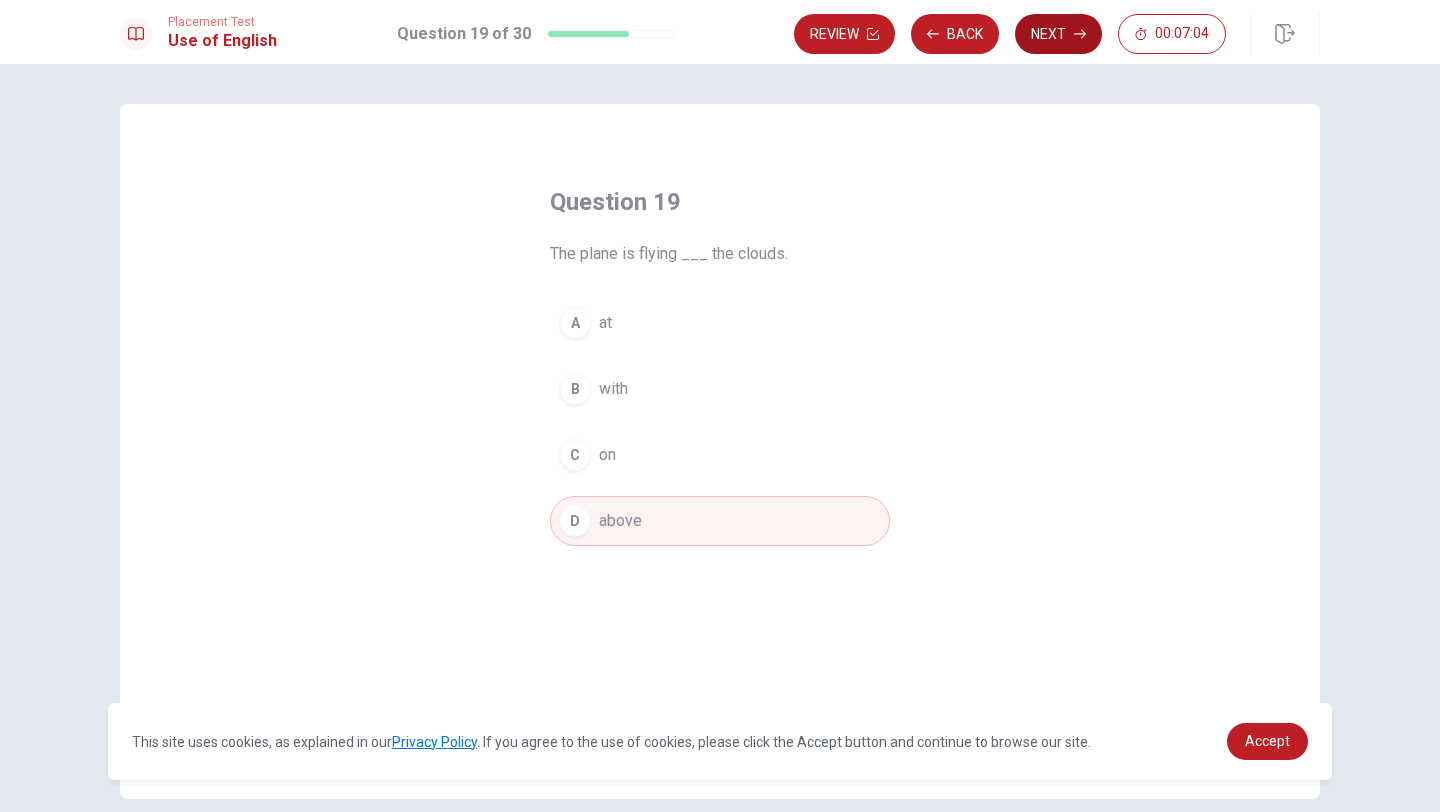 click on "Next" at bounding box center (1058, 34) 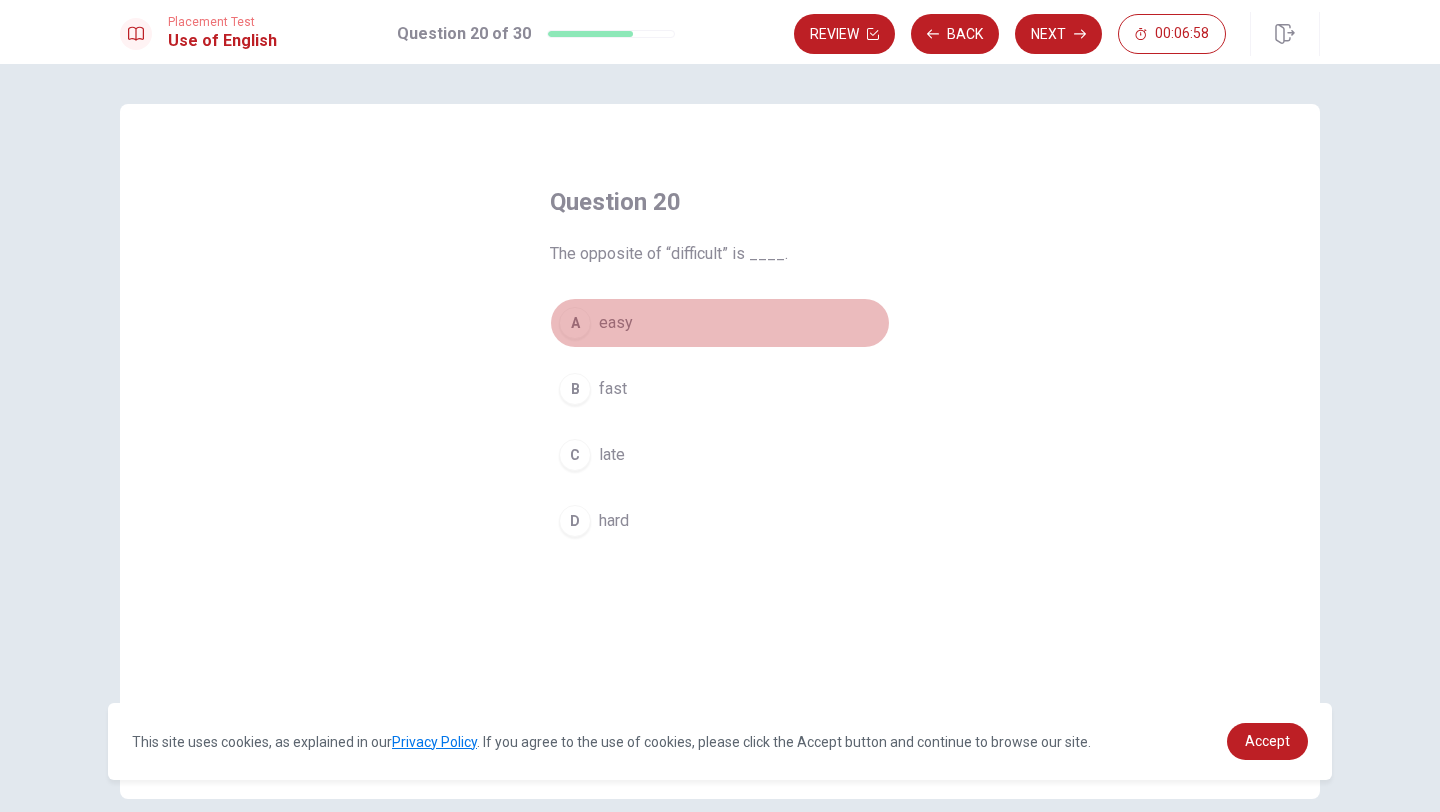 click on "A" at bounding box center [575, 323] 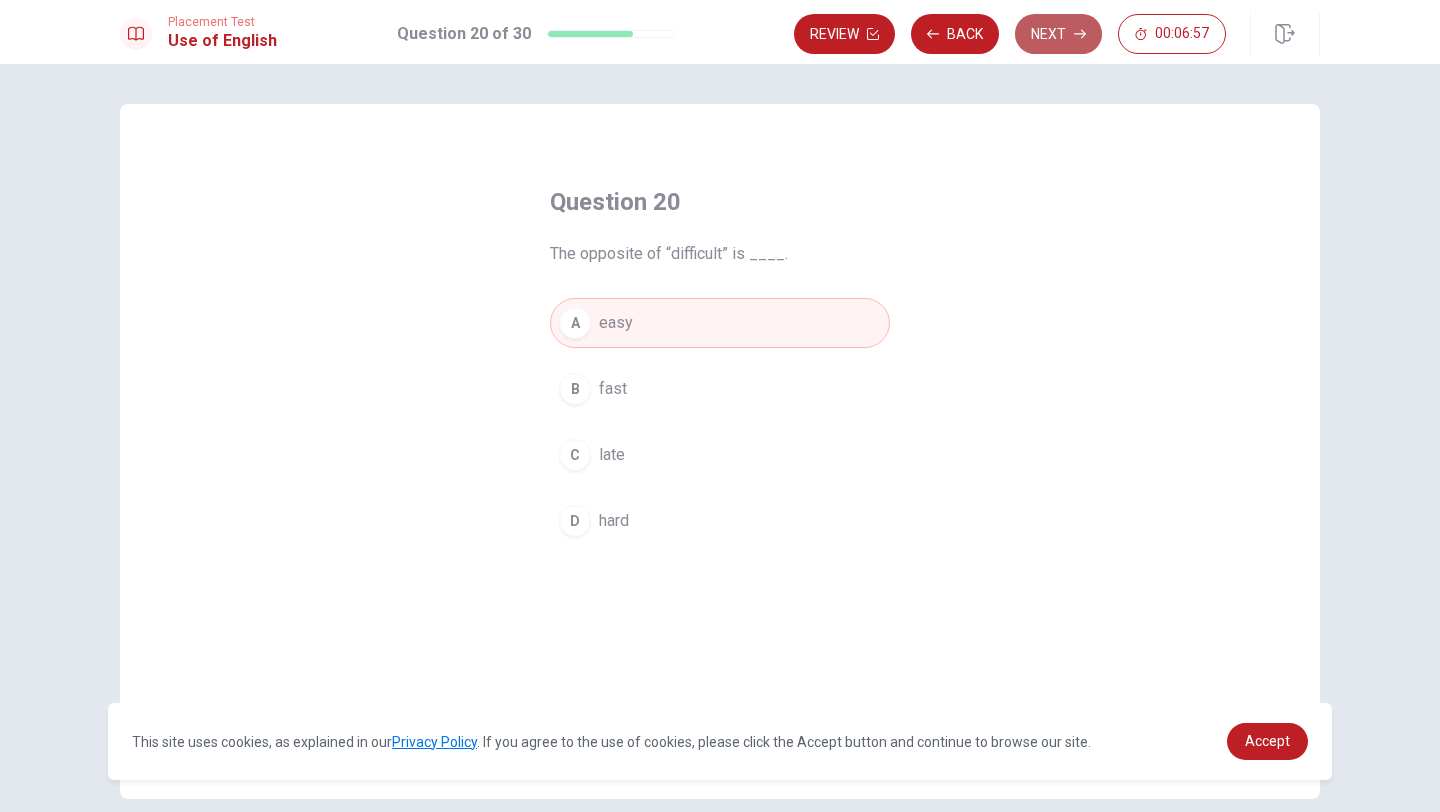 click on "Next" at bounding box center (1058, 34) 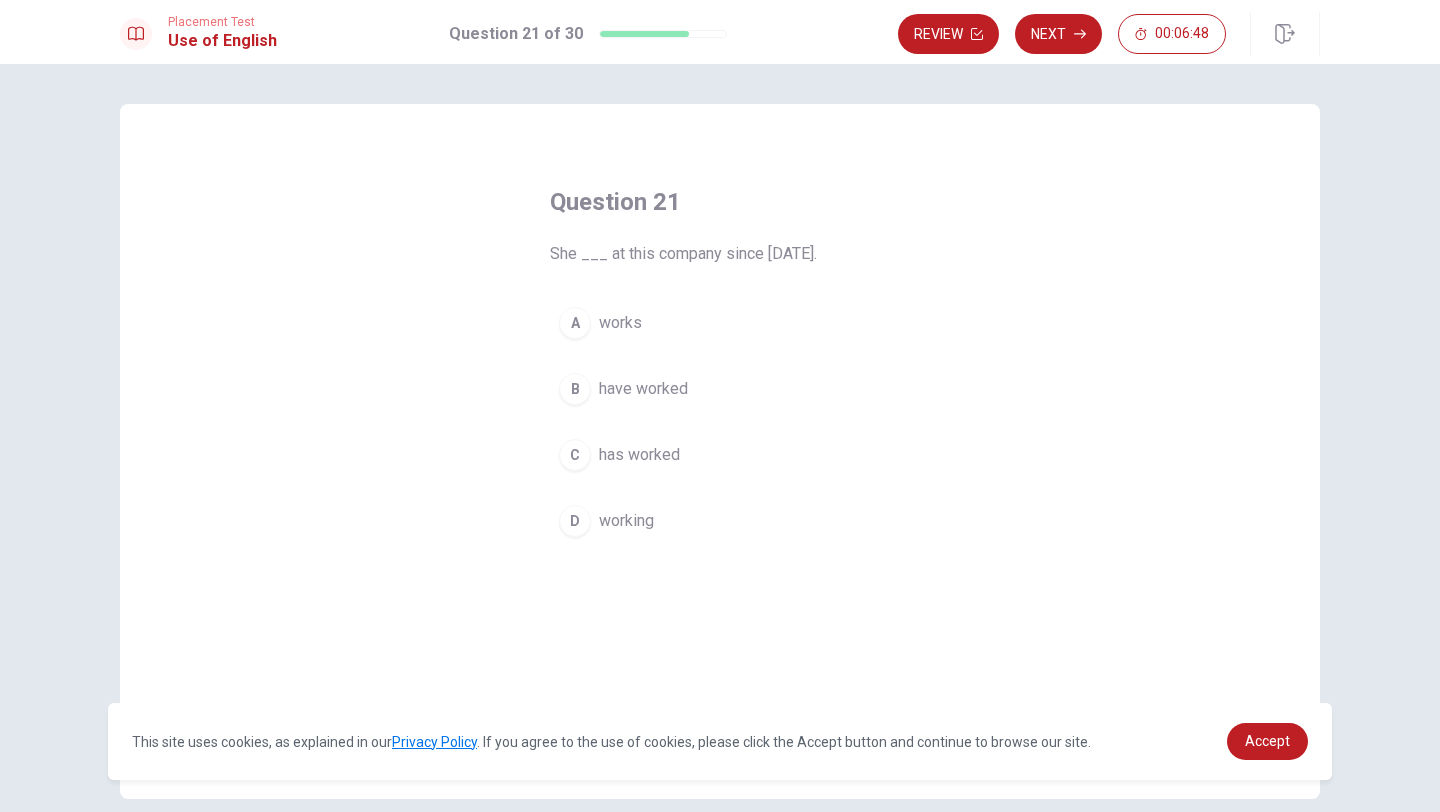 click on "C" at bounding box center (575, 455) 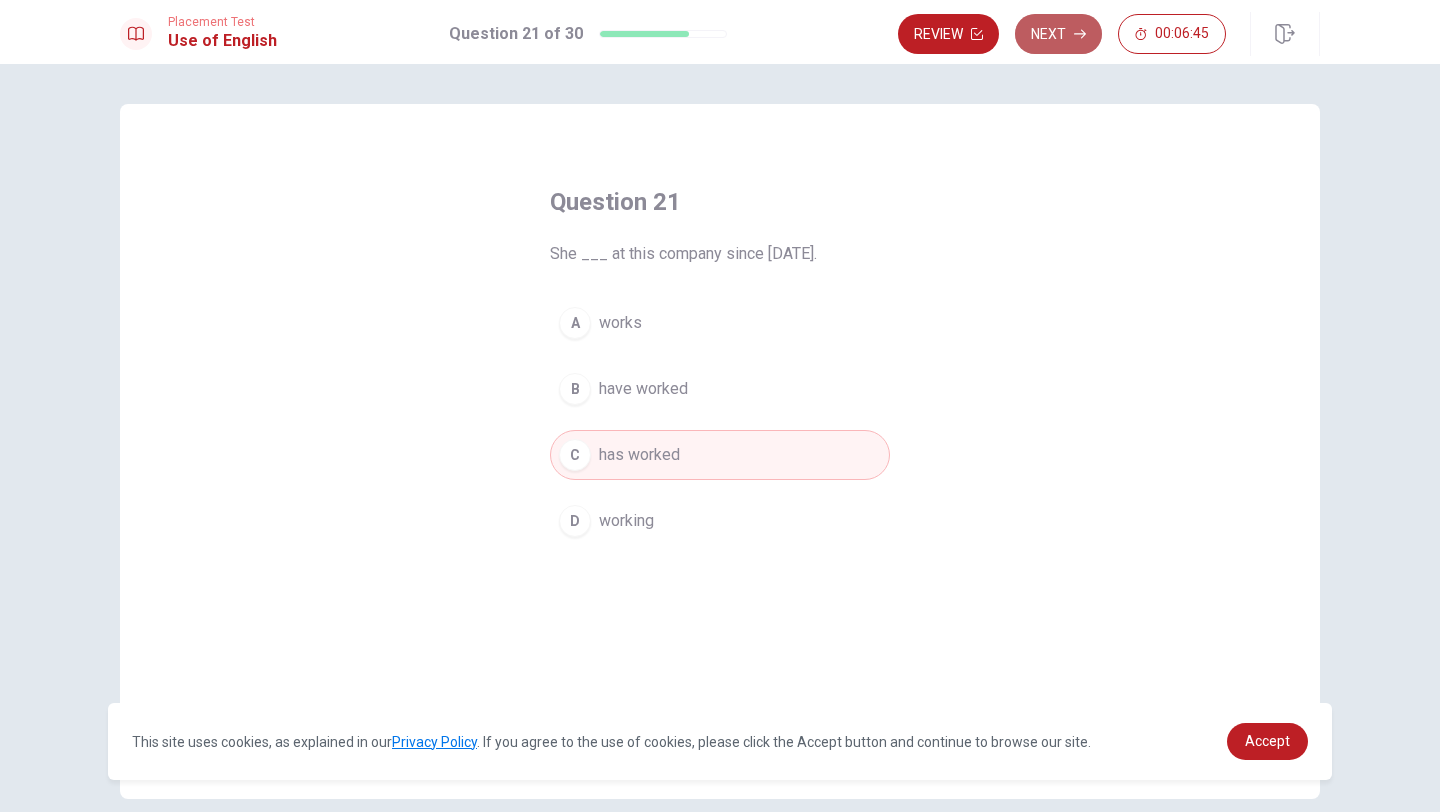 click 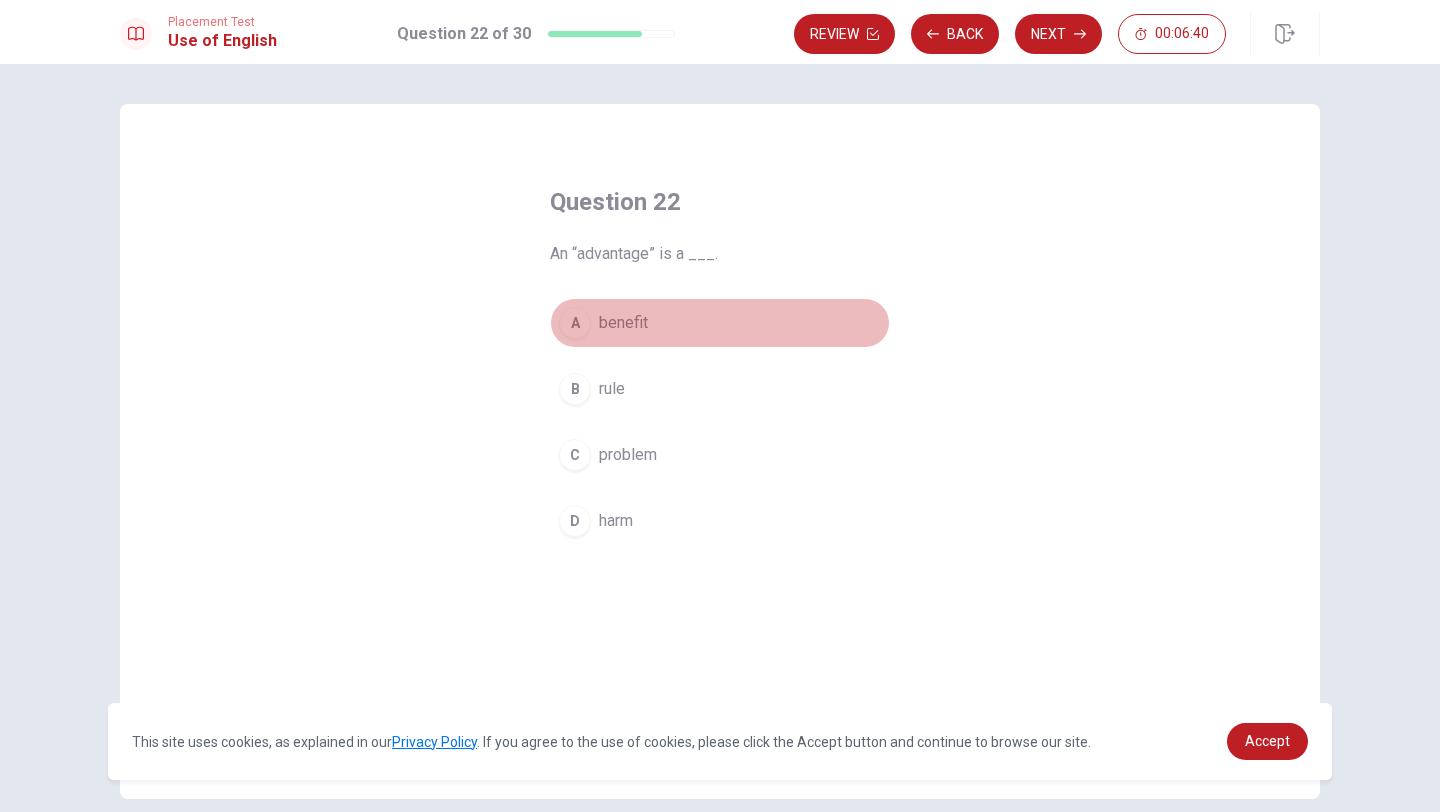 click on "A" at bounding box center [575, 323] 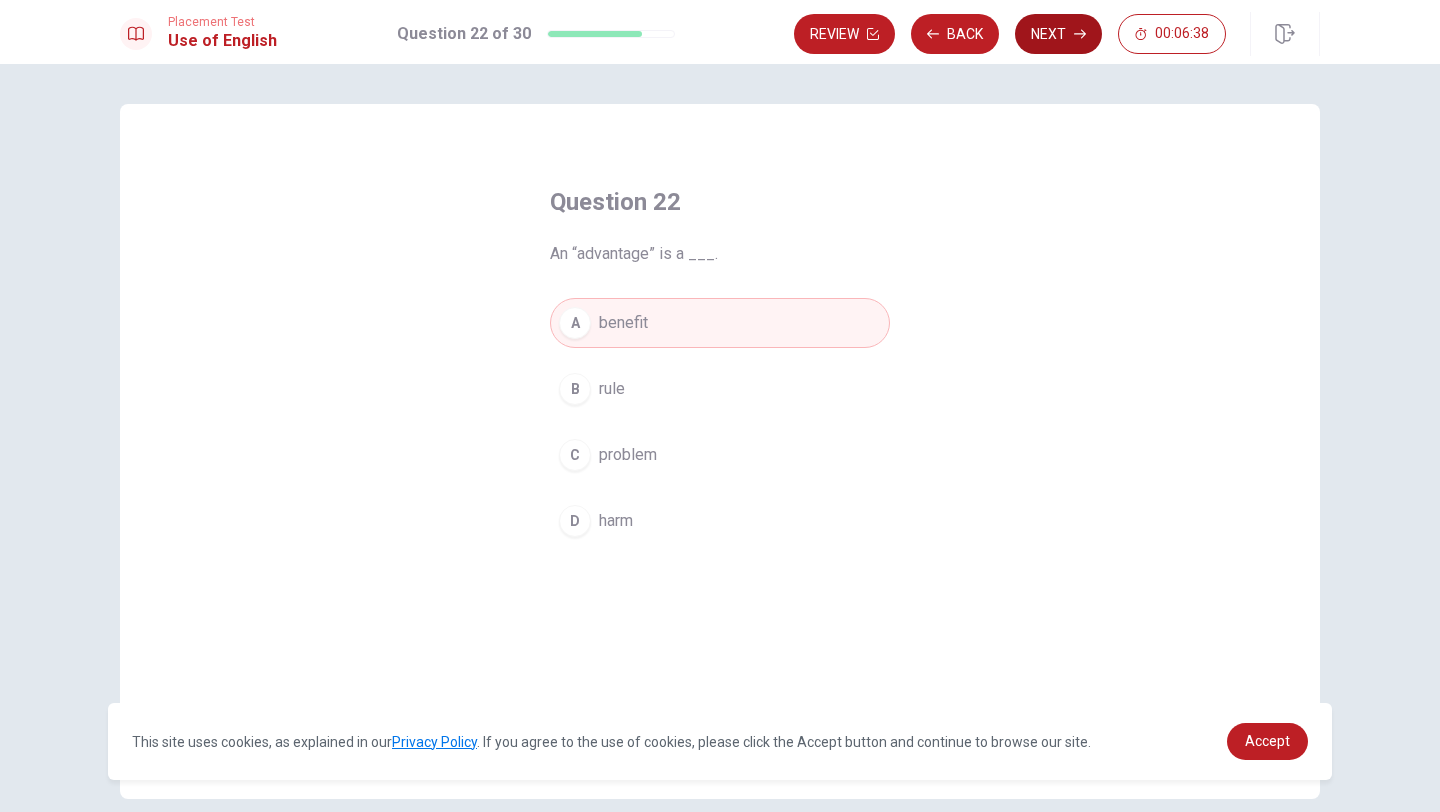 click on "Next" at bounding box center (1058, 34) 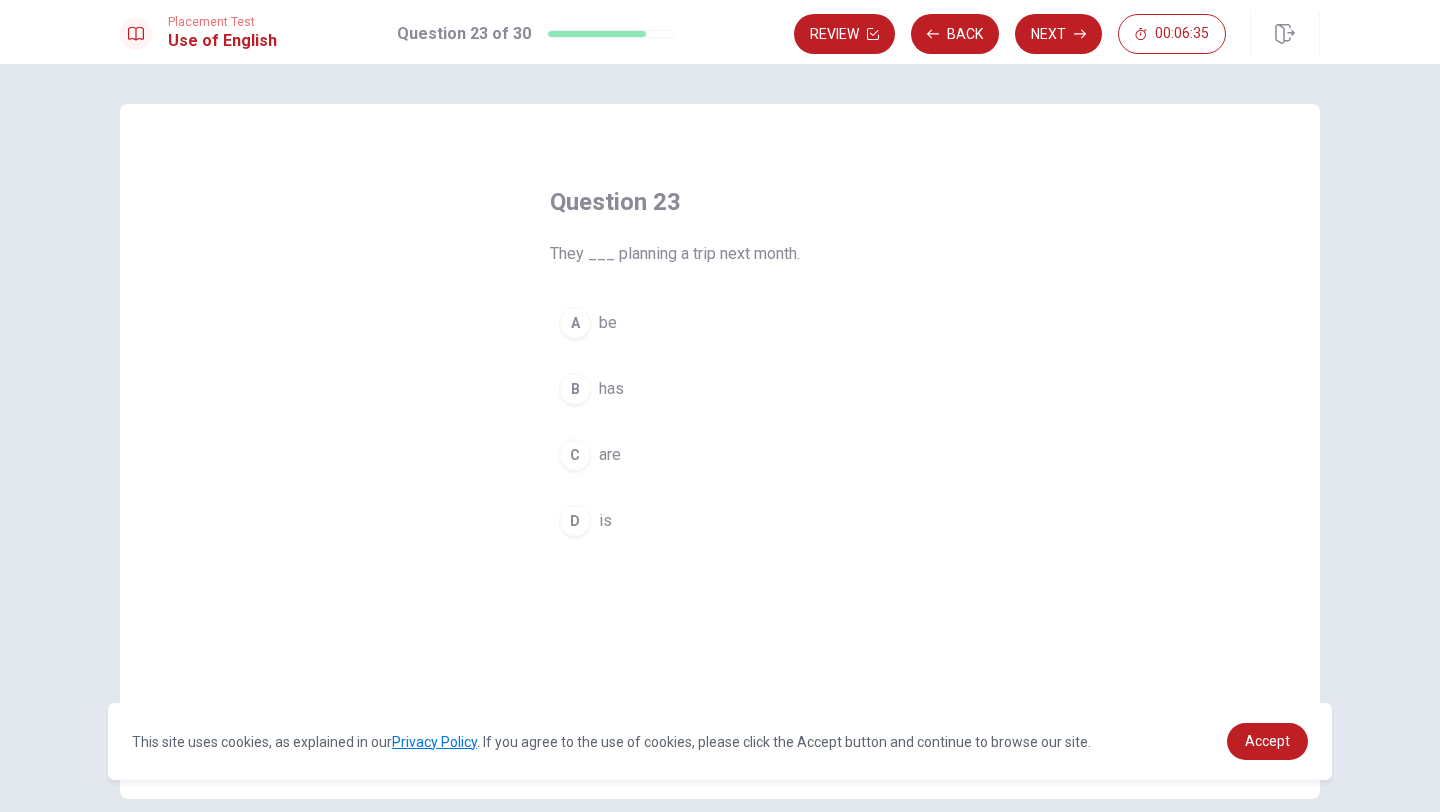 click on "C" at bounding box center [575, 455] 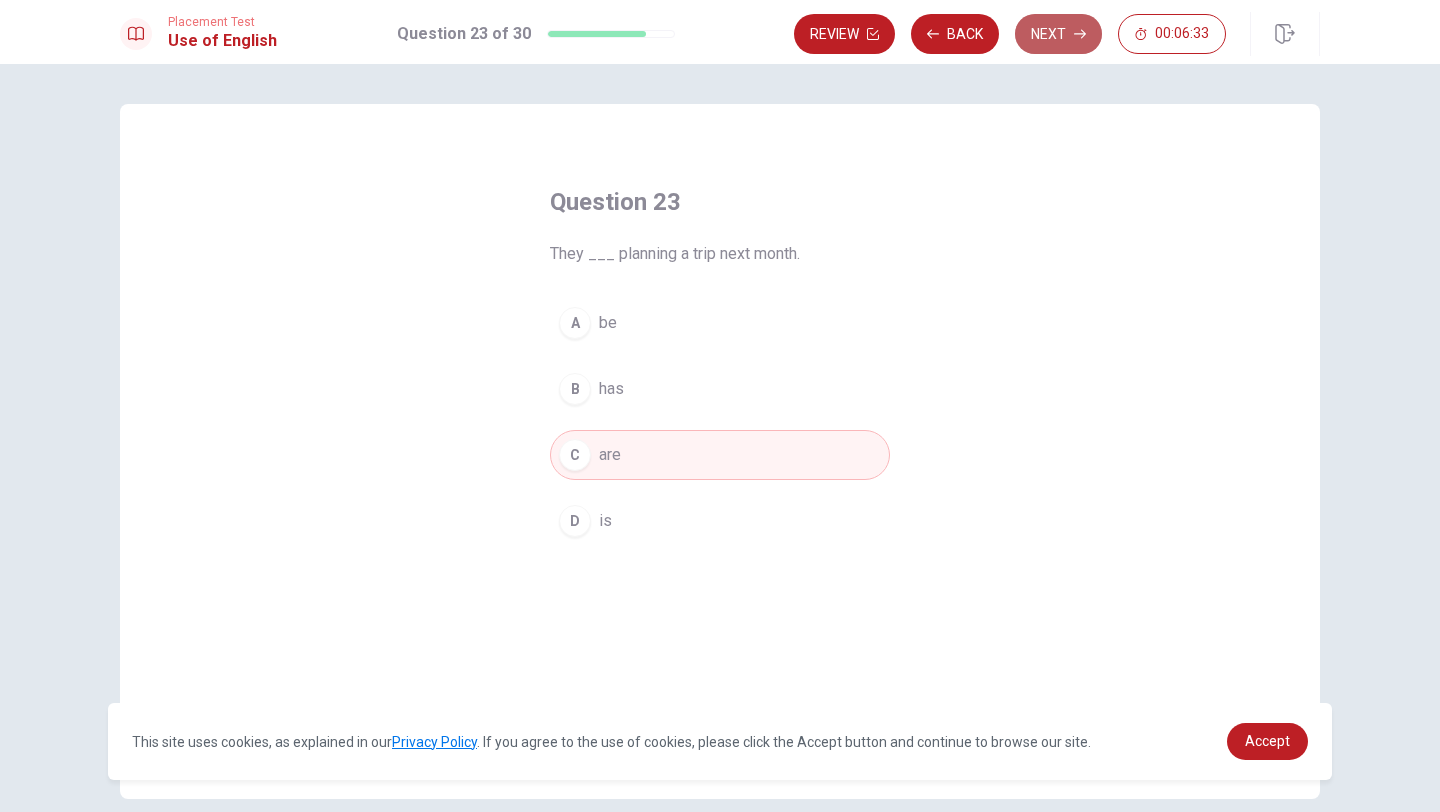 click on "Next" at bounding box center [1058, 34] 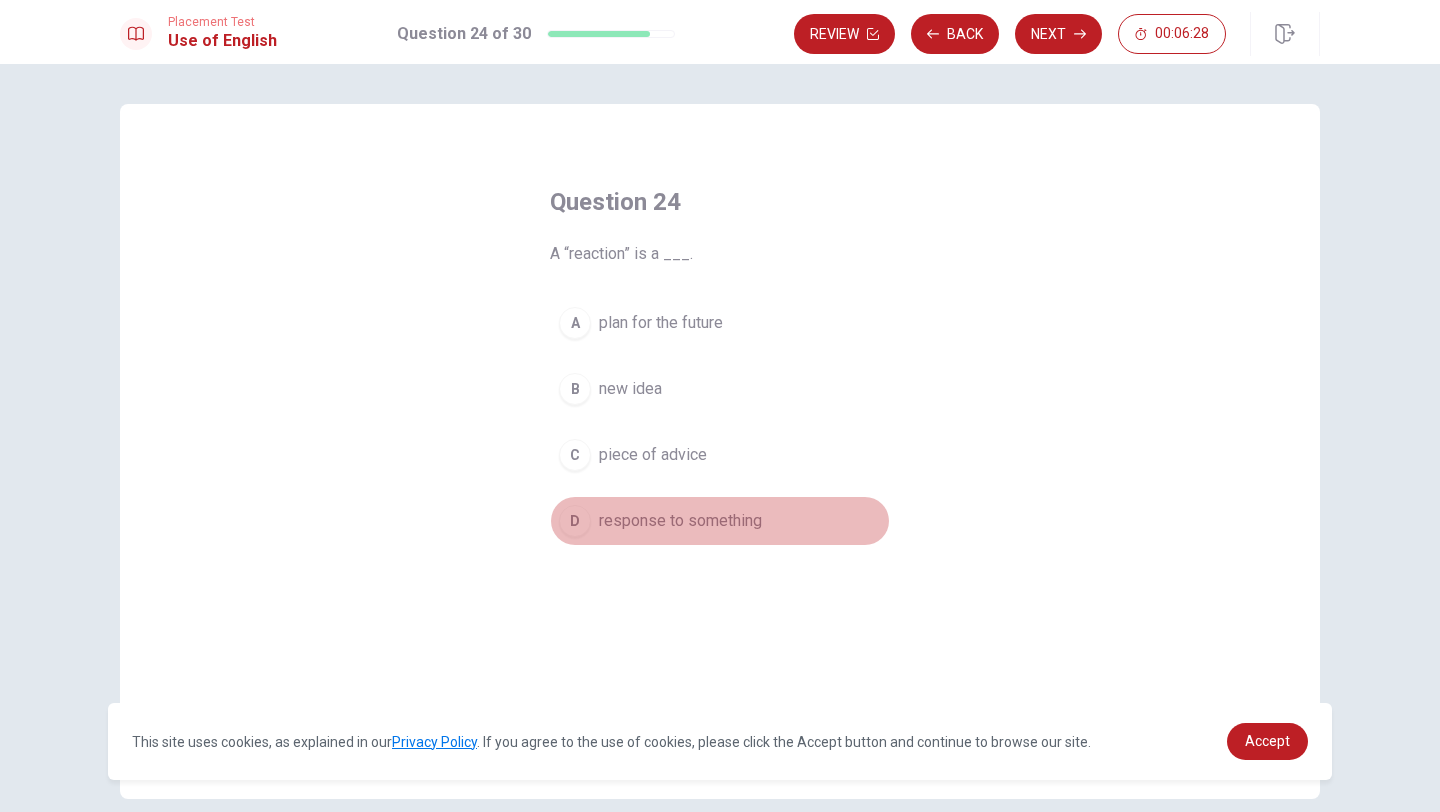 click on "response to something" at bounding box center (680, 521) 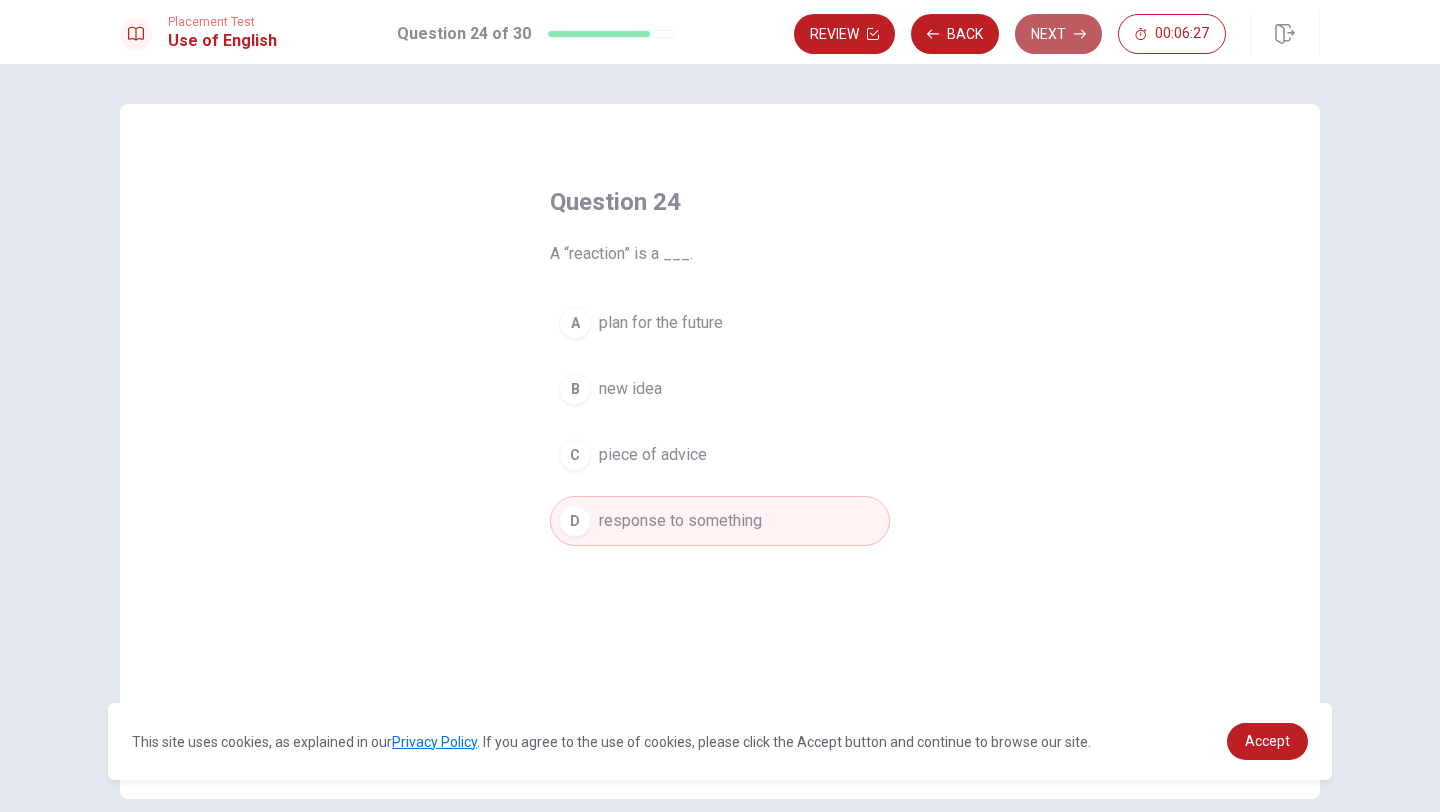 click on "Next" at bounding box center (1058, 34) 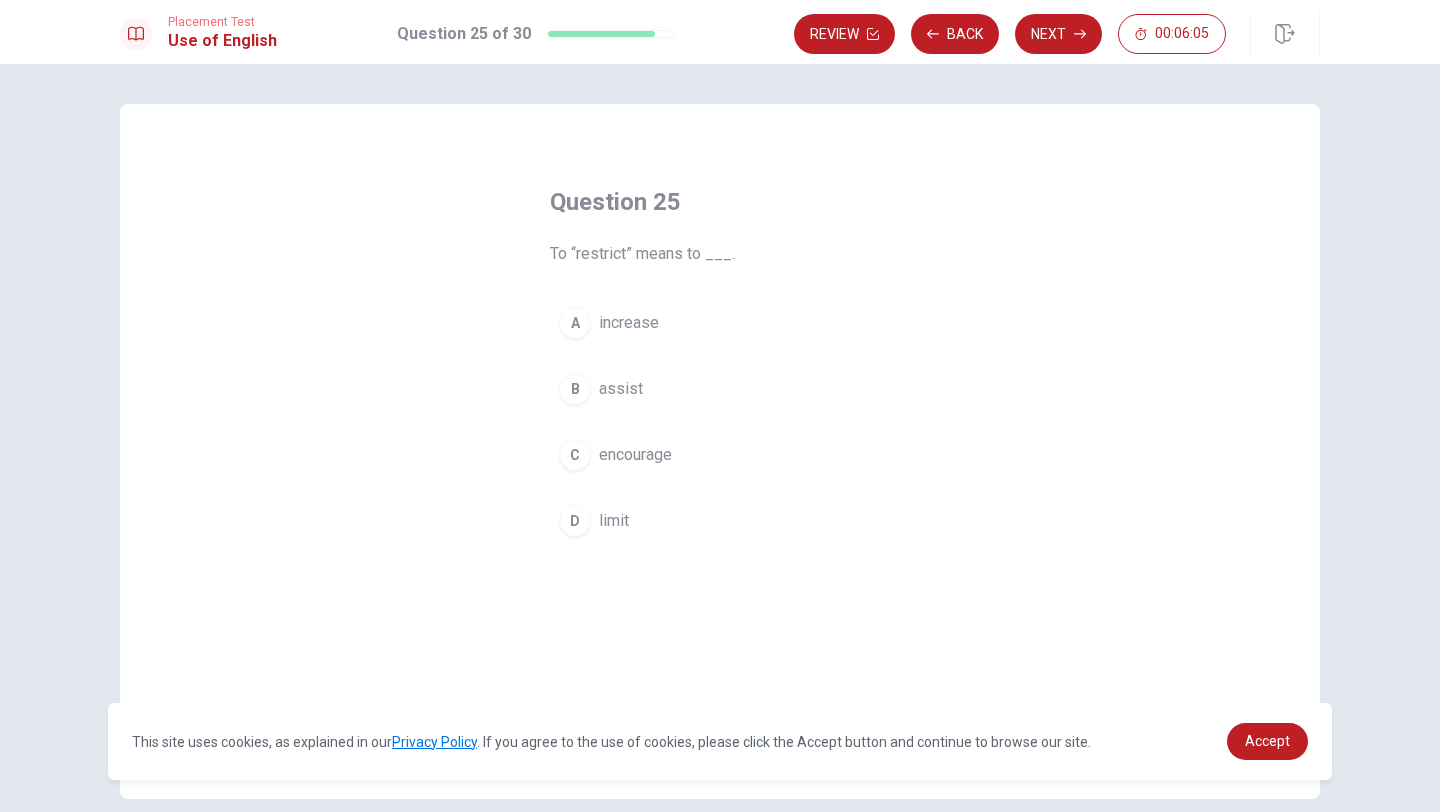 click on "Next" at bounding box center [1058, 34] 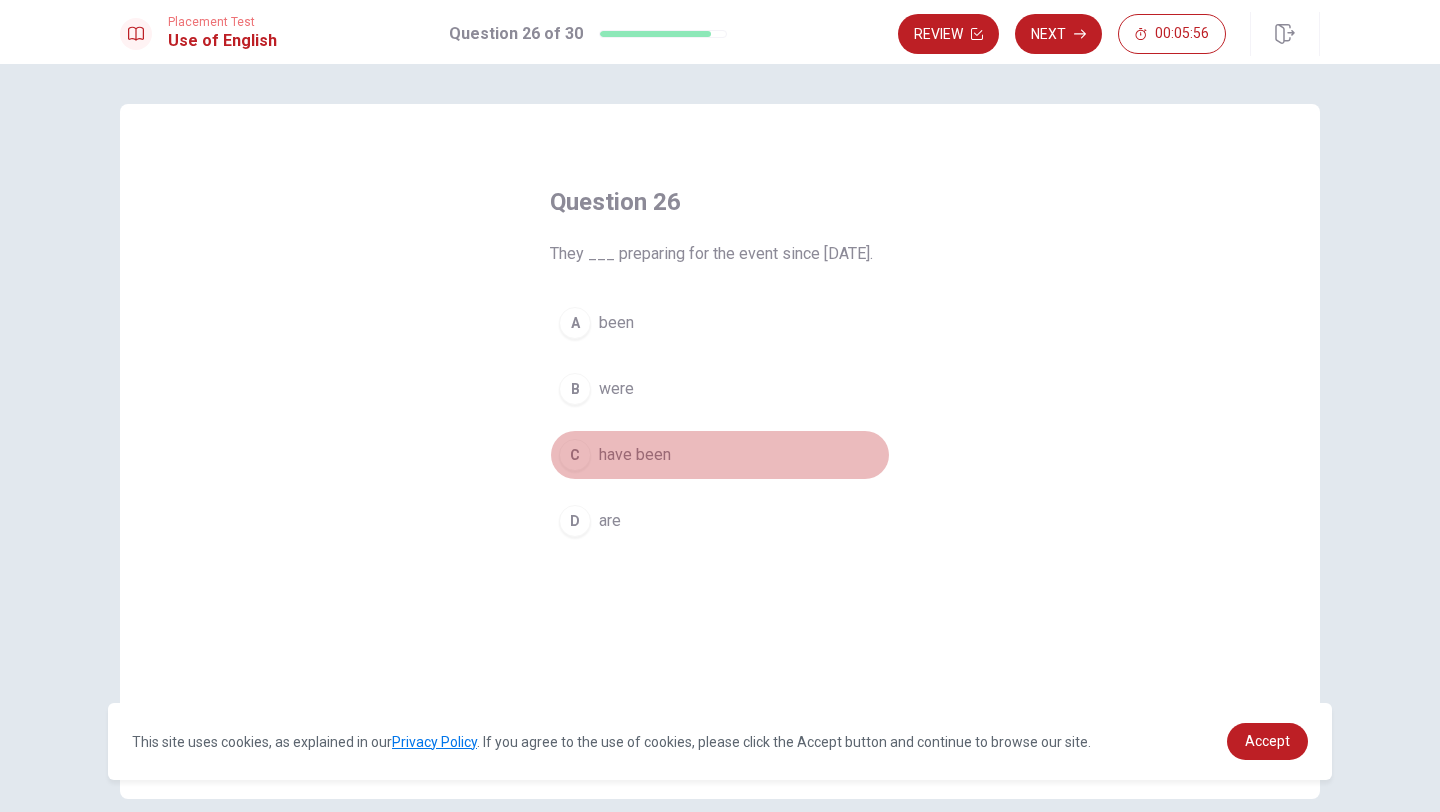 click on "C" at bounding box center (575, 455) 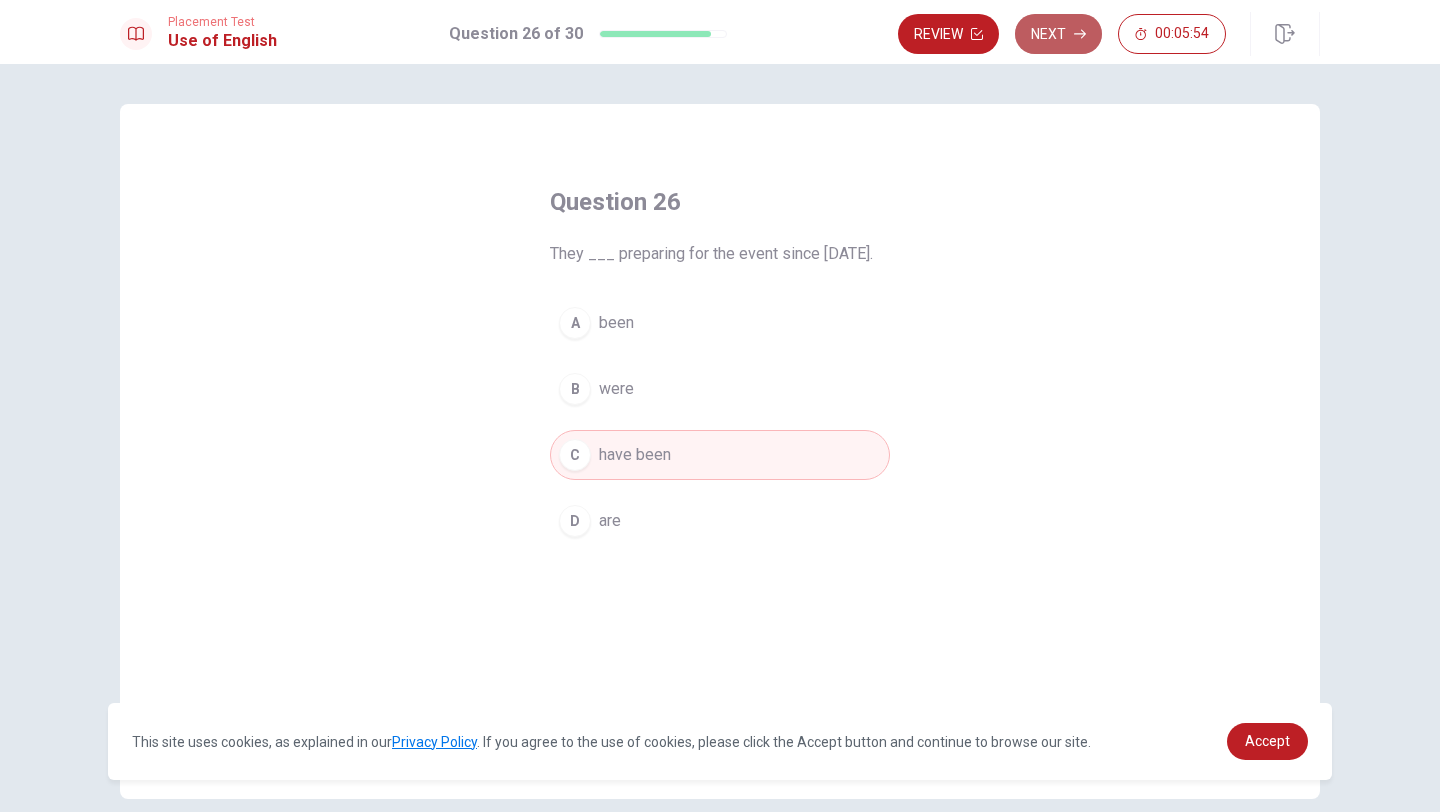 click on "Next" at bounding box center [1058, 34] 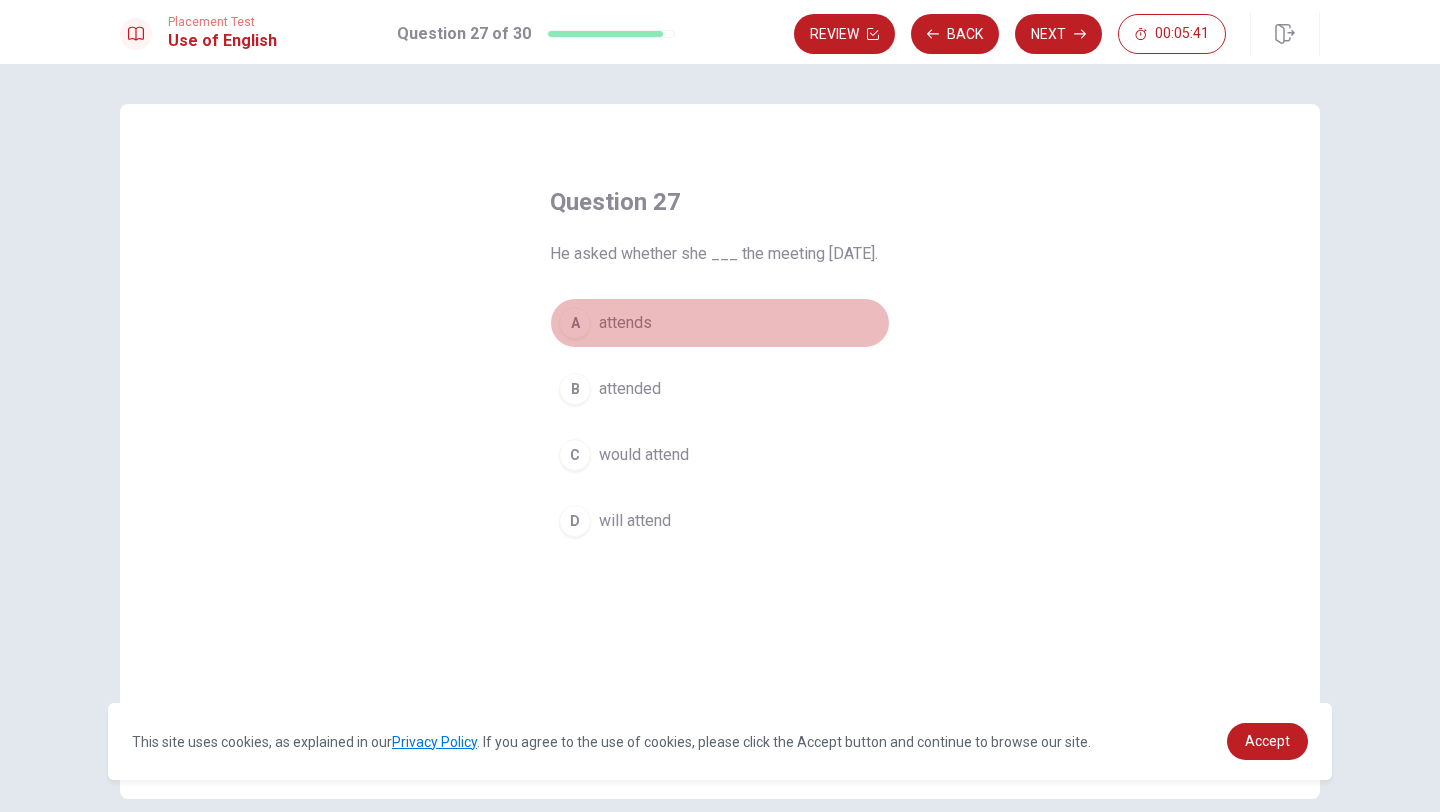 click on "A" at bounding box center [575, 323] 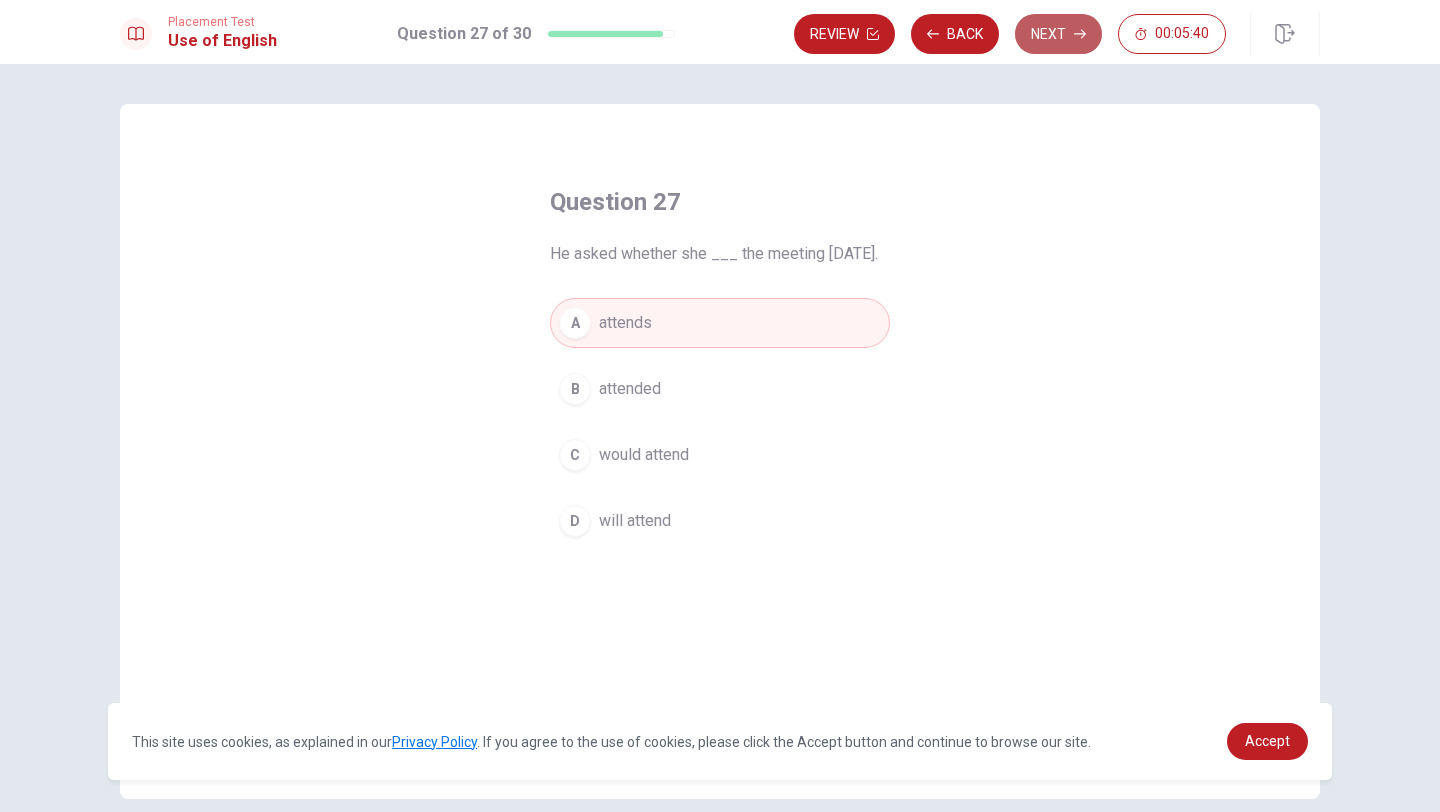click on "Next" at bounding box center [1058, 34] 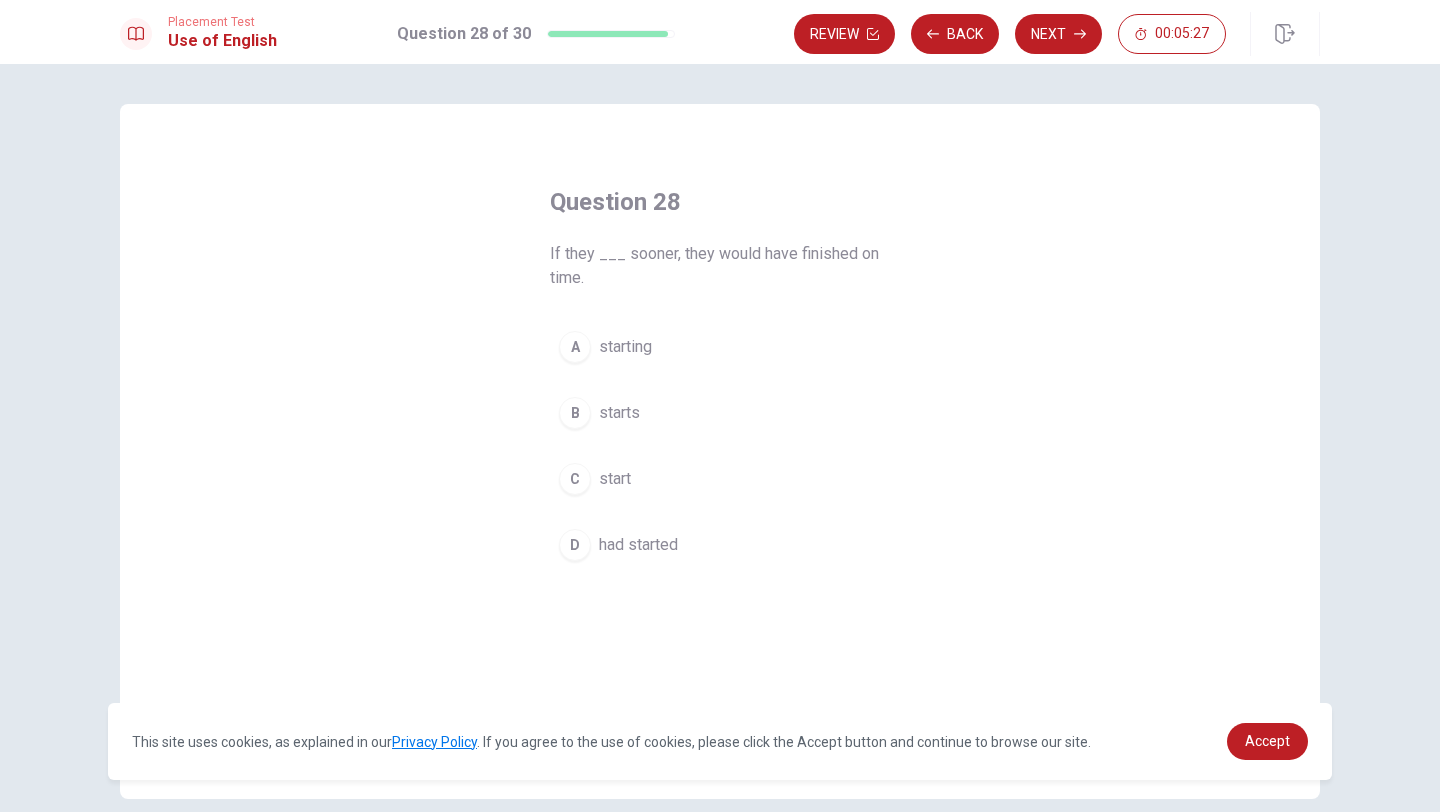 click on "D" at bounding box center (575, 545) 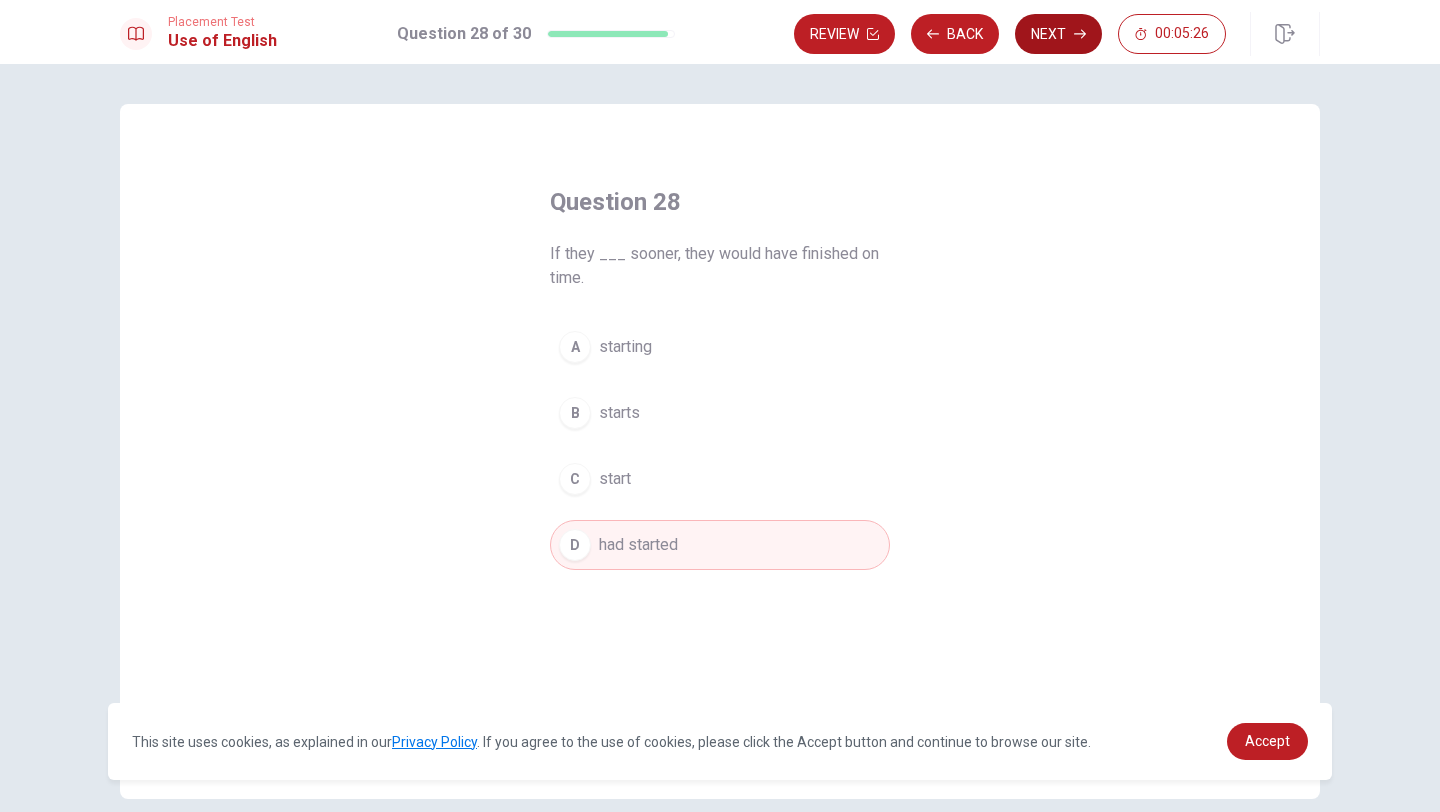 click on "Next" at bounding box center [1058, 34] 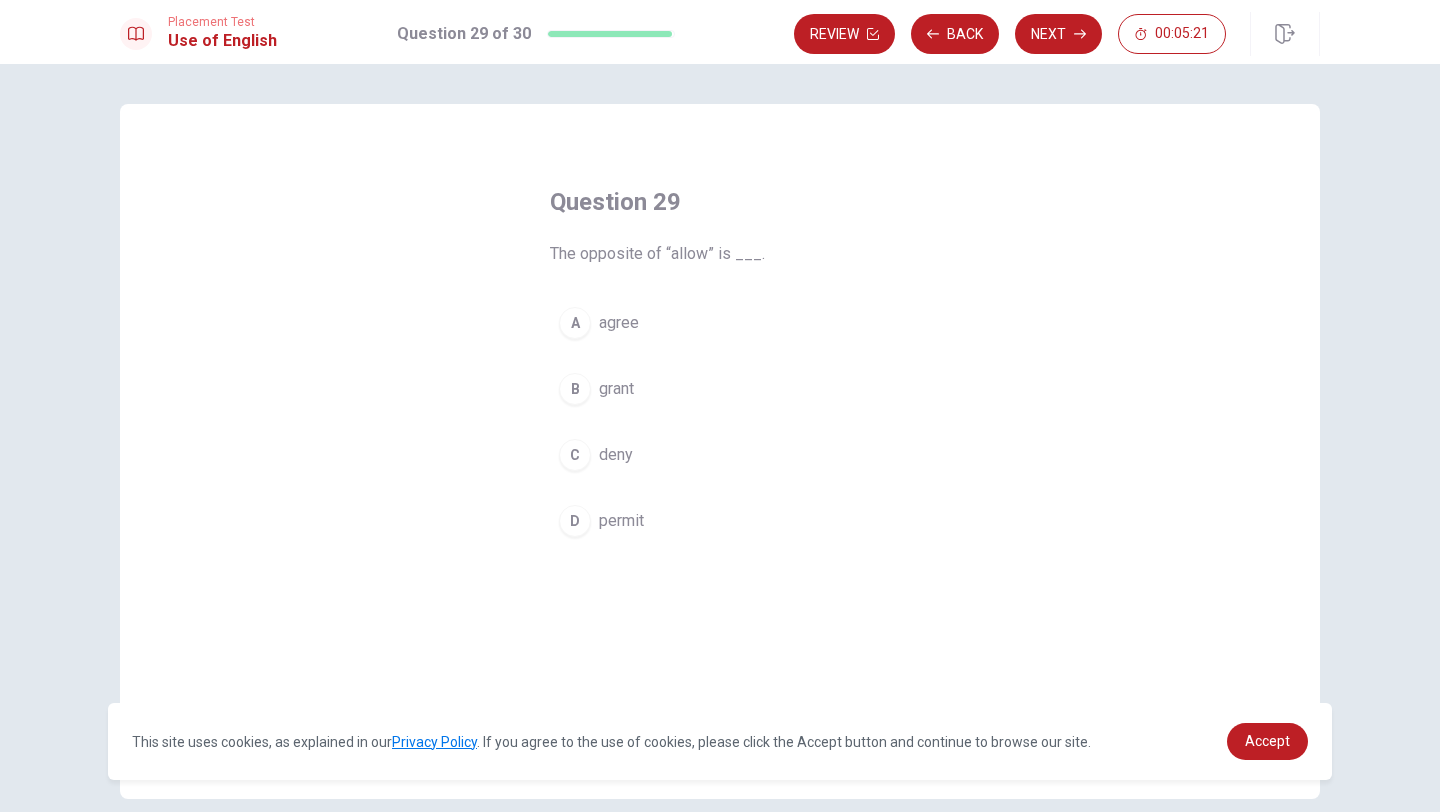 click on "C" at bounding box center (575, 455) 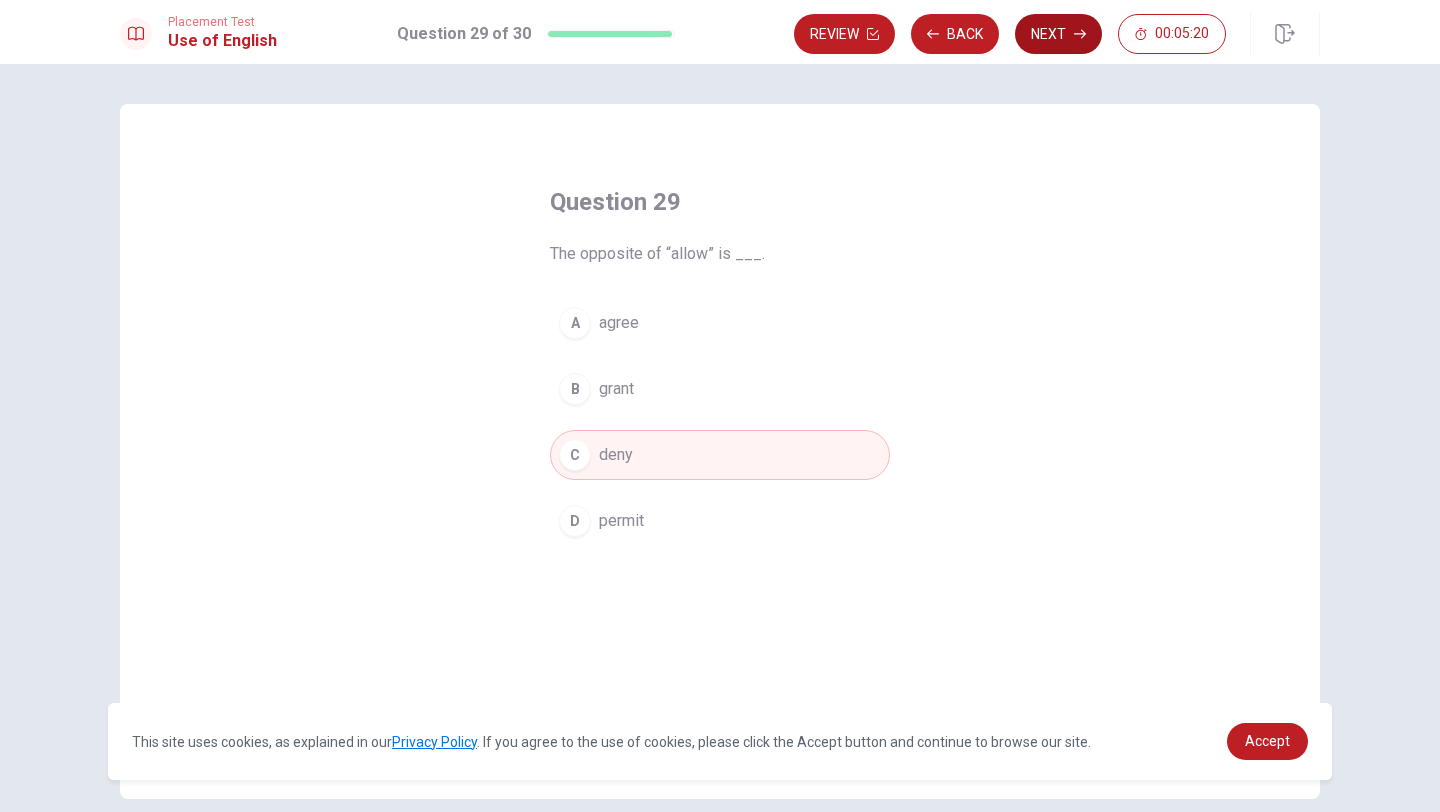 click on "Next" at bounding box center (1058, 34) 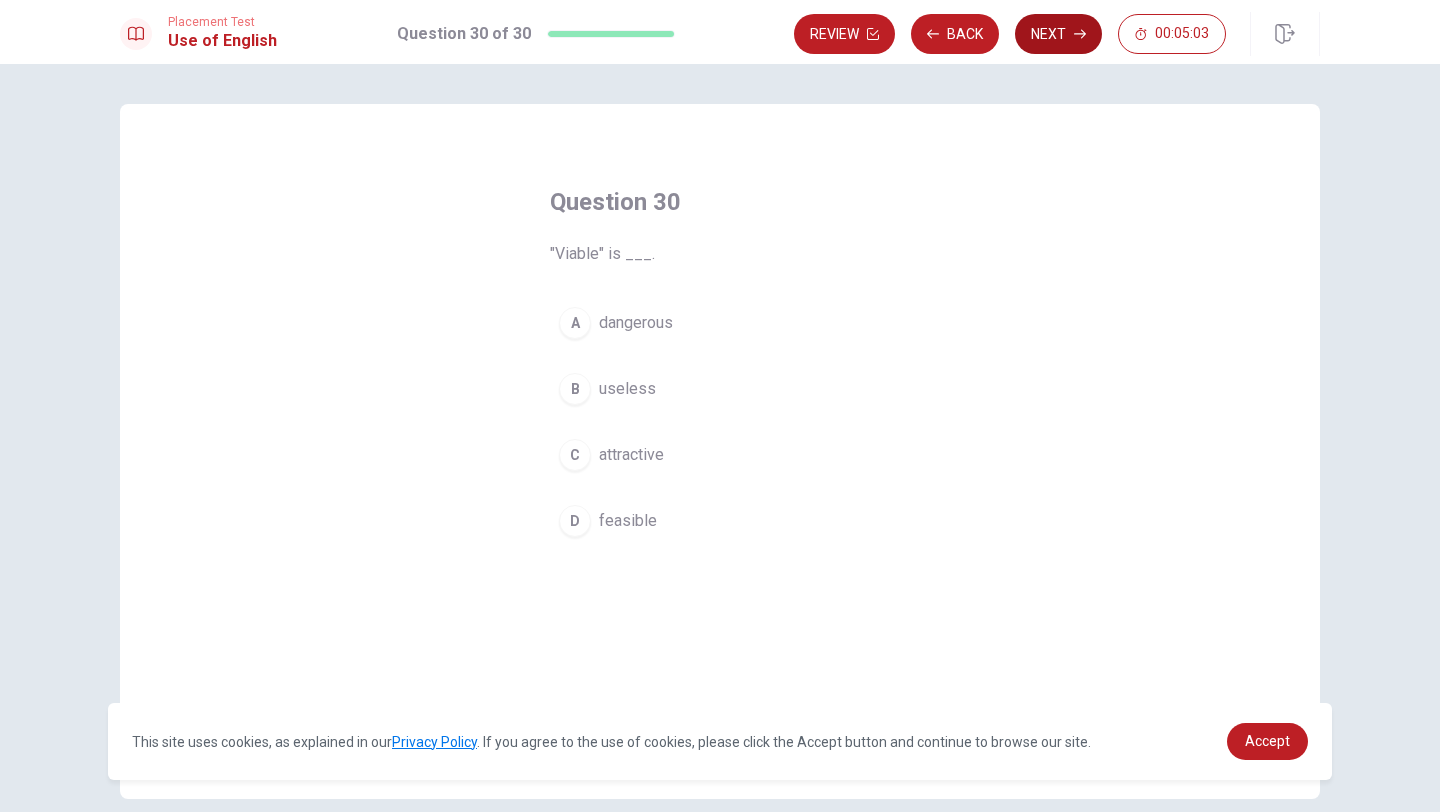 click 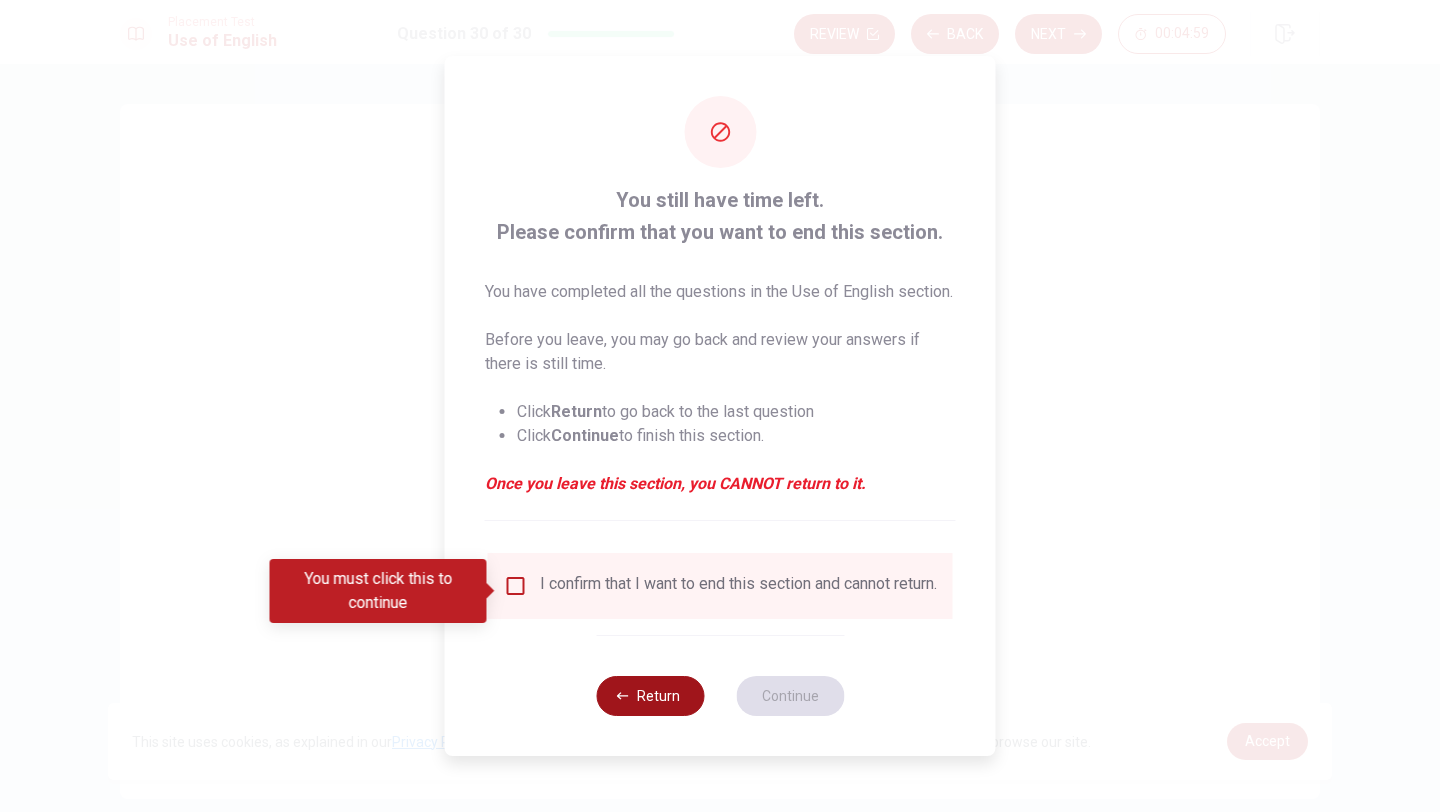 click on "Return" at bounding box center [650, 696] 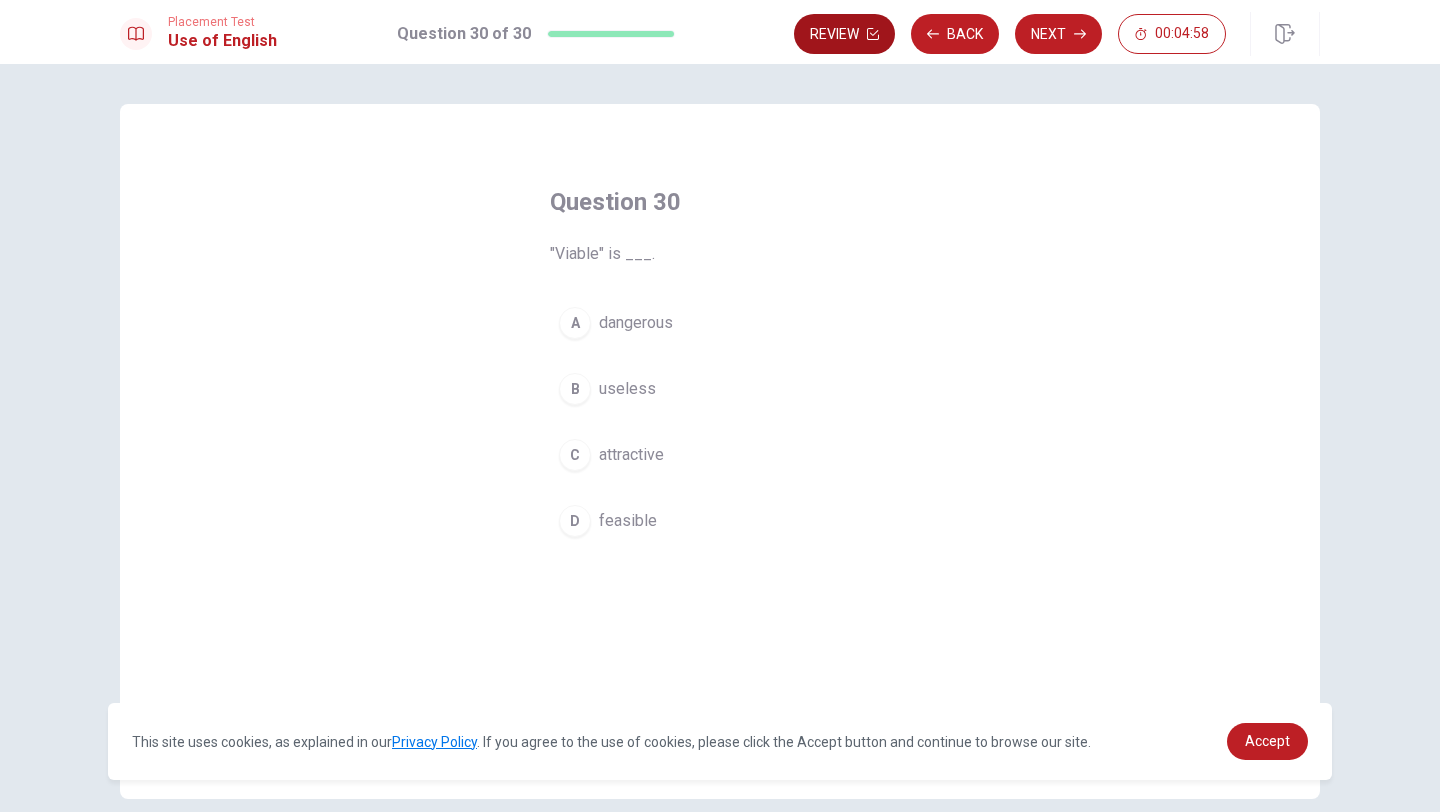 click on "Review" at bounding box center [844, 34] 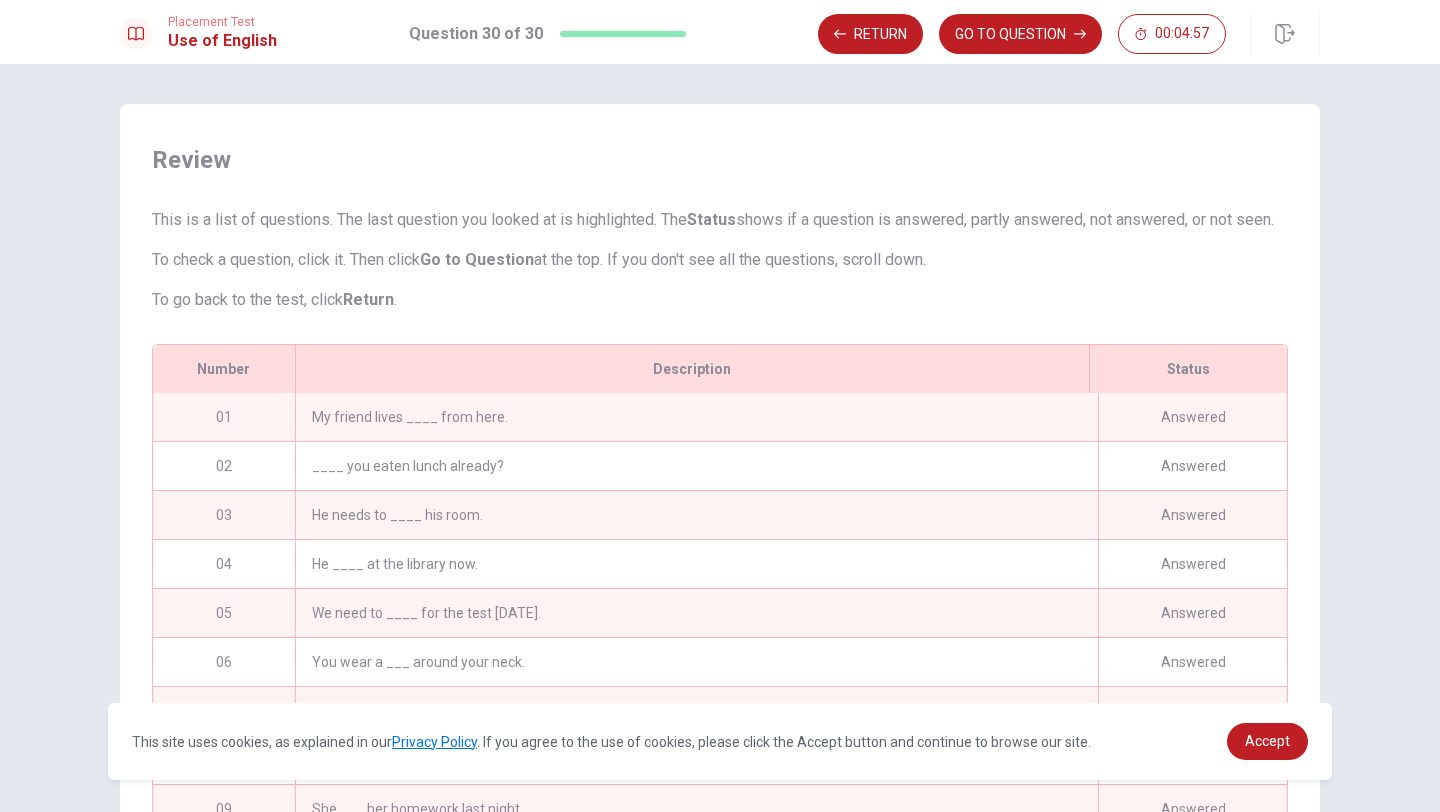 scroll, scrollTop: 198, scrollLeft: 0, axis: vertical 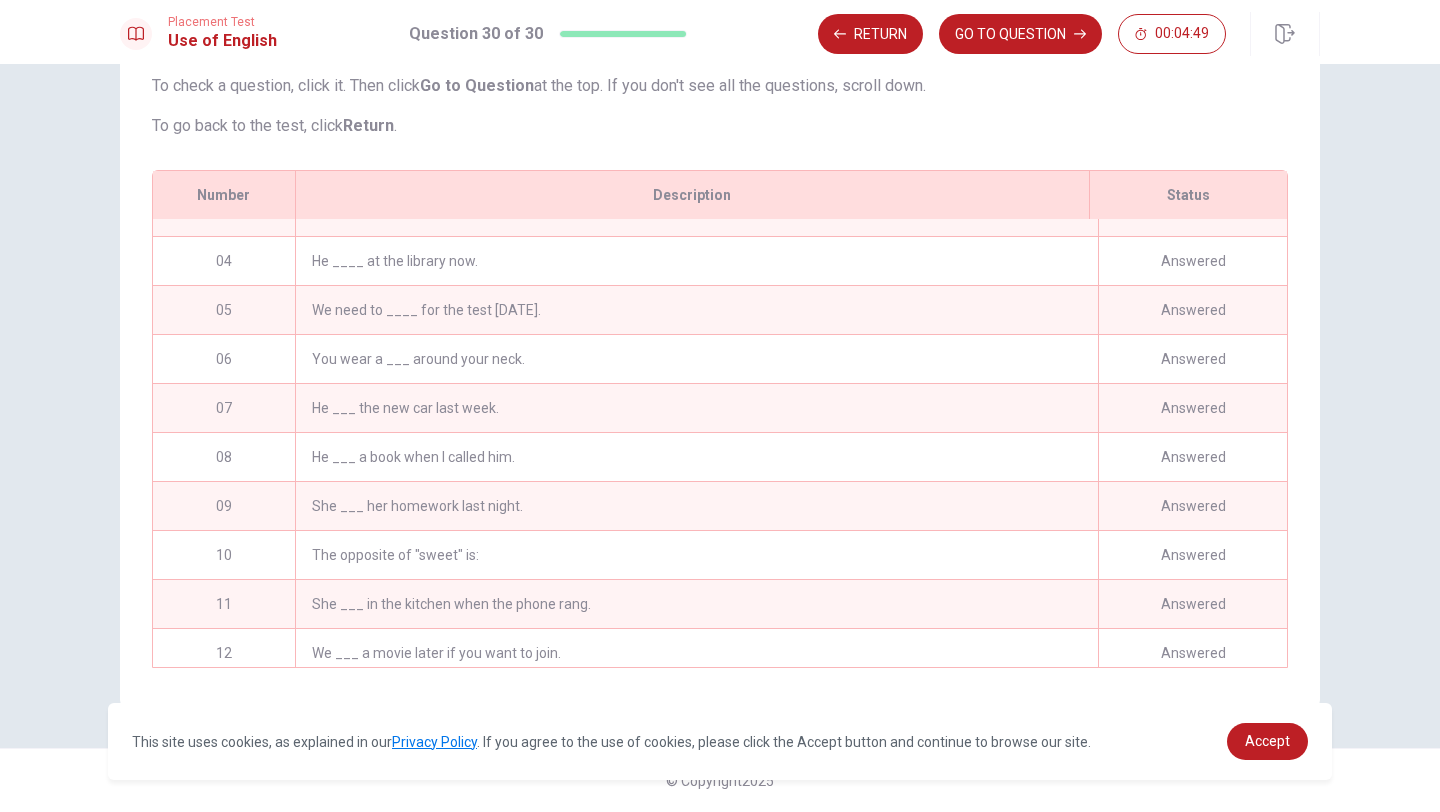 click on "The opposite of "sweet" is:" at bounding box center (696, 555) 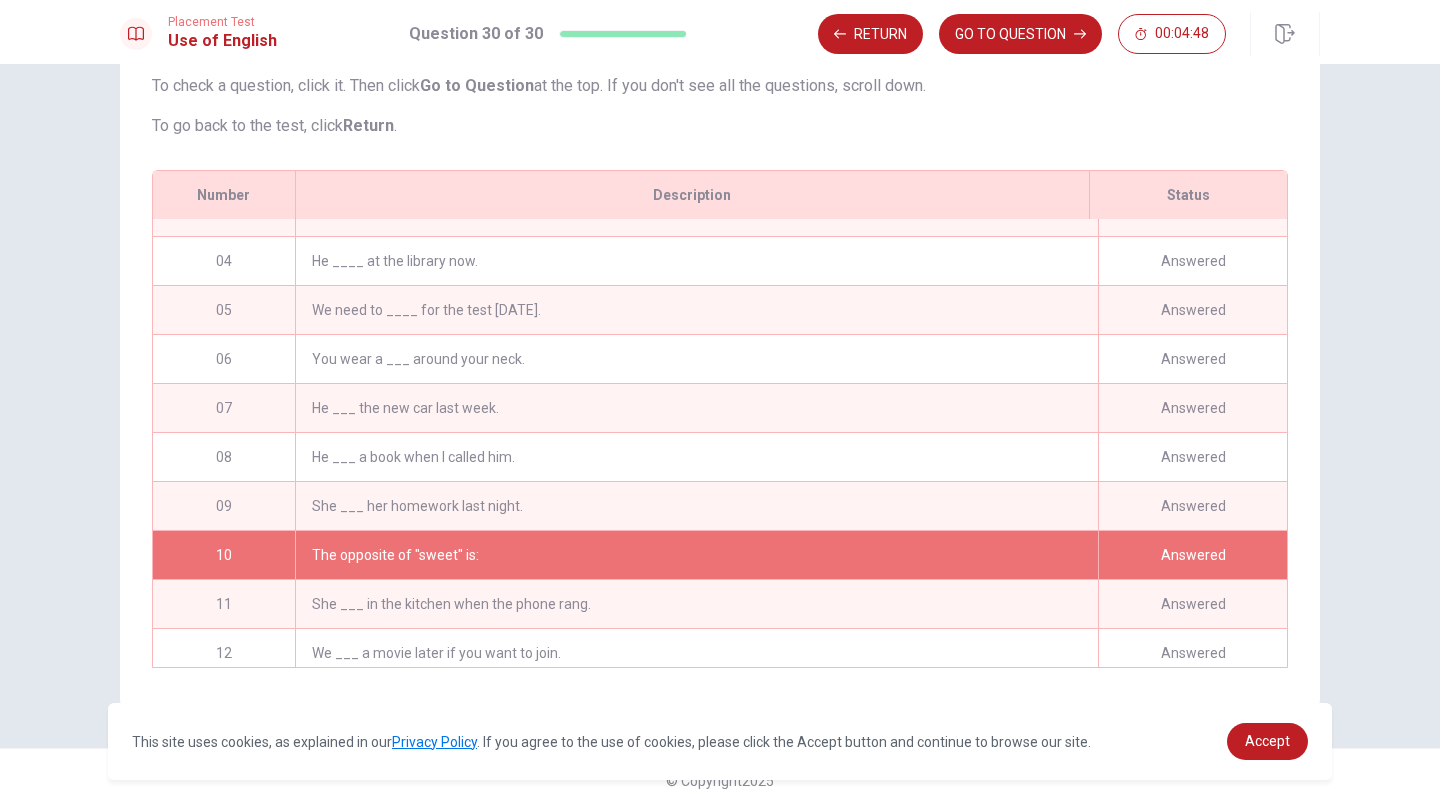 click on "The opposite of "sweet" is:" at bounding box center (696, 555) 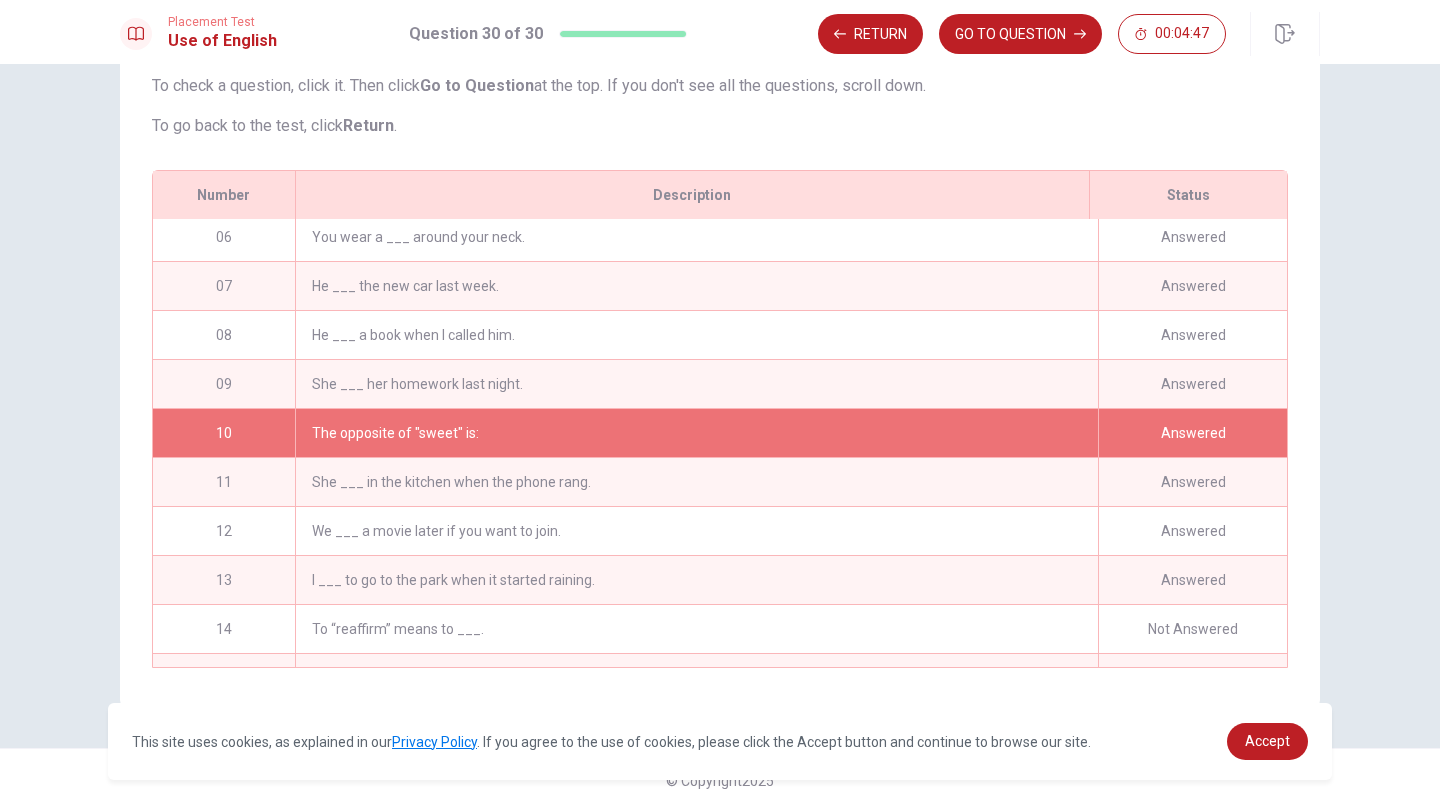 scroll, scrollTop: 303, scrollLeft: 0, axis: vertical 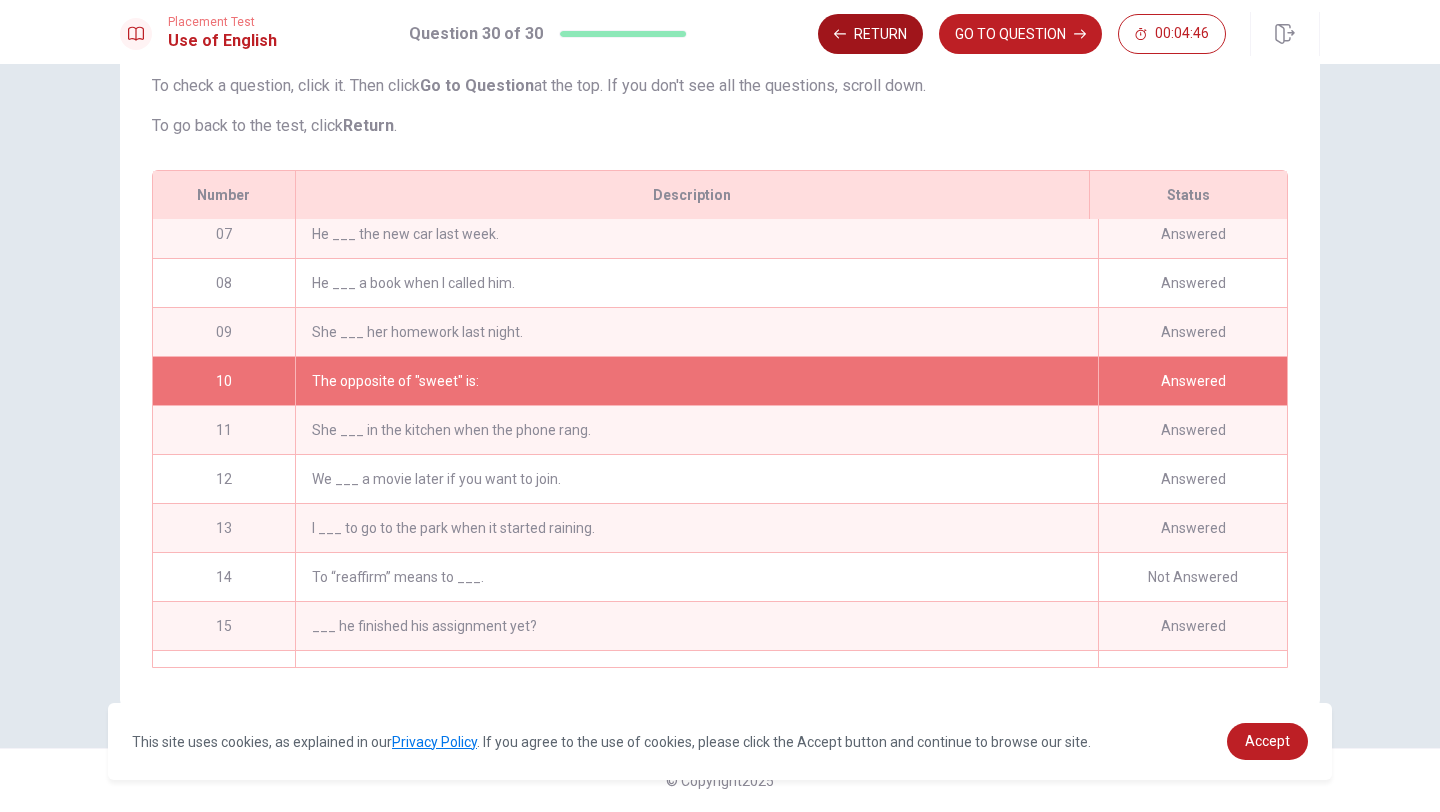 click on "Return" at bounding box center [870, 34] 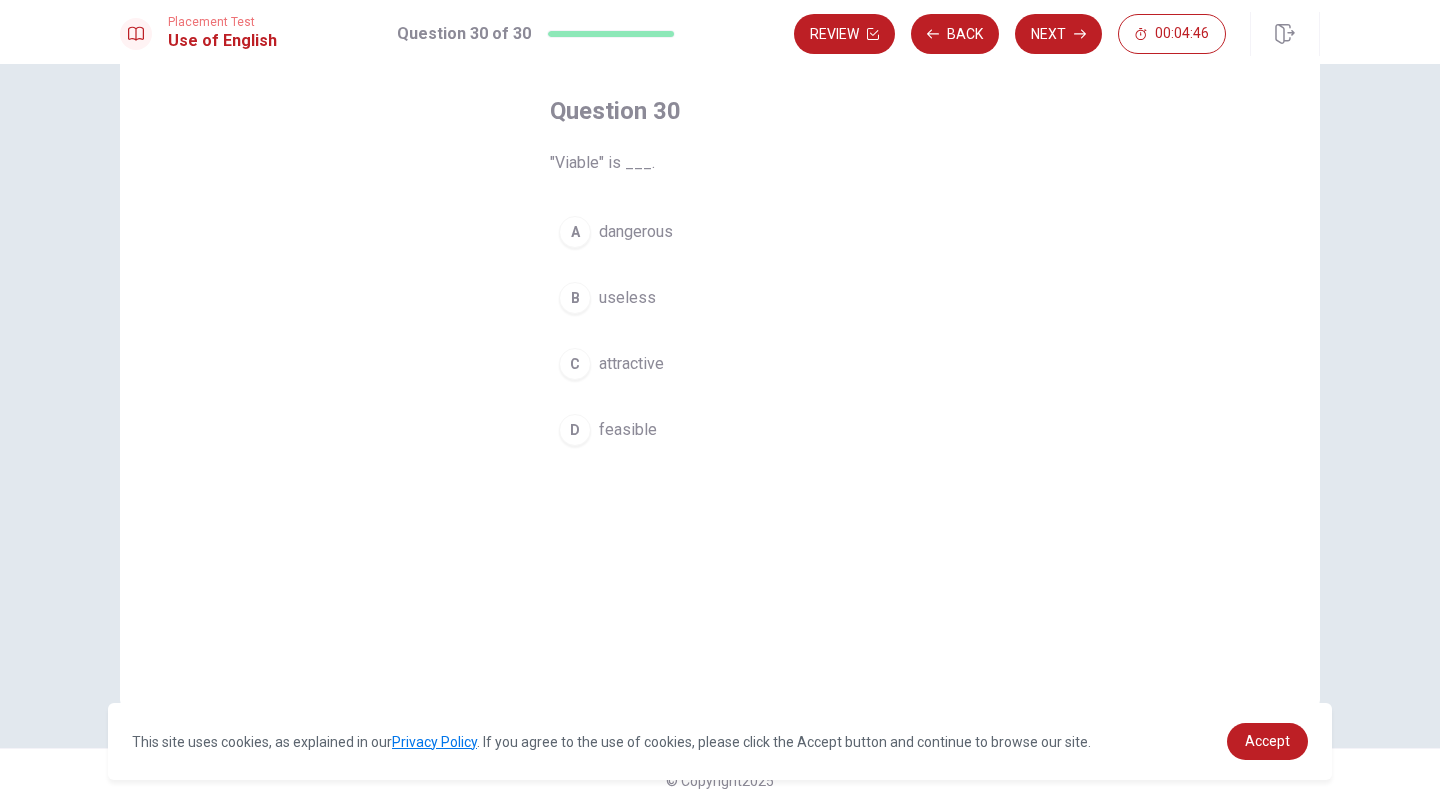 scroll, scrollTop: 91, scrollLeft: 0, axis: vertical 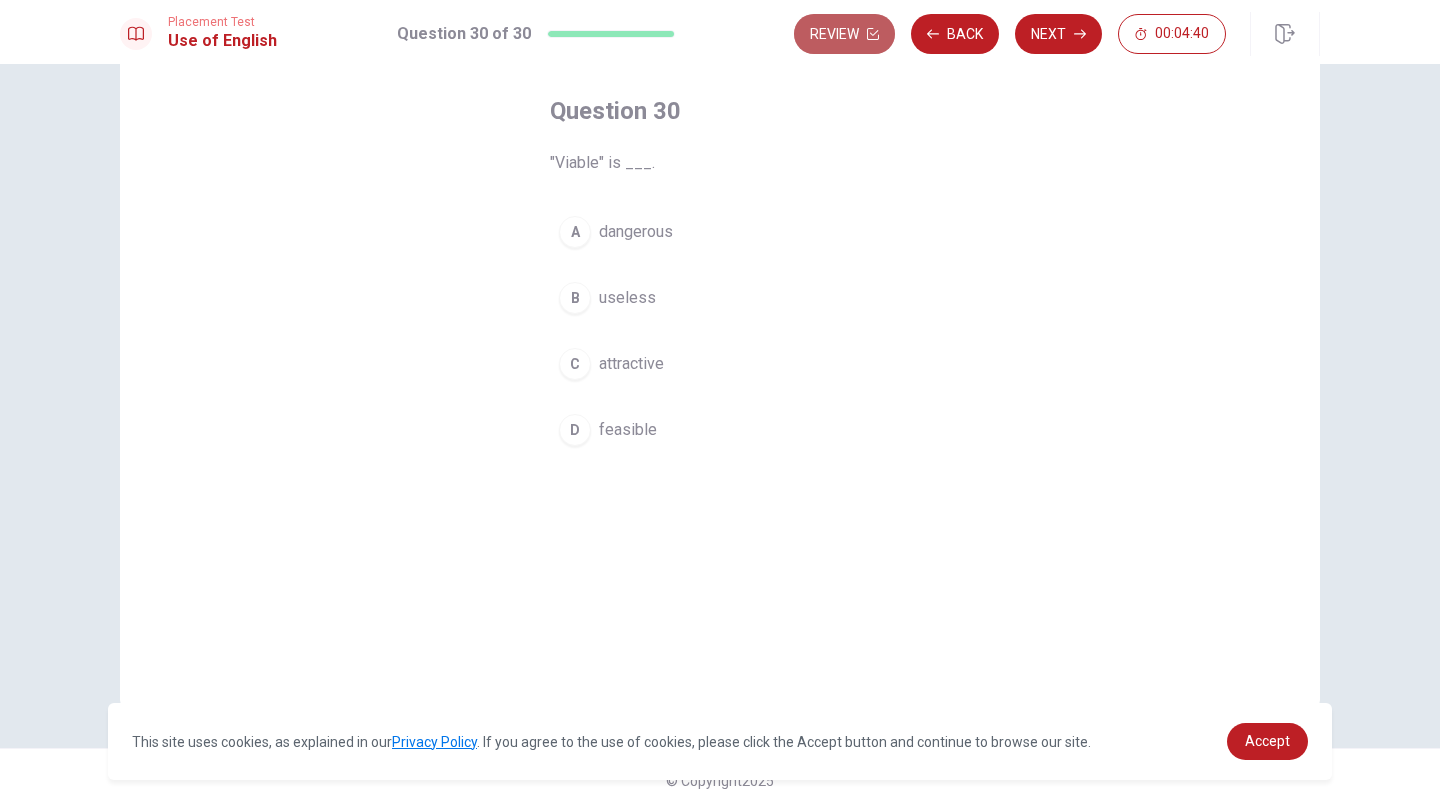 click on "Review" at bounding box center [844, 34] 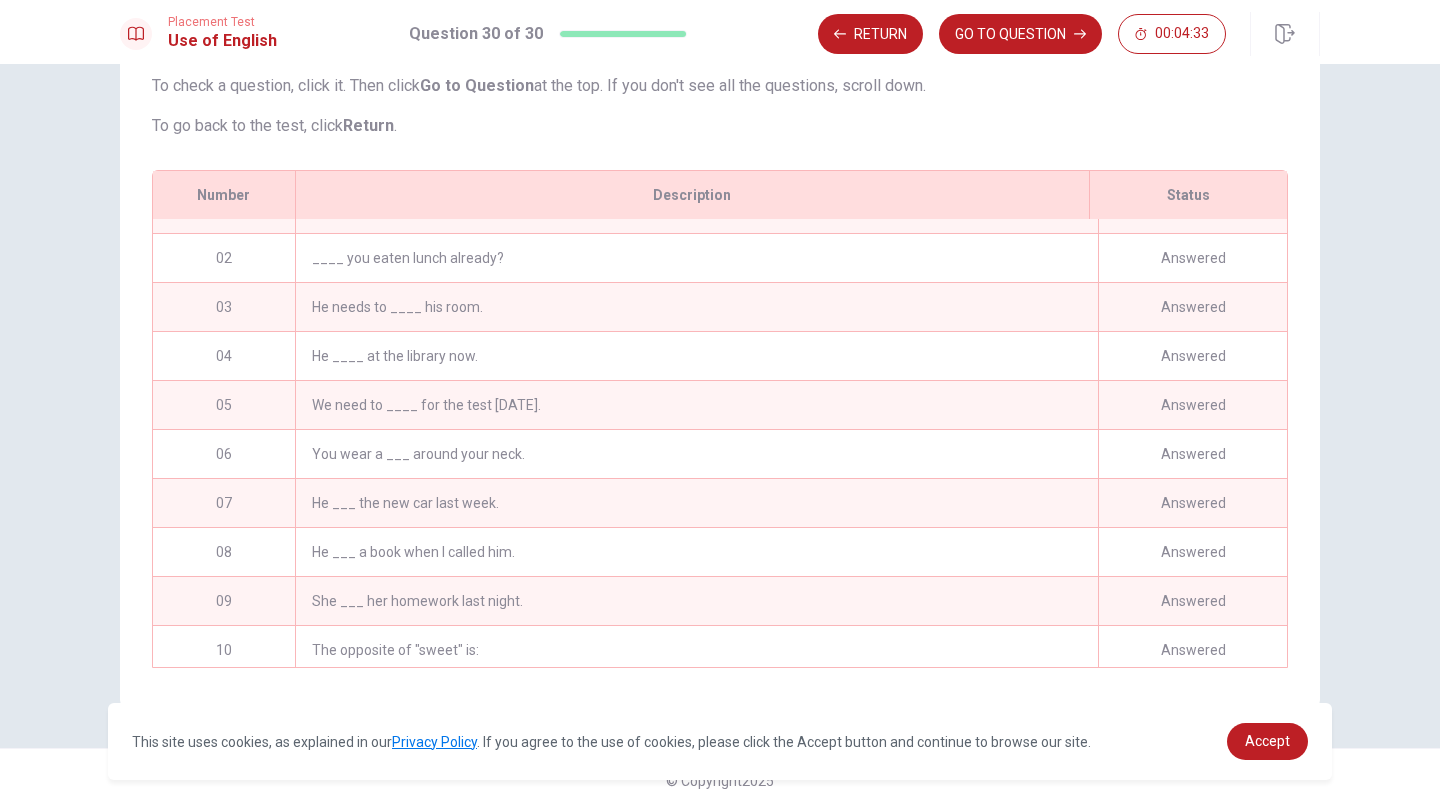 scroll, scrollTop: 0, scrollLeft: 0, axis: both 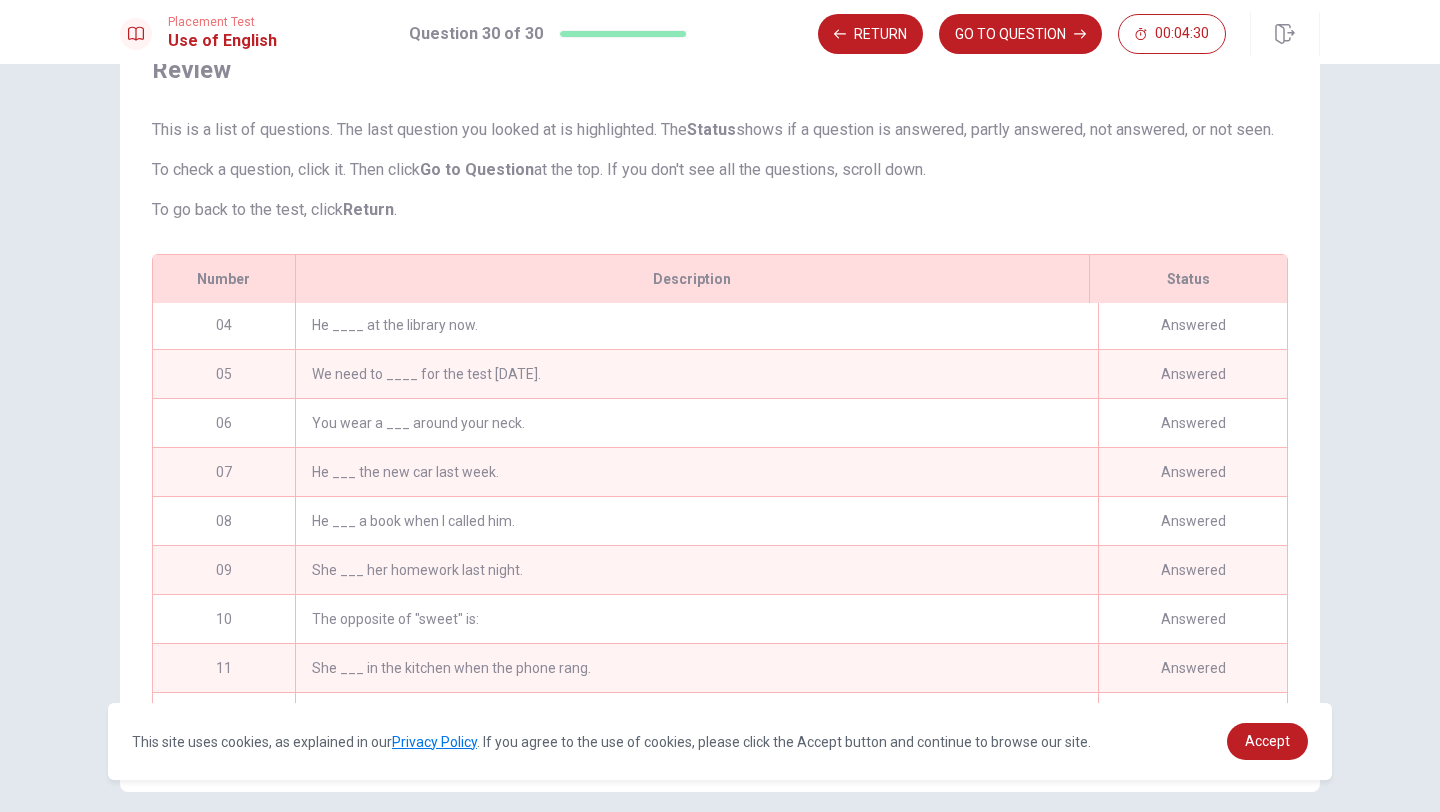 click on "The opposite of "sweet" is:" at bounding box center (696, 619) 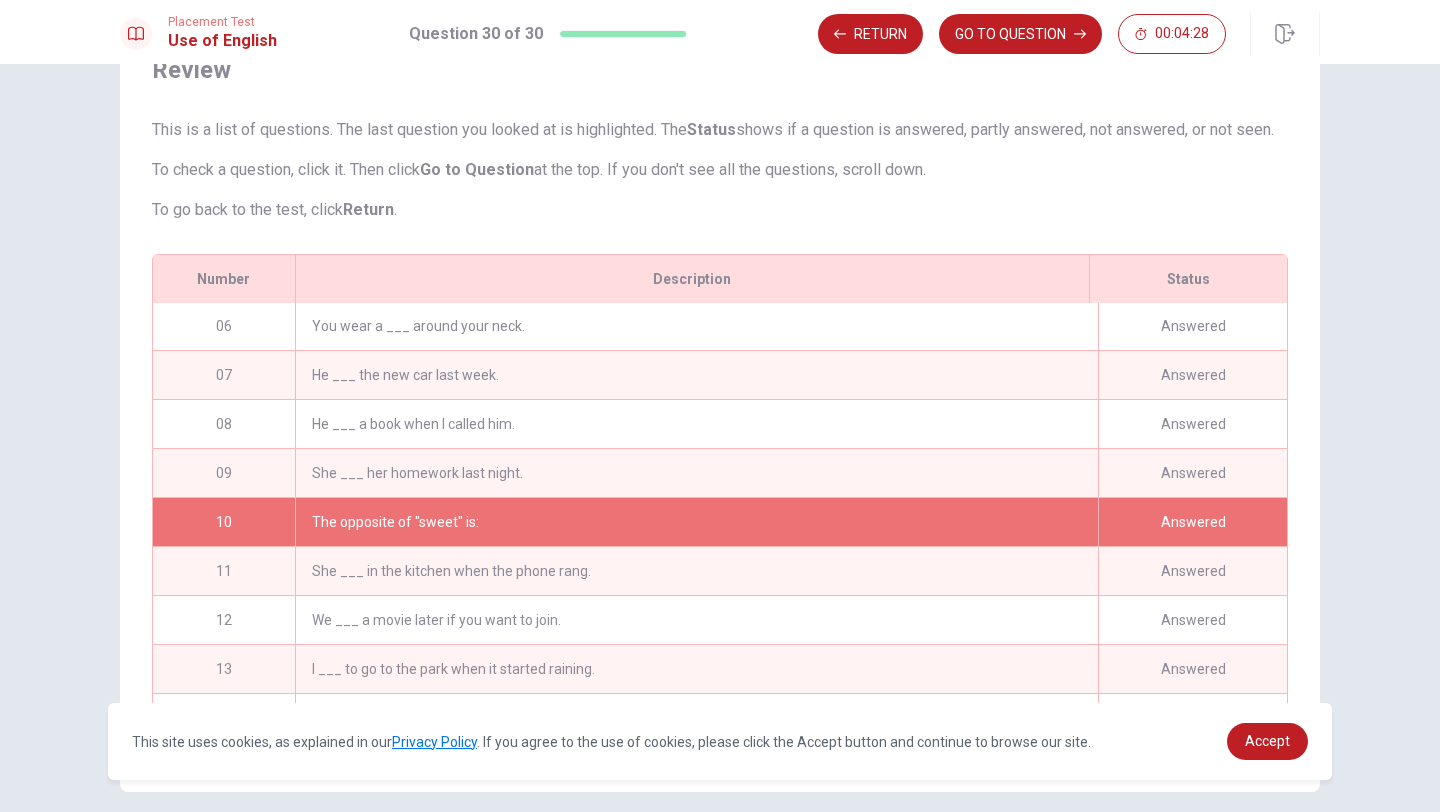 scroll, scrollTop: 255, scrollLeft: 0, axis: vertical 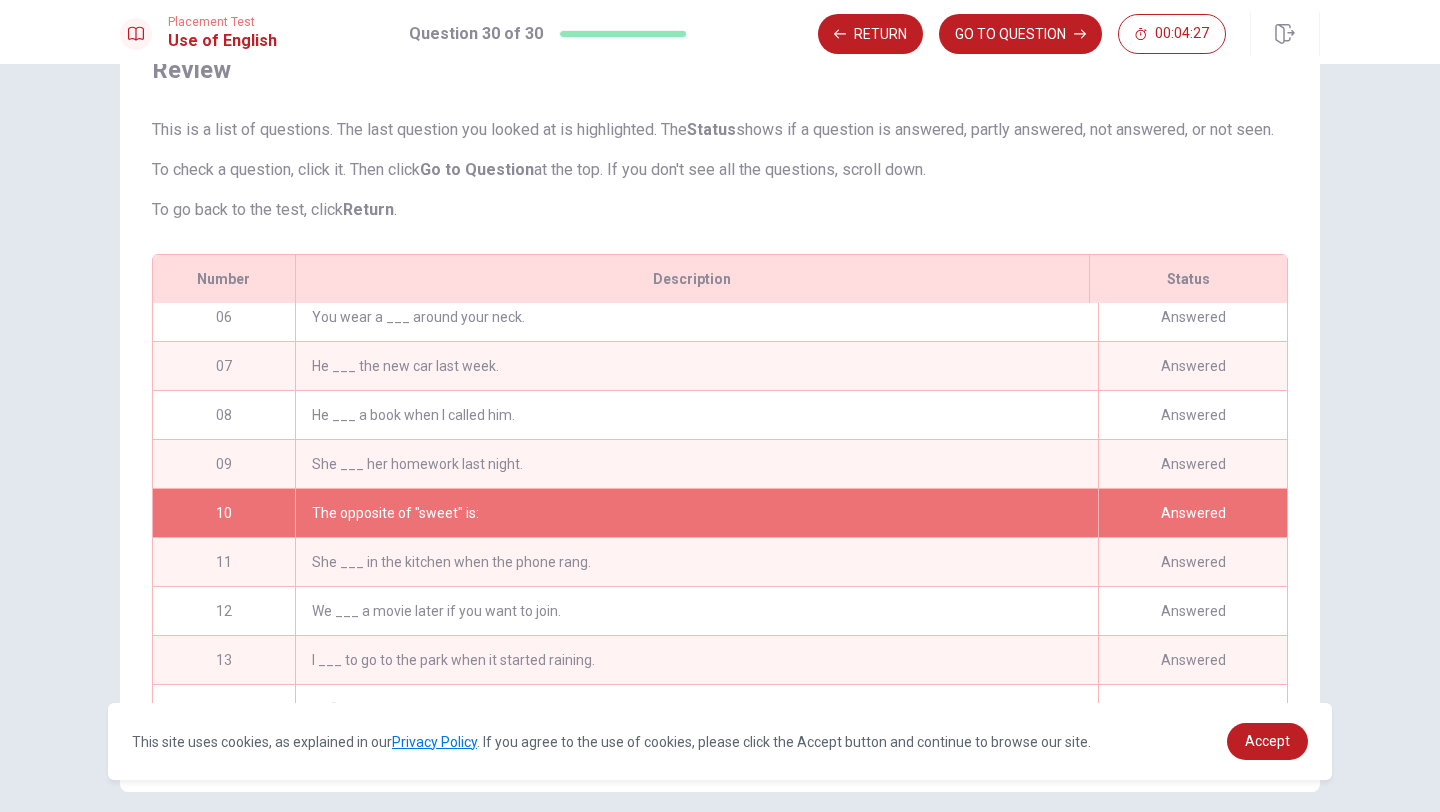 click on "Answered" at bounding box center [1192, 513] 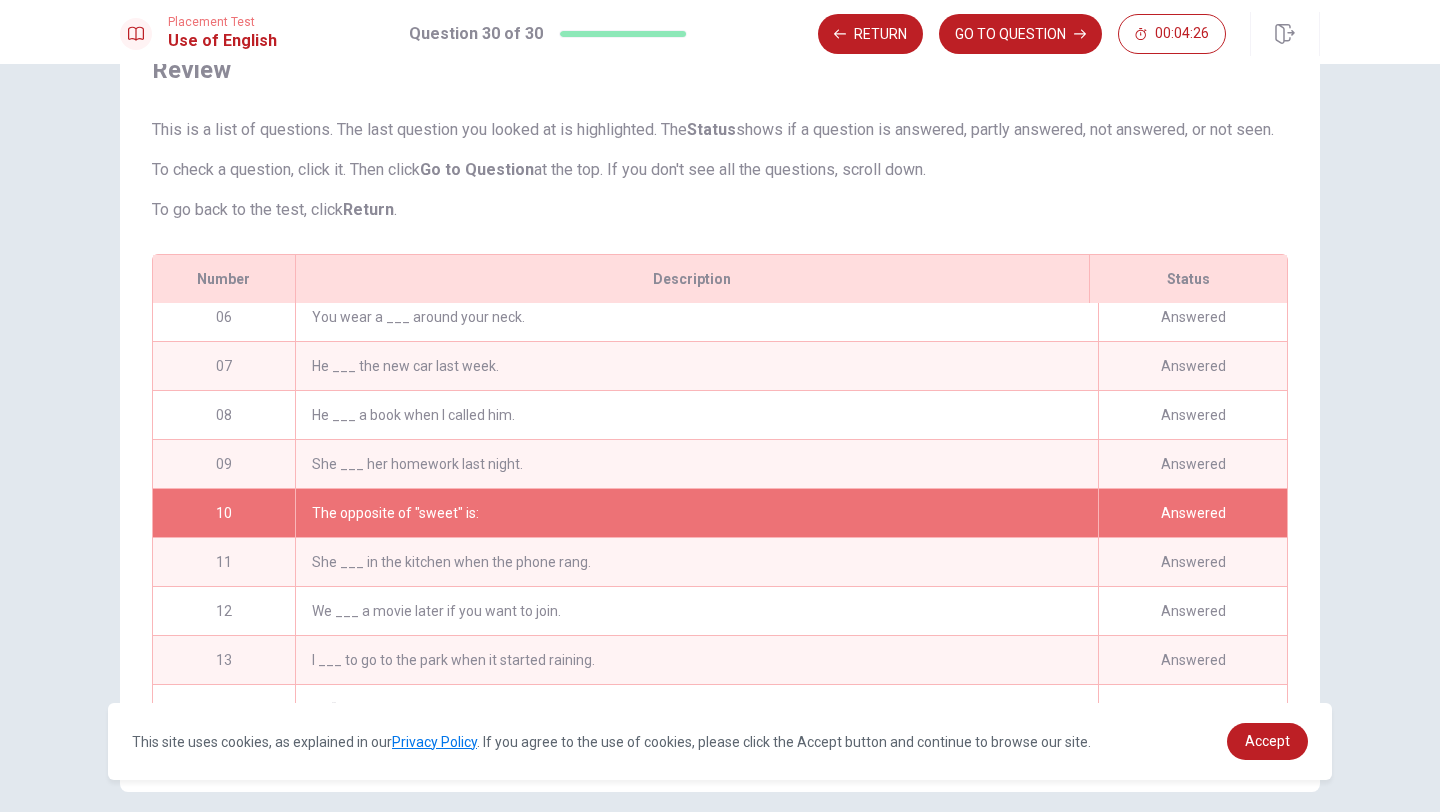 click on "Answered" at bounding box center (1192, 513) 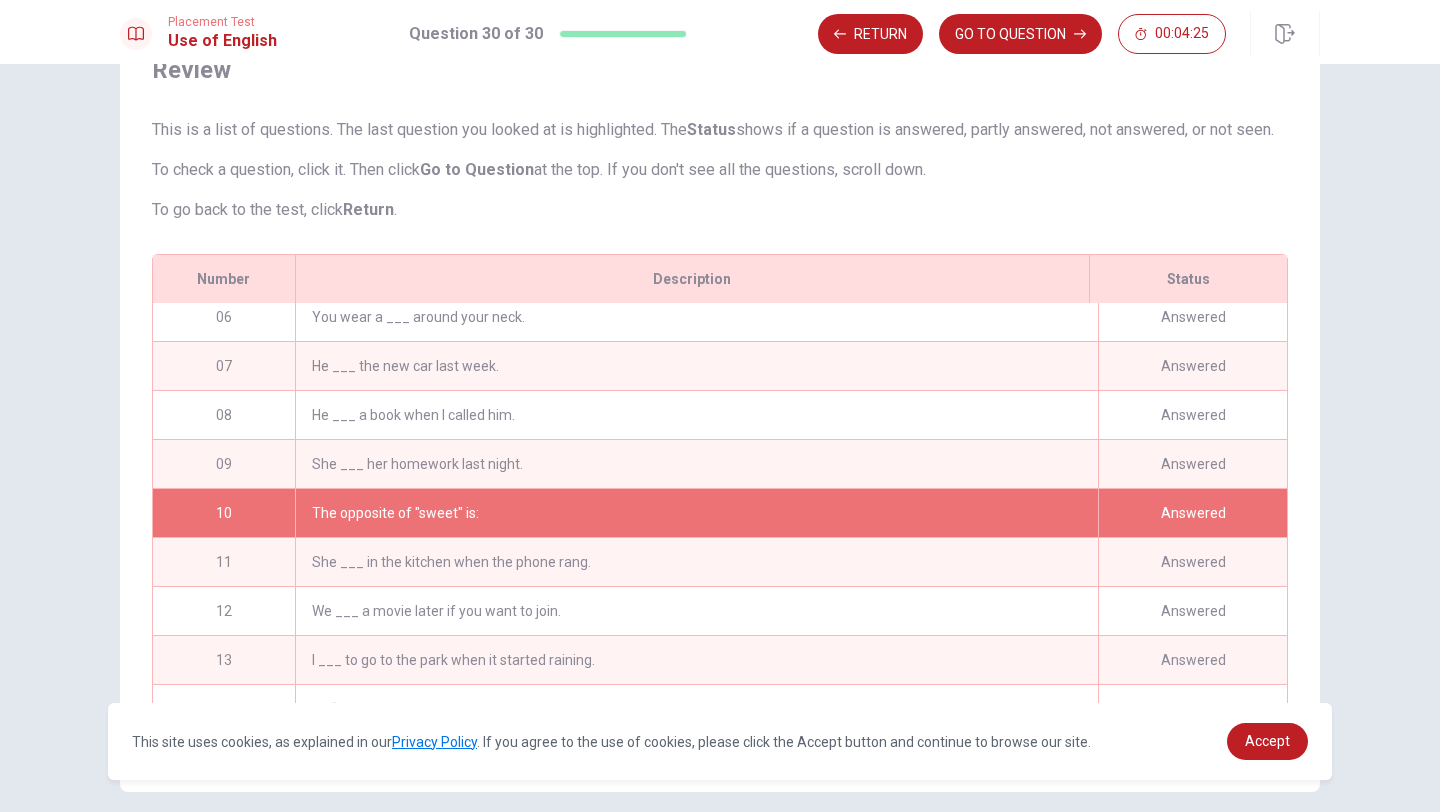 scroll, scrollTop: 198, scrollLeft: 0, axis: vertical 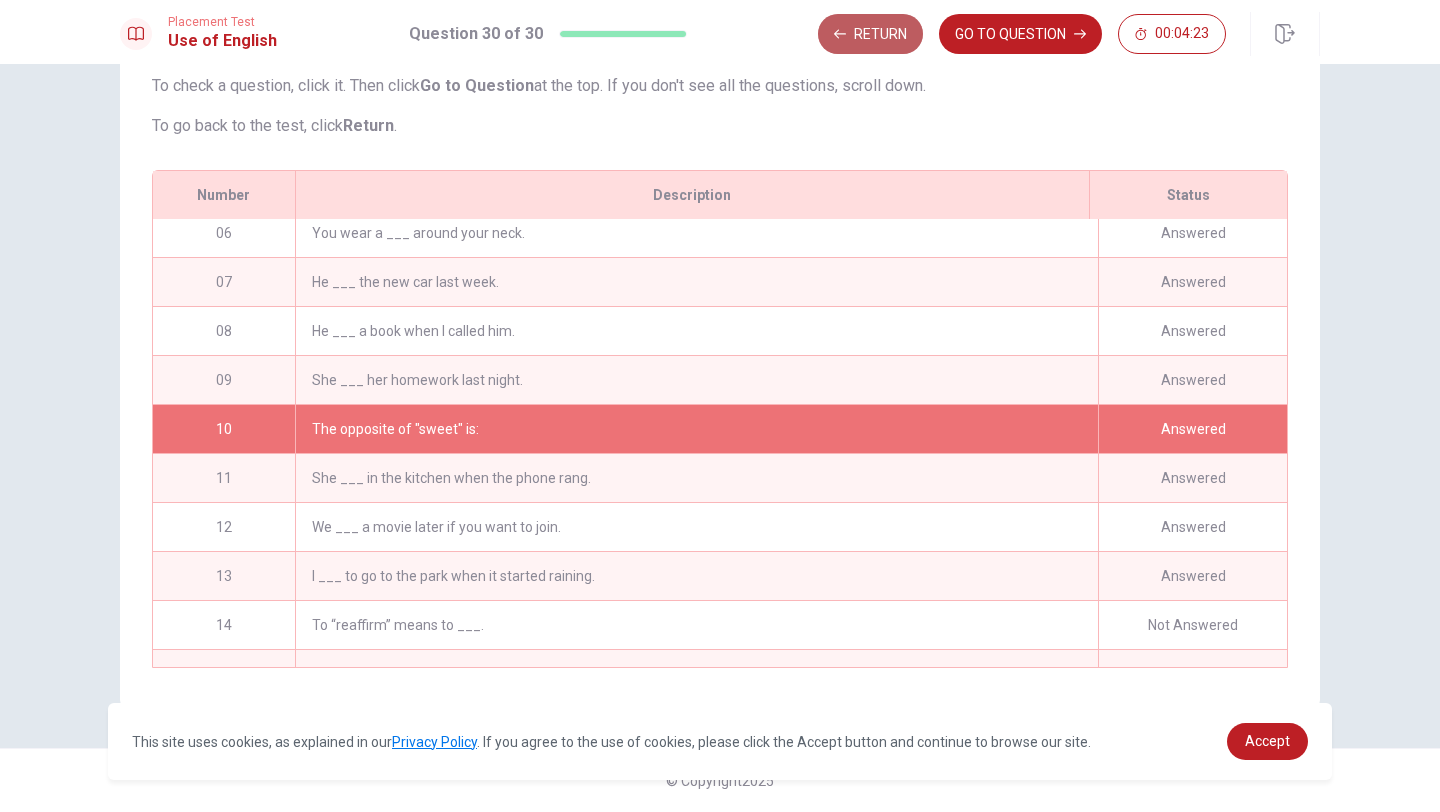 click on "Return" at bounding box center (870, 34) 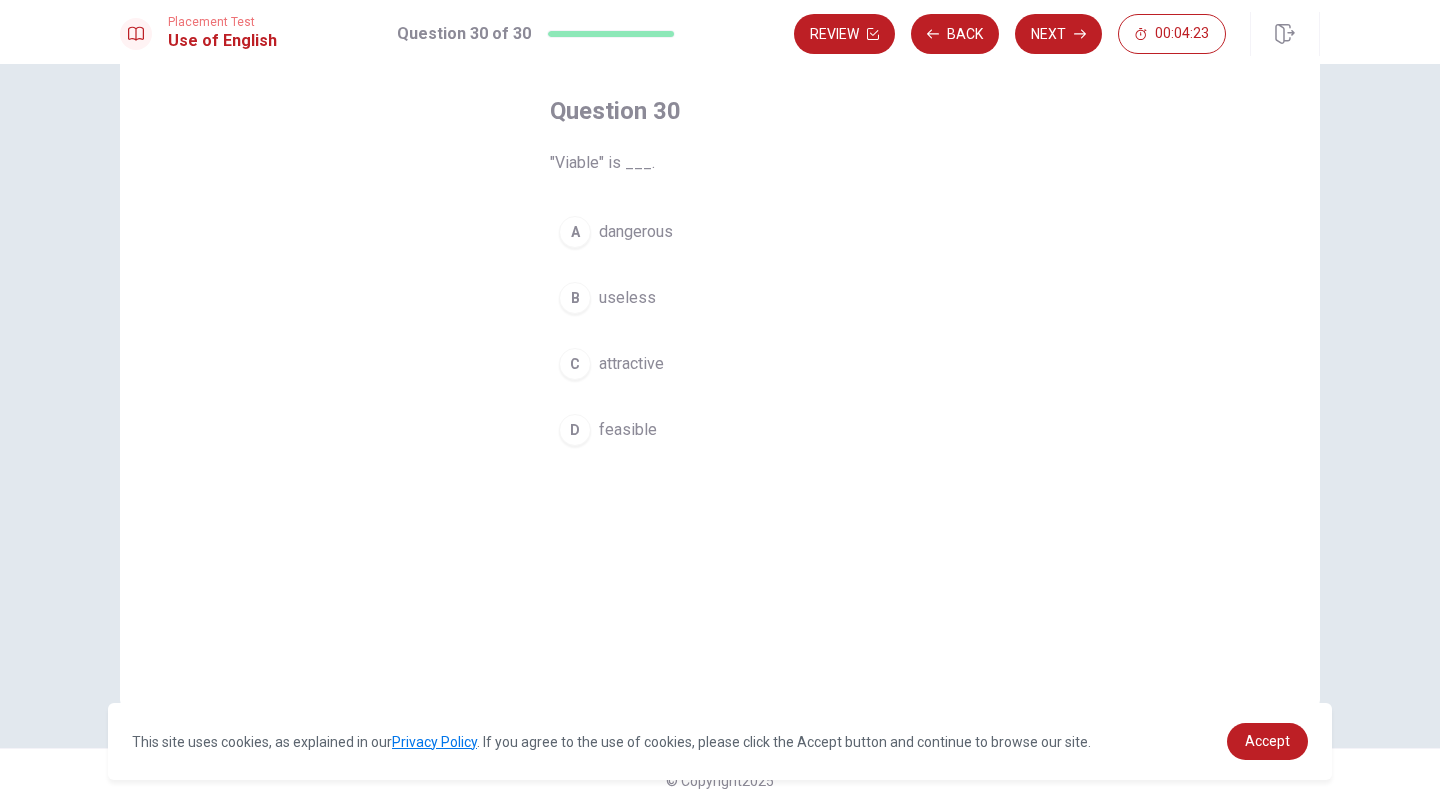 scroll, scrollTop: 91, scrollLeft: 0, axis: vertical 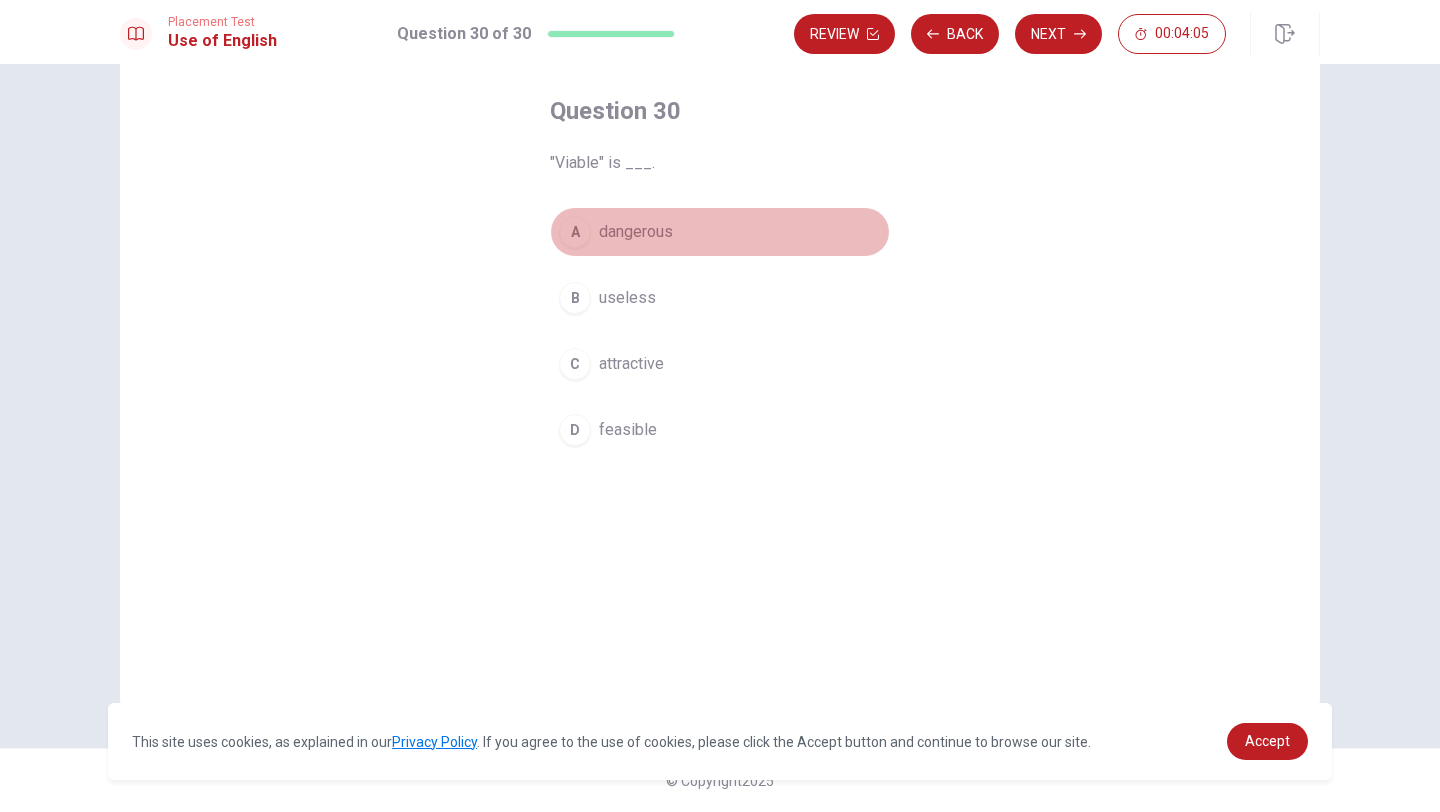 click on "A" at bounding box center (575, 232) 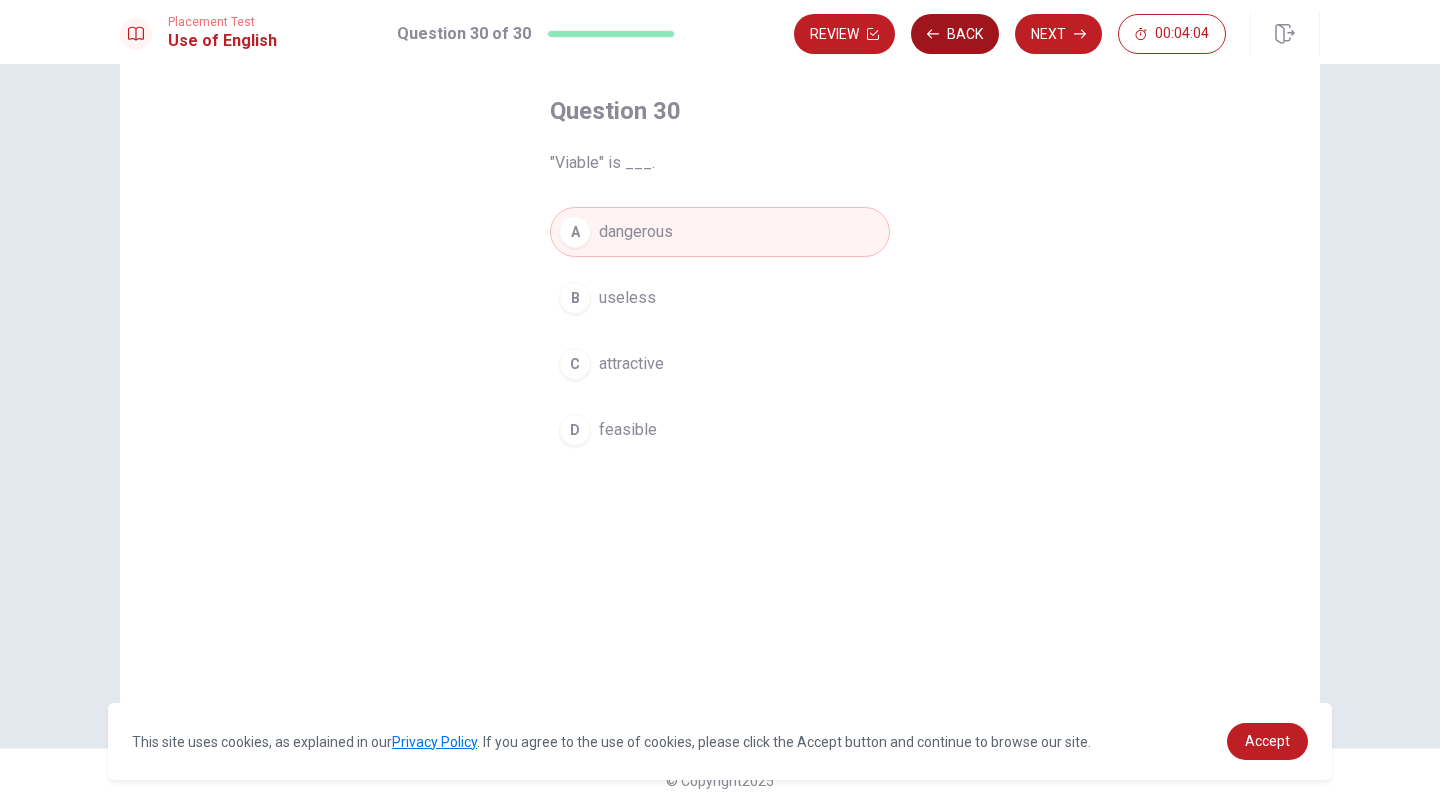 click on "Back" at bounding box center (955, 34) 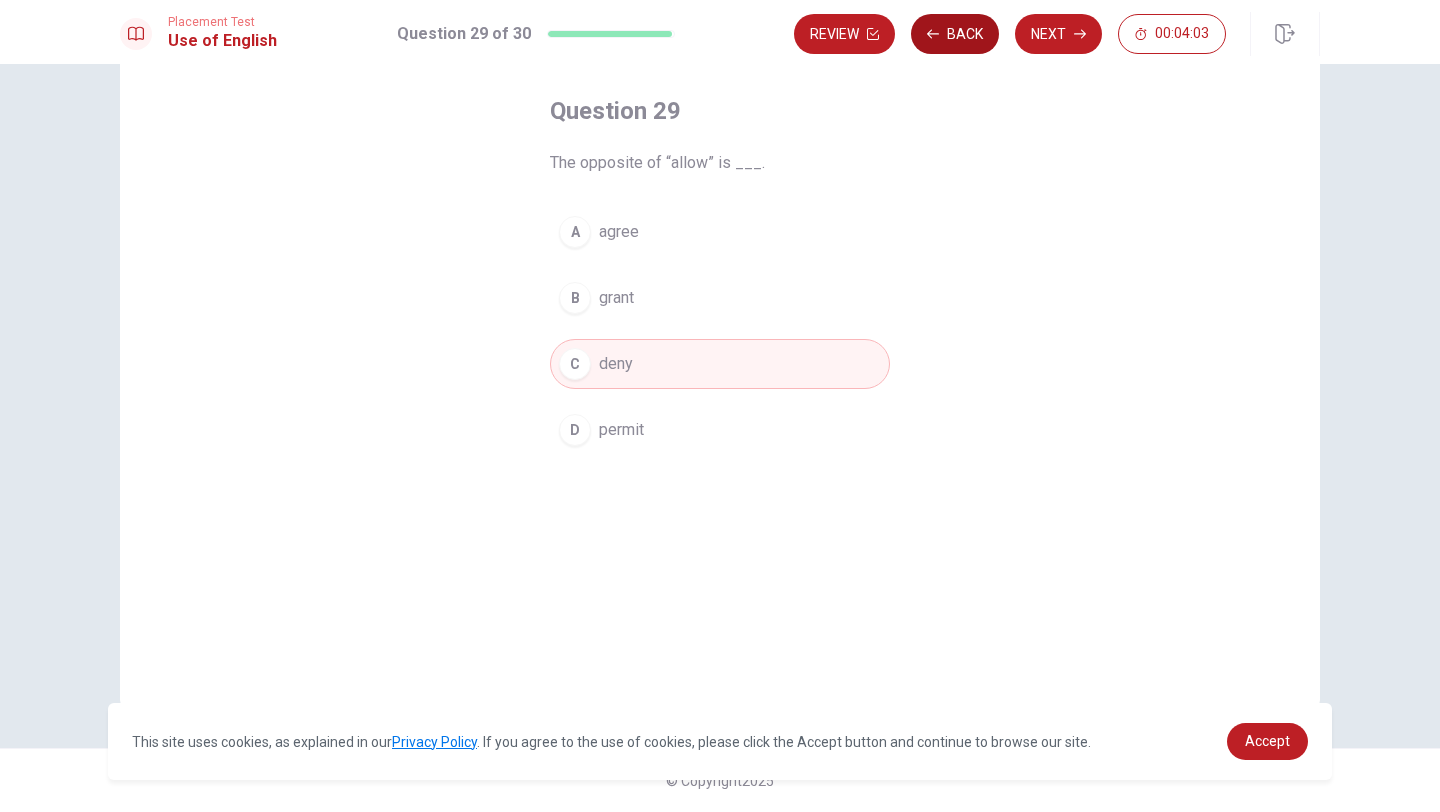 click on "Back" at bounding box center (955, 34) 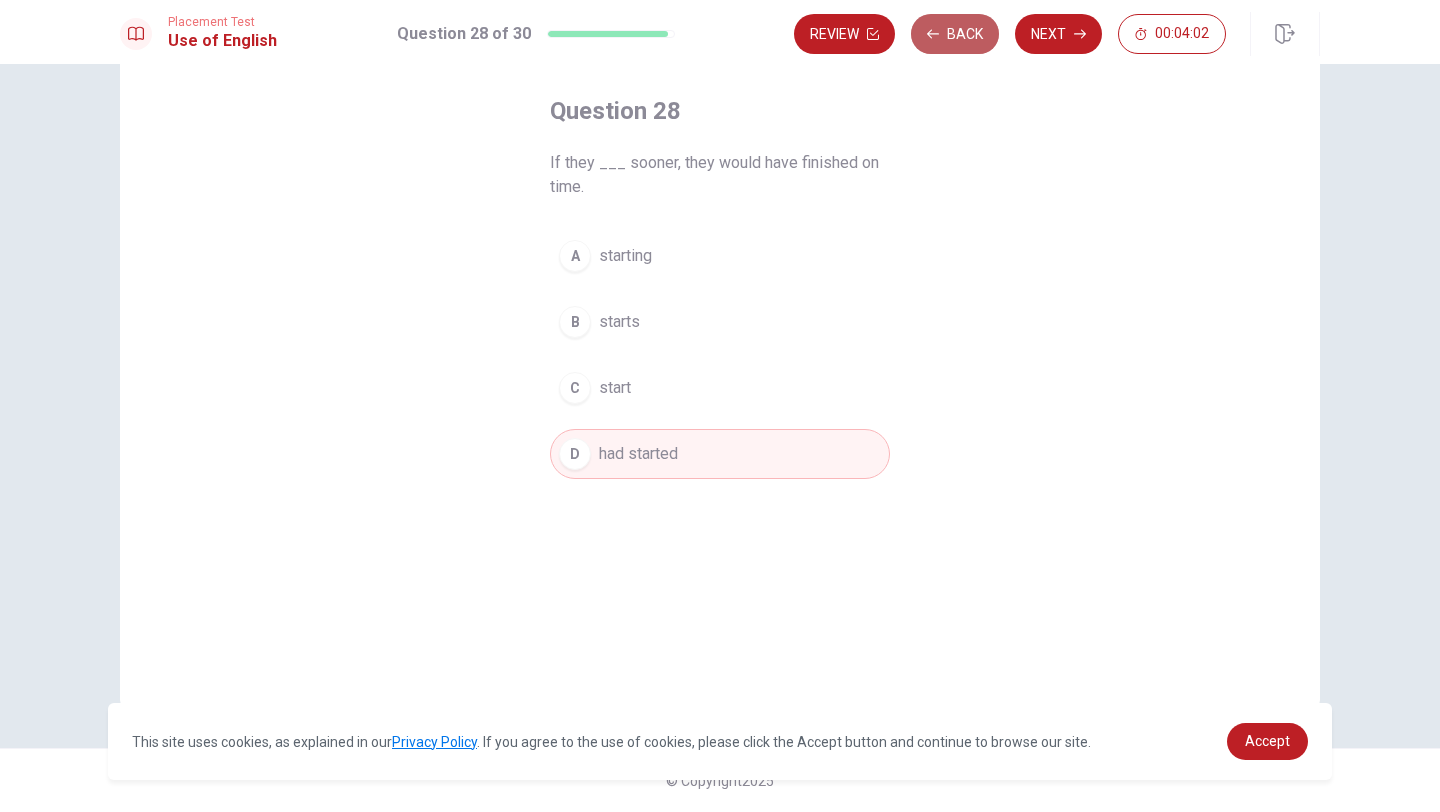 click on "Back" at bounding box center (955, 34) 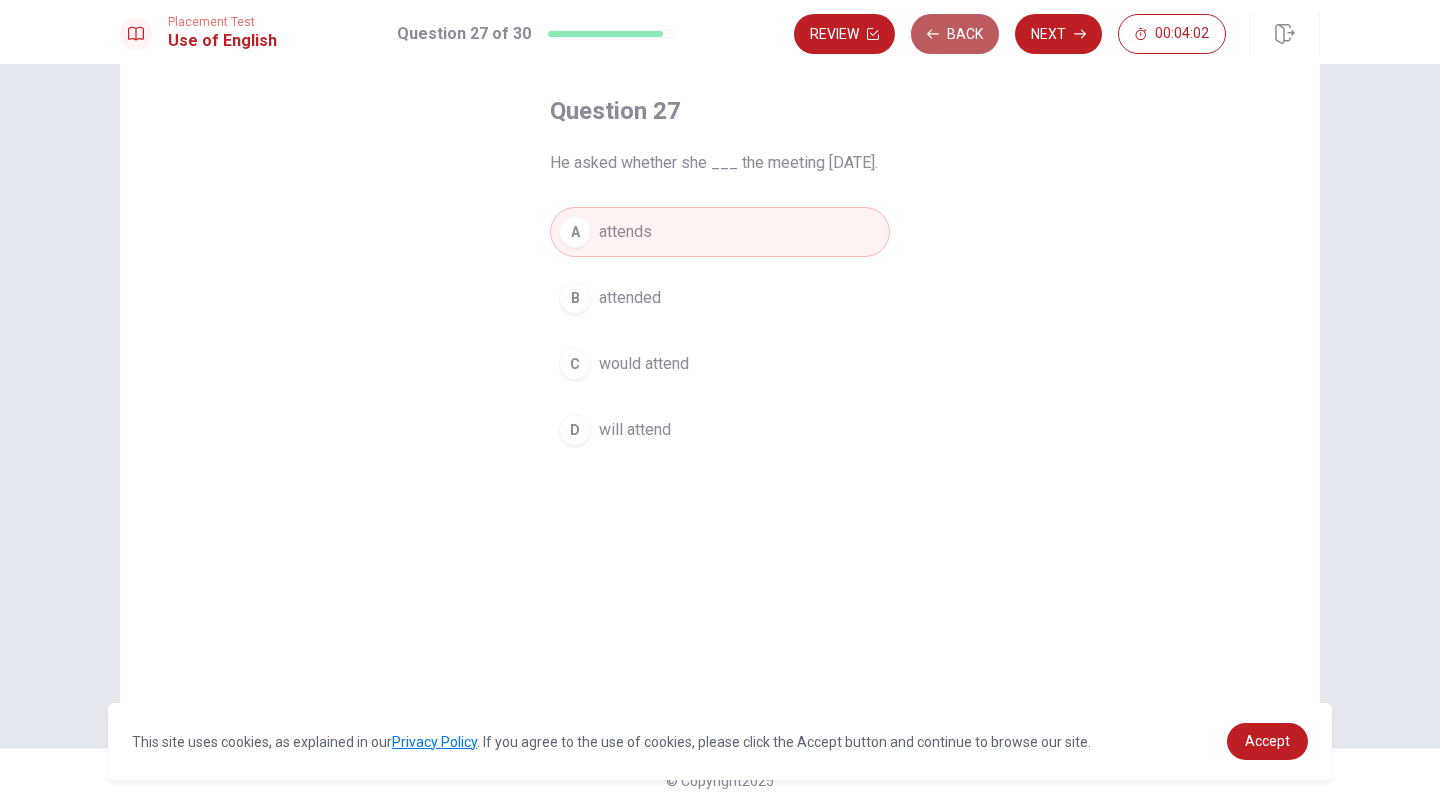 click on "Back" at bounding box center [955, 34] 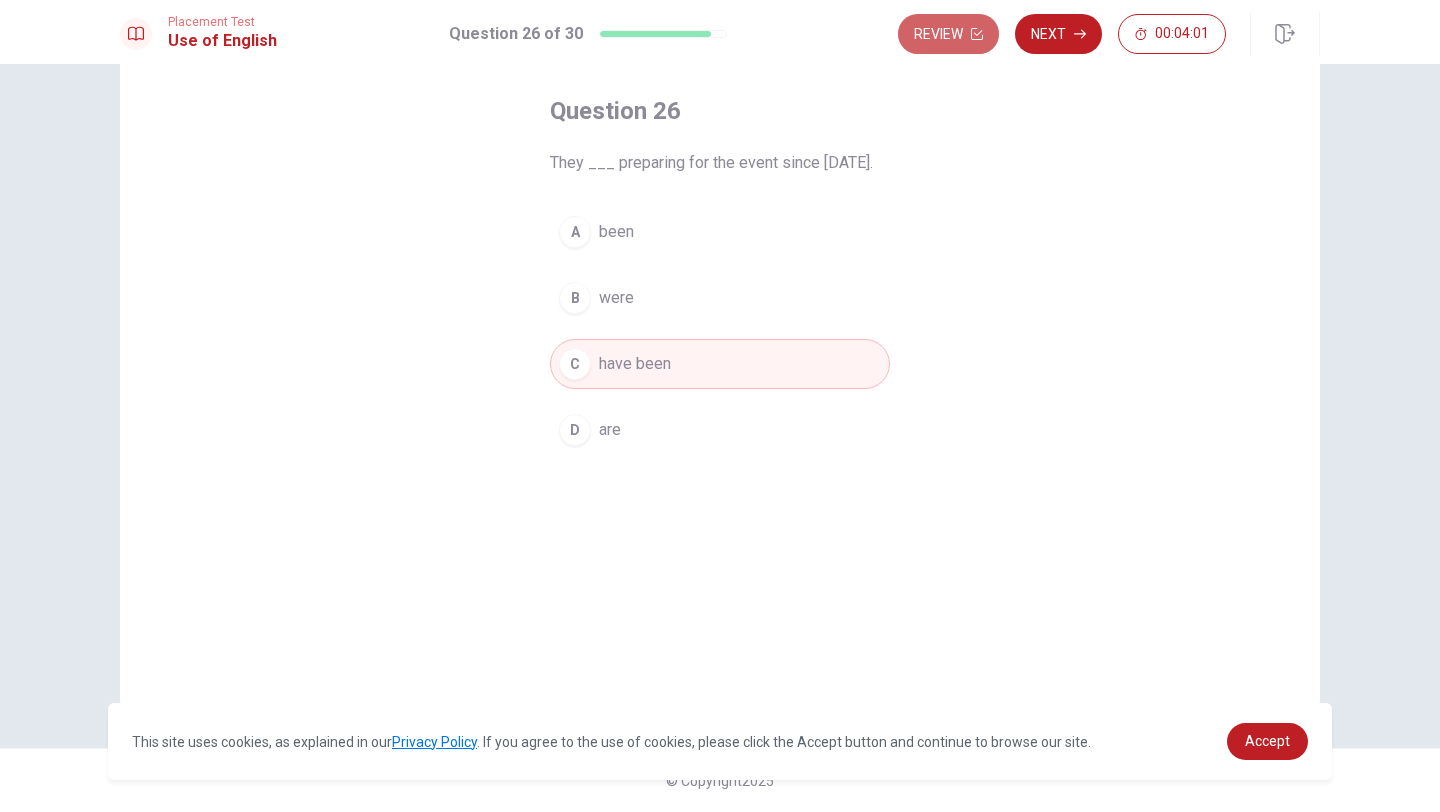 click on "Review" at bounding box center (948, 34) 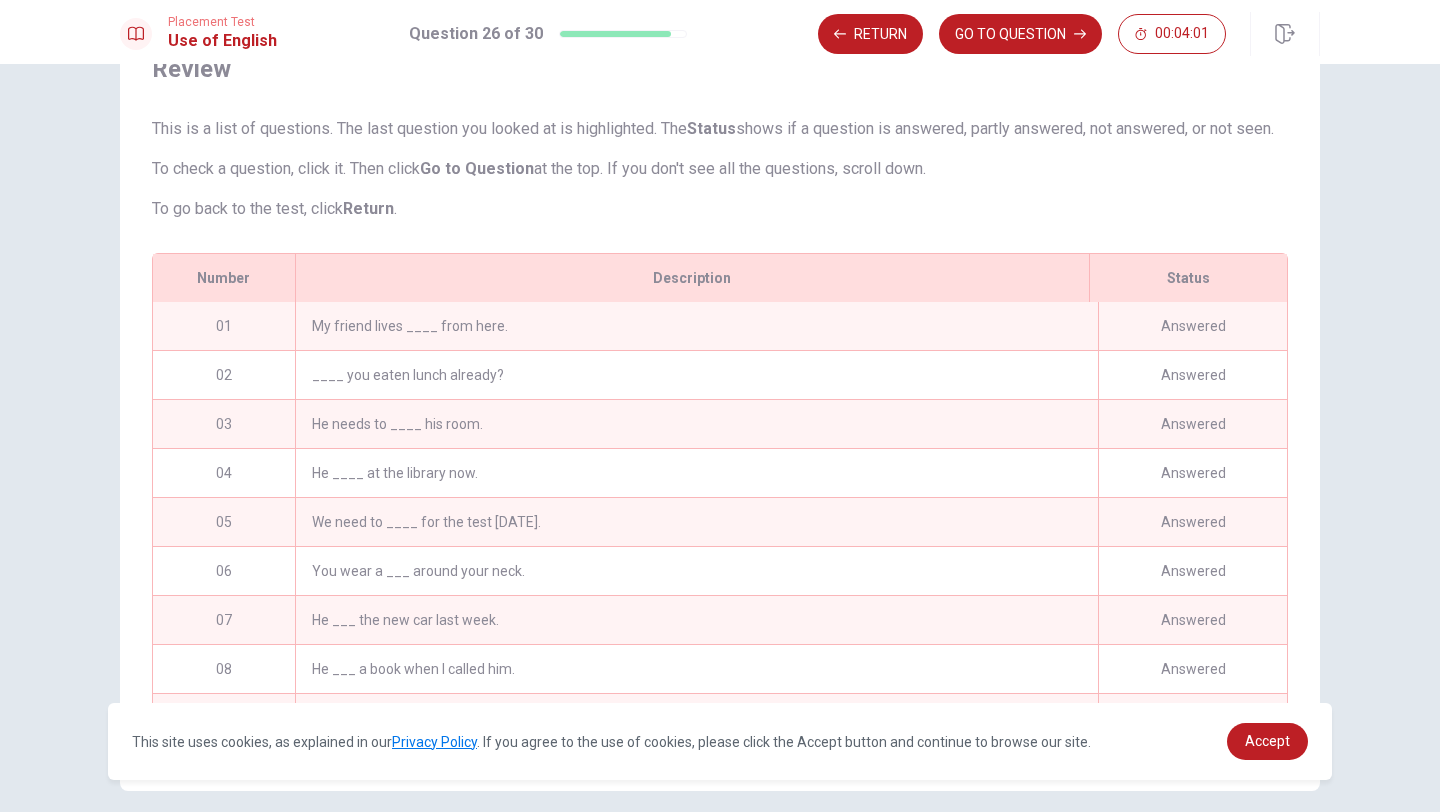 scroll, scrollTop: 195, scrollLeft: 0, axis: vertical 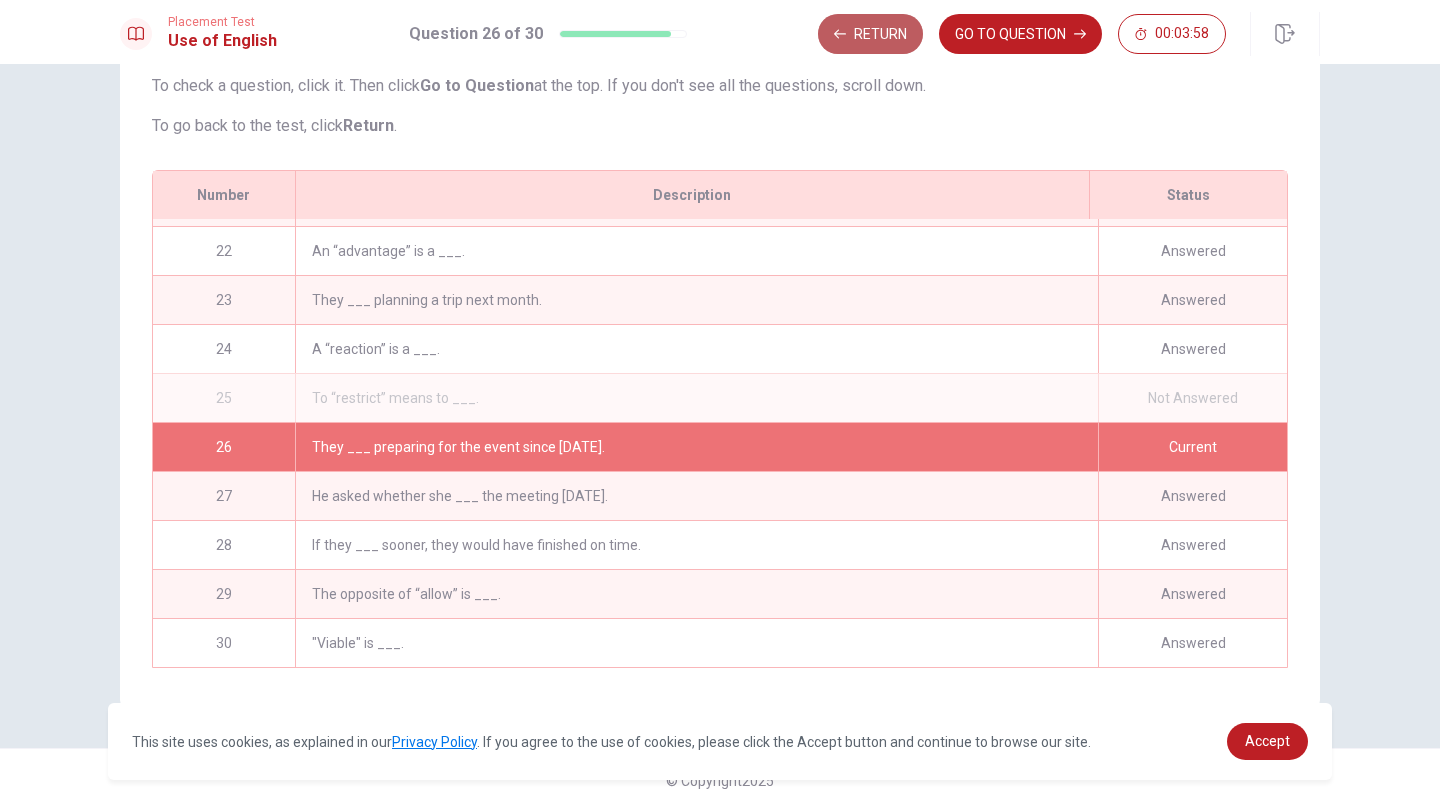 click on "Return" at bounding box center [870, 34] 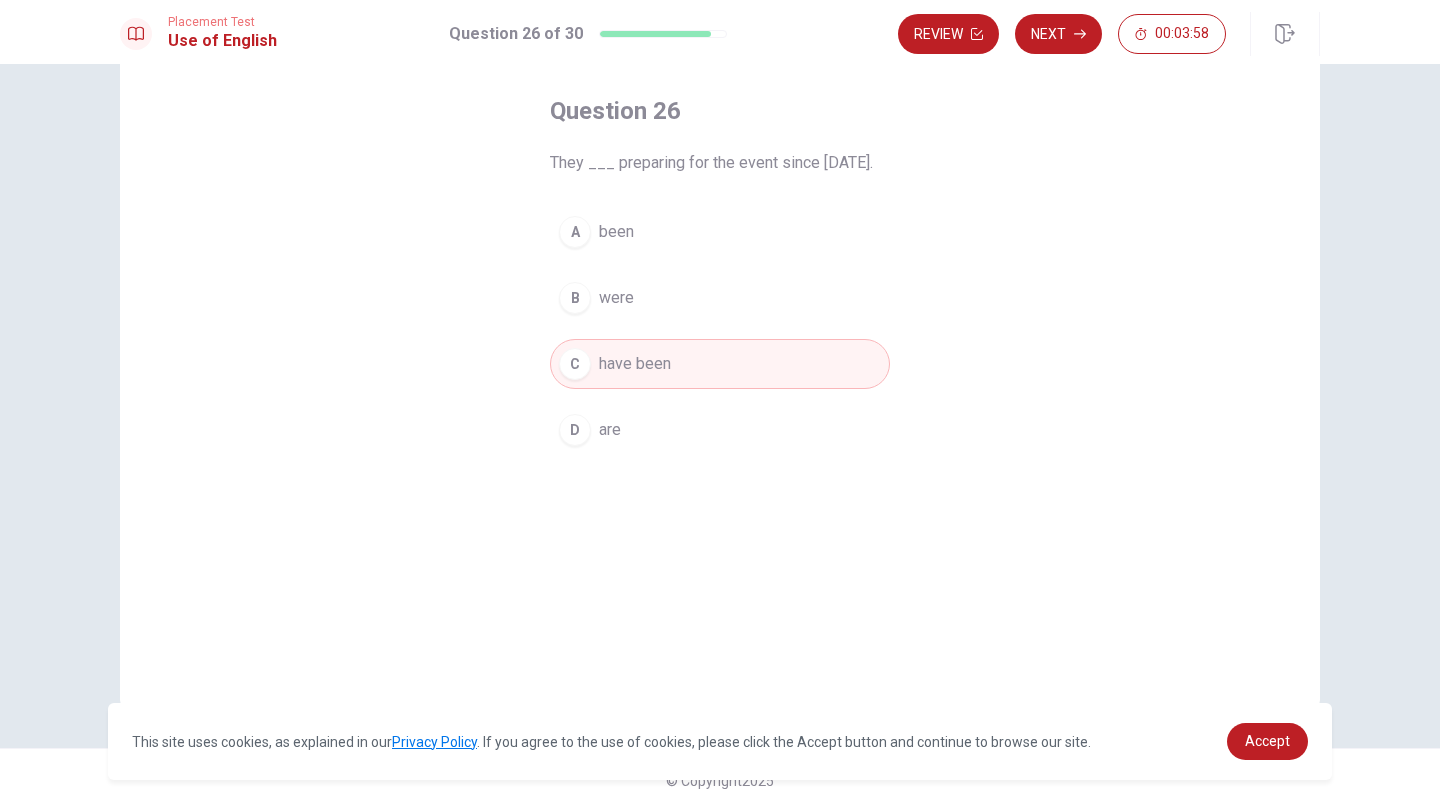 scroll, scrollTop: 91, scrollLeft: 0, axis: vertical 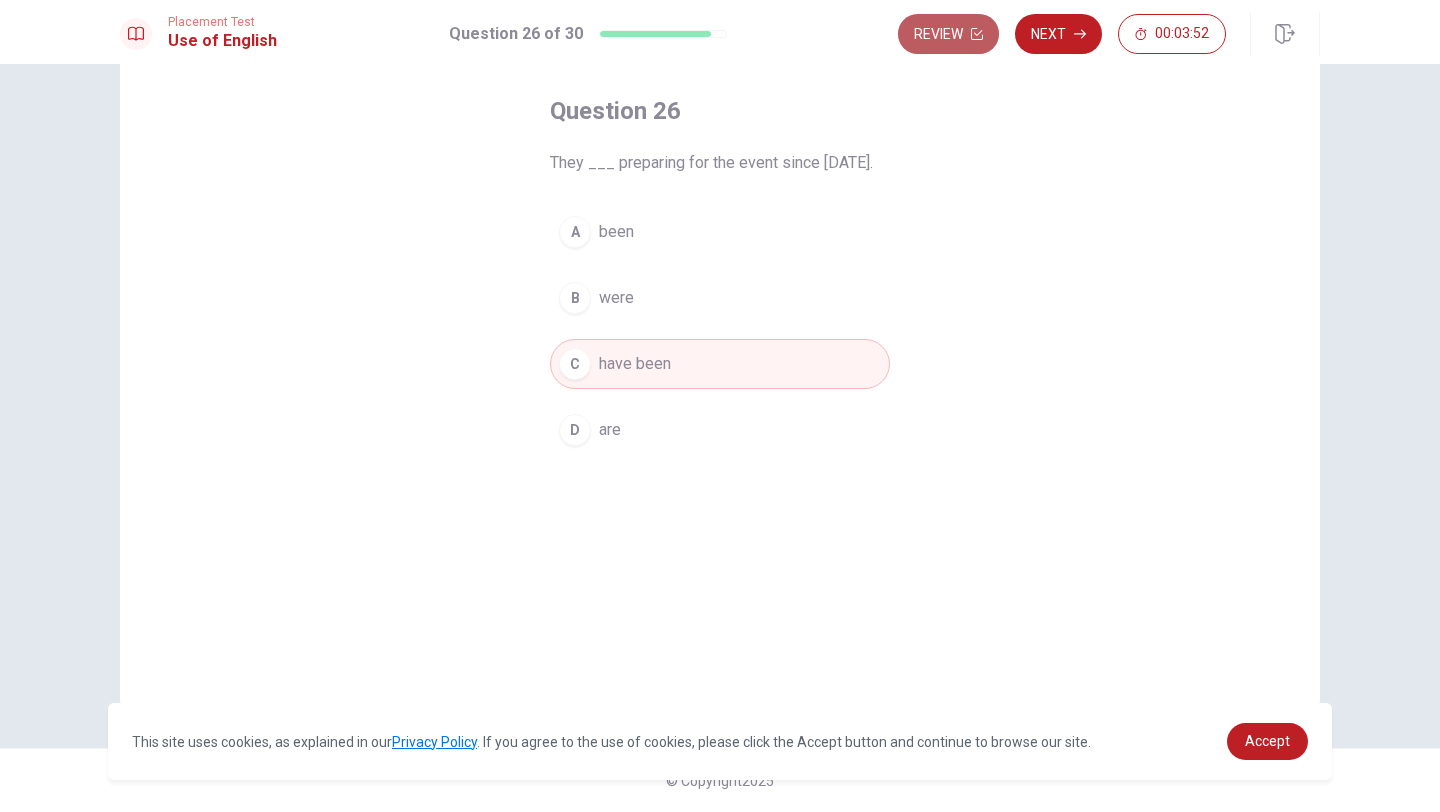 click on "Review" at bounding box center (948, 34) 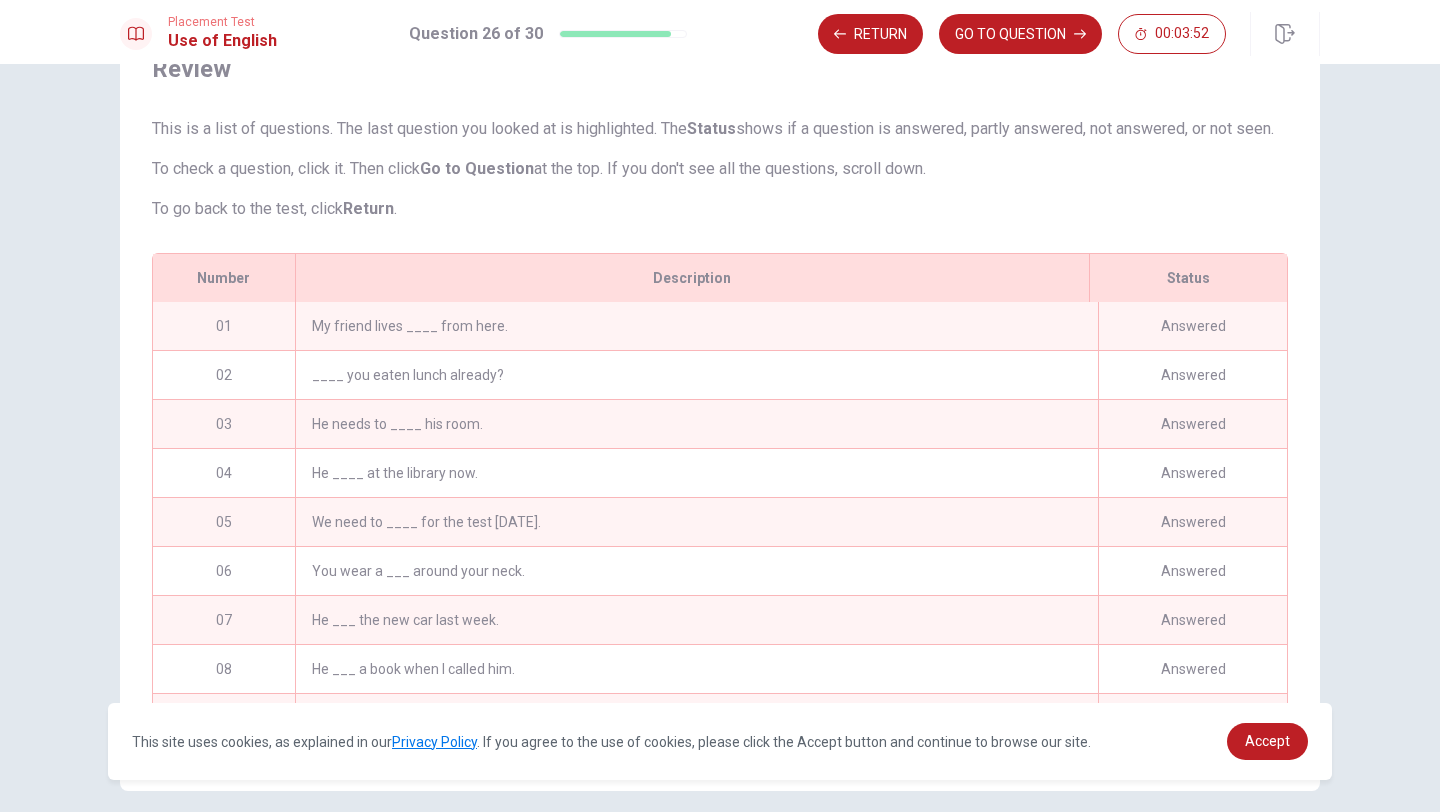 scroll, scrollTop: 198, scrollLeft: 0, axis: vertical 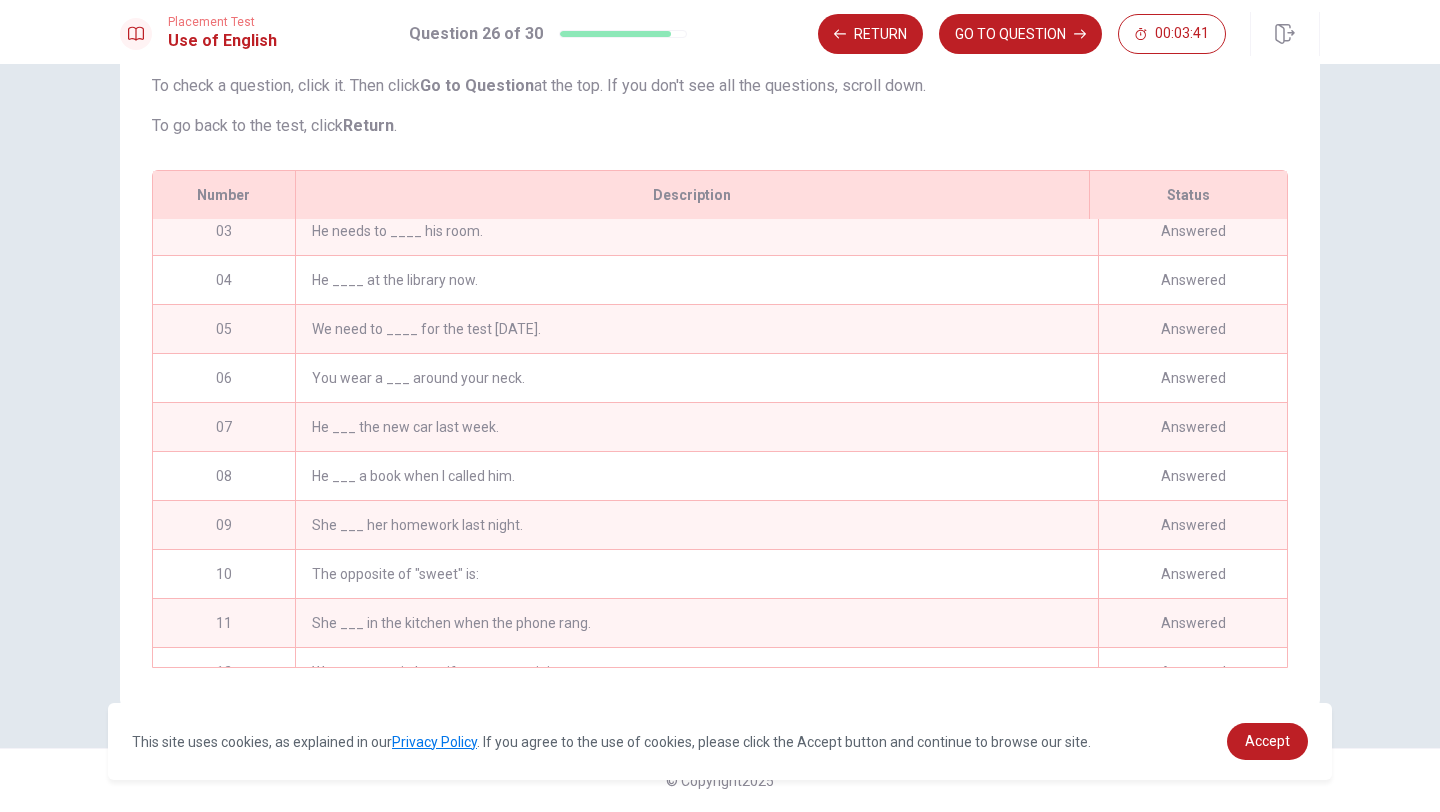 click on "The opposite of "sweet" is:" at bounding box center [696, 574] 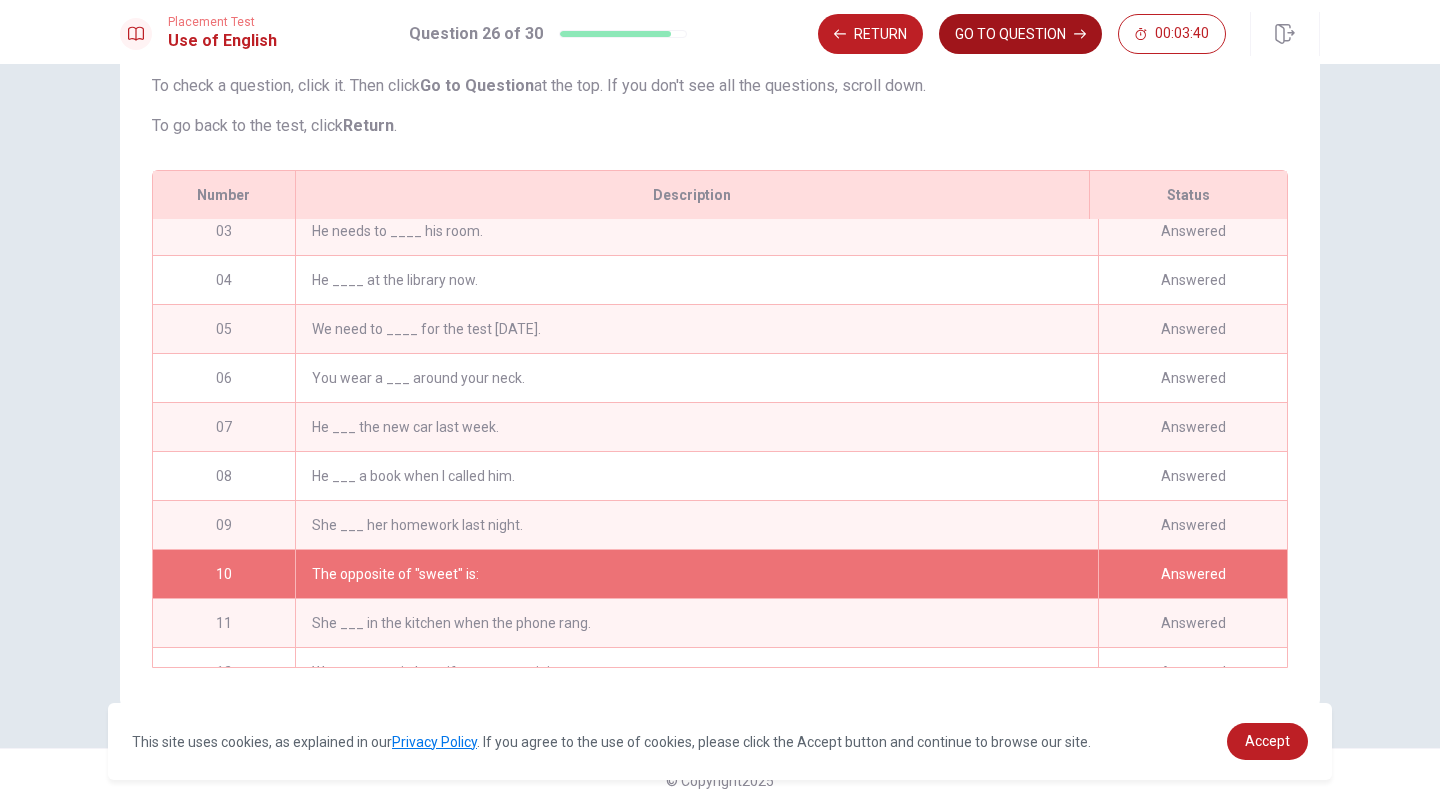 click on "GO TO QUESTION" at bounding box center [1020, 34] 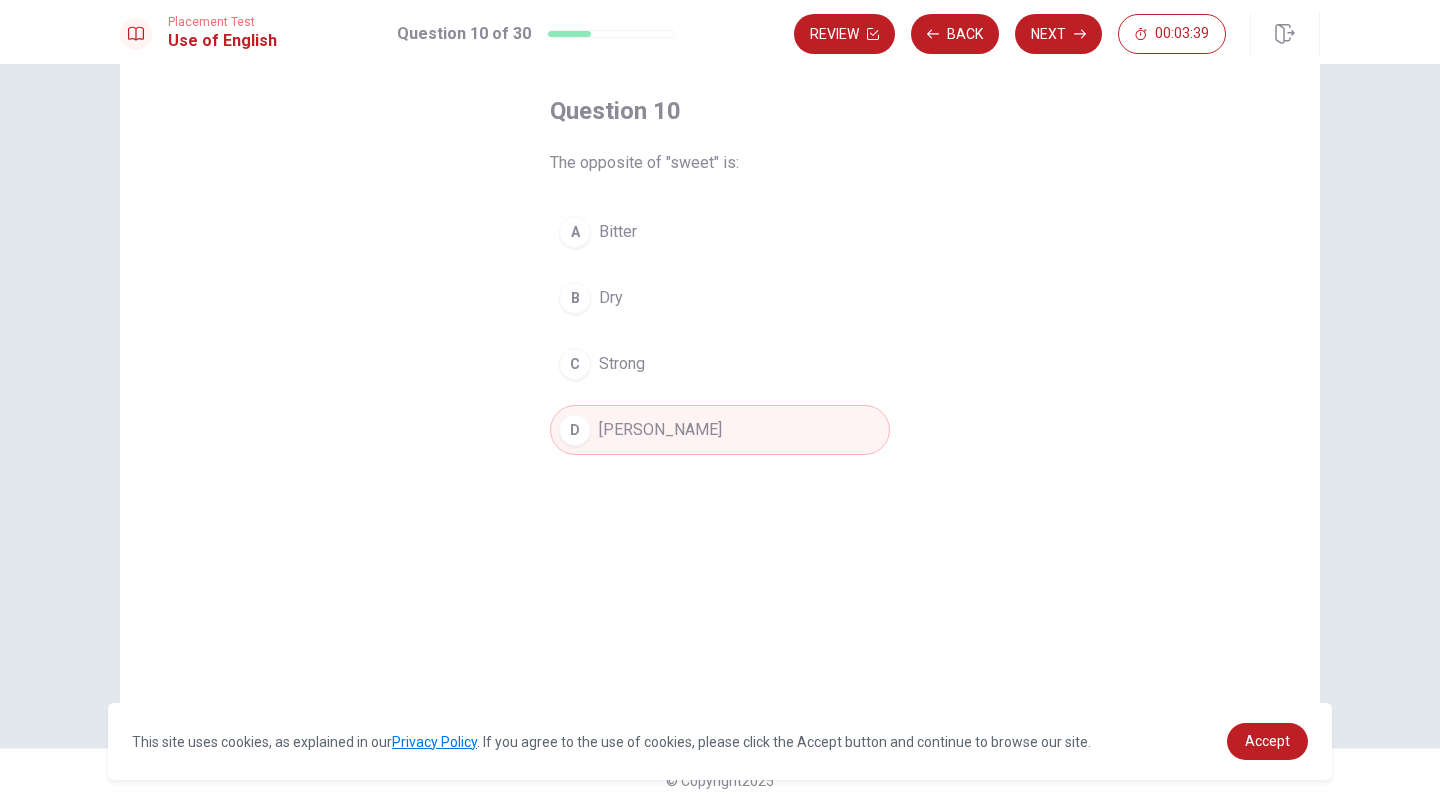 scroll, scrollTop: 91, scrollLeft: 0, axis: vertical 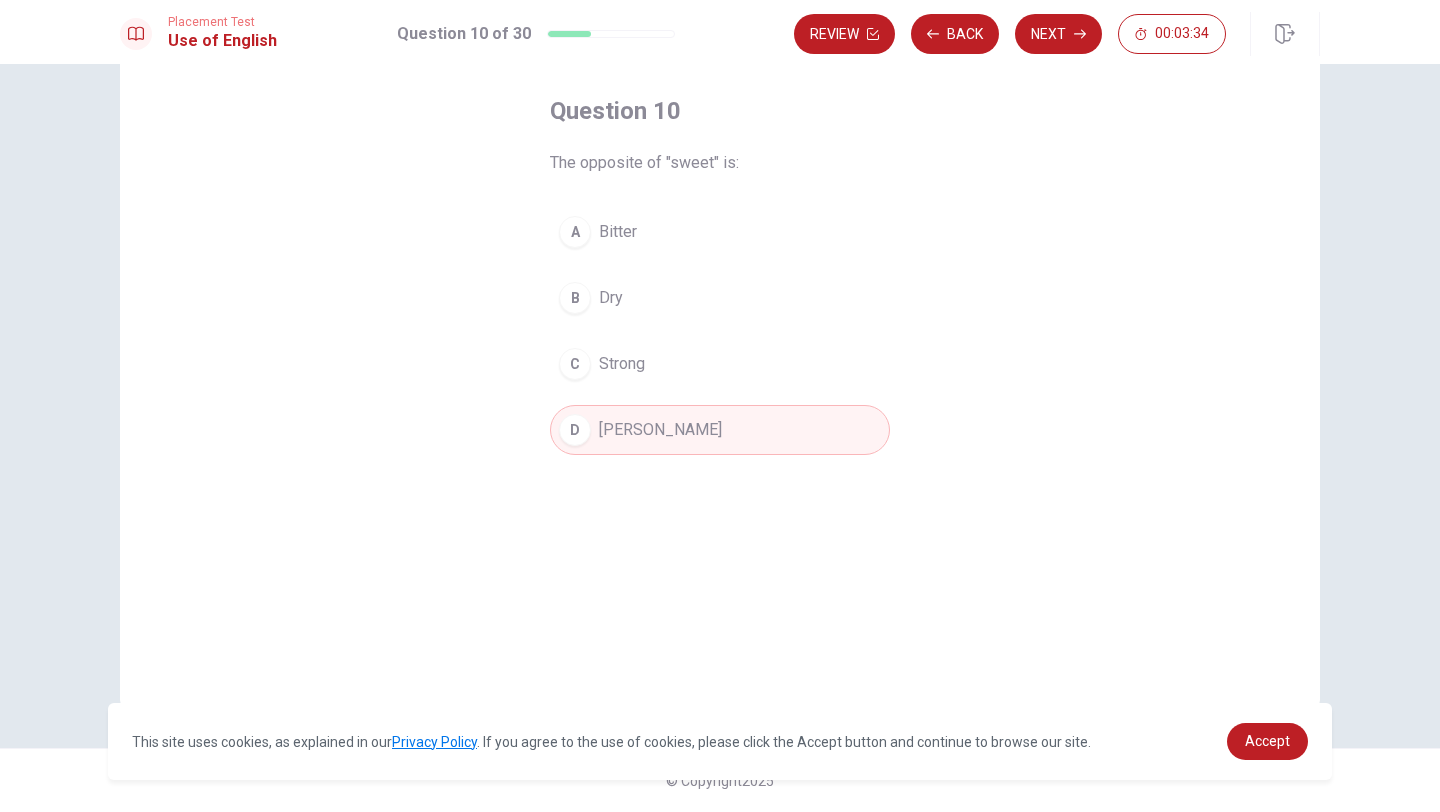 click on "A Bitter" at bounding box center [720, 232] 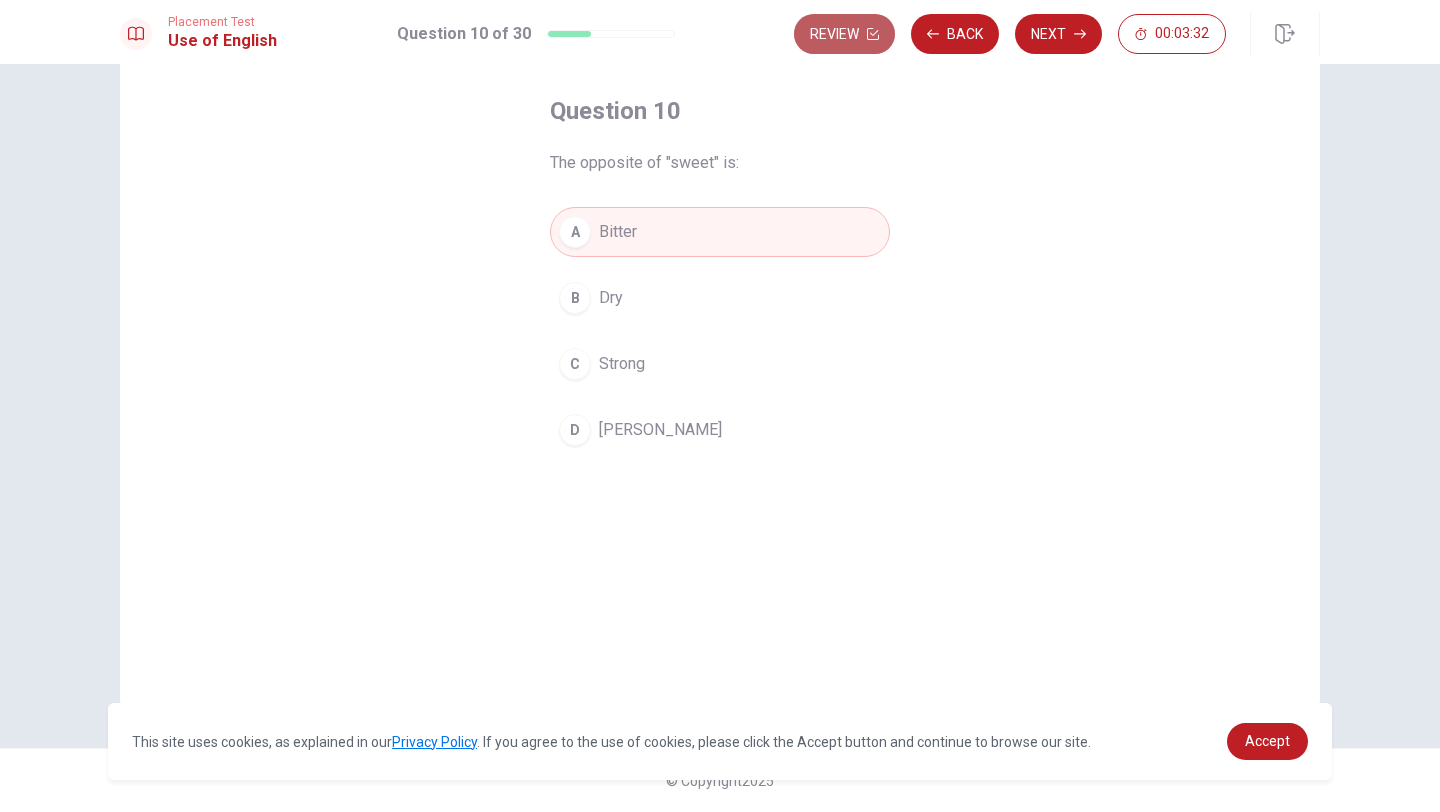 click on "Review" at bounding box center [844, 34] 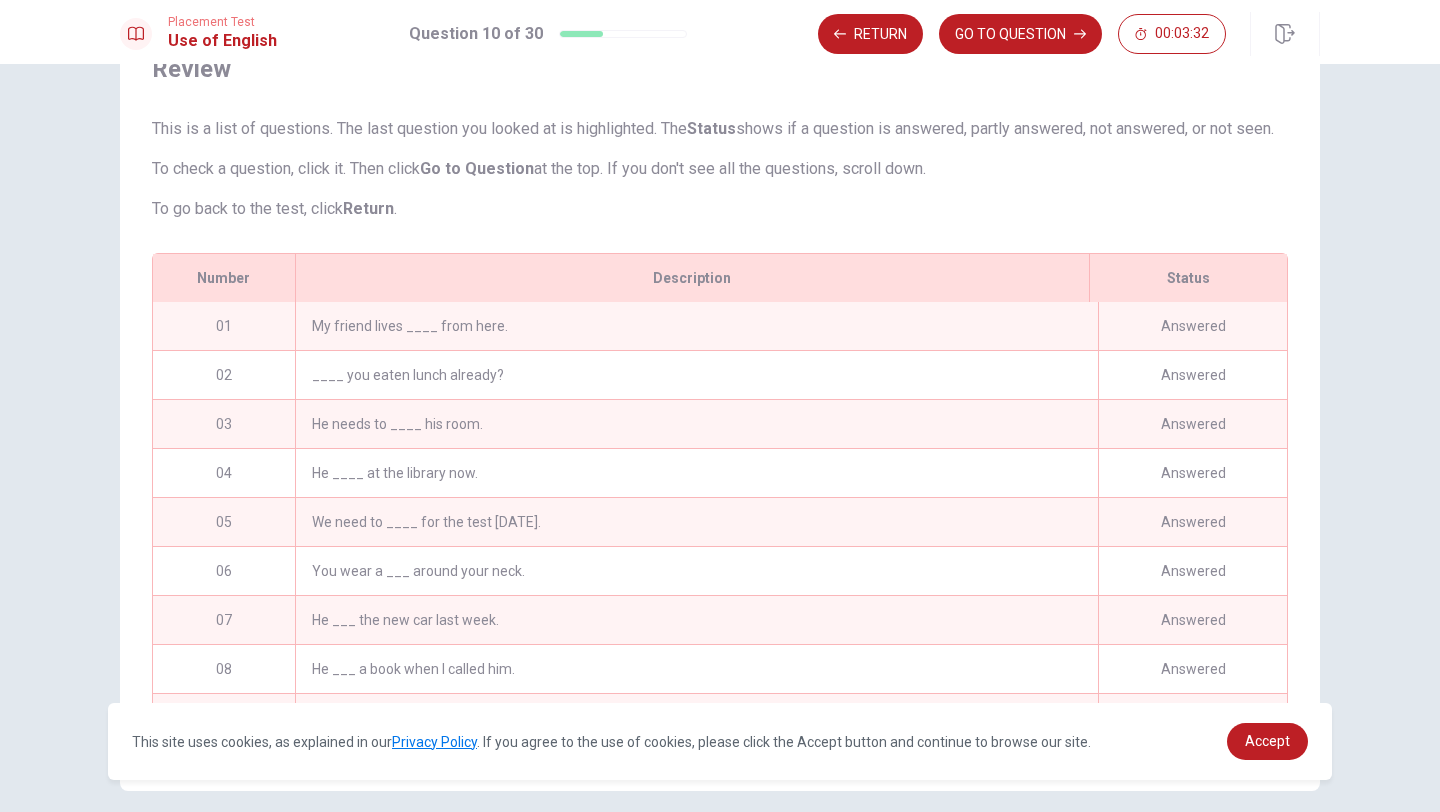 scroll, scrollTop: 198, scrollLeft: 0, axis: vertical 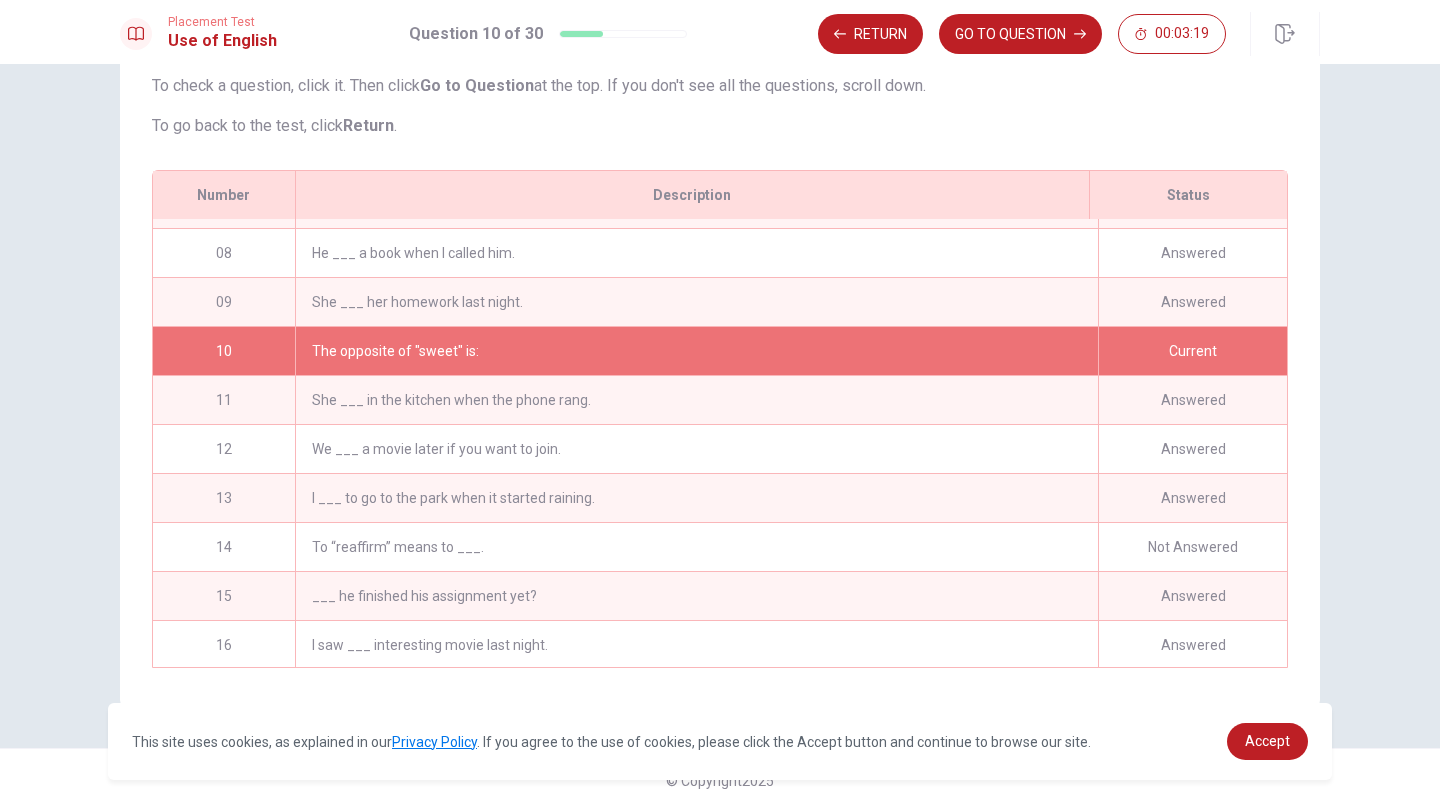 click on "To “reaffirm” means to ___." at bounding box center [696, 547] 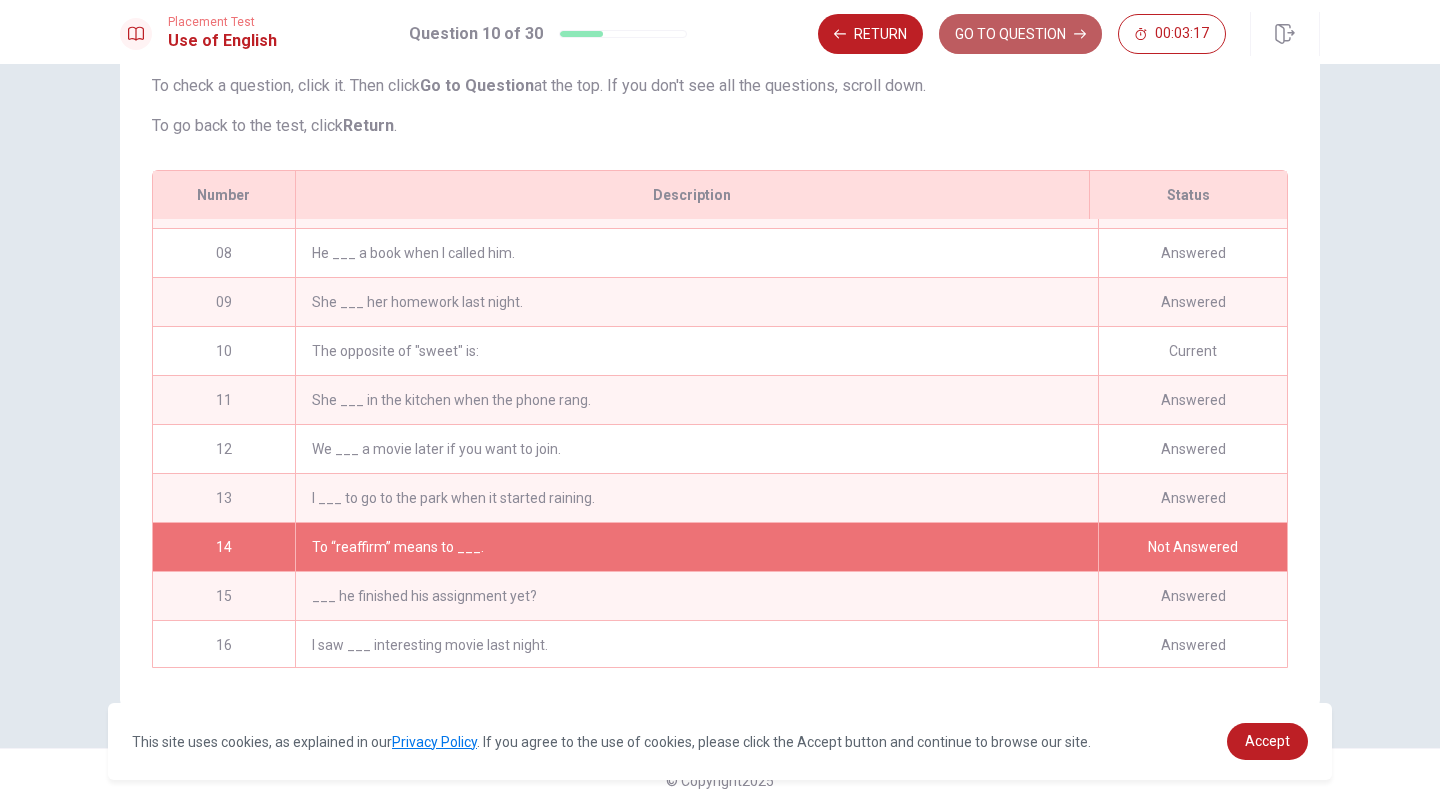 click on "GO TO QUESTION" at bounding box center (1020, 34) 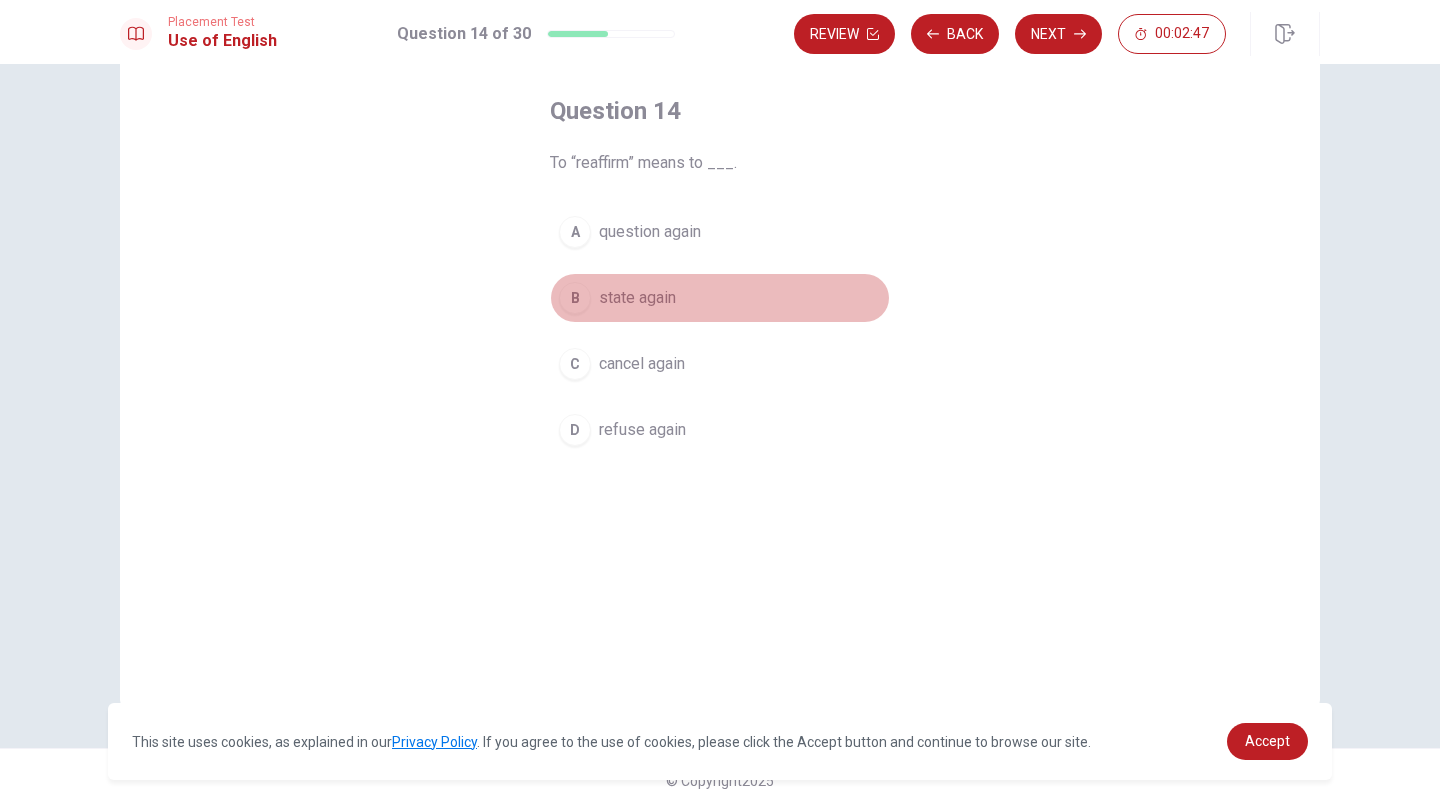 click on "state again" at bounding box center [637, 298] 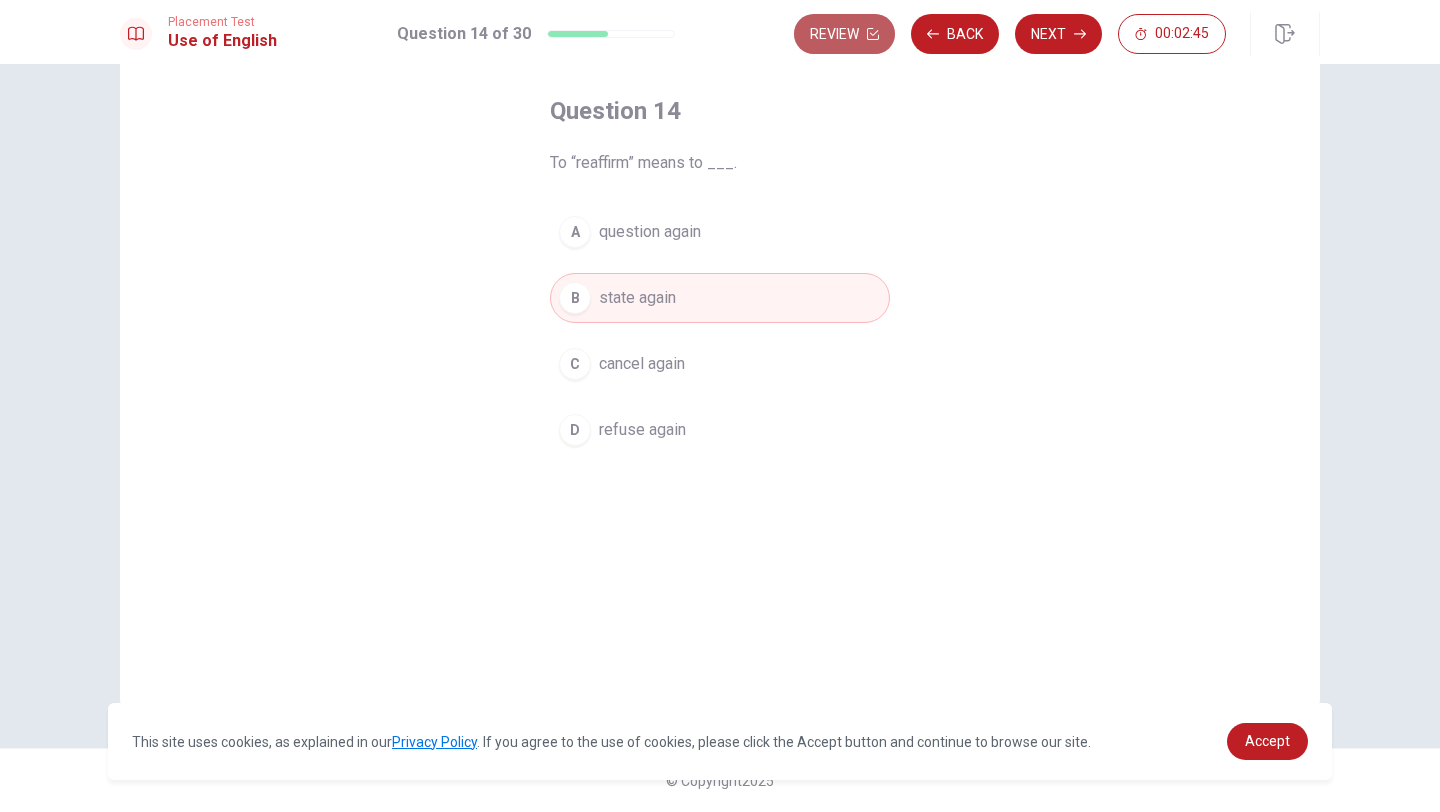 click on "Review" at bounding box center (844, 34) 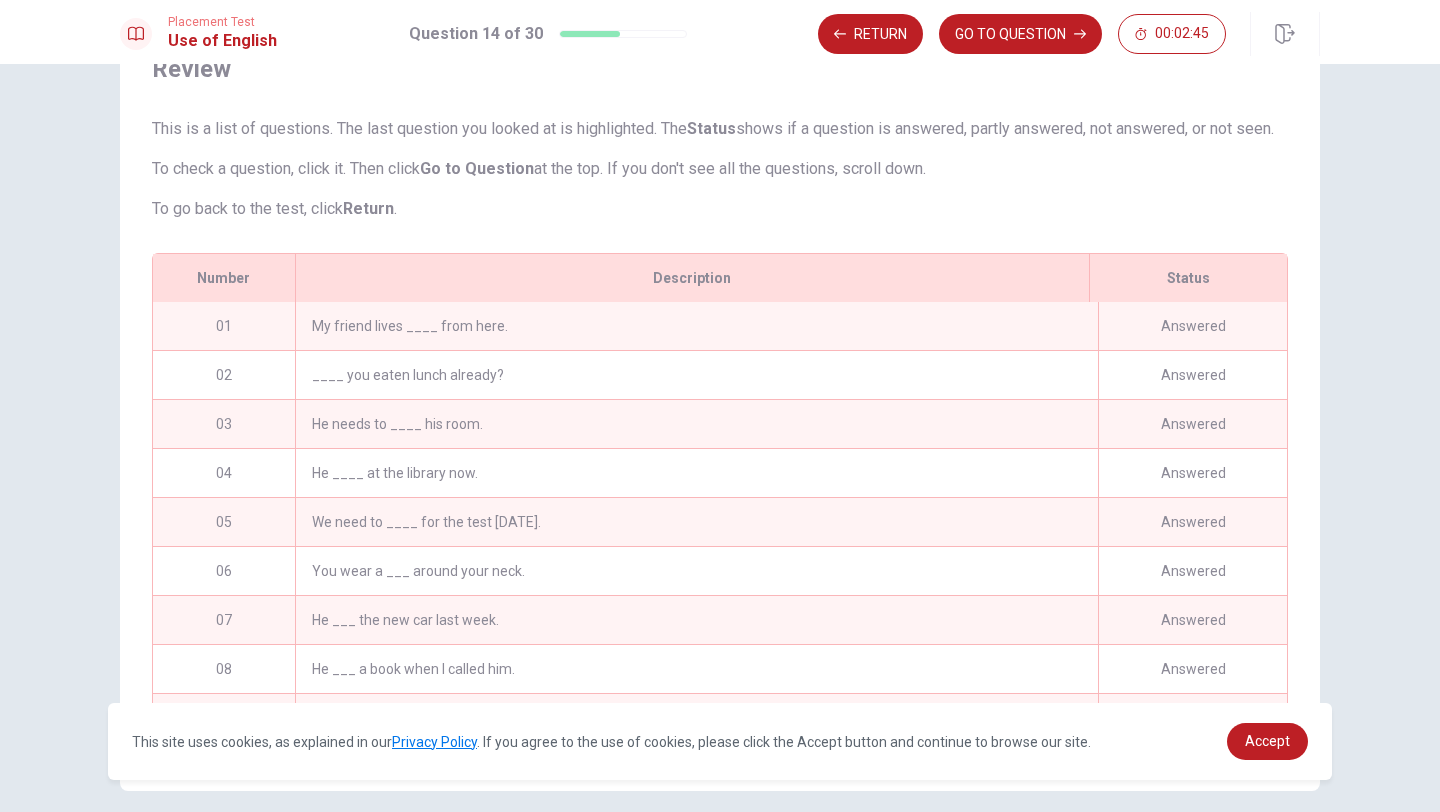 scroll, scrollTop: 175, scrollLeft: 0, axis: vertical 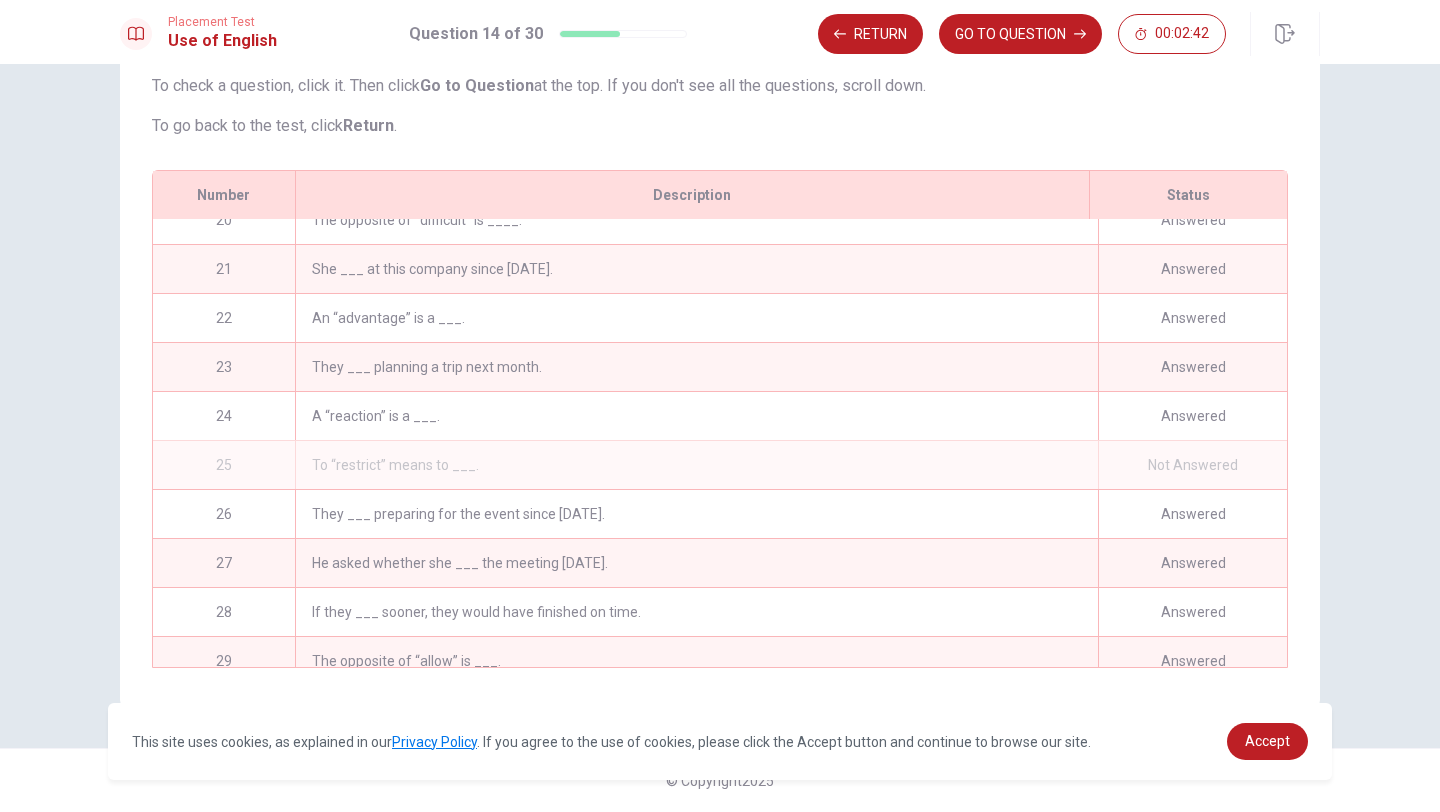 click on "To “restrict” means to ___." at bounding box center [696, 465] 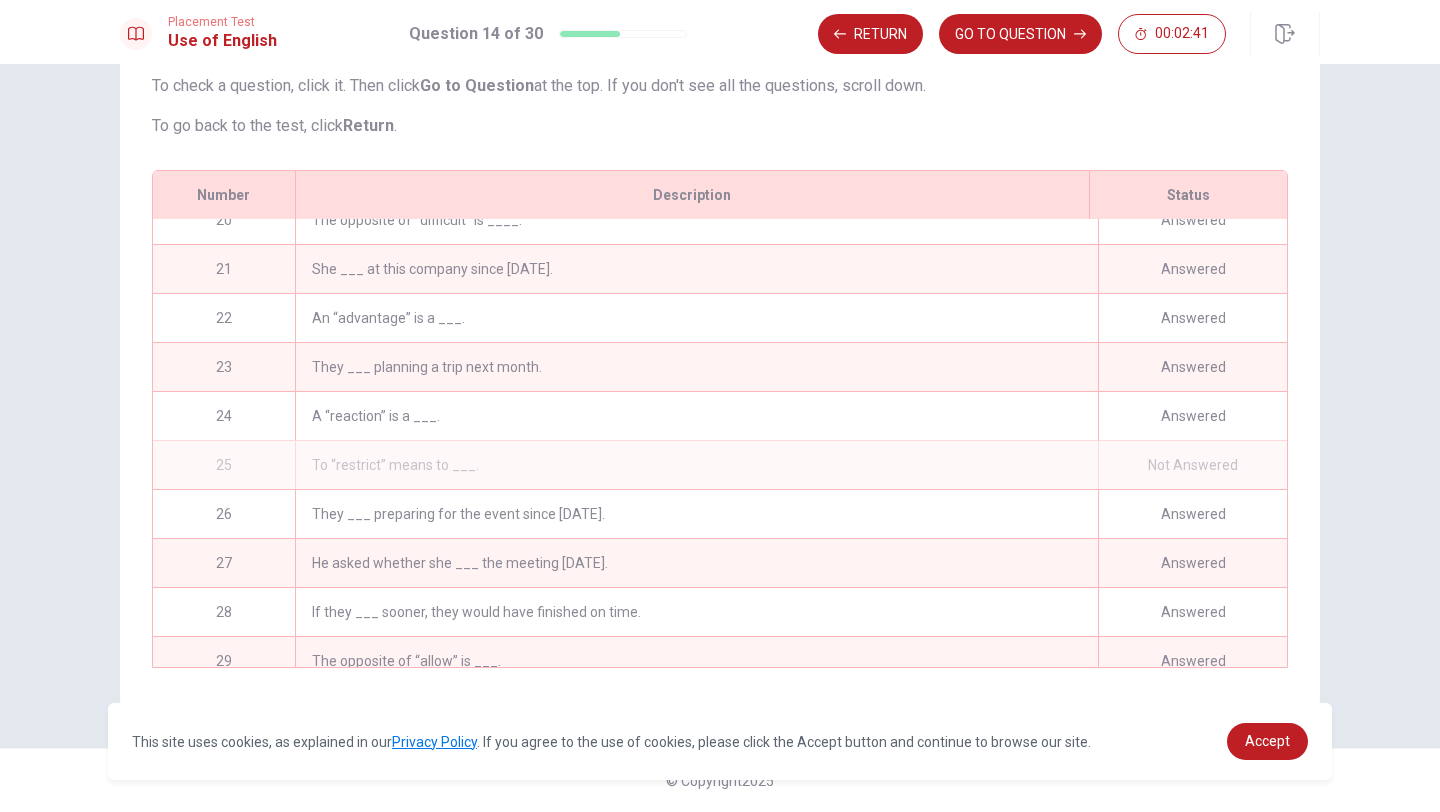 click on "To “restrict” means to ___." at bounding box center [696, 465] 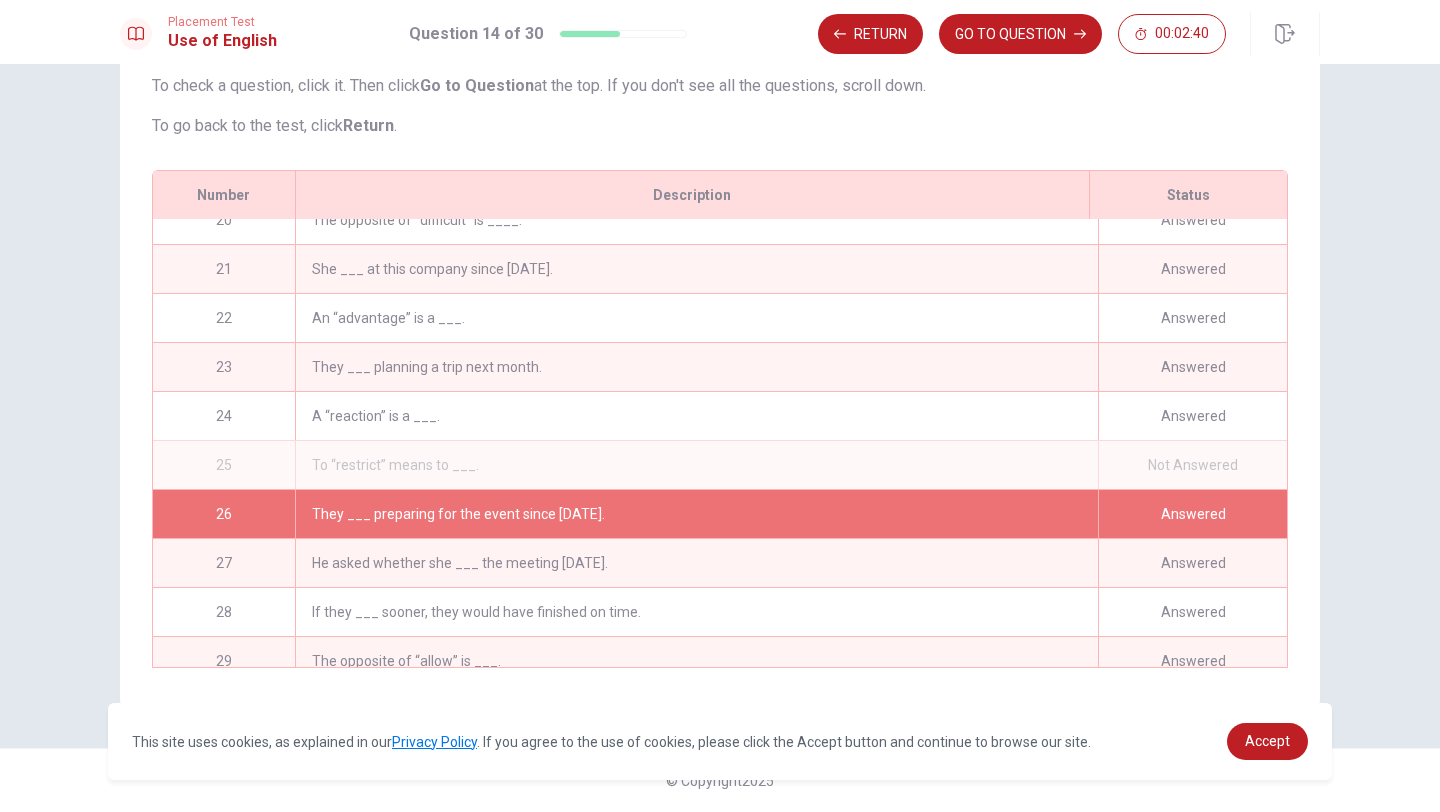 click on "To “restrict” means to ___." at bounding box center (696, 465) 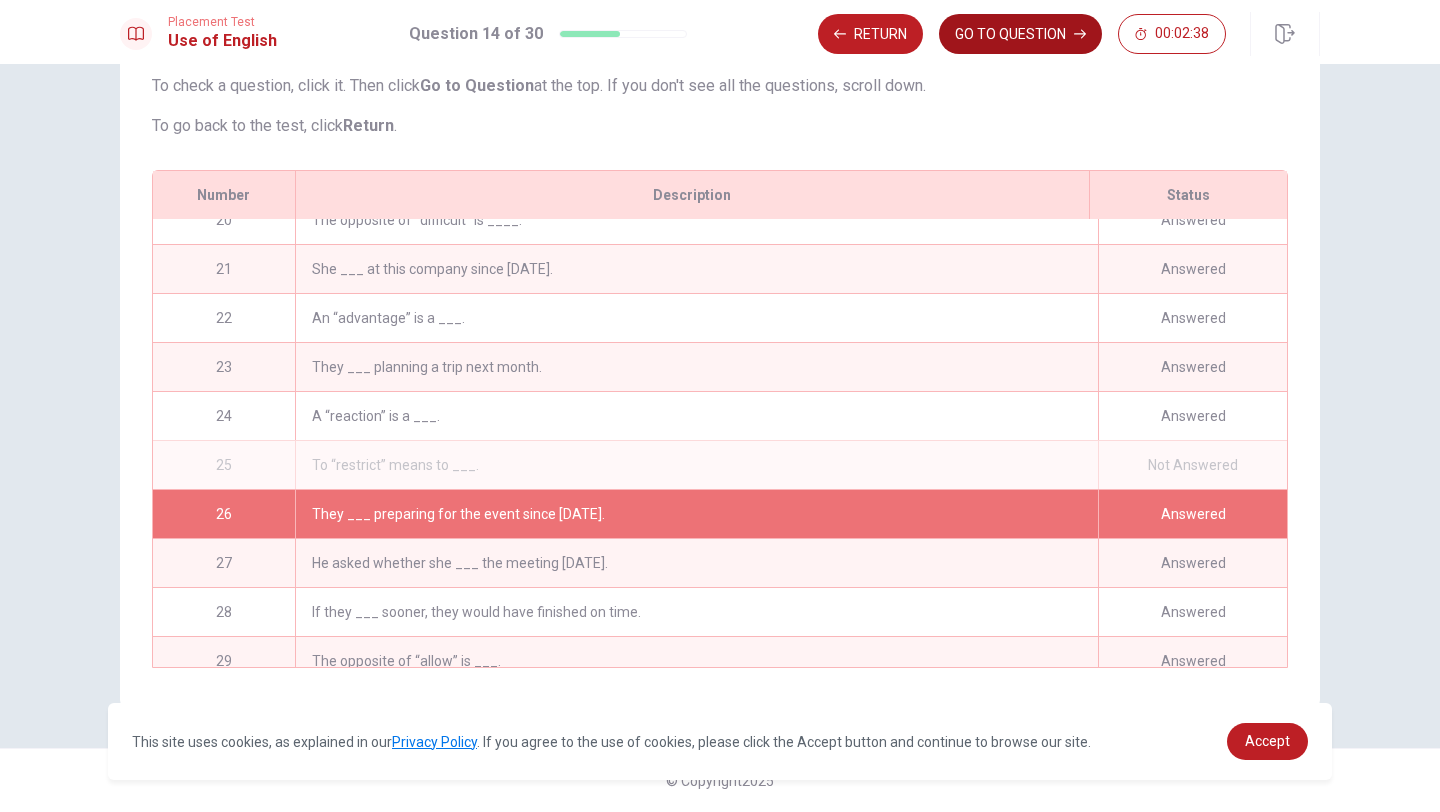 click on "GO TO QUESTION" at bounding box center [1020, 34] 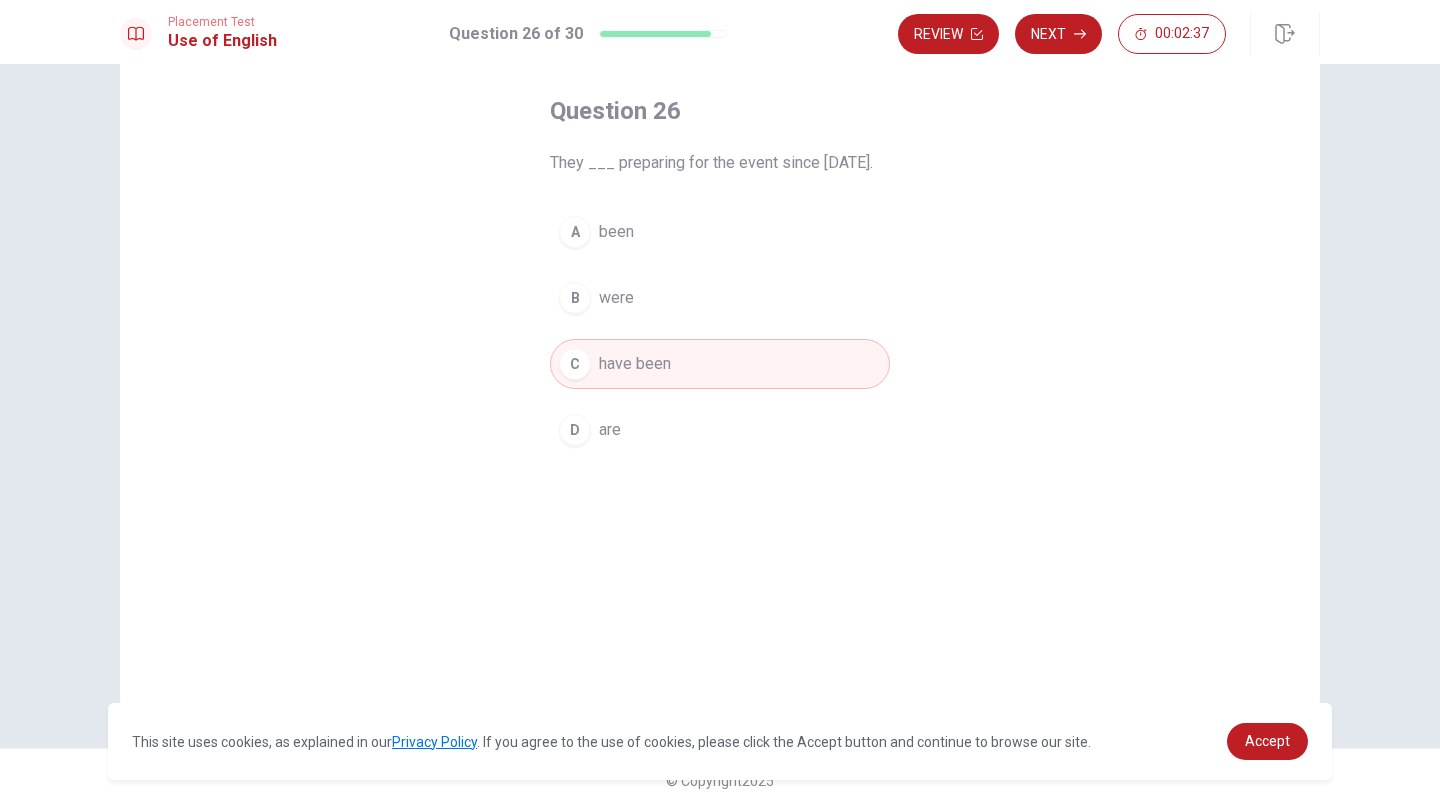scroll, scrollTop: 91, scrollLeft: 0, axis: vertical 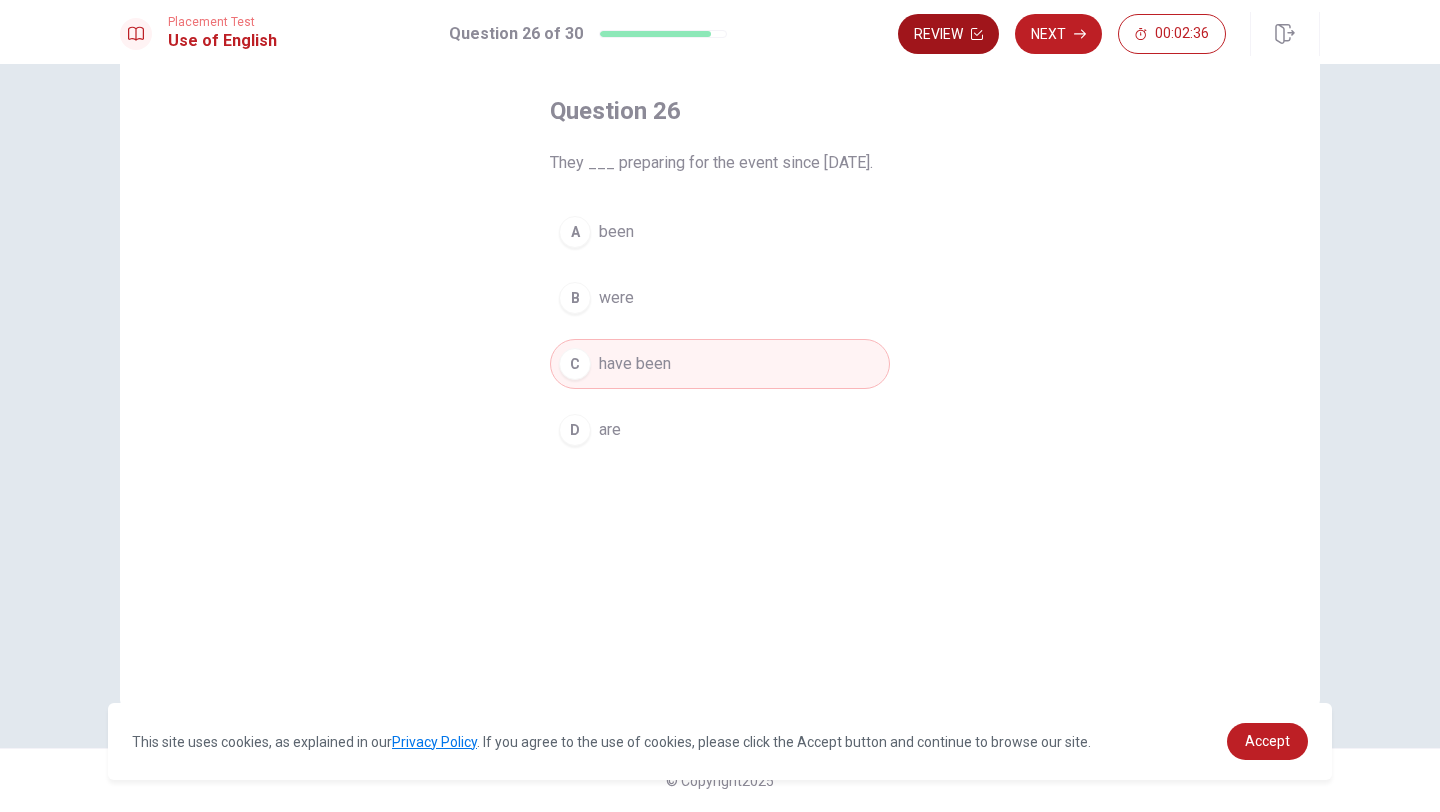 click on "Review" at bounding box center [948, 34] 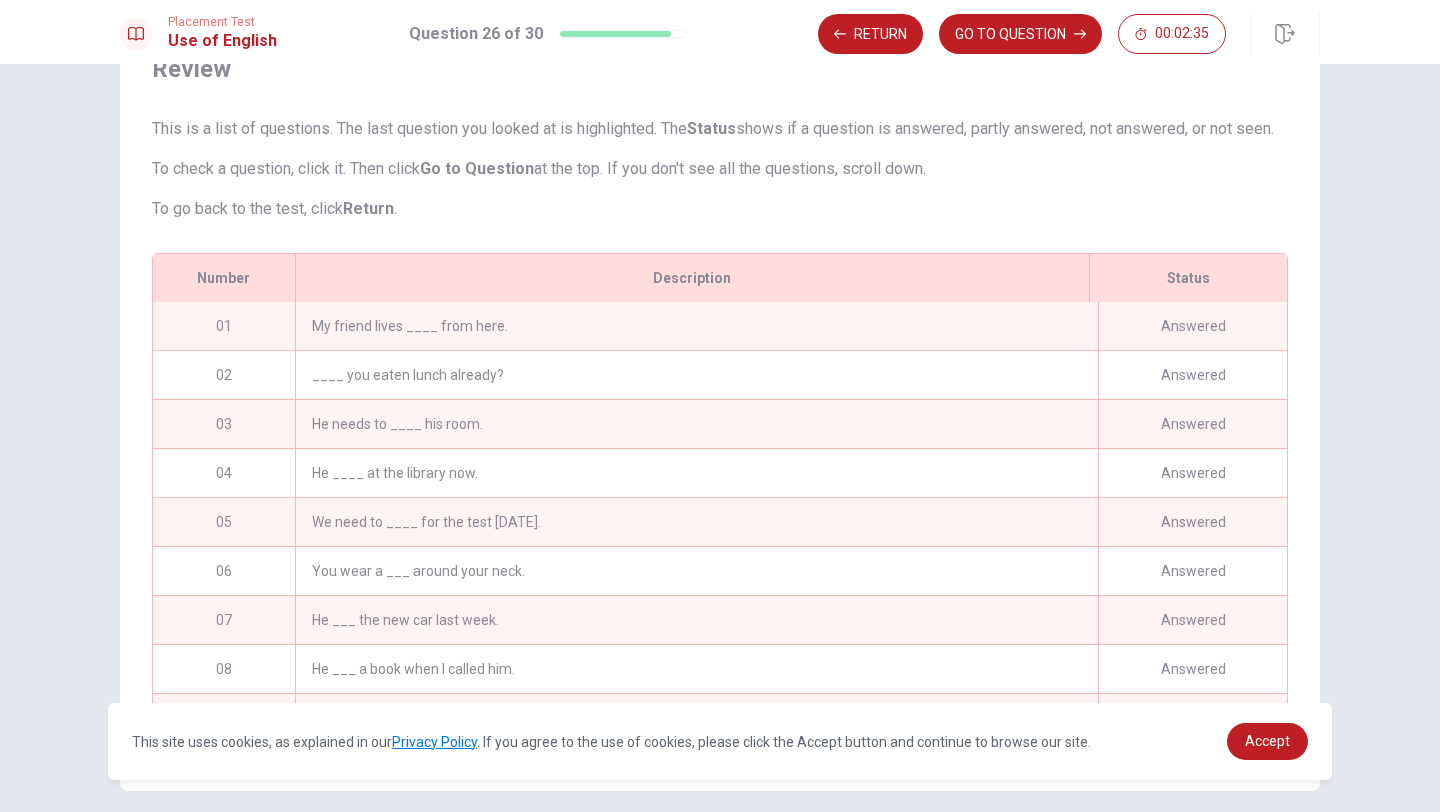 scroll, scrollTop: 198, scrollLeft: 0, axis: vertical 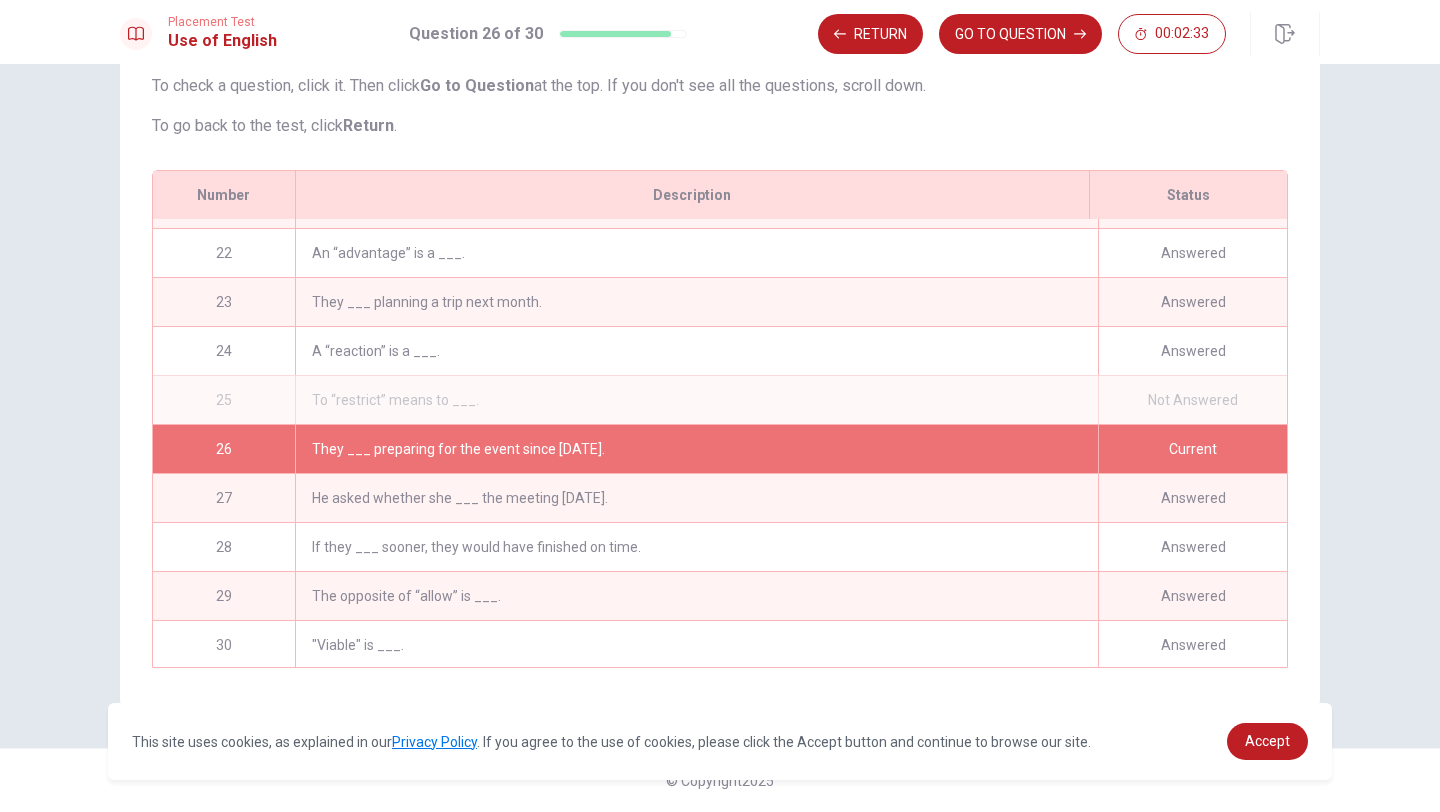 click on "To “restrict” means to ___." at bounding box center [696, 400] 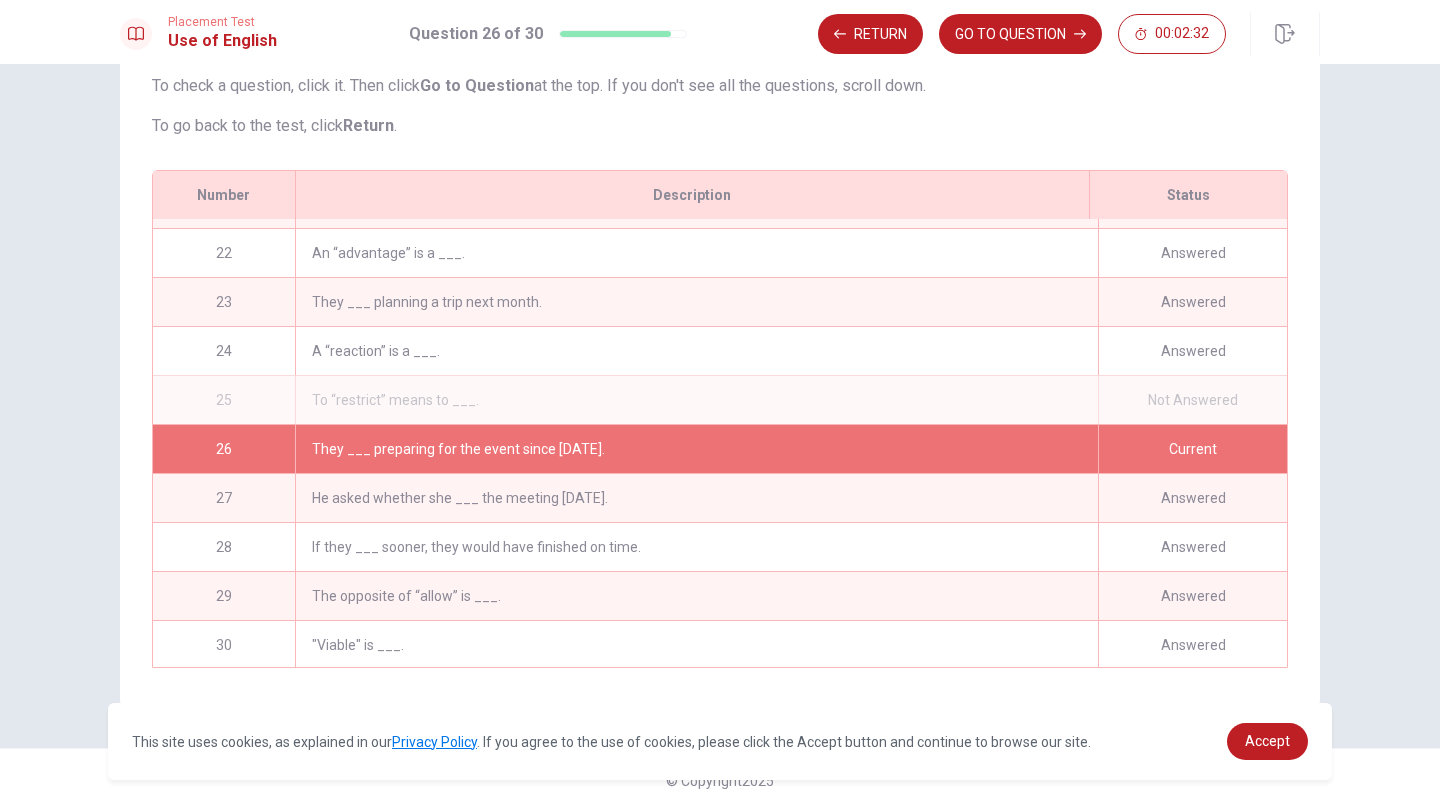 click on "25" at bounding box center [224, 400] 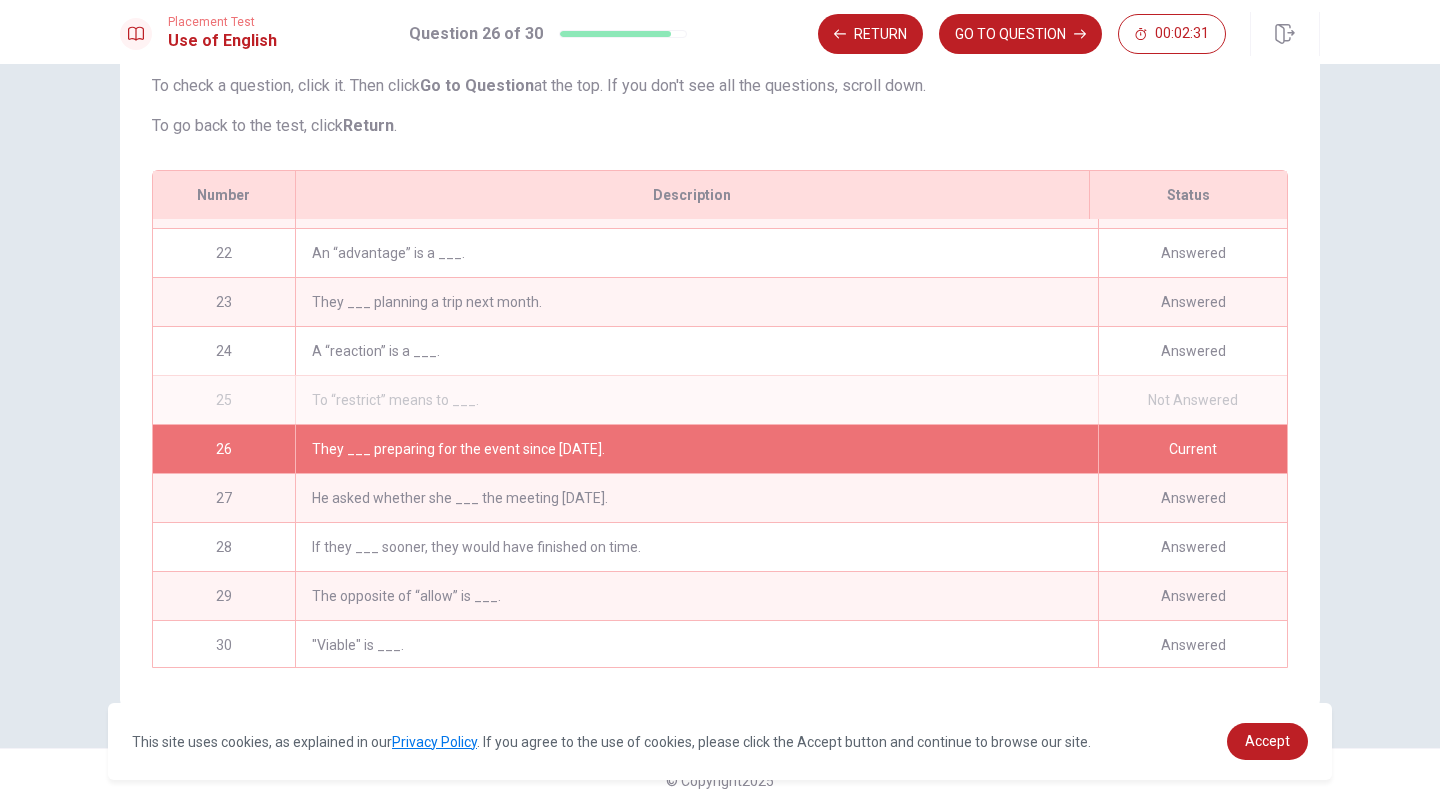 click on "25" at bounding box center (224, 400) 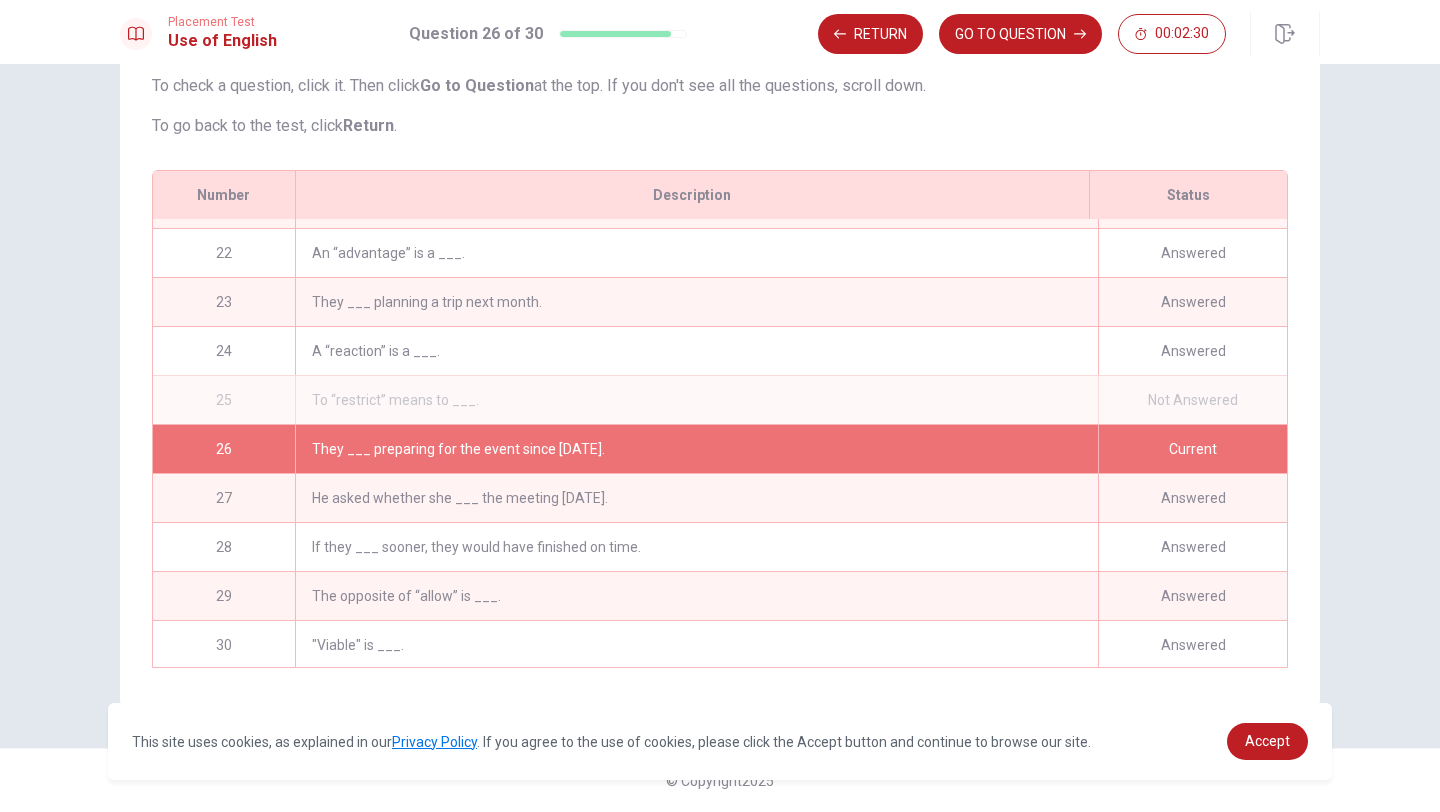 click on "A “reaction” is a ___." at bounding box center (696, 351) 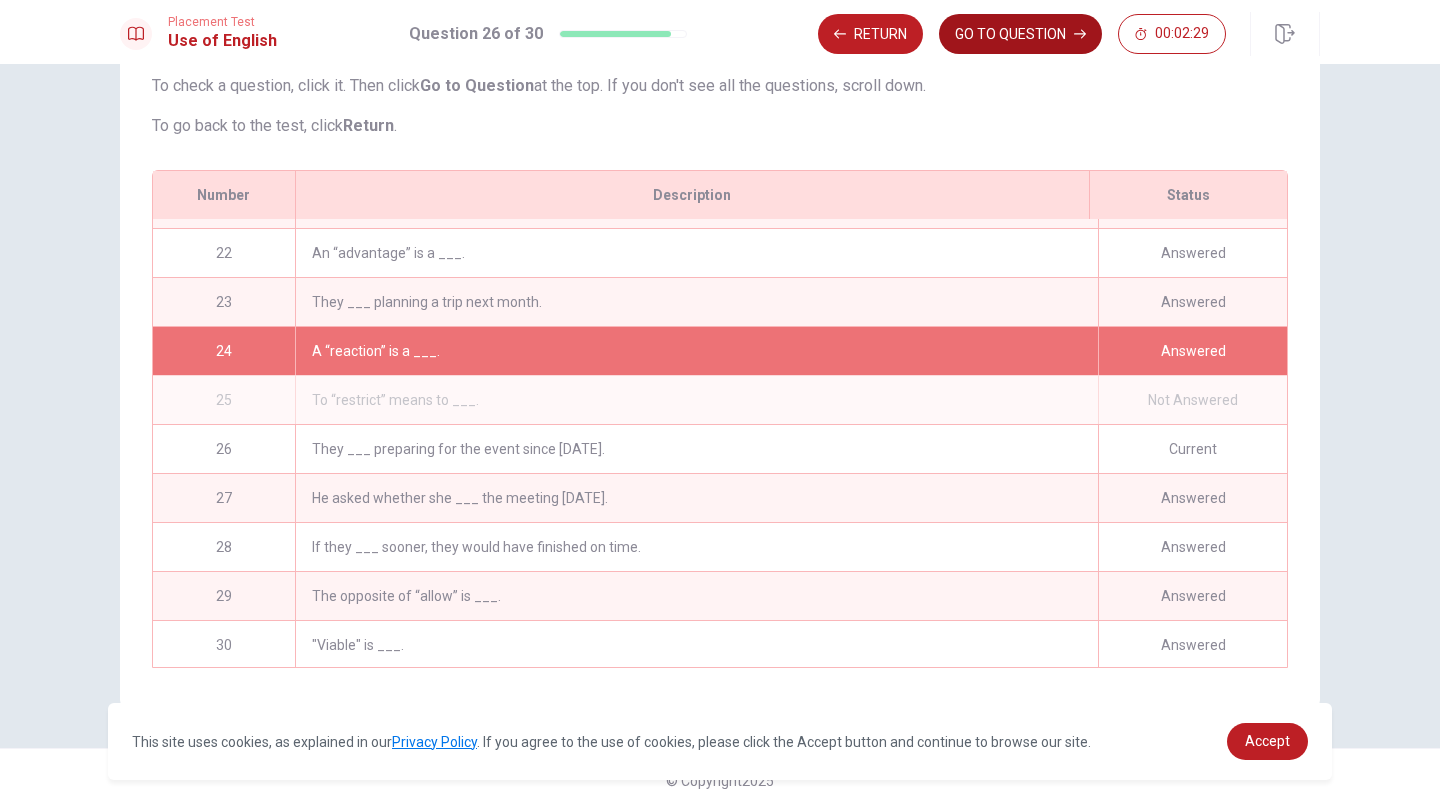 click on "GO TO QUESTION" at bounding box center (1020, 34) 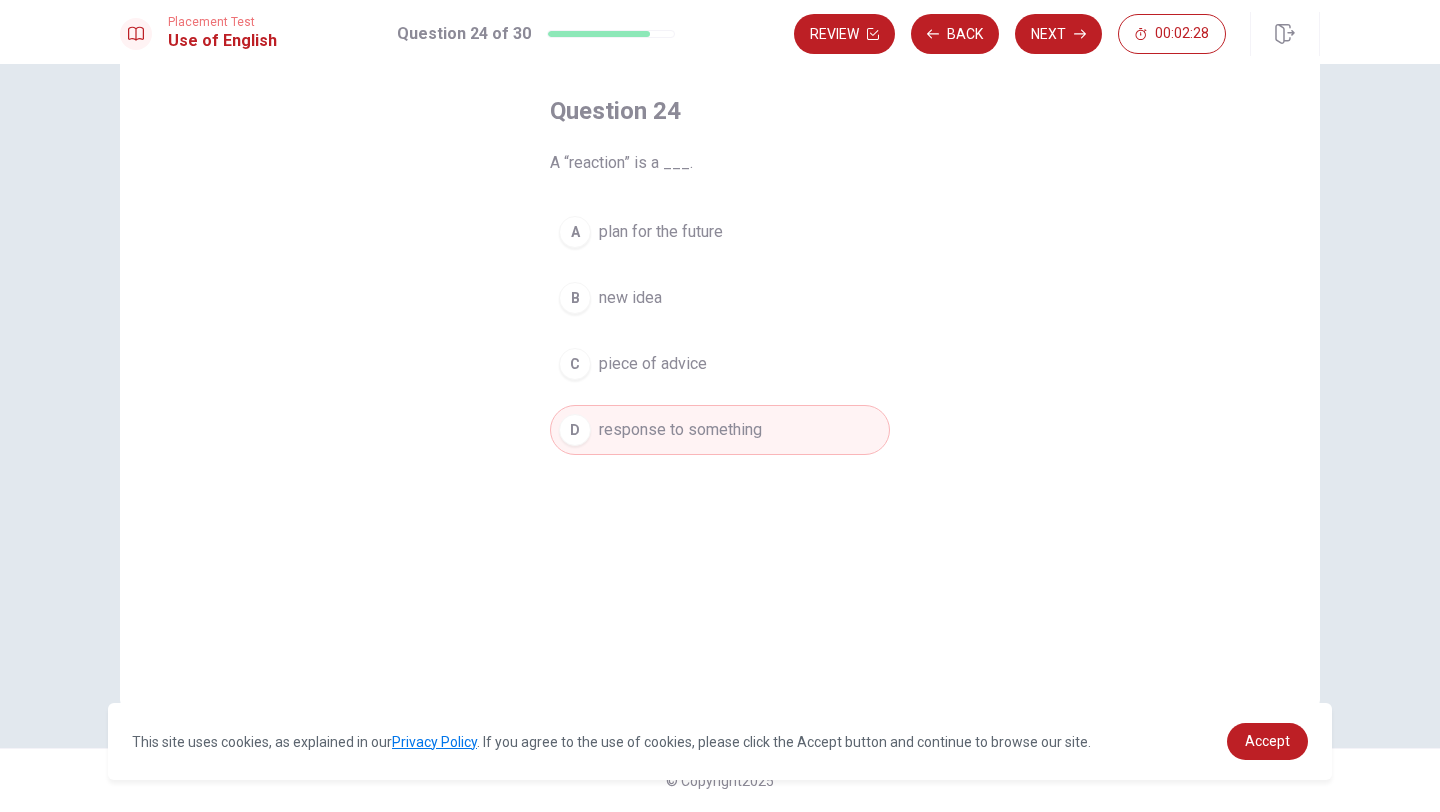 scroll, scrollTop: 91, scrollLeft: 0, axis: vertical 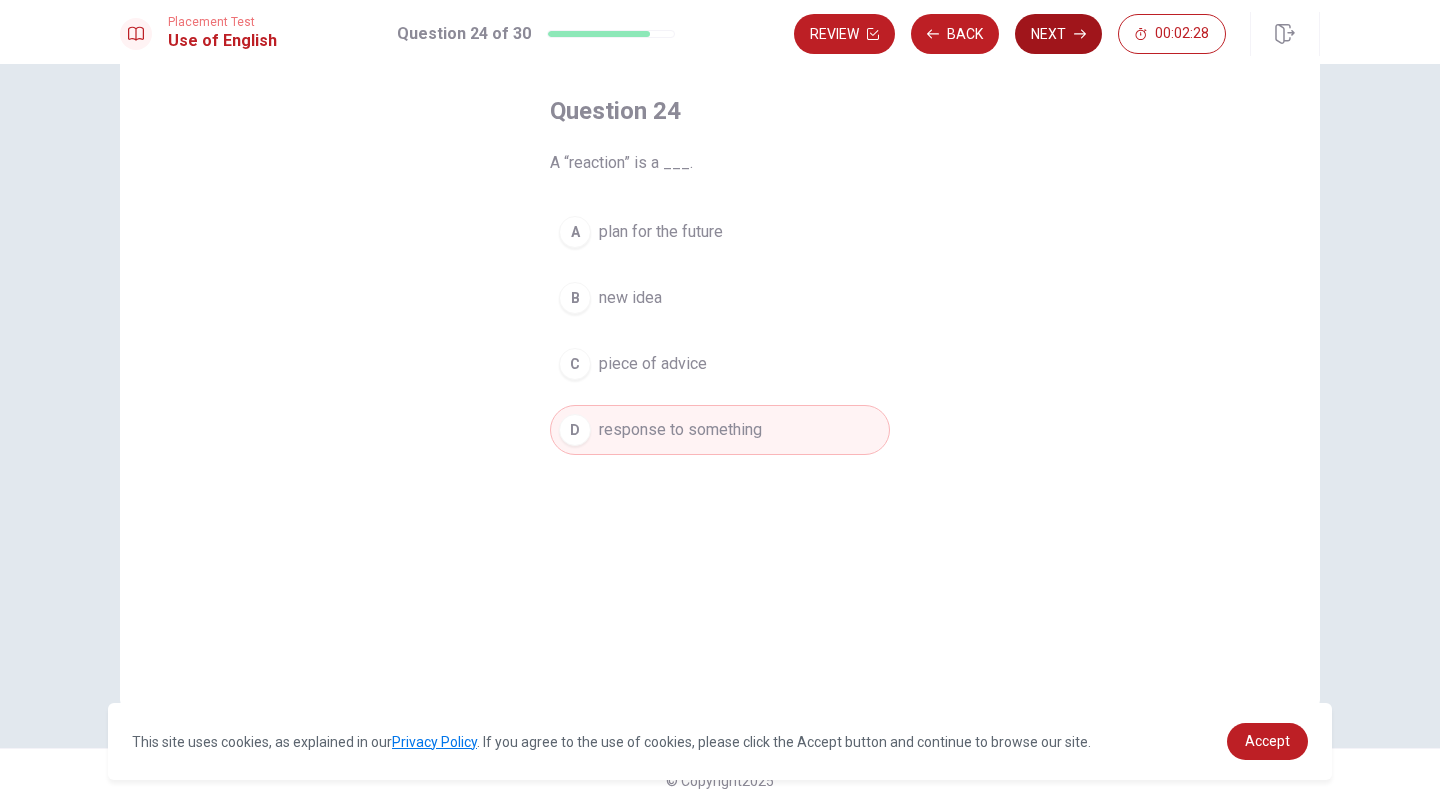 click on "Next" at bounding box center (1058, 34) 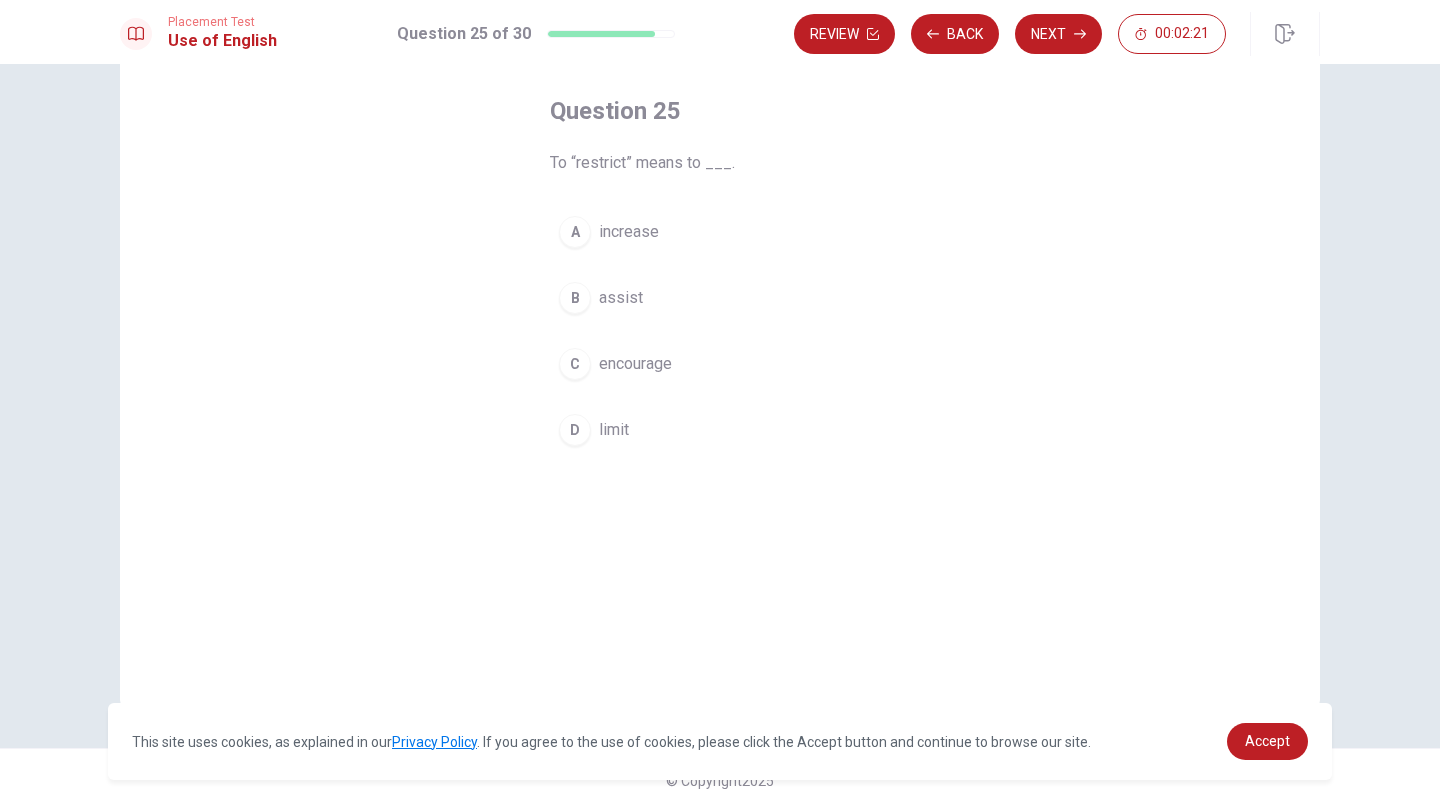 click on "assist" at bounding box center (621, 298) 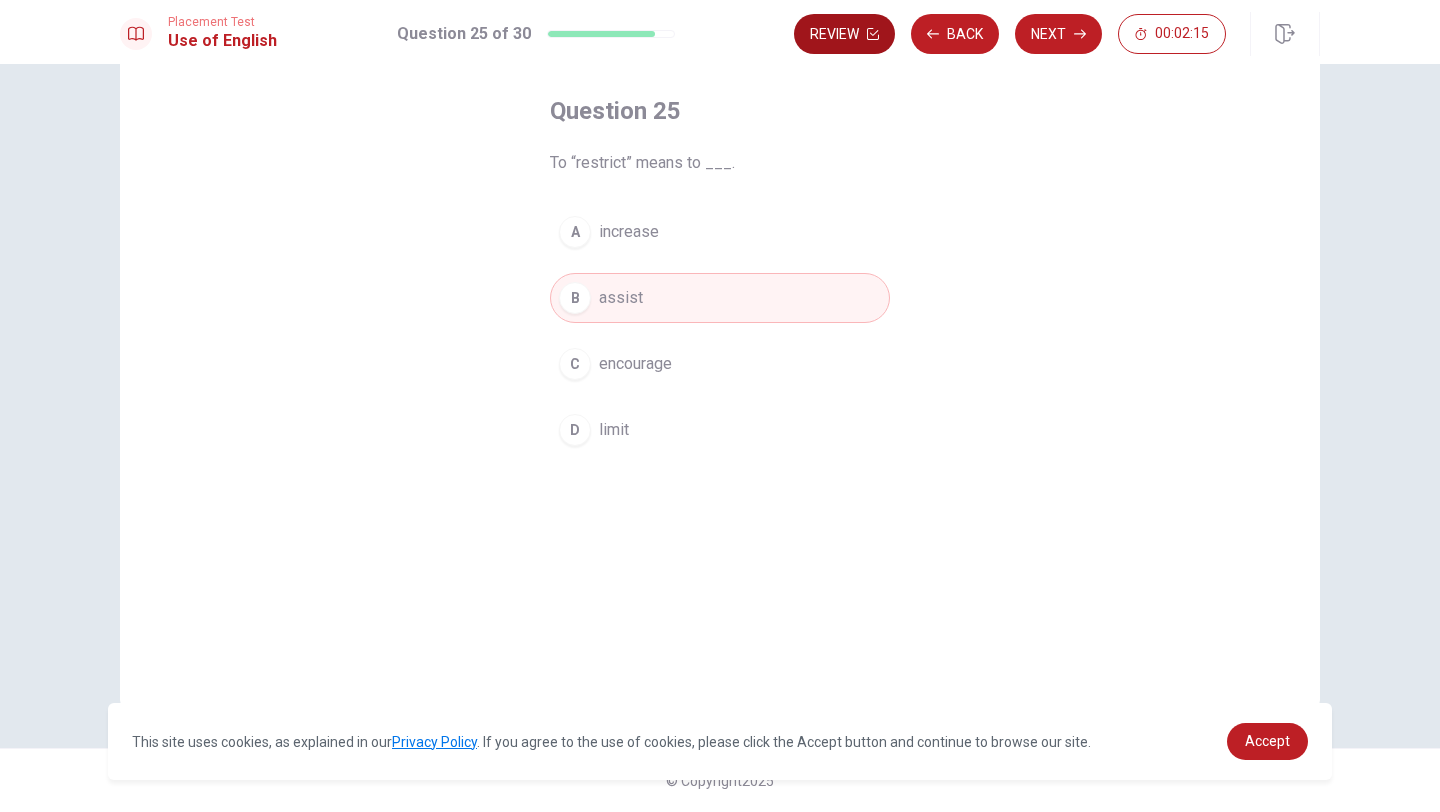 click 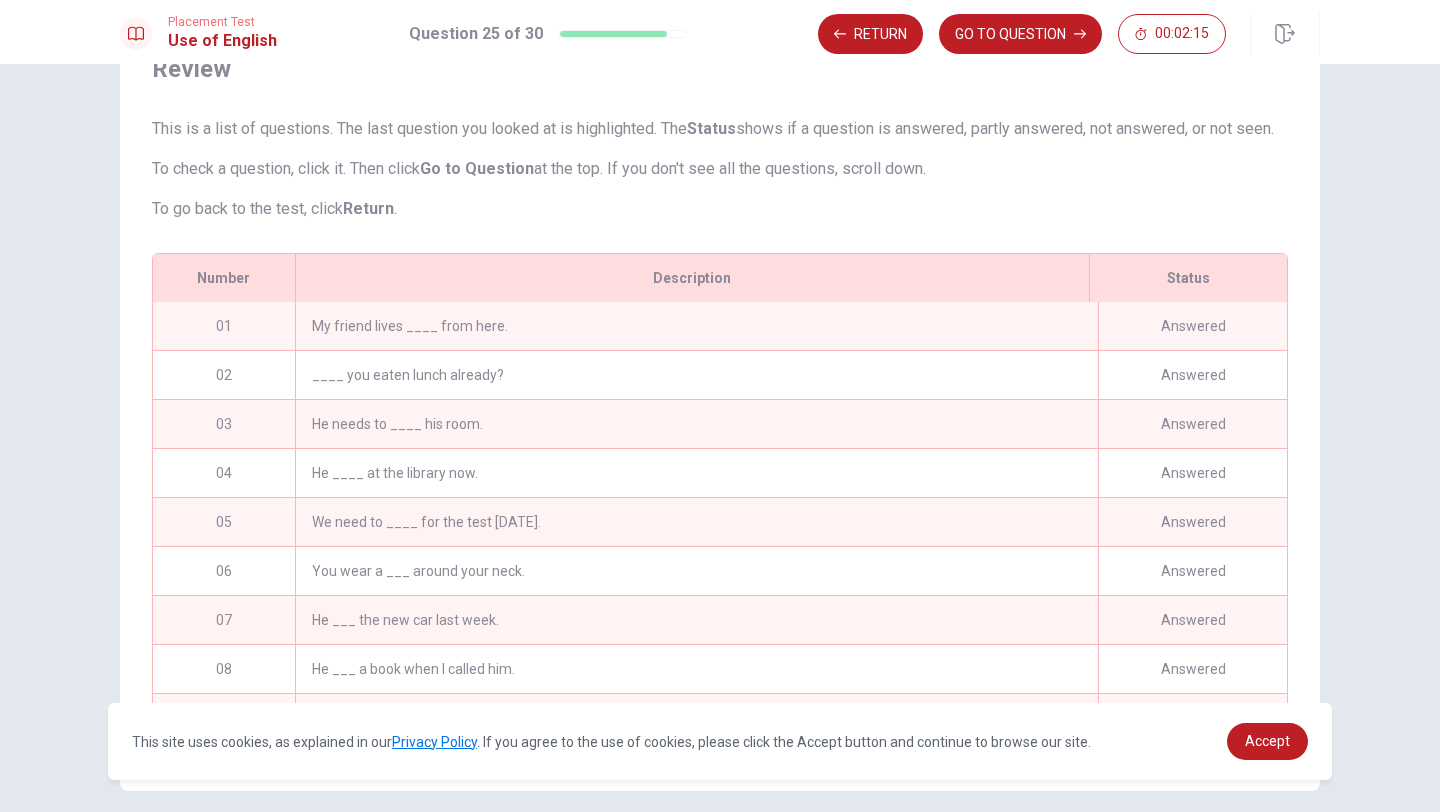 scroll, scrollTop: 184, scrollLeft: 0, axis: vertical 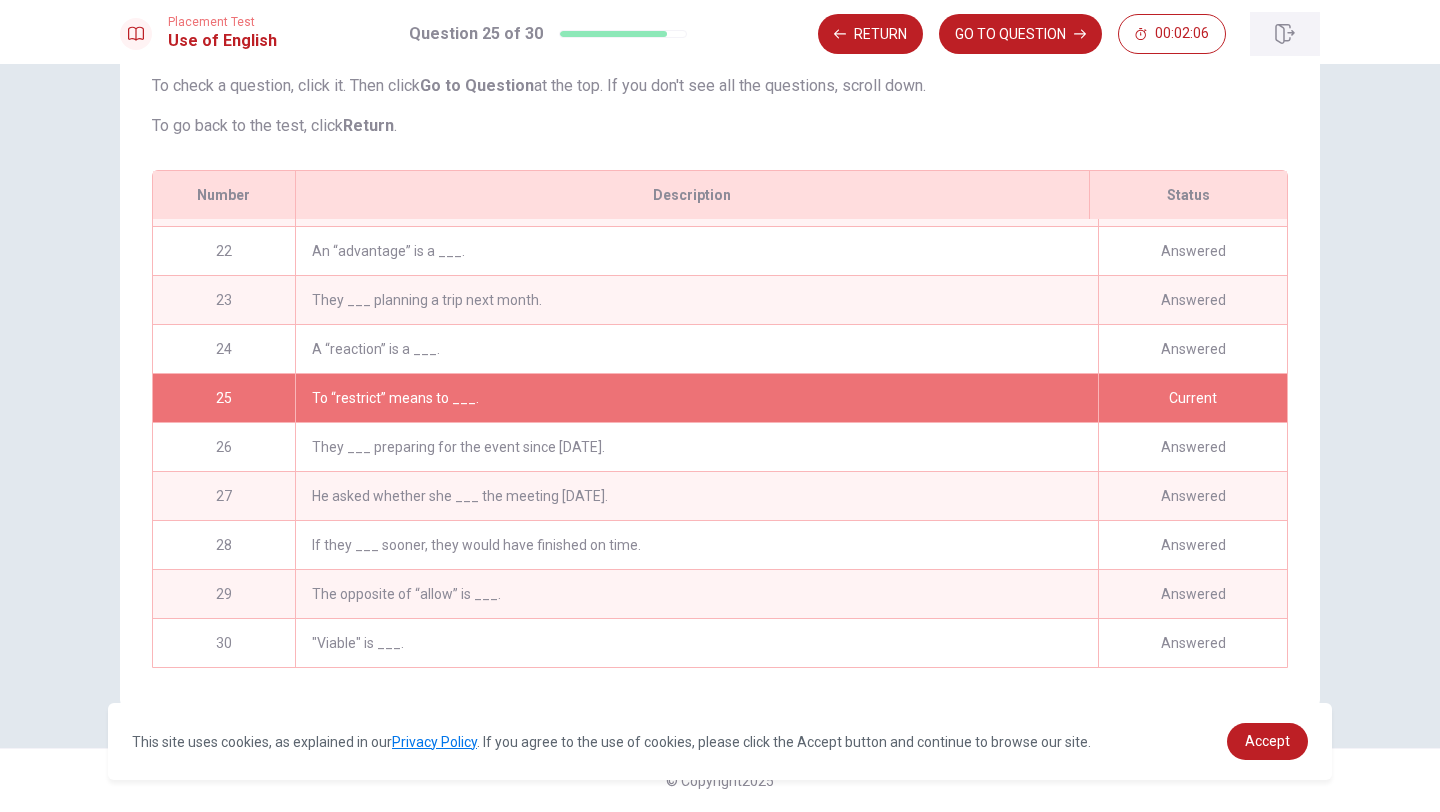 click 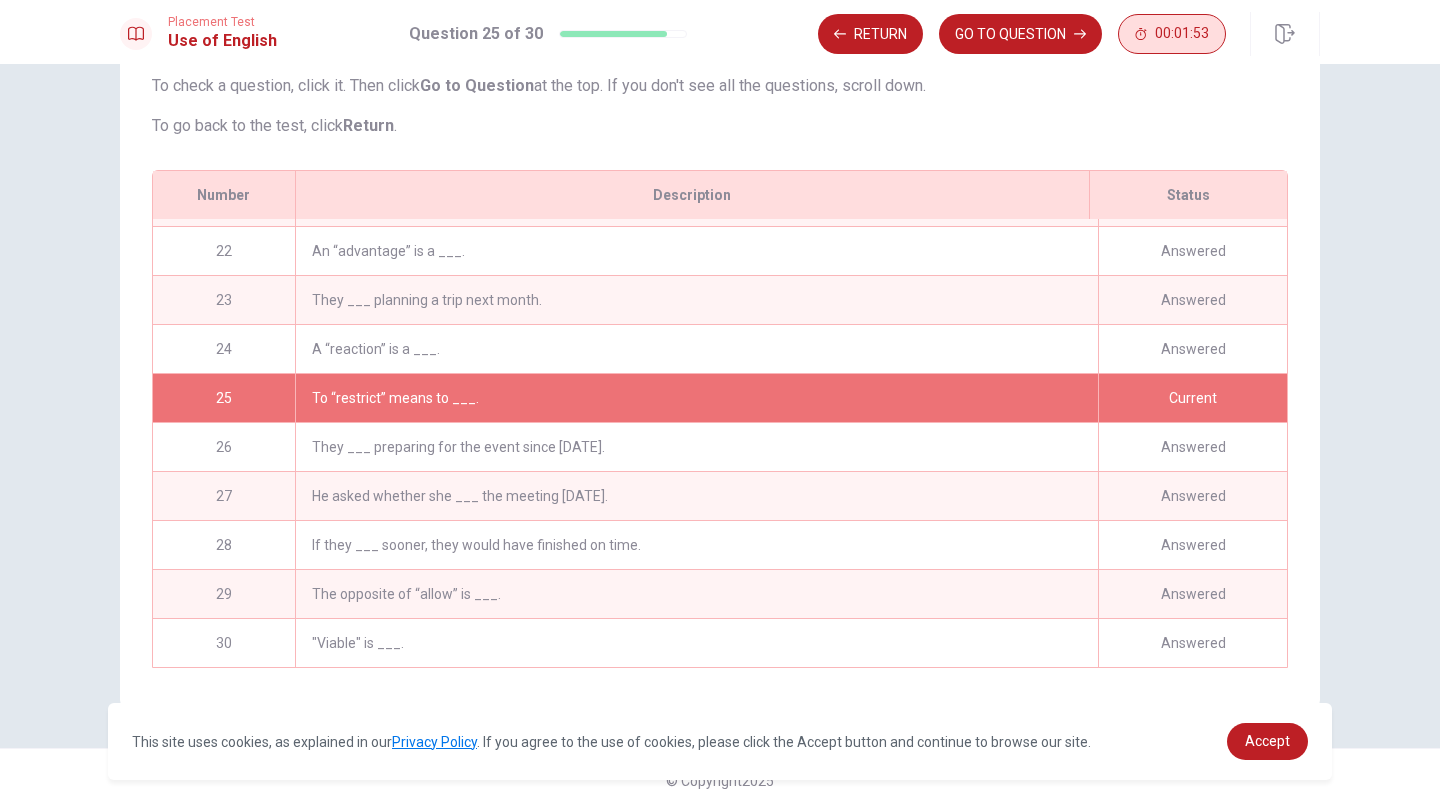 click on "00:01:53" at bounding box center [1182, 34] 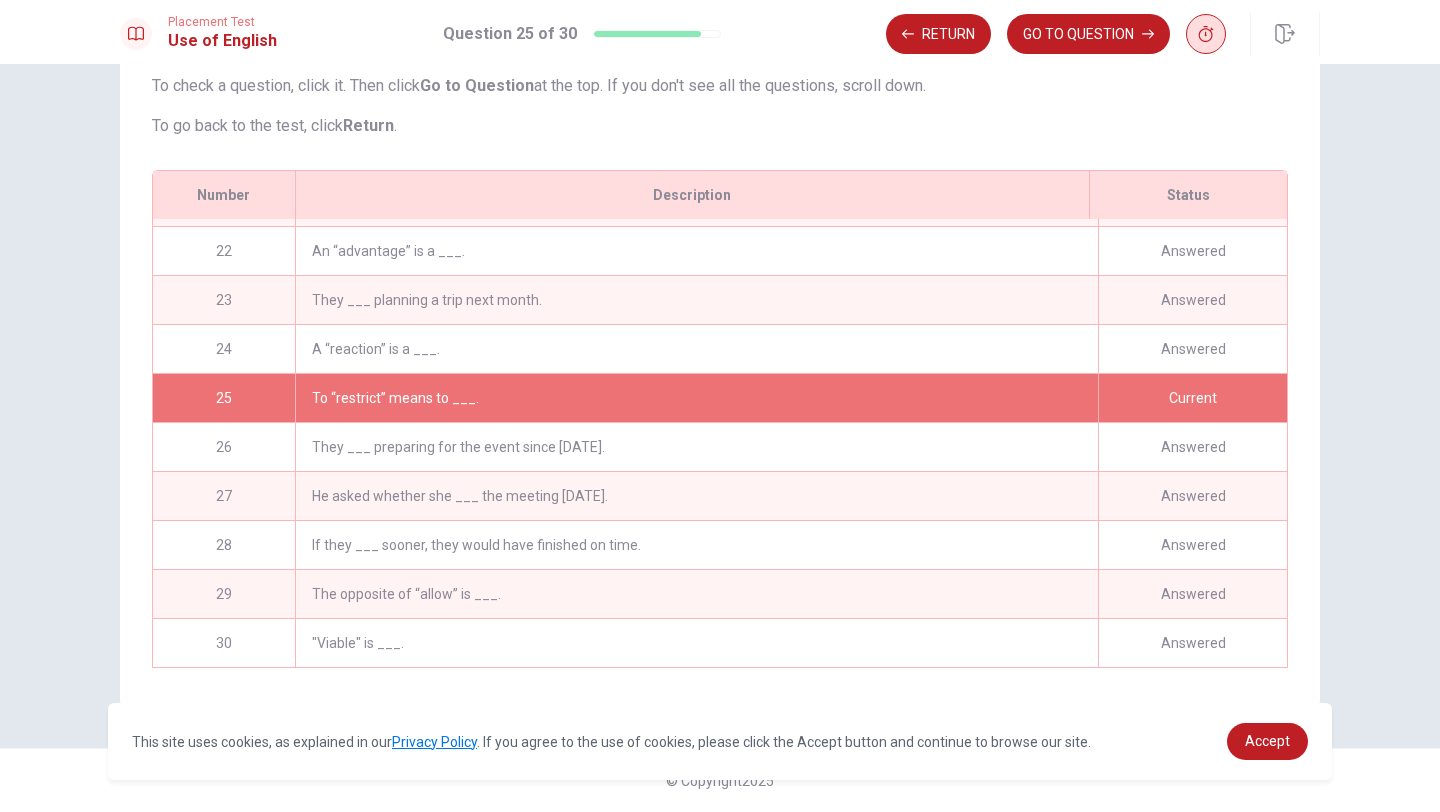 click on ""Viable" is ___." at bounding box center [696, 643] 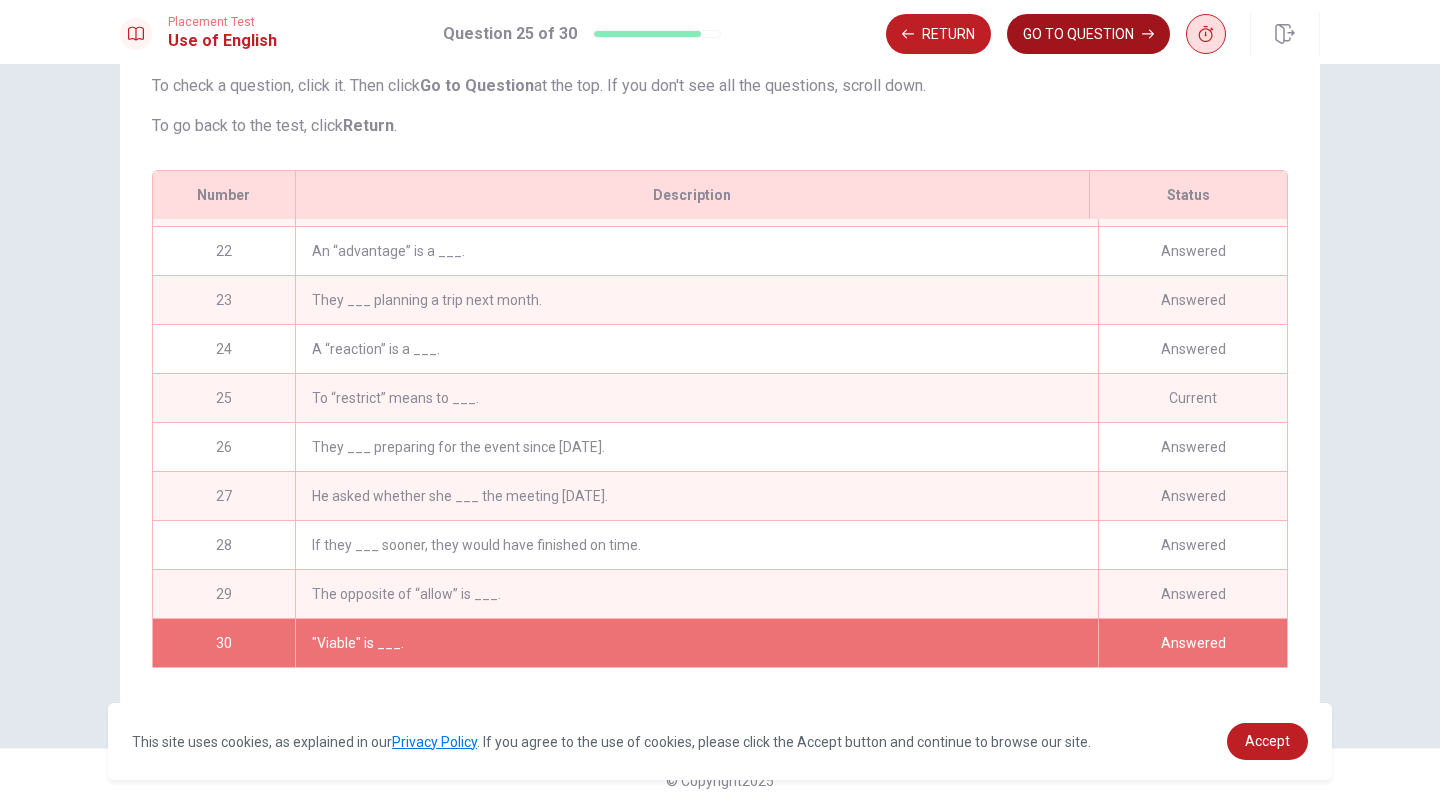 click on "GO TO QUESTION" at bounding box center [1088, 34] 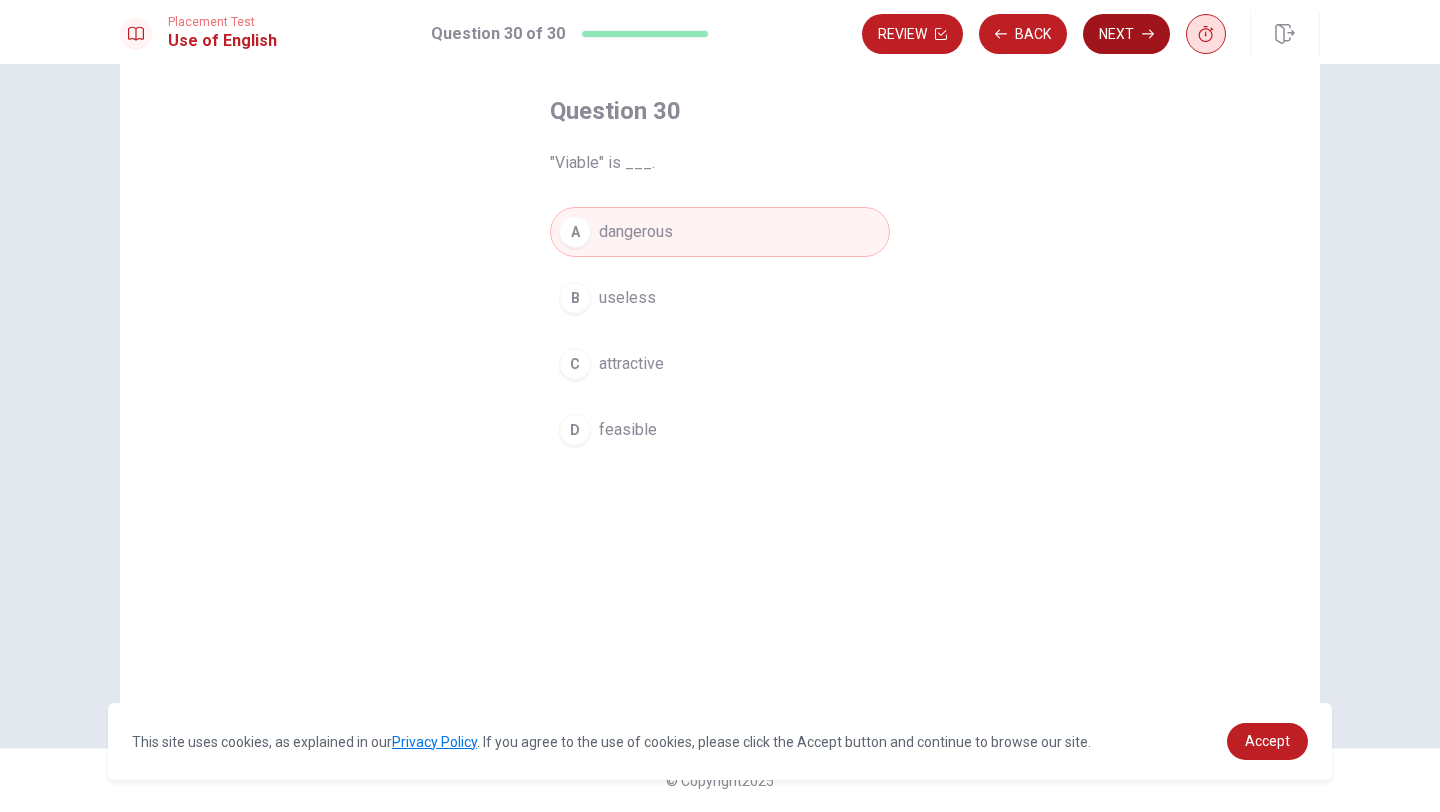 scroll, scrollTop: 91, scrollLeft: 0, axis: vertical 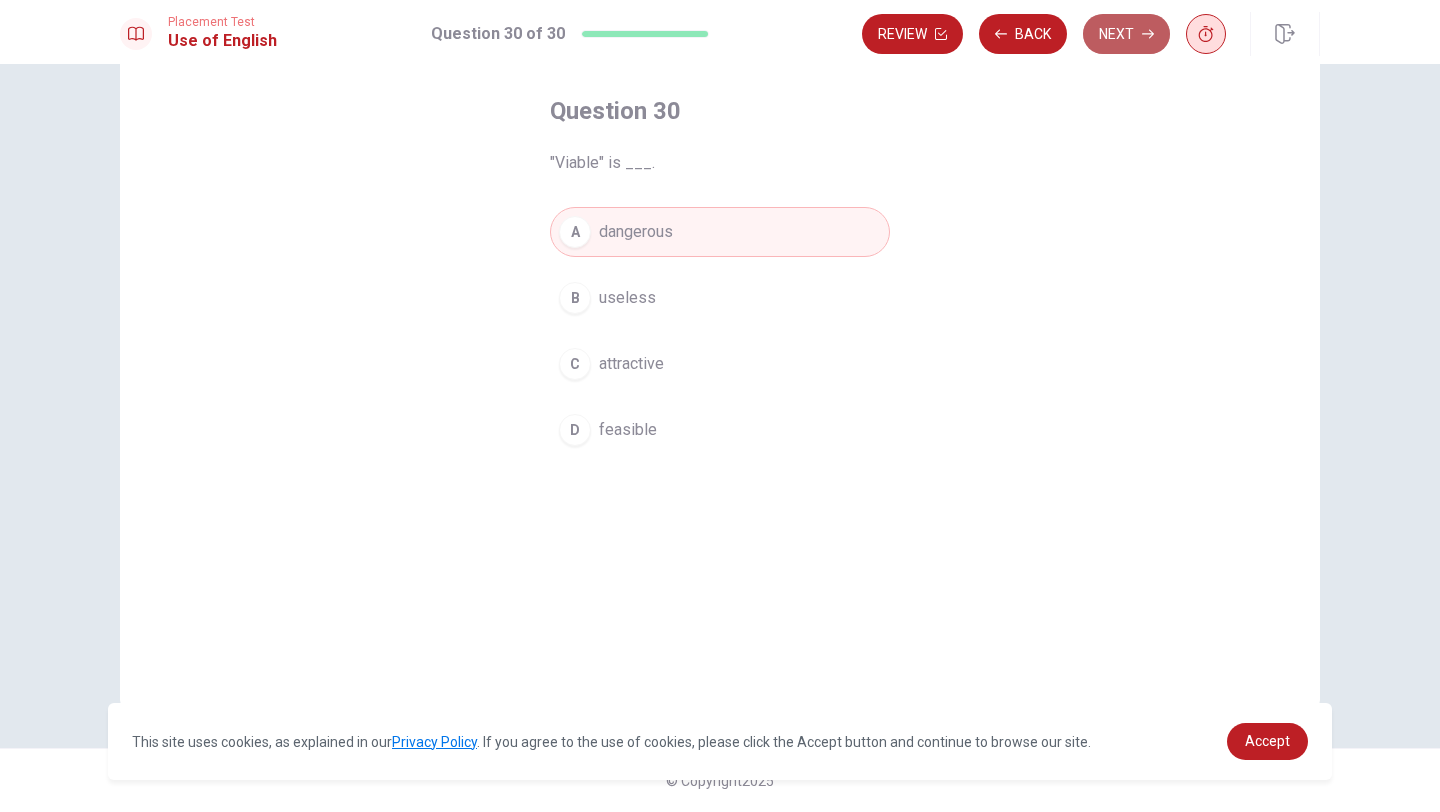 click on "Next" at bounding box center (1126, 34) 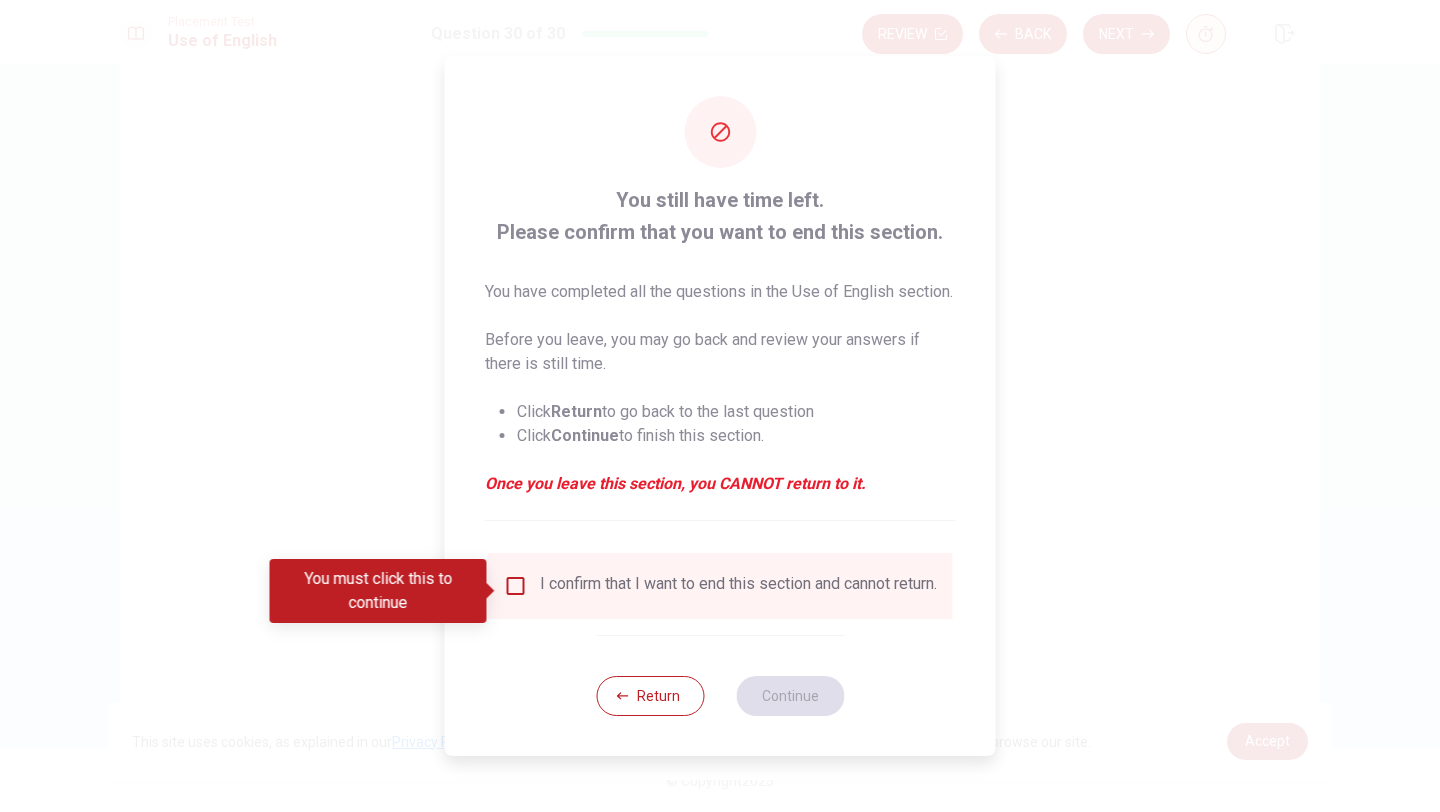 click on "I confirm that I want to end this section and cannot return." at bounding box center (738, 586) 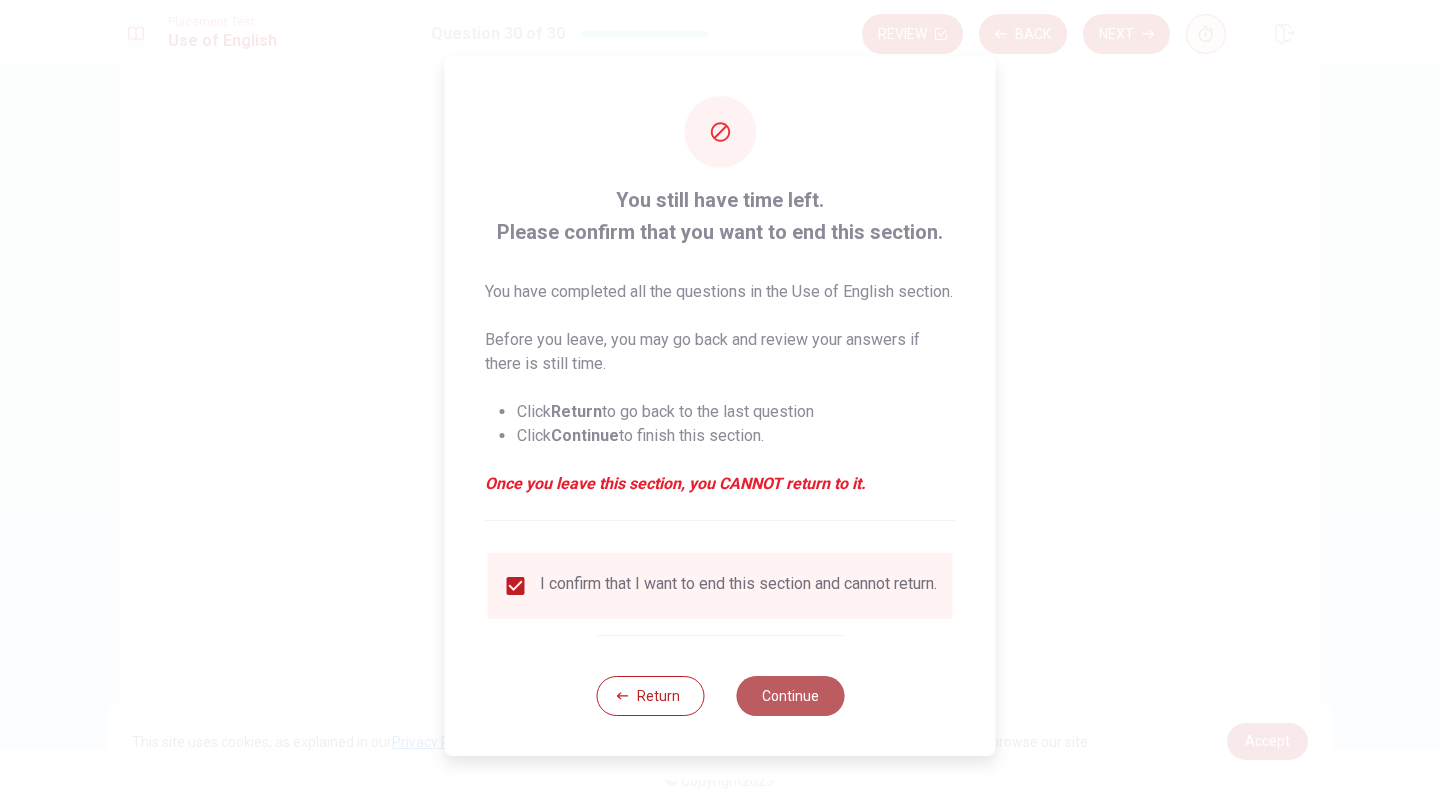 click on "Continue" at bounding box center [790, 696] 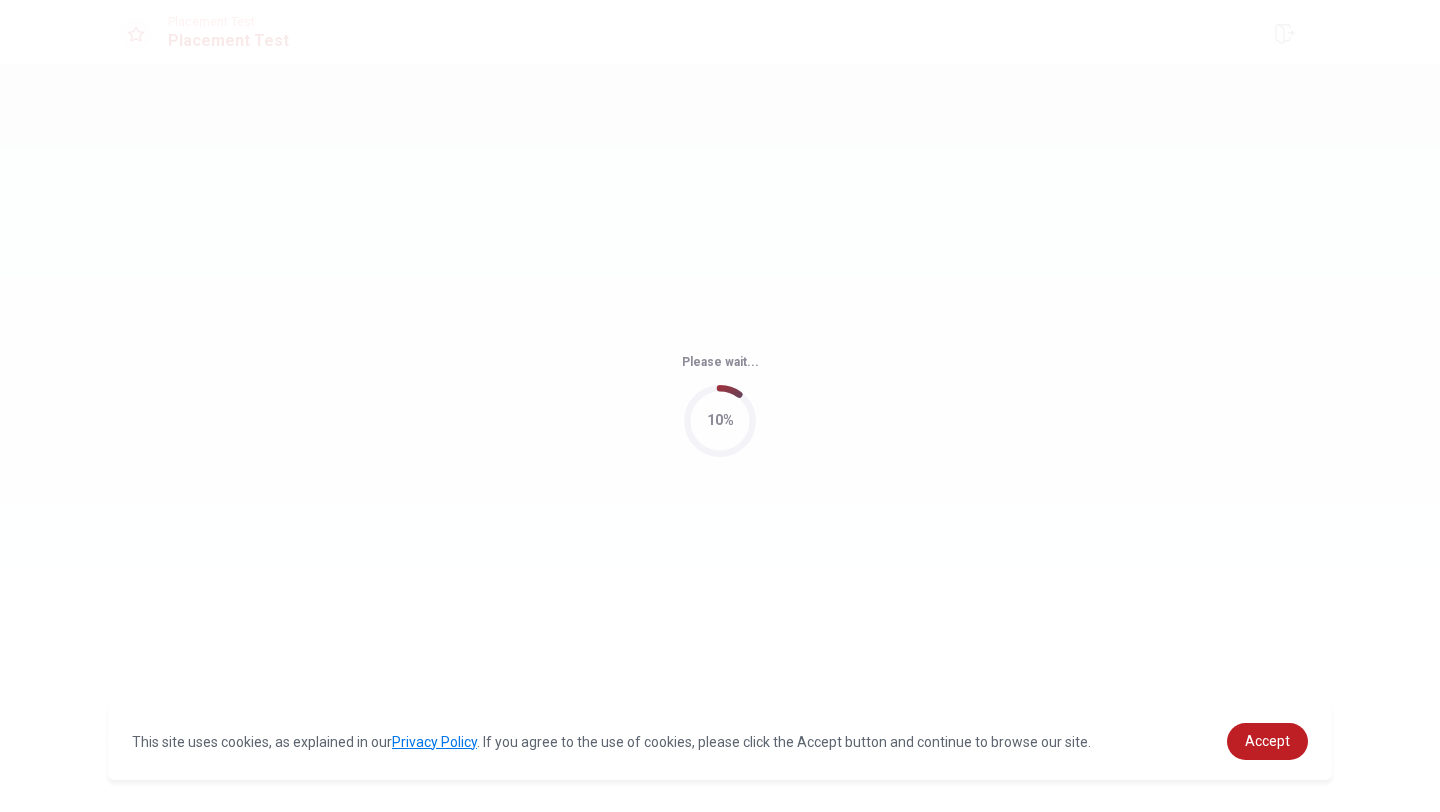 scroll, scrollTop: 0, scrollLeft: 0, axis: both 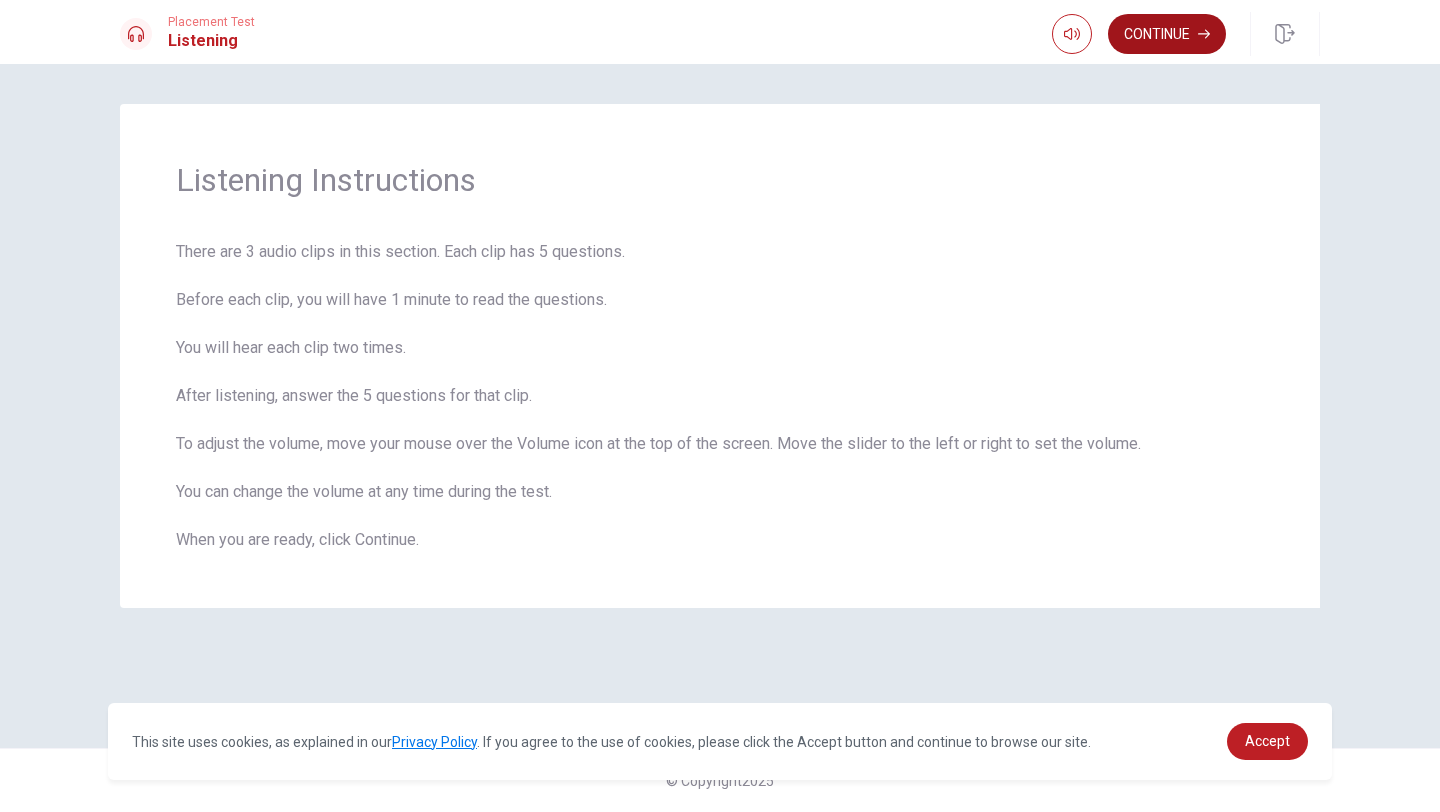 click on "Continue" at bounding box center (1167, 34) 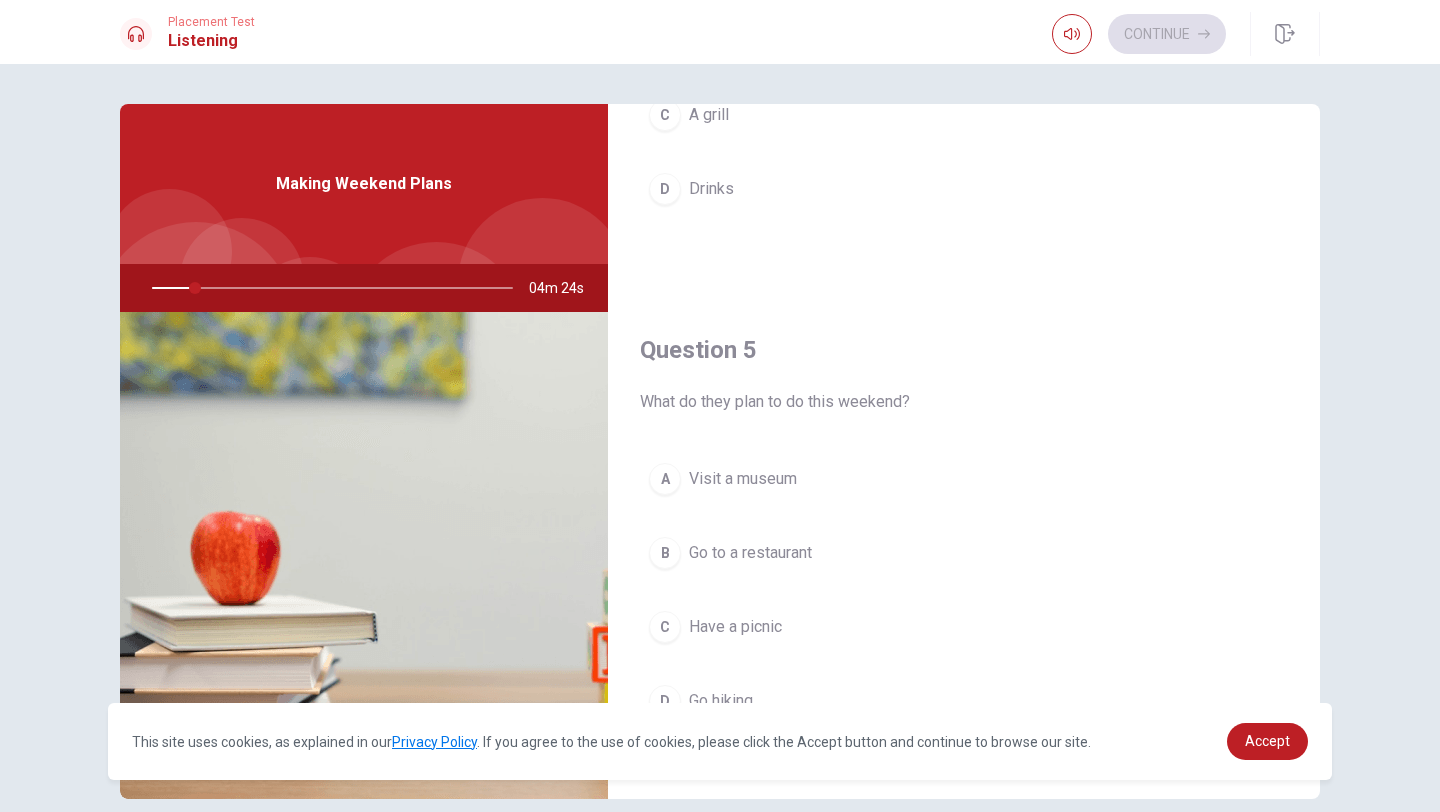 scroll, scrollTop: 1865, scrollLeft: 0, axis: vertical 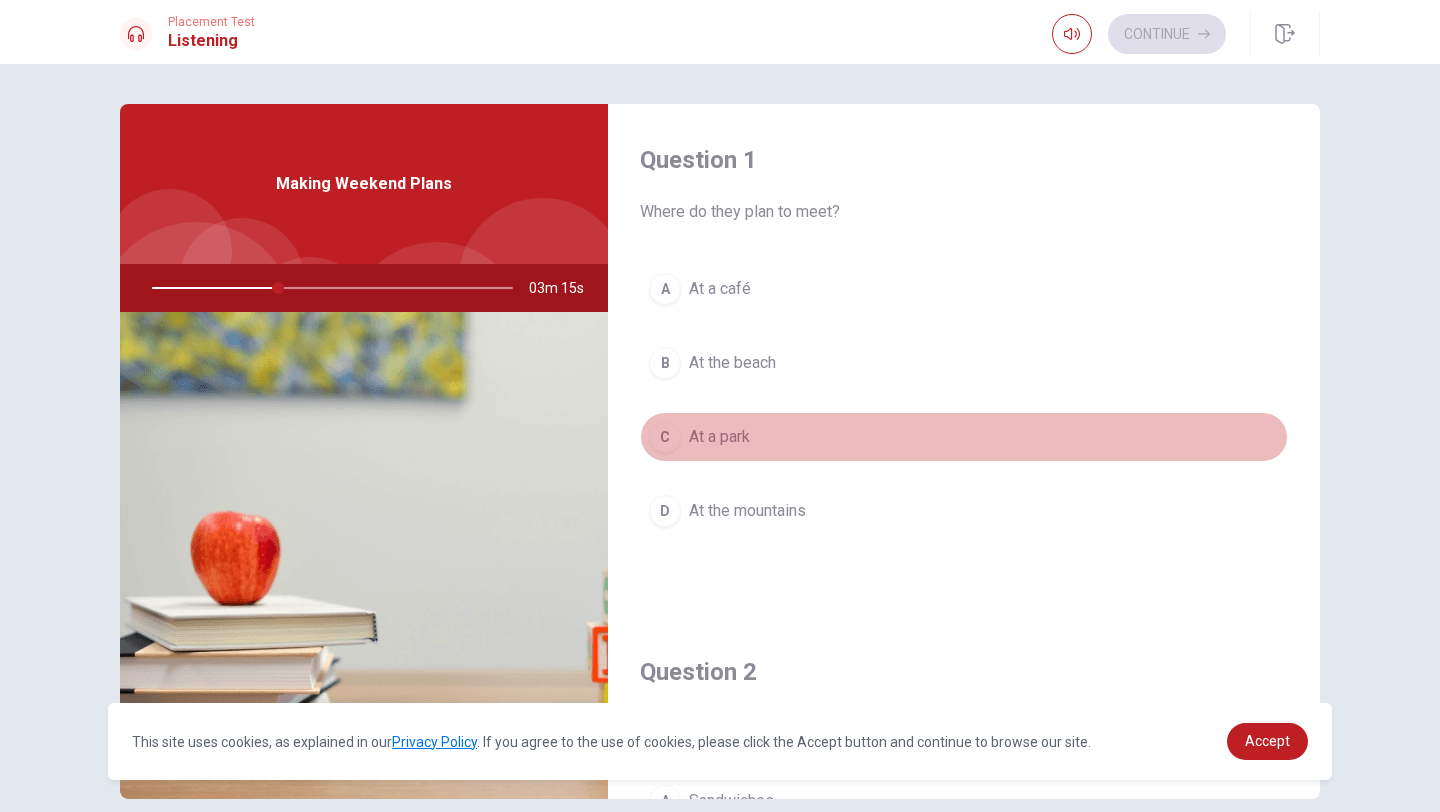 click on "C" at bounding box center (665, 437) 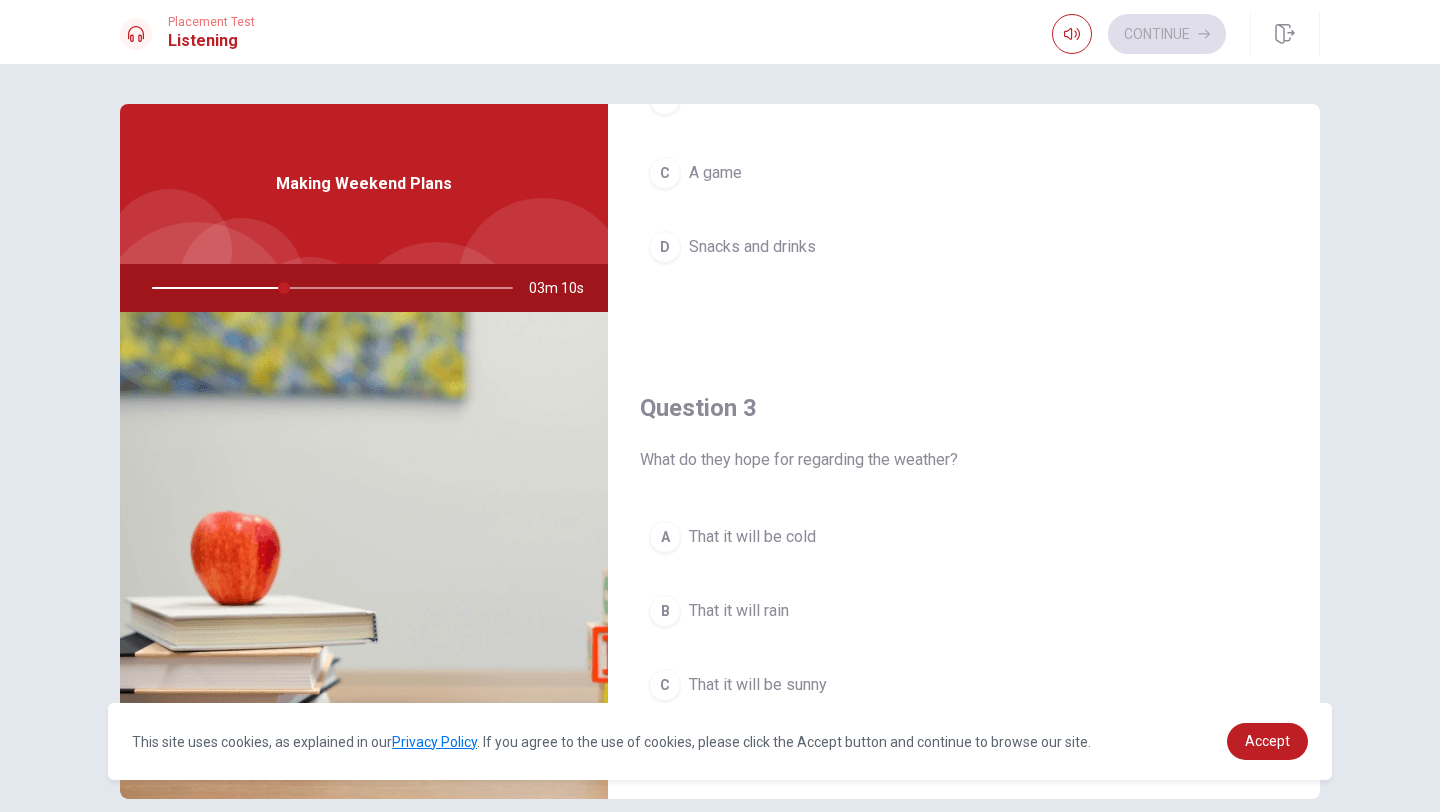 scroll, scrollTop: 959, scrollLeft: 0, axis: vertical 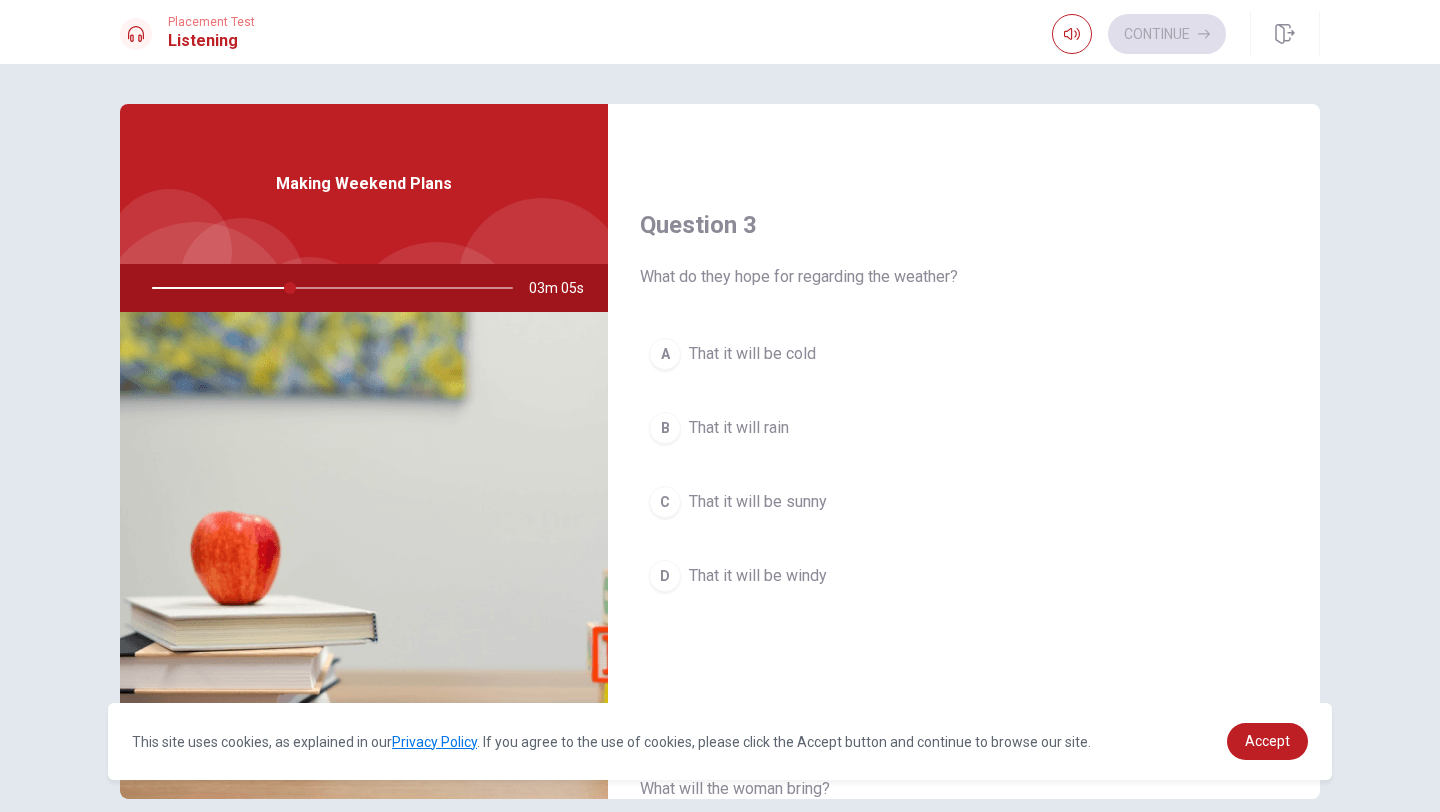 click on "C" at bounding box center [665, 502] 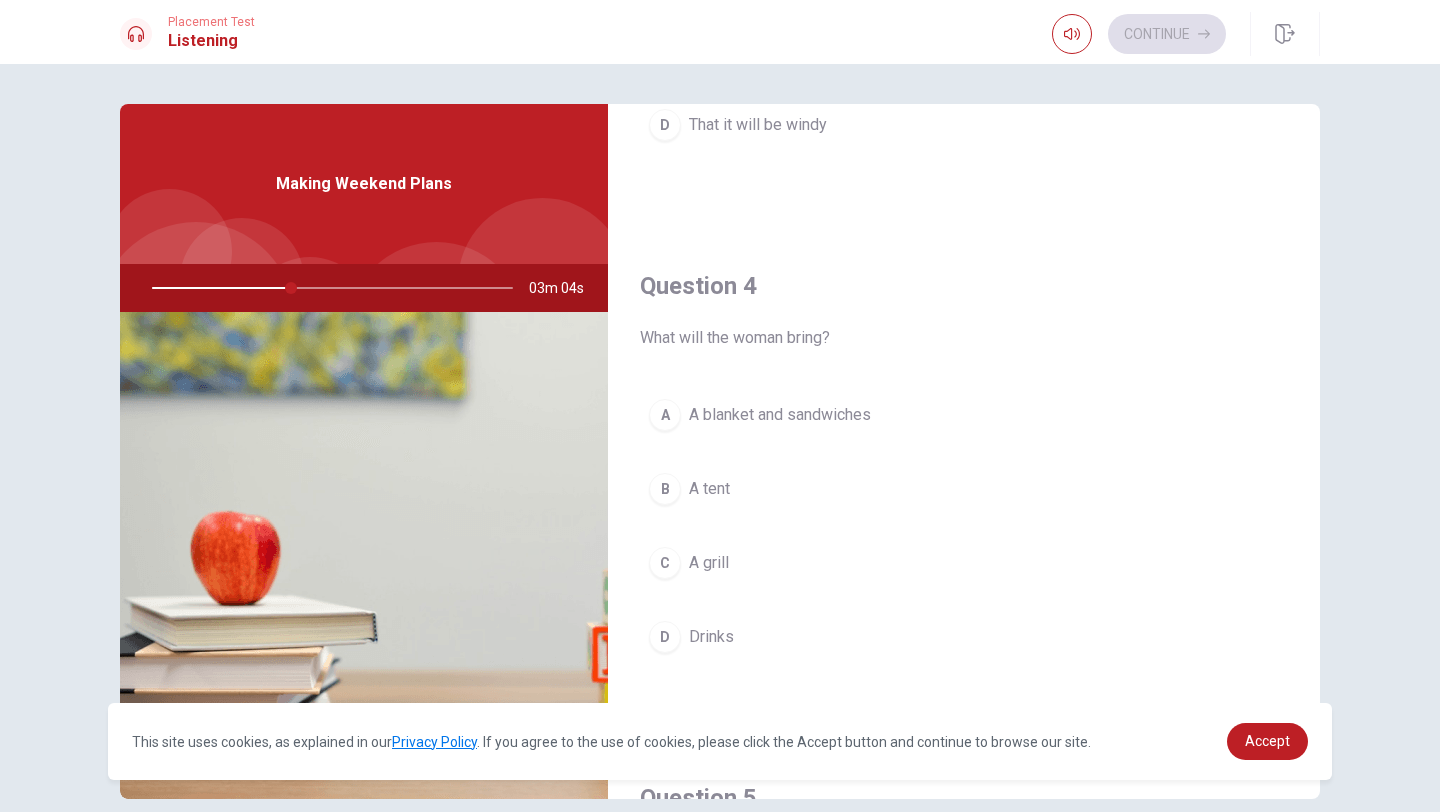 scroll, scrollTop: 1426, scrollLeft: 0, axis: vertical 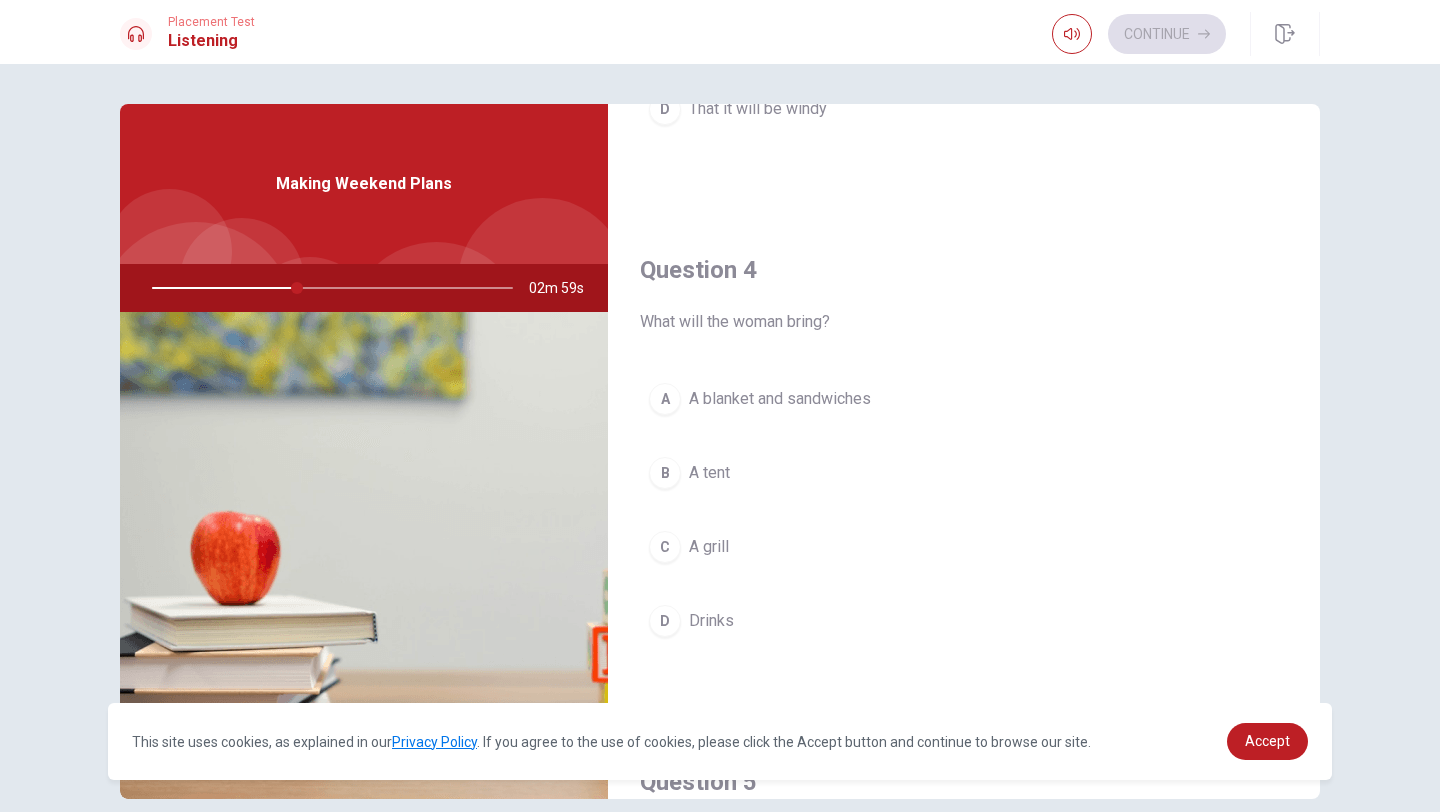 click on "A blanket and sandwiches" at bounding box center (780, 399) 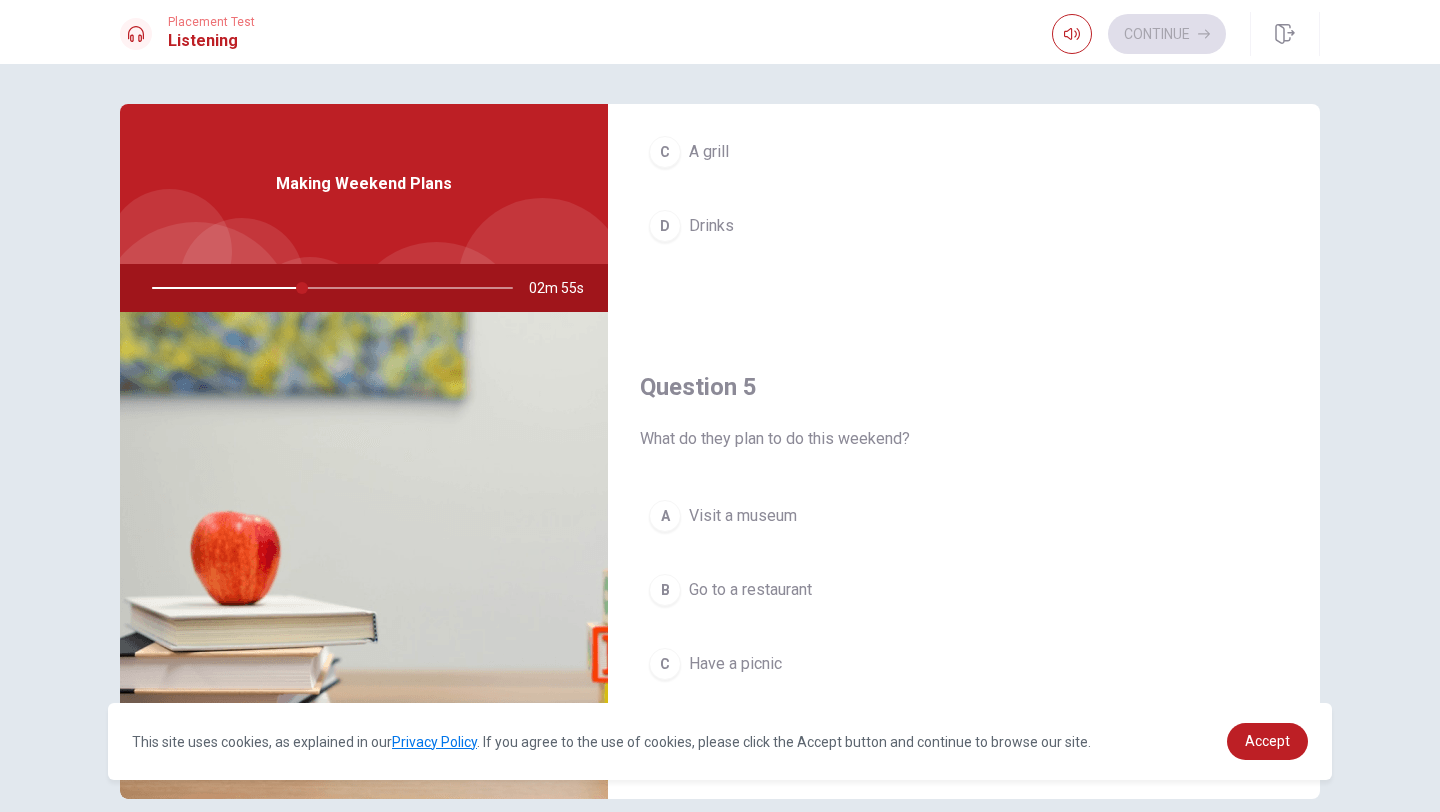 scroll, scrollTop: 1826, scrollLeft: 0, axis: vertical 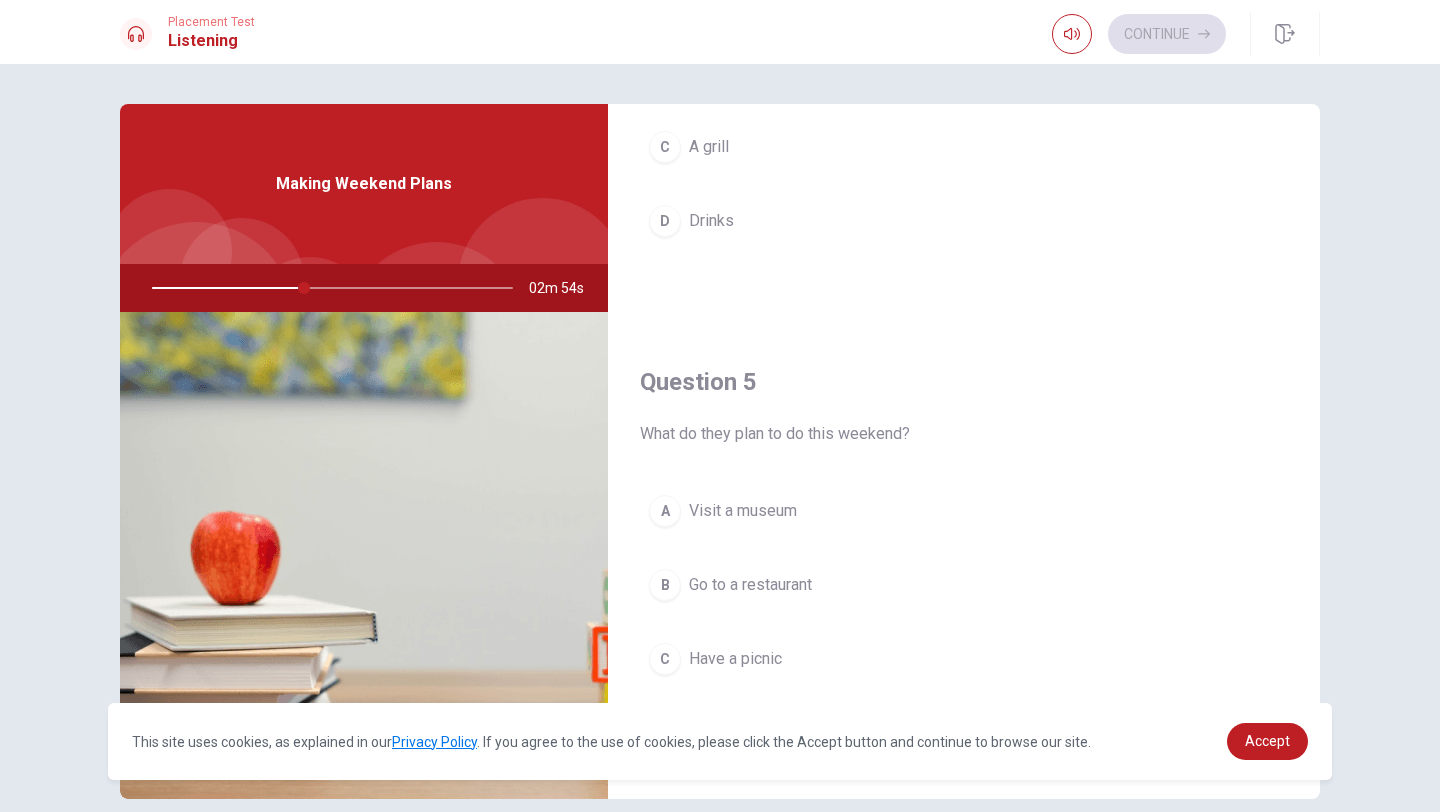 click on "C" at bounding box center [665, 659] 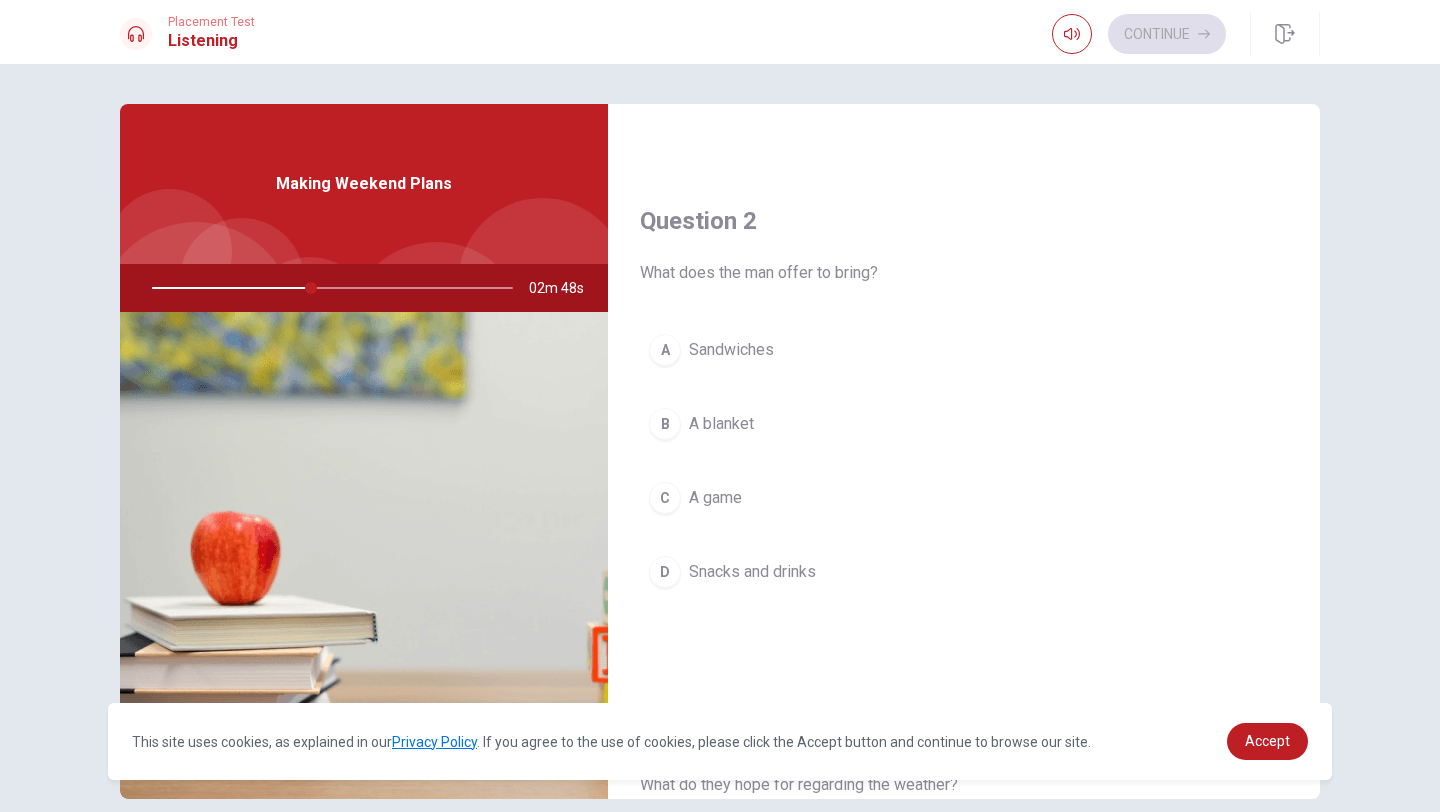 scroll, scrollTop: 446, scrollLeft: 0, axis: vertical 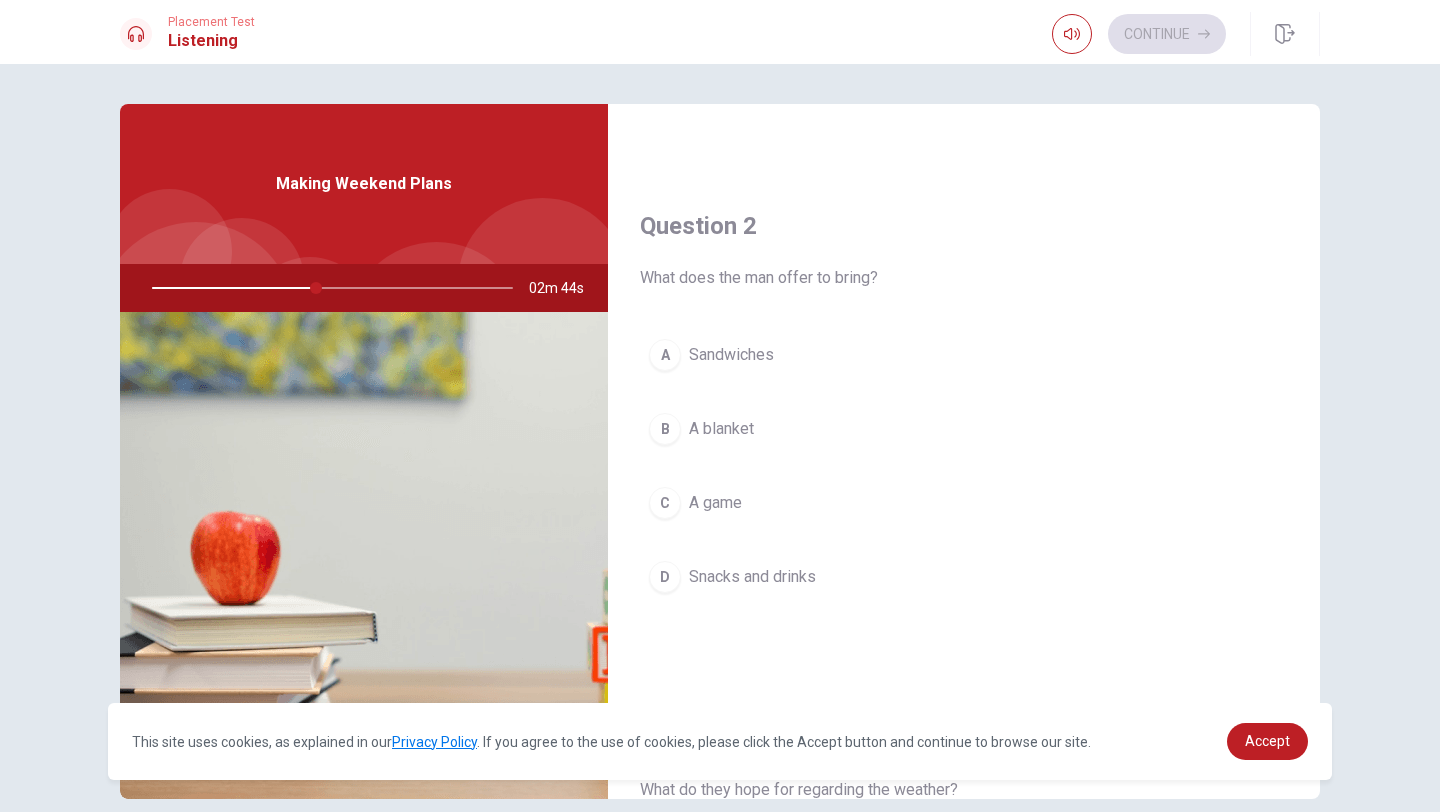 click on "D" at bounding box center (665, 577) 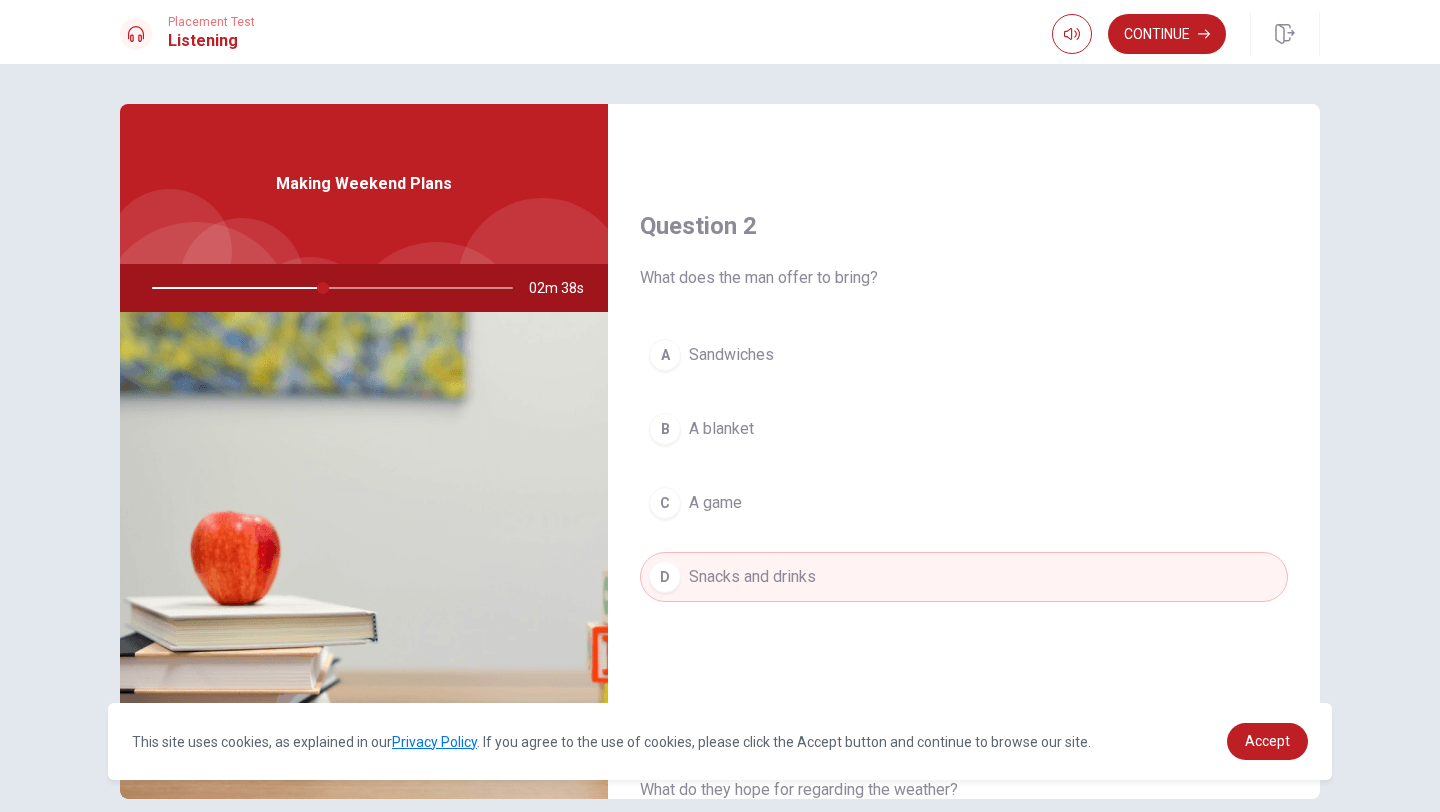 scroll, scrollTop: 91, scrollLeft: 0, axis: vertical 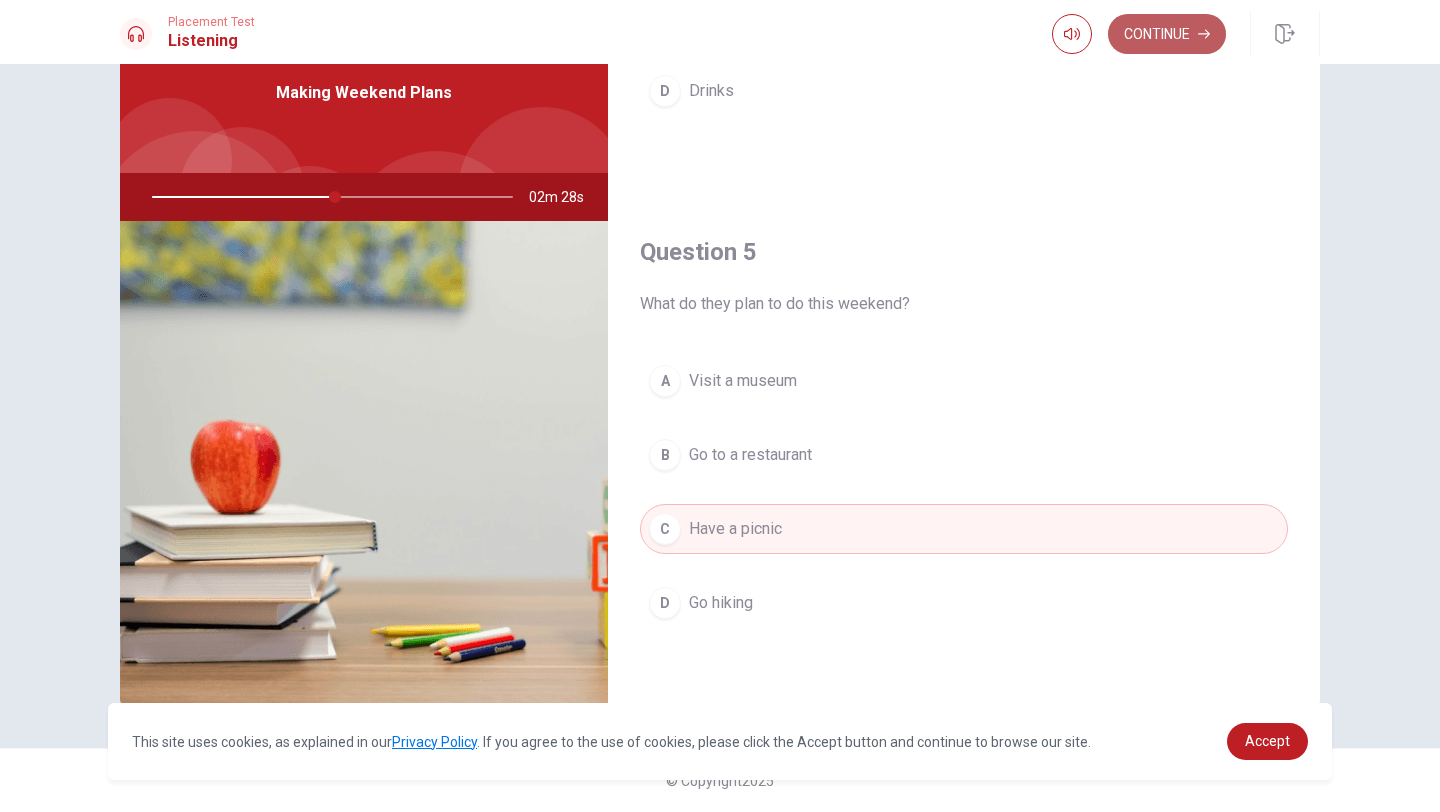 click on "Continue" at bounding box center (1167, 34) 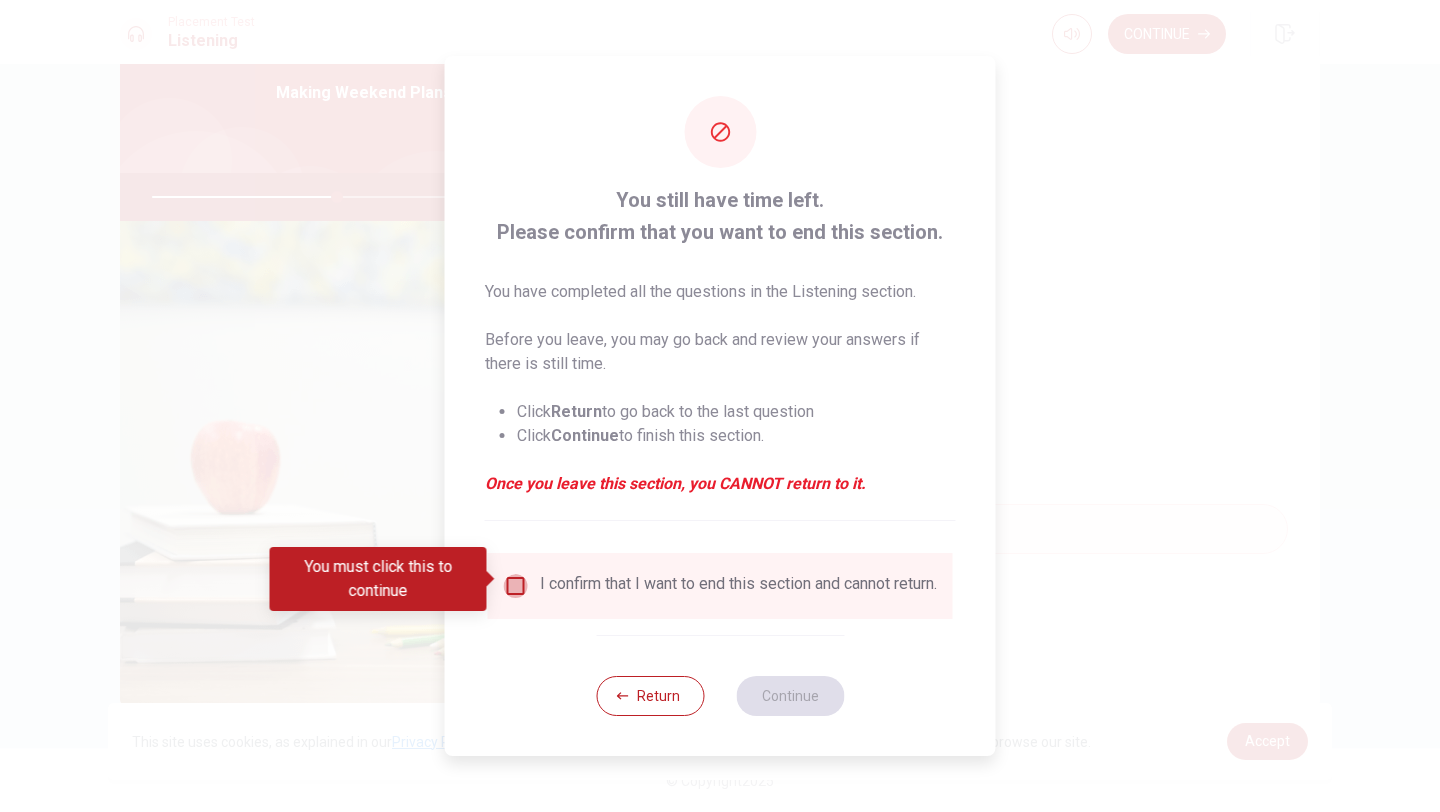 click at bounding box center (516, 586) 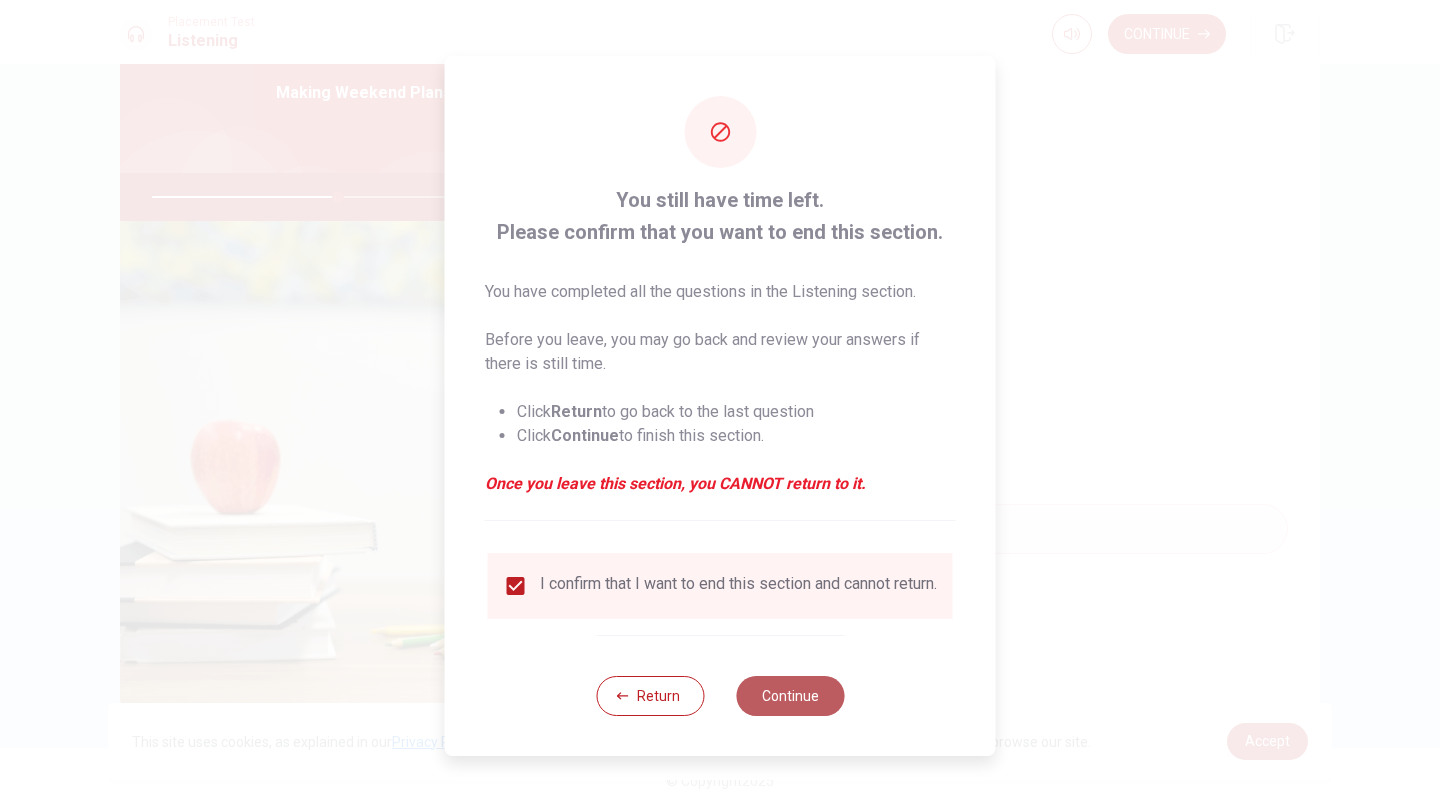 click on "Continue" at bounding box center [790, 696] 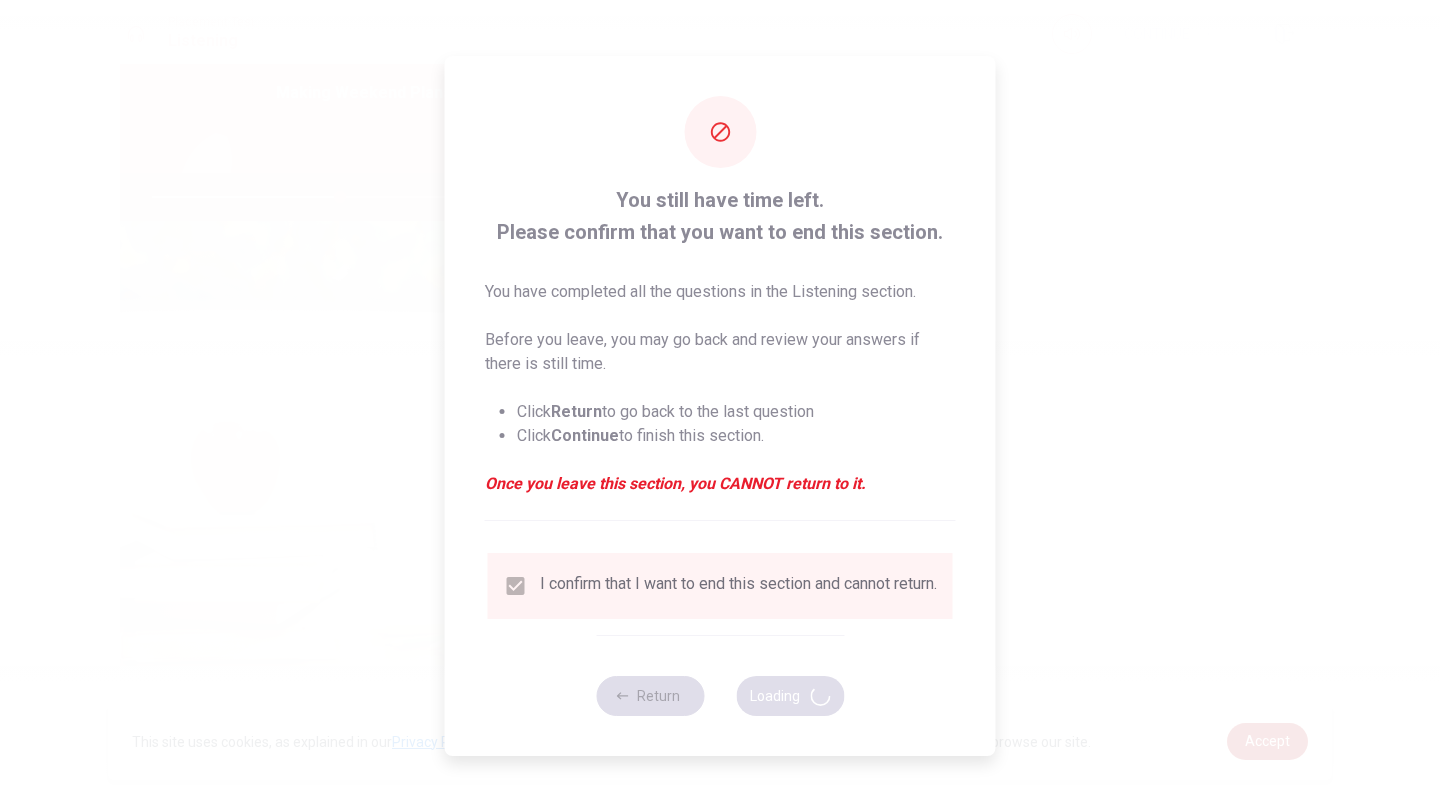 type on "52" 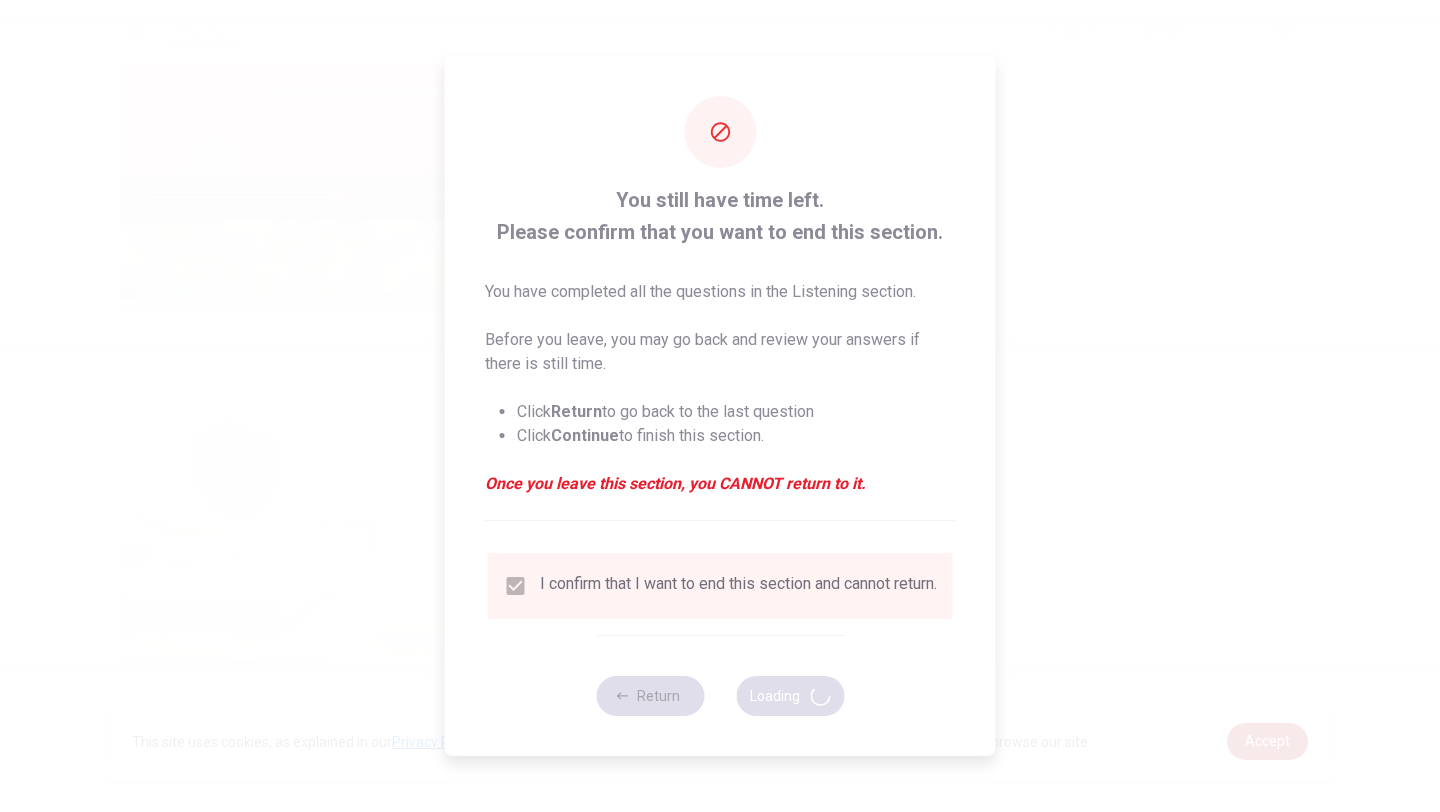 scroll, scrollTop: 0, scrollLeft: 0, axis: both 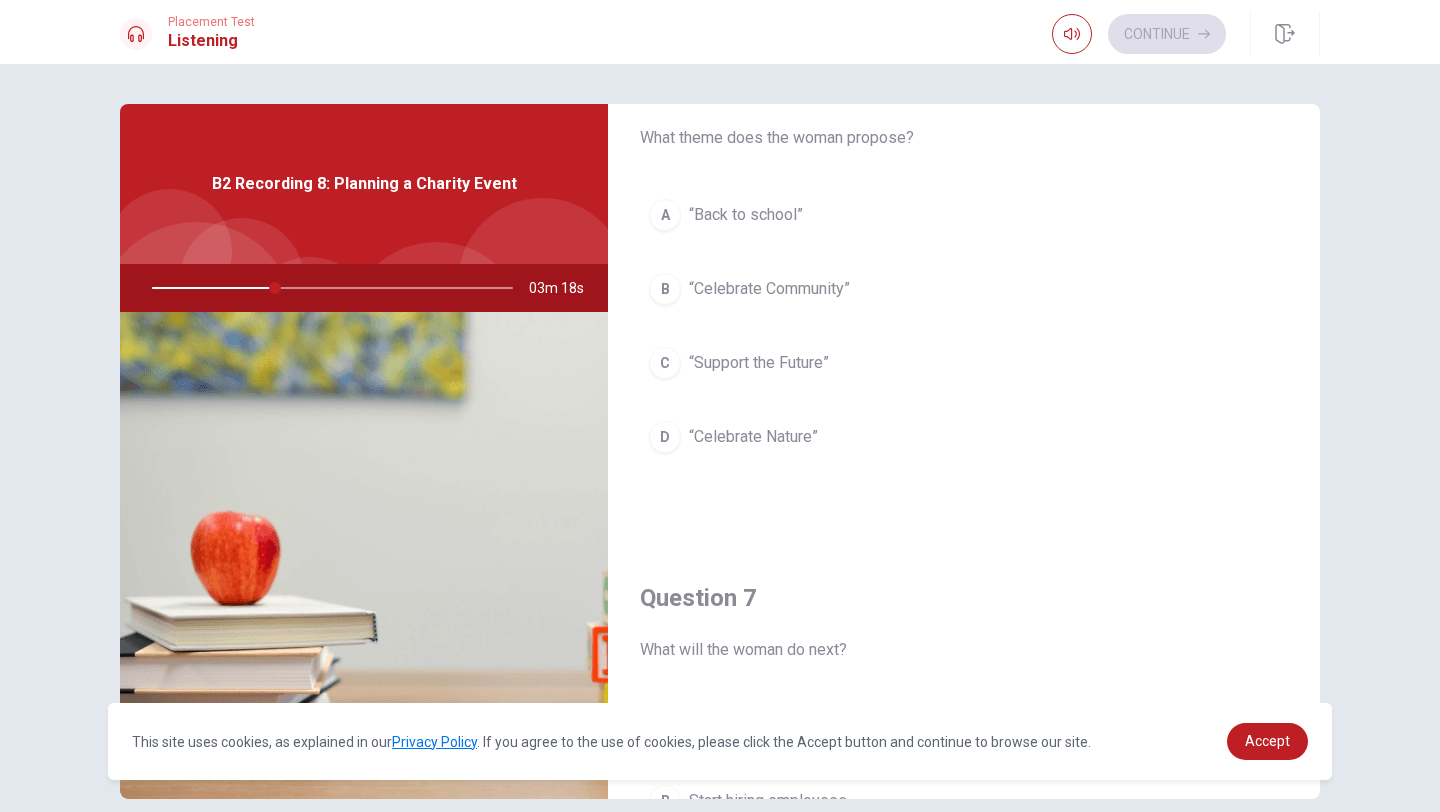 click on "“Celebrate Nature”" at bounding box center (753, 437) 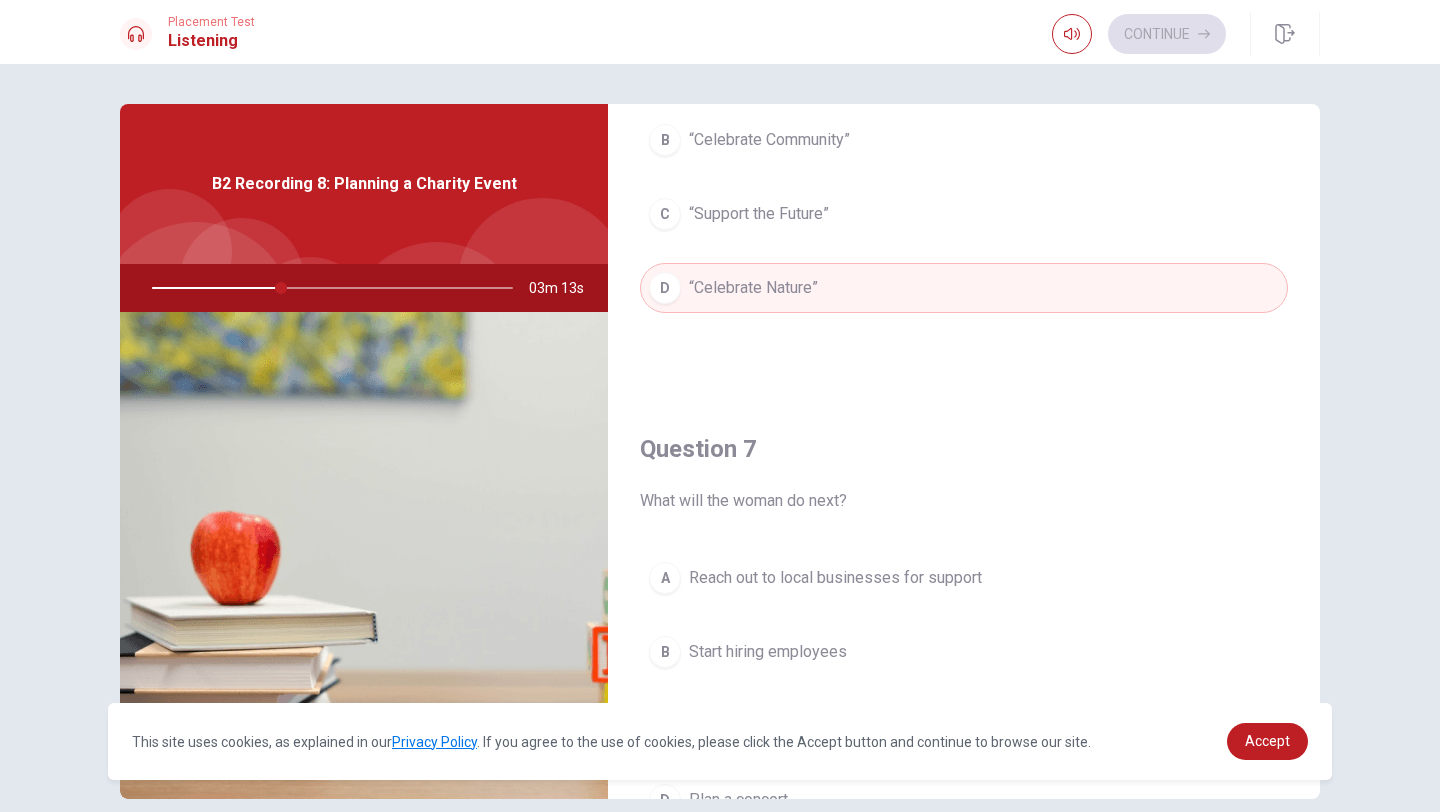 scroll, scrollTop: 0, scrollLeft: 0, axis: both 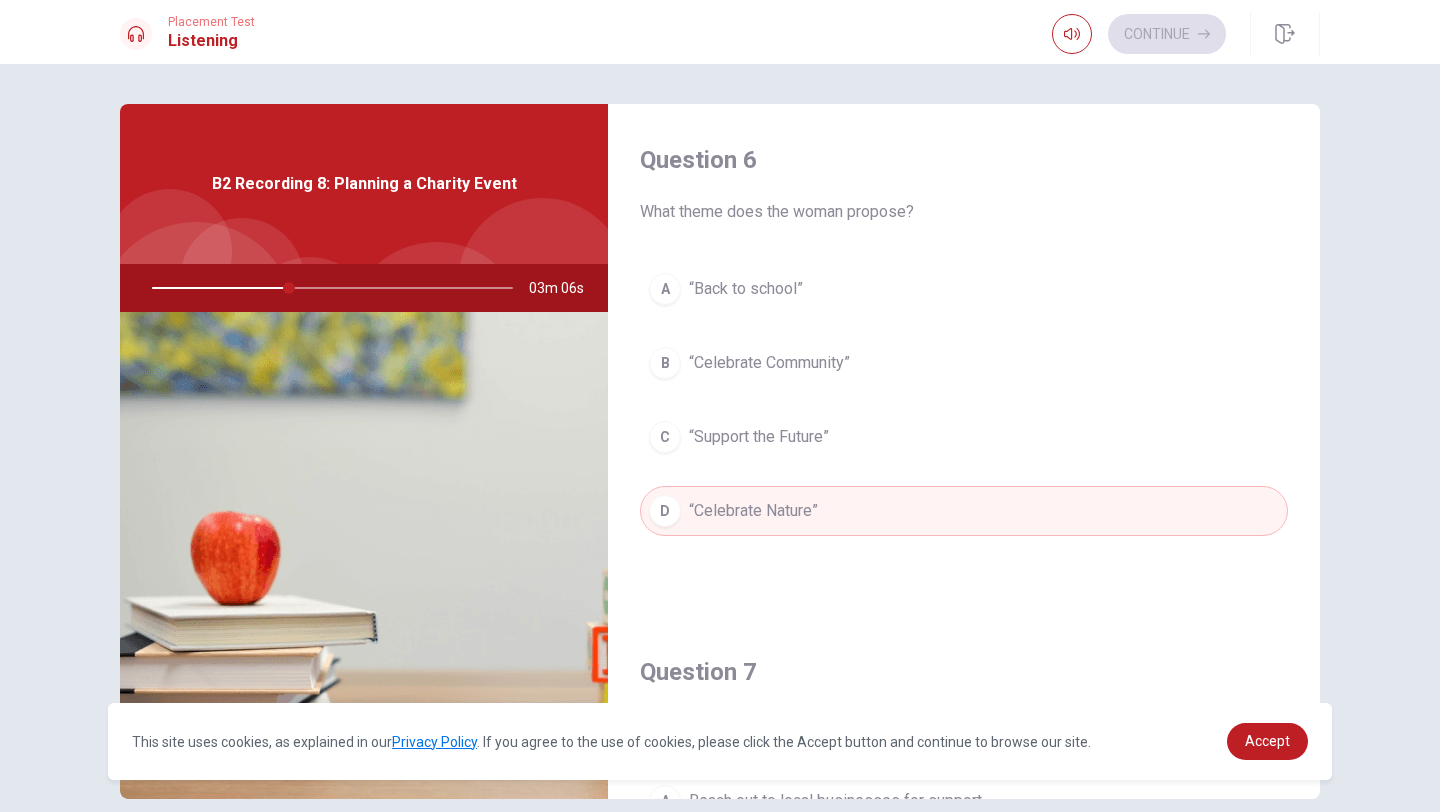 click on "B “Celebrate Community”" at bounding box center [964, 363] 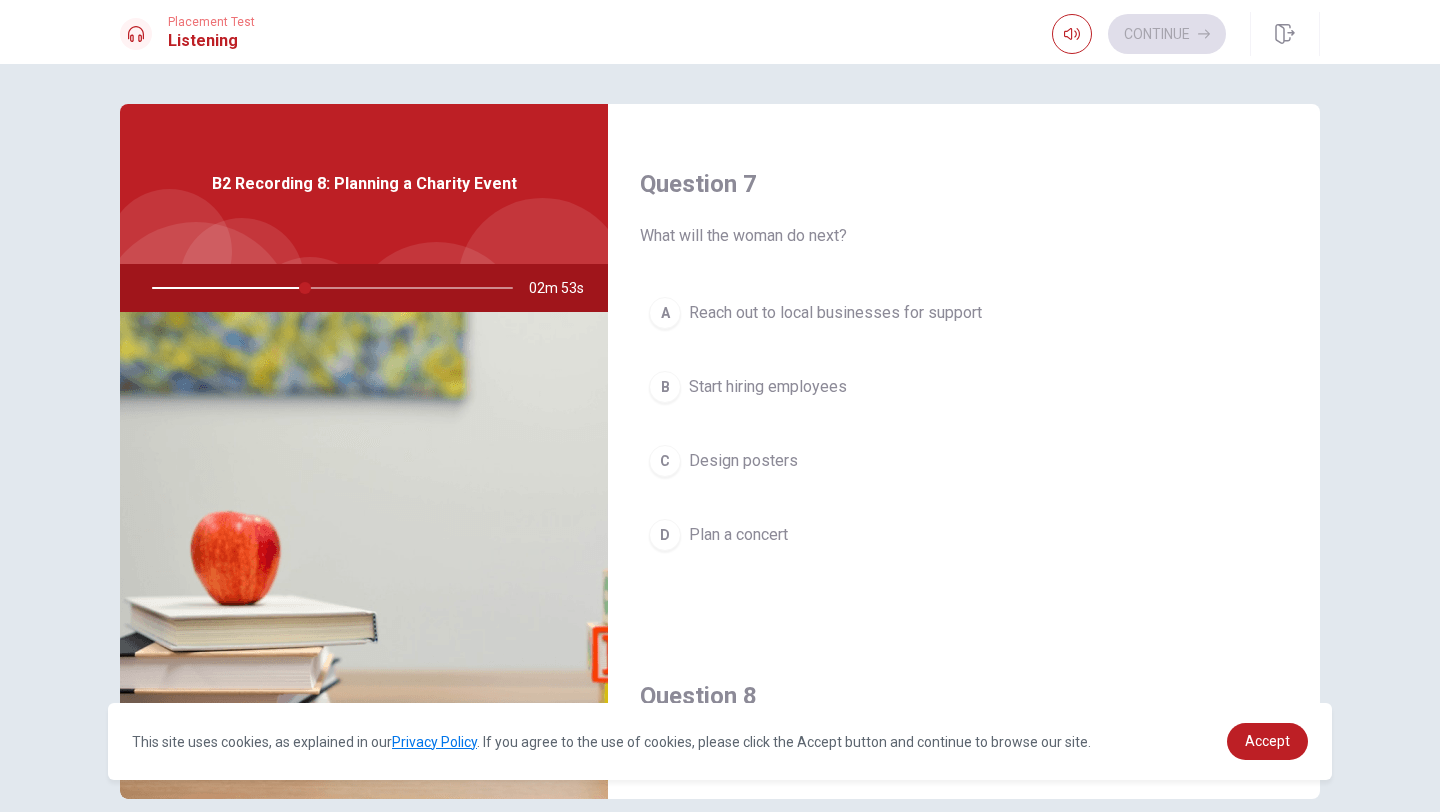 scroll, scrollTop: 463, scrollLeft: 0, axis: vertical 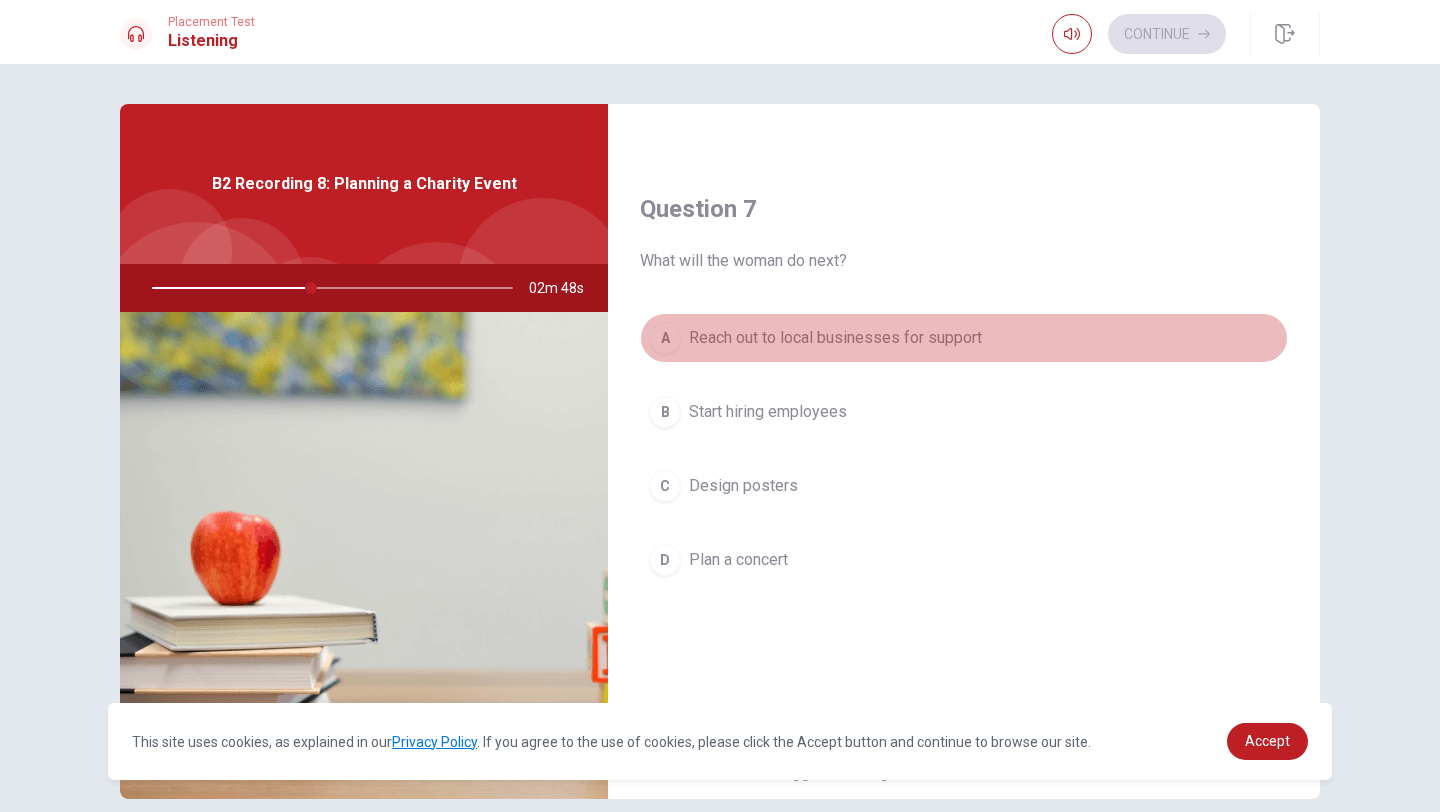 click on "A" at bounding box center [665, 338] 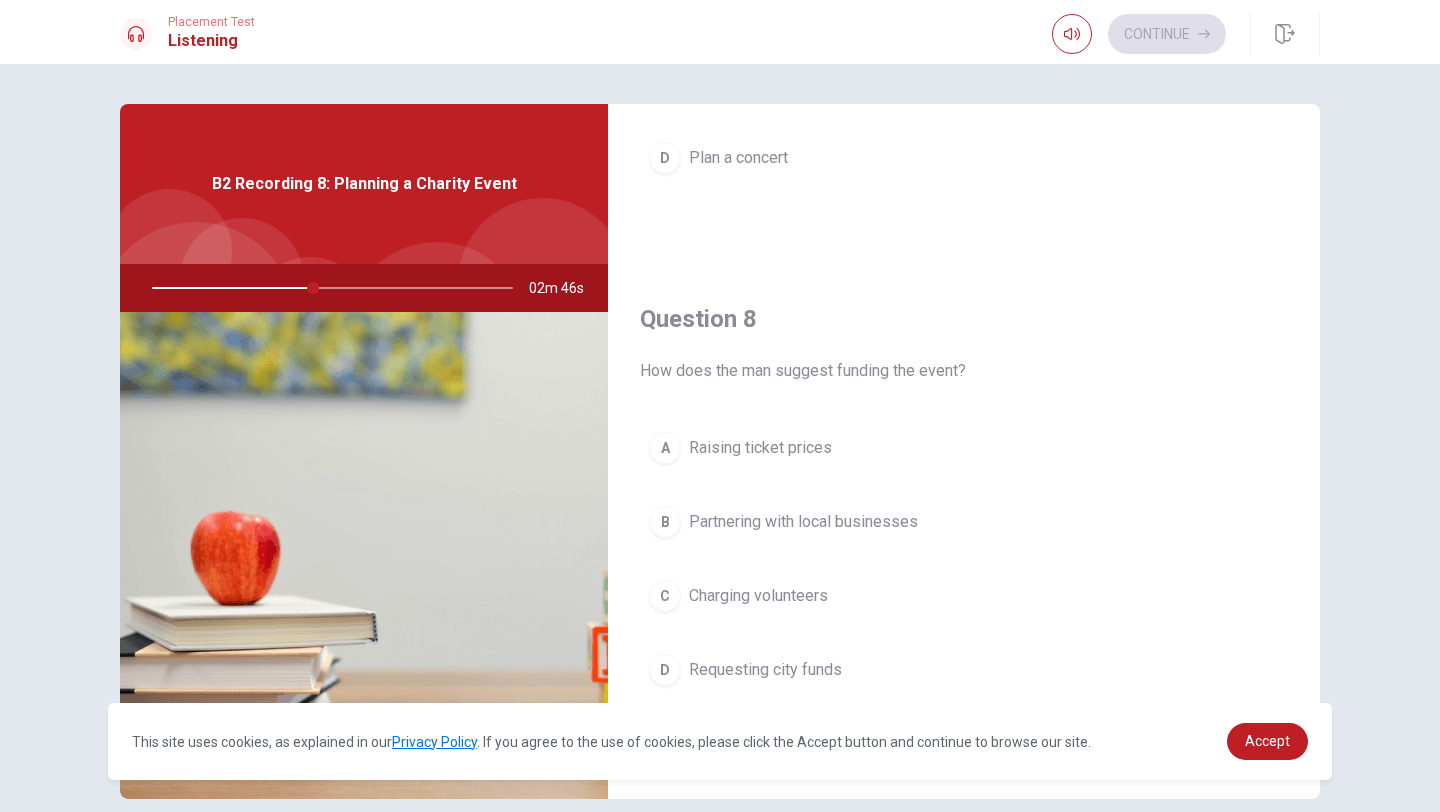 scroll, scrollTop: 958, scrollLeft: 0, axis: vertical 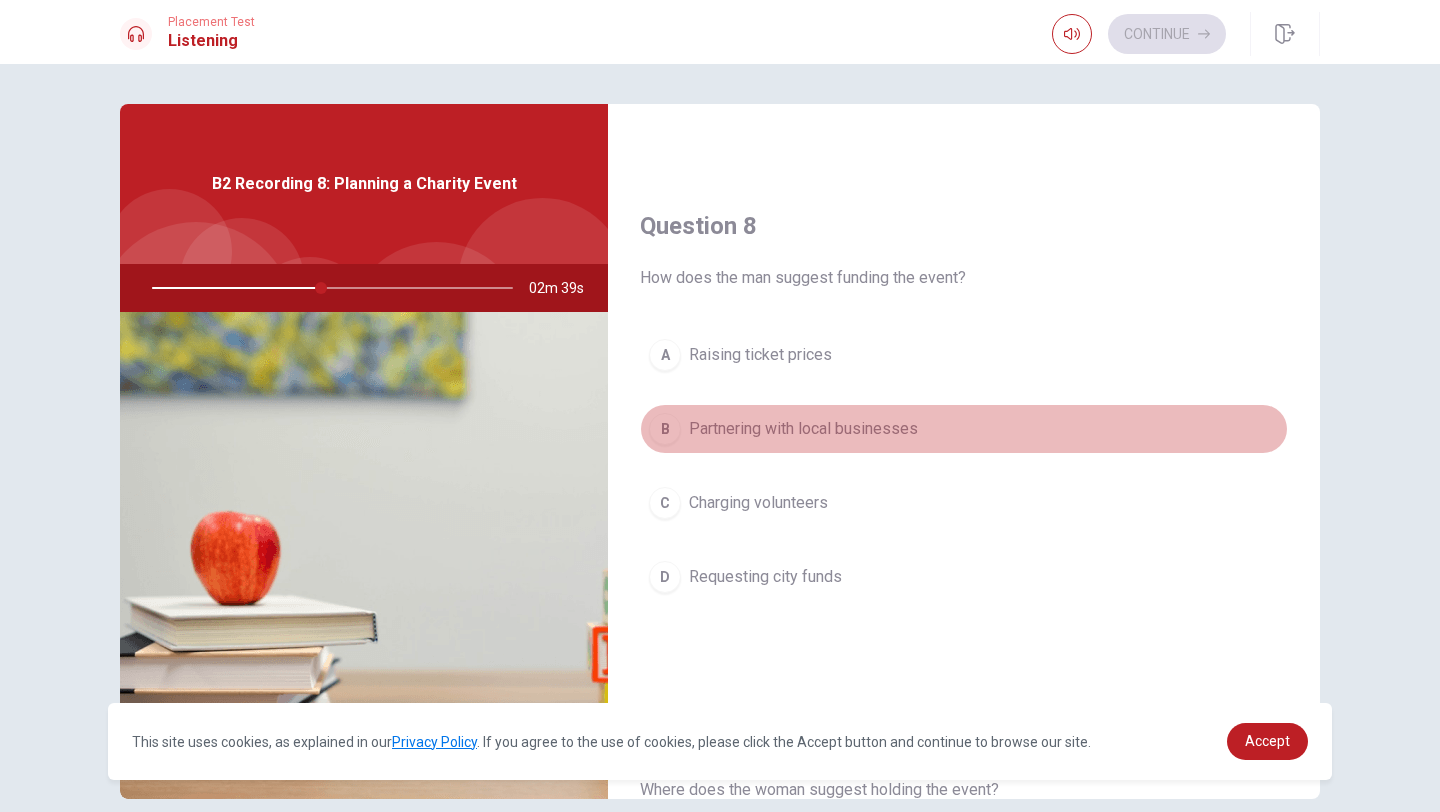 click on "Partnering with local businesses" at bounding box center [803, 429] 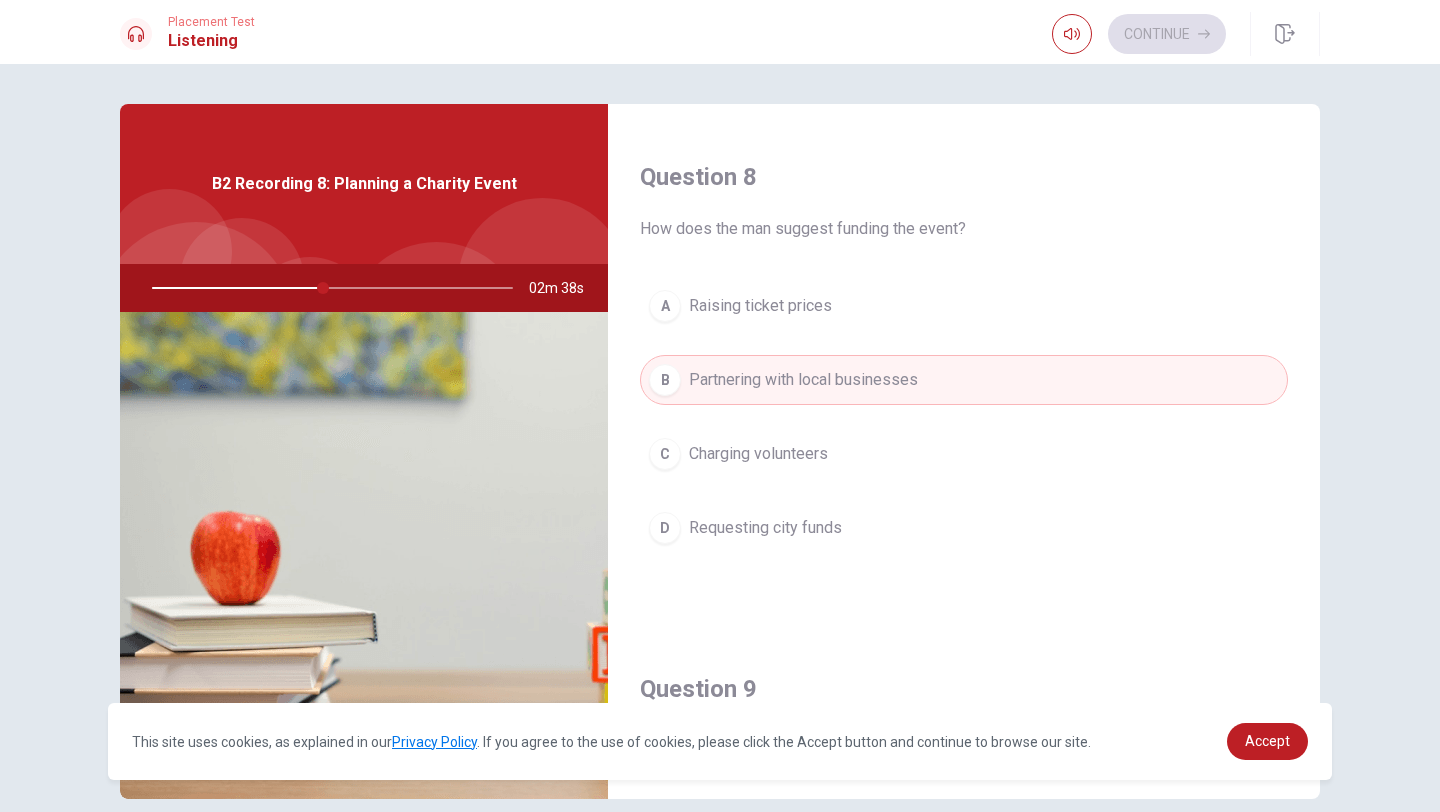 scroll, scrollTop: 1016, scrollLeft: 0, axis: vertical 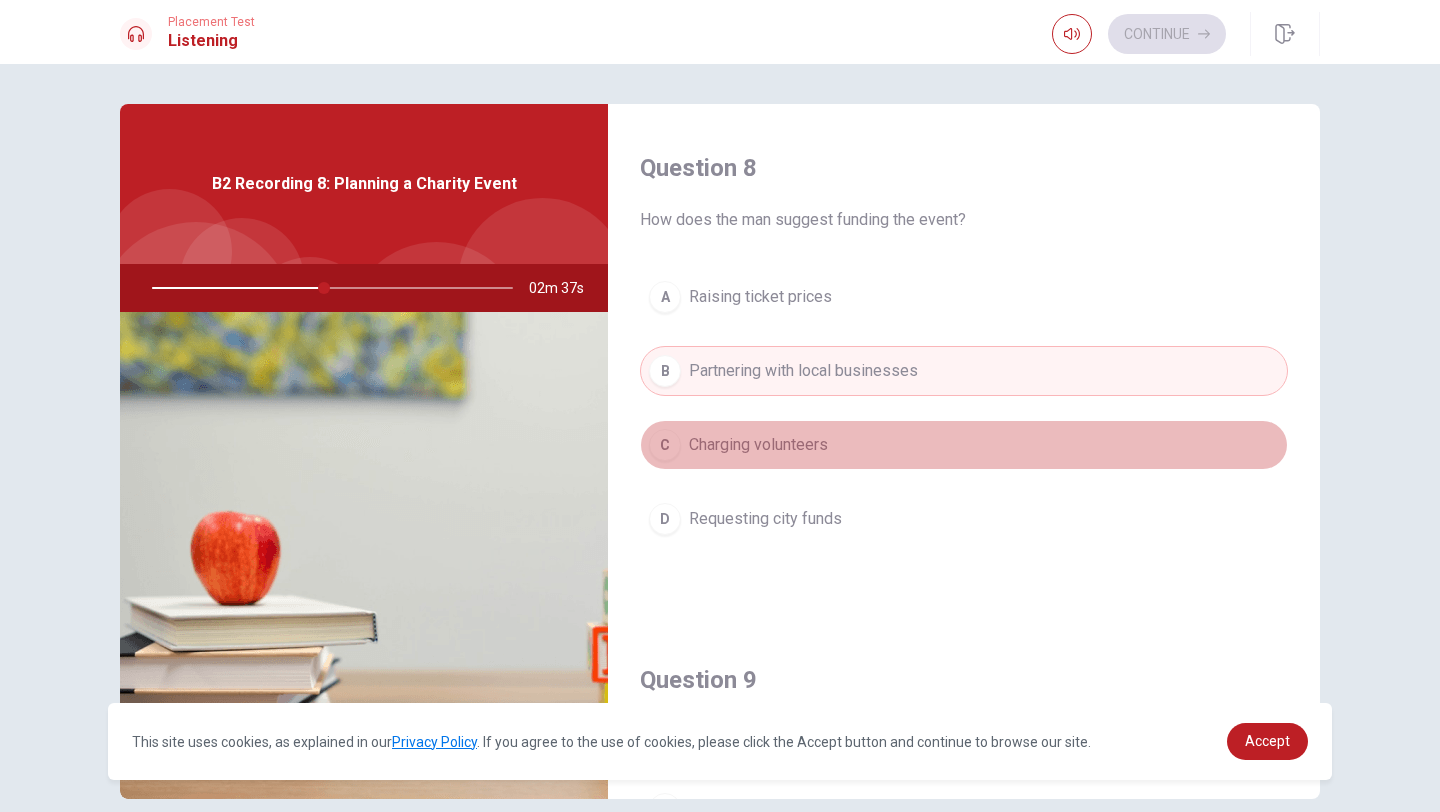 click on "Charging volunteers" at bounding box center (758, 445) 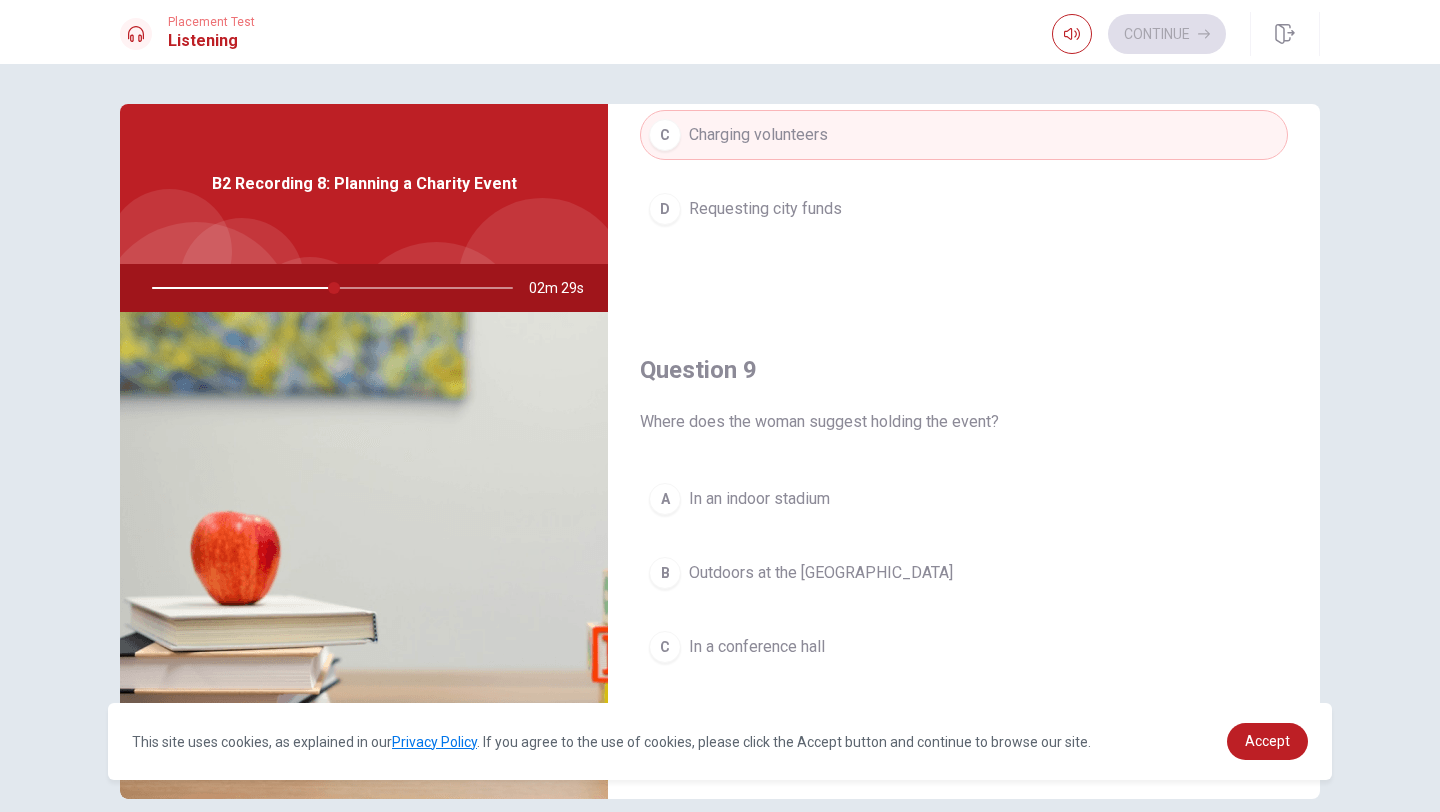 scroll, scrollTop: 1333, scrollLeft: 0, axis: vertical 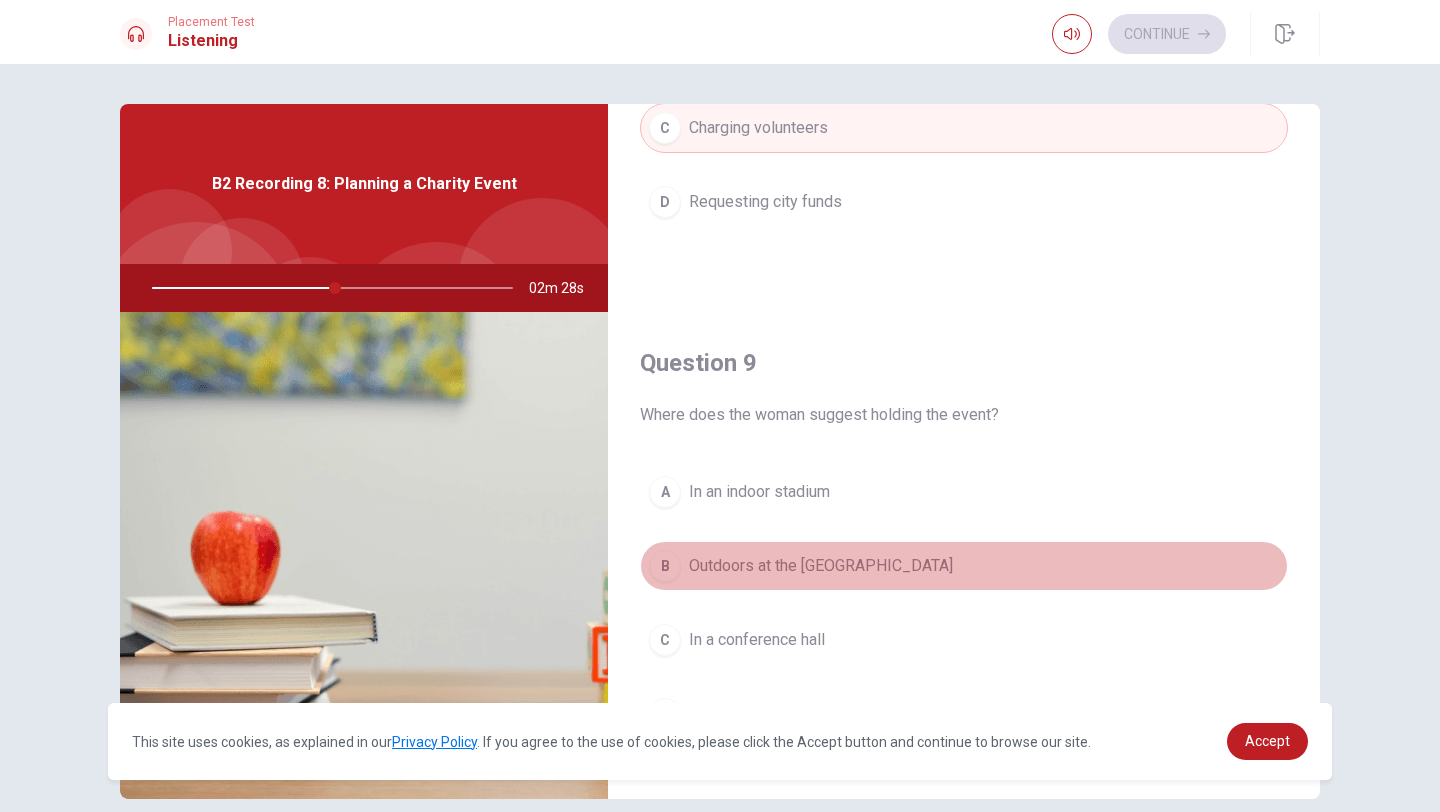 click on "Outdoors at the [GEOGRAPHIC_DATA]" at bounding box center (821, 566) 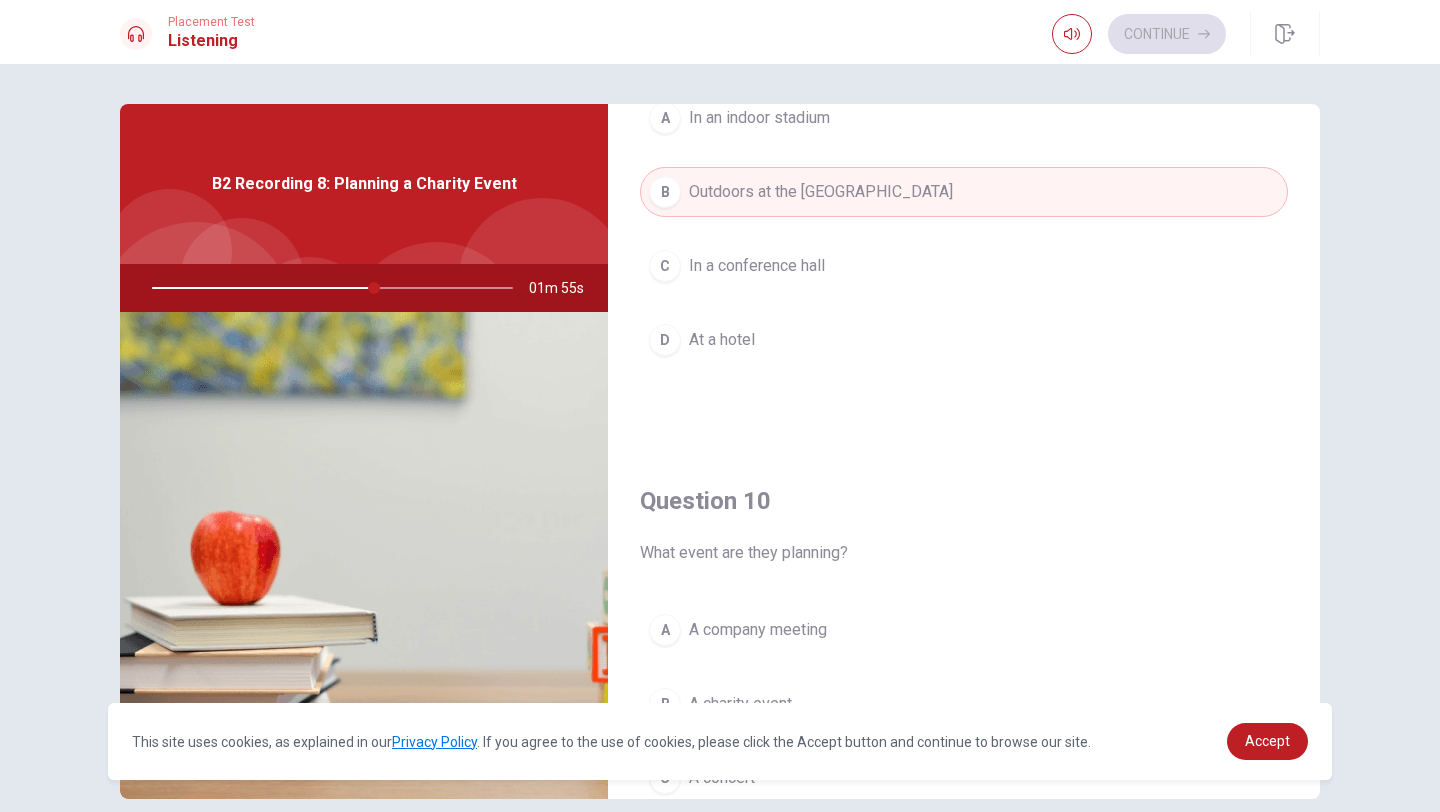 scroll, scrollTop: 1865, scrollLeft: 0, axis: vertical 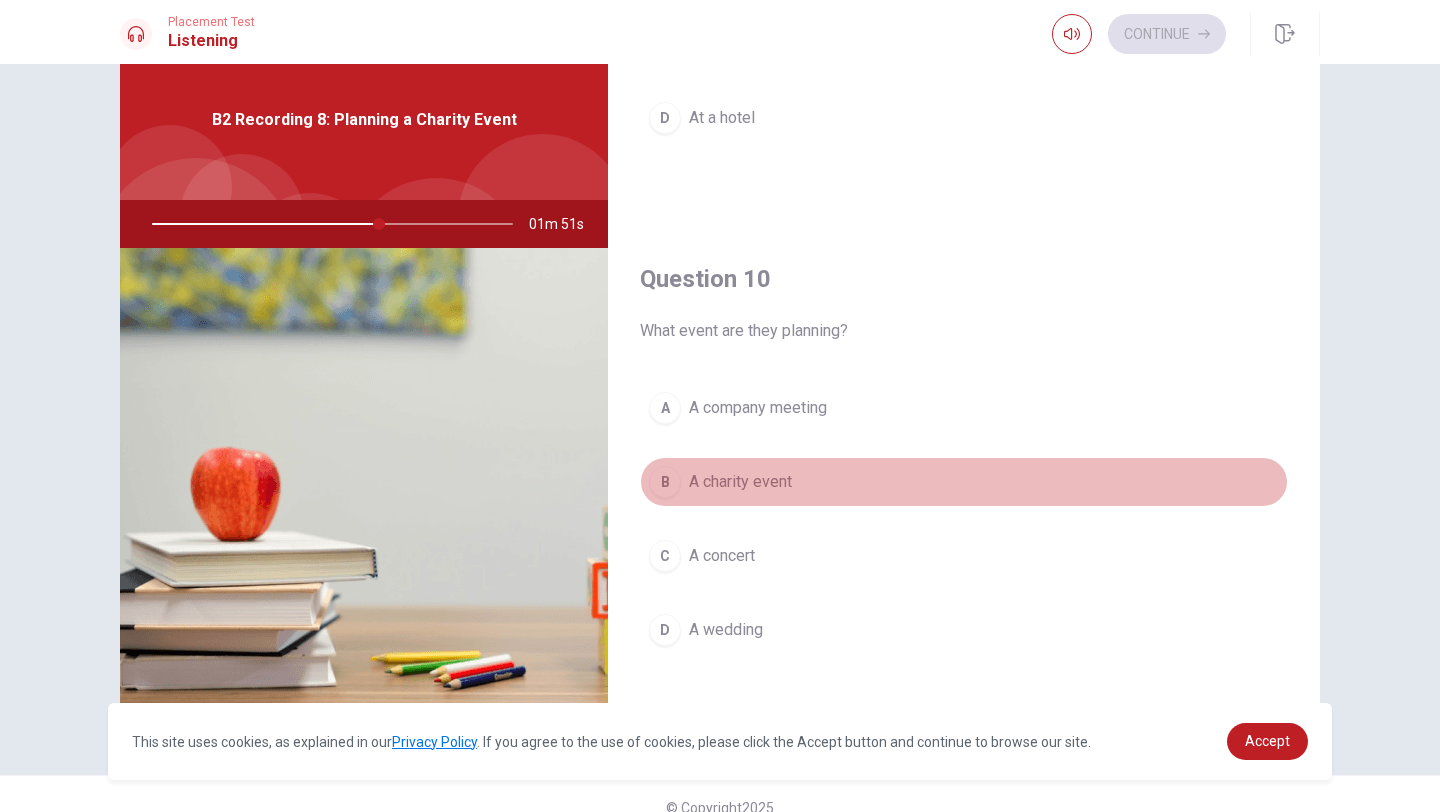 click on "A charity event" at bounding box center (740, 482) 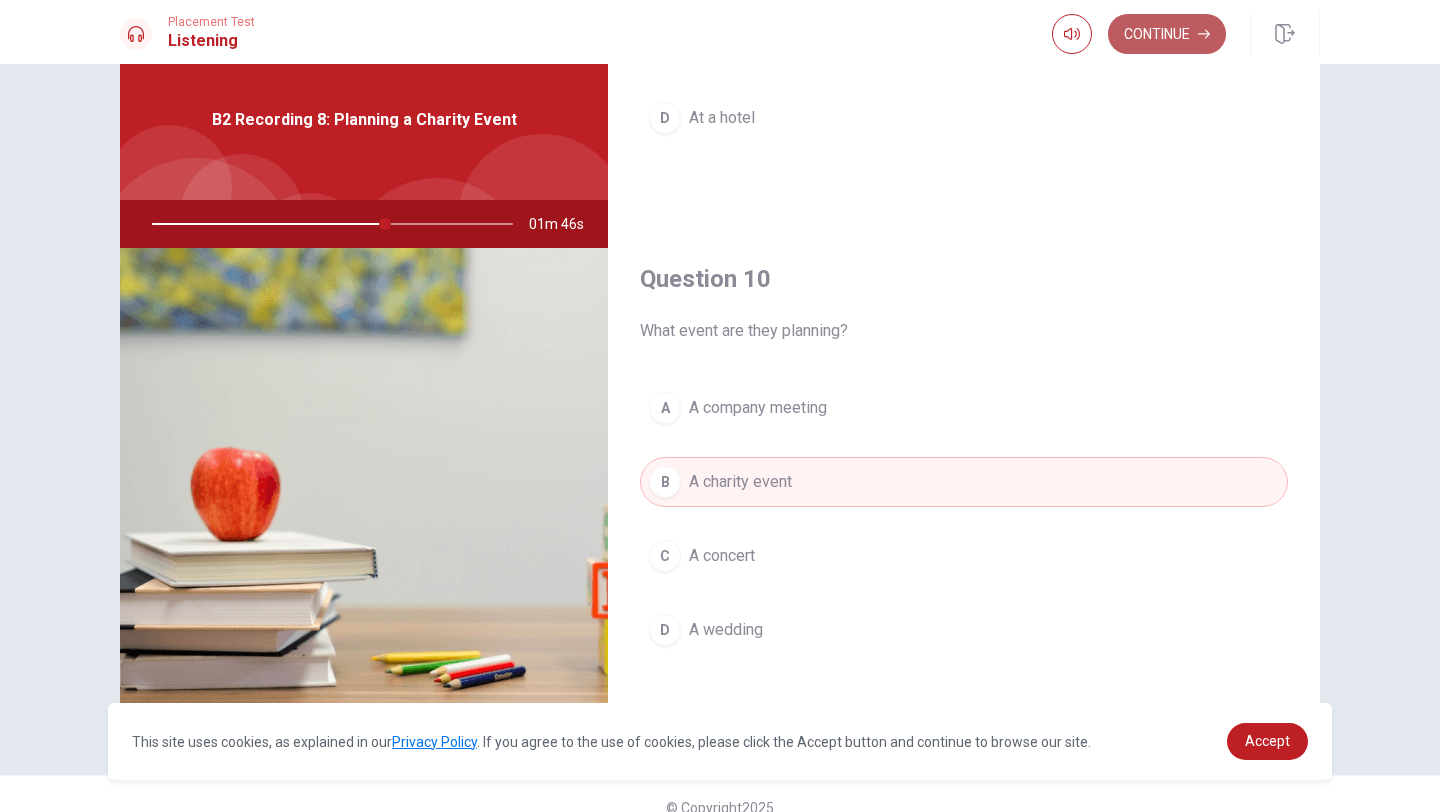 click on "Continue" at bounding box center (1167, 34) 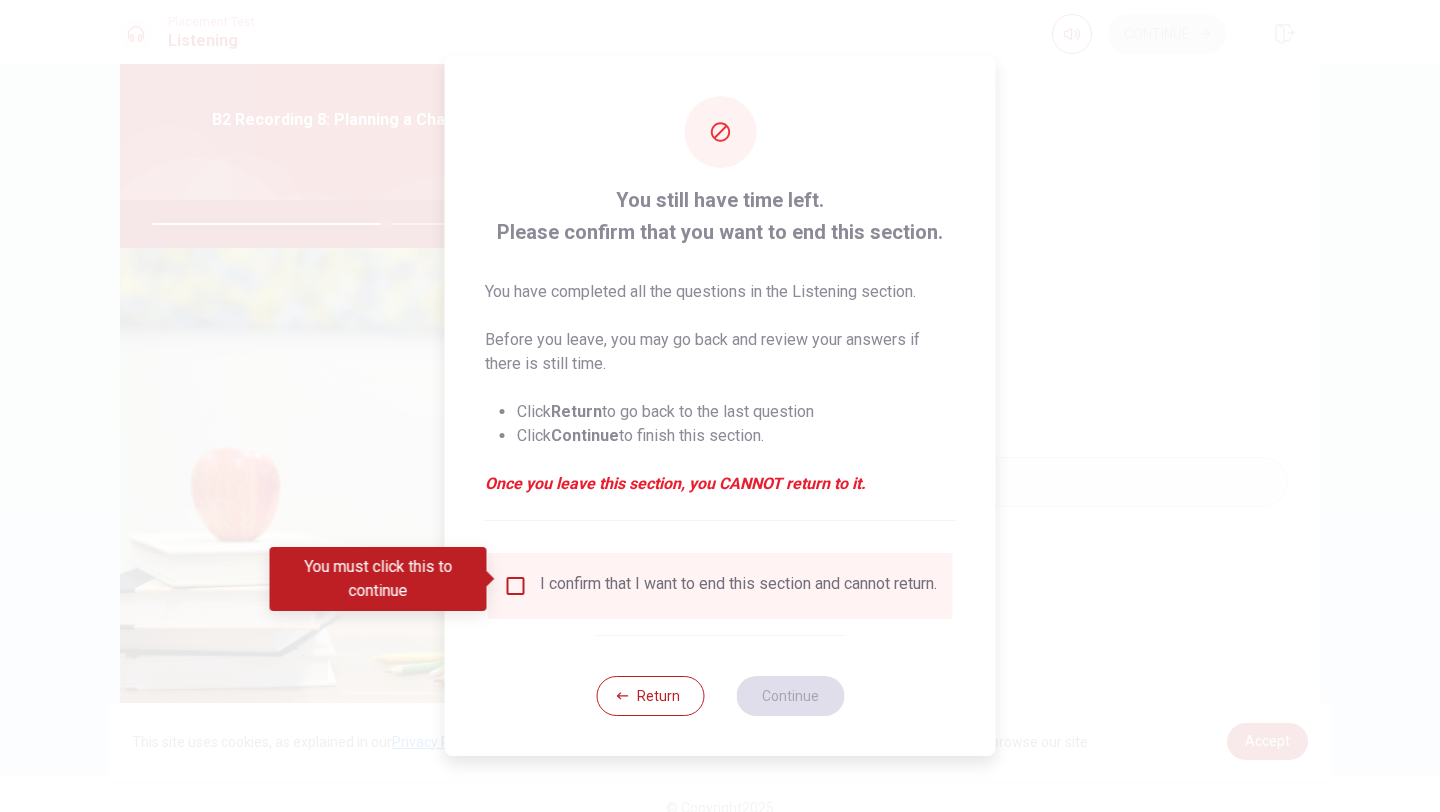 click on "I confirm that I want to end this section and cannot return." at bounding box center (738, 586) 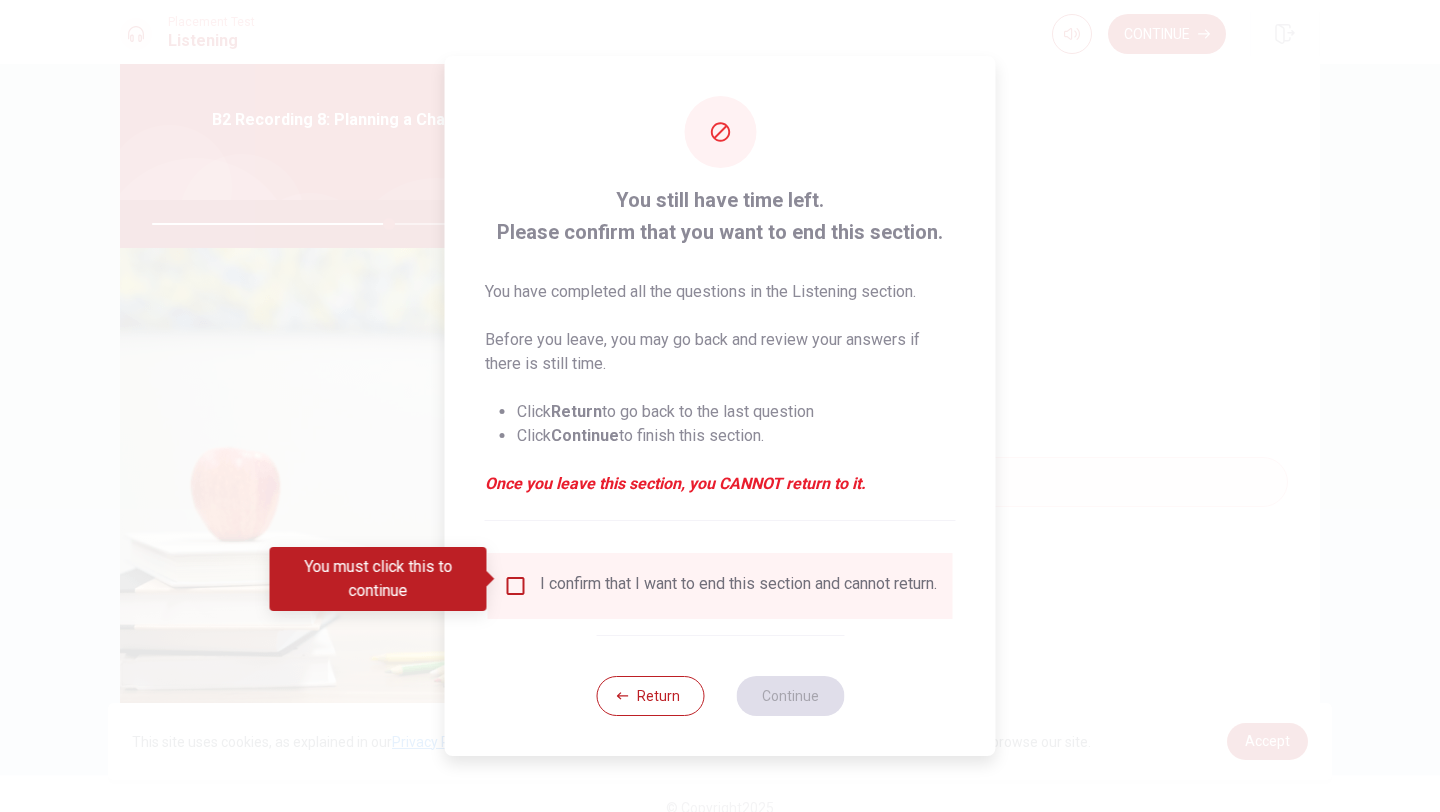 click at bounding box center (516, 586) 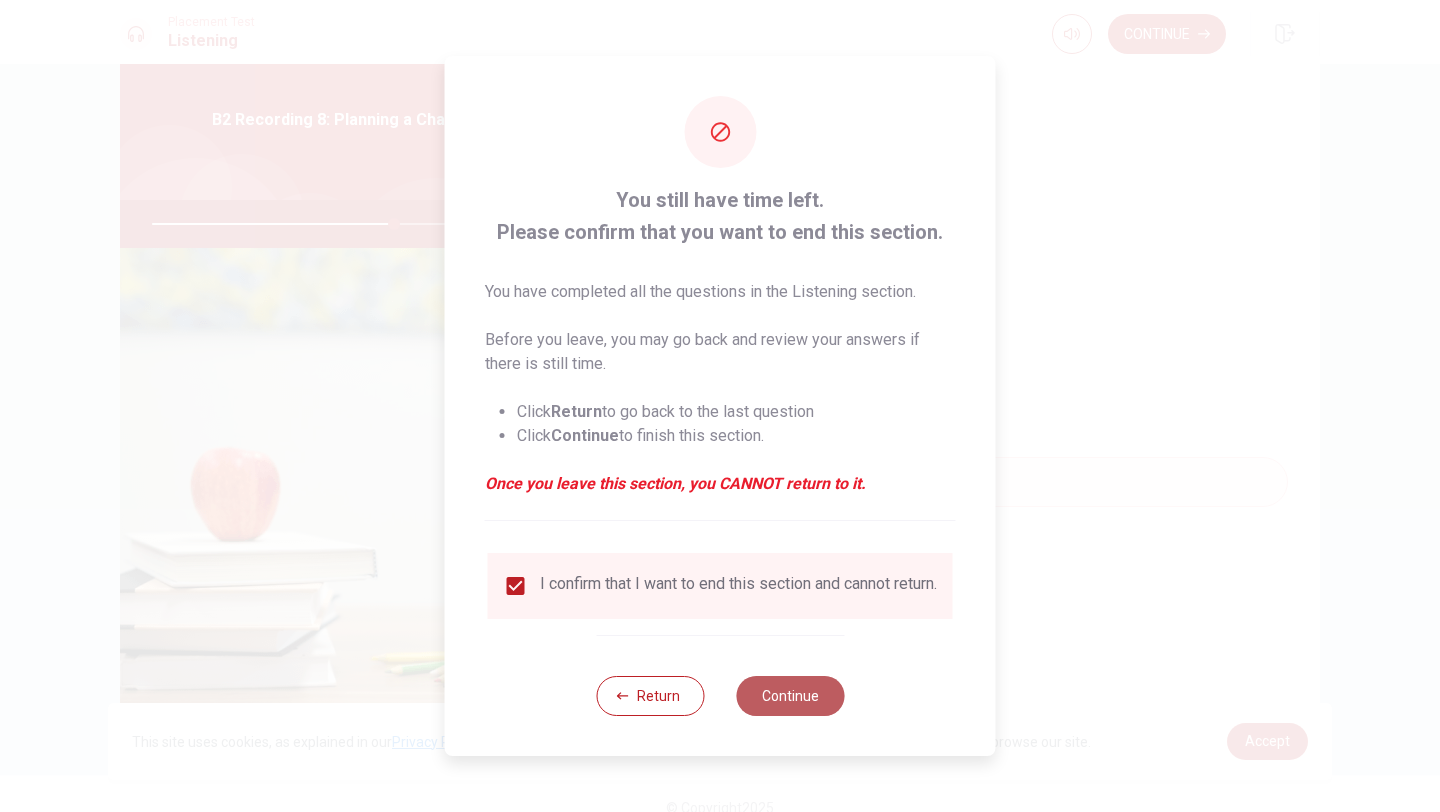 click on "Continue" at bounding box center [790, 696] 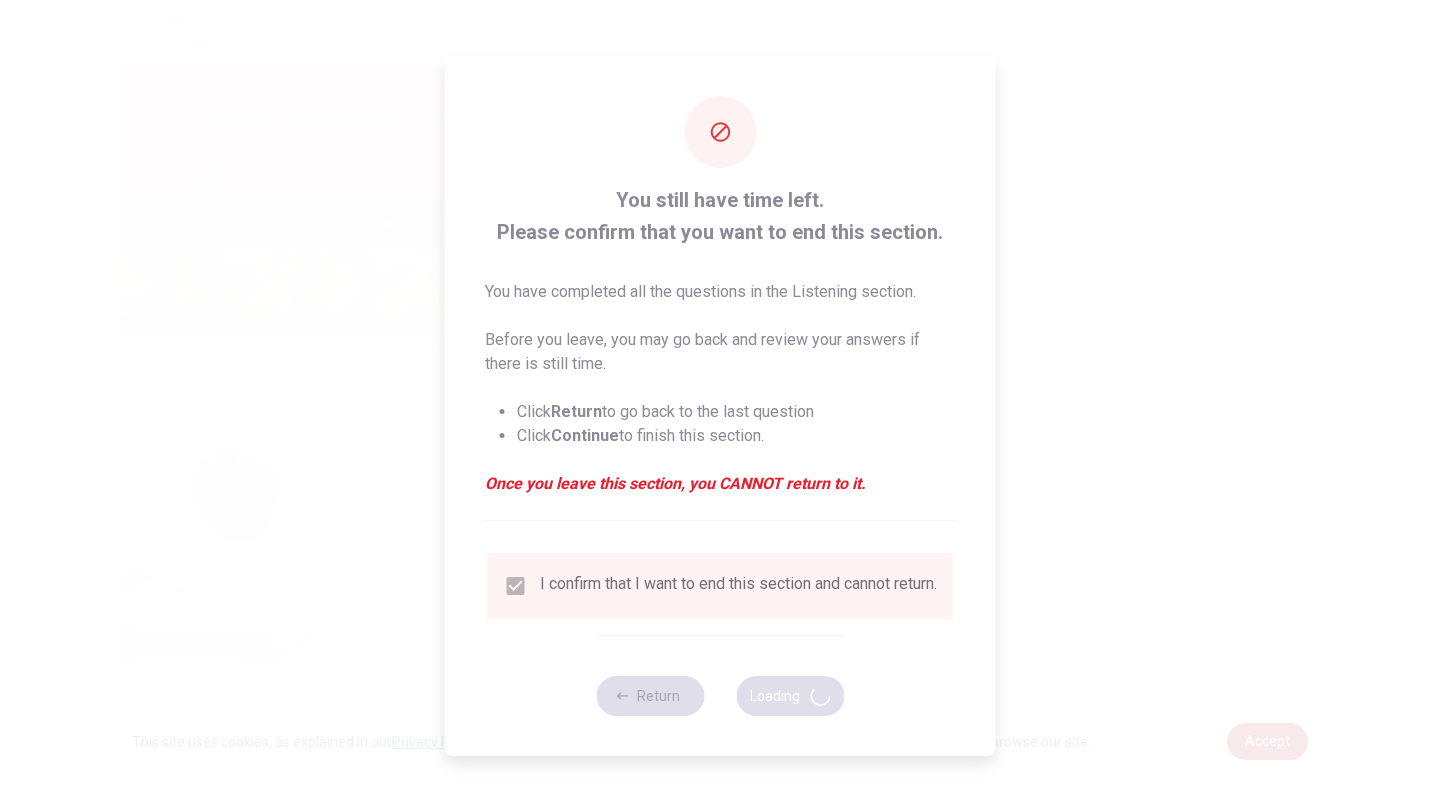 type on "68" 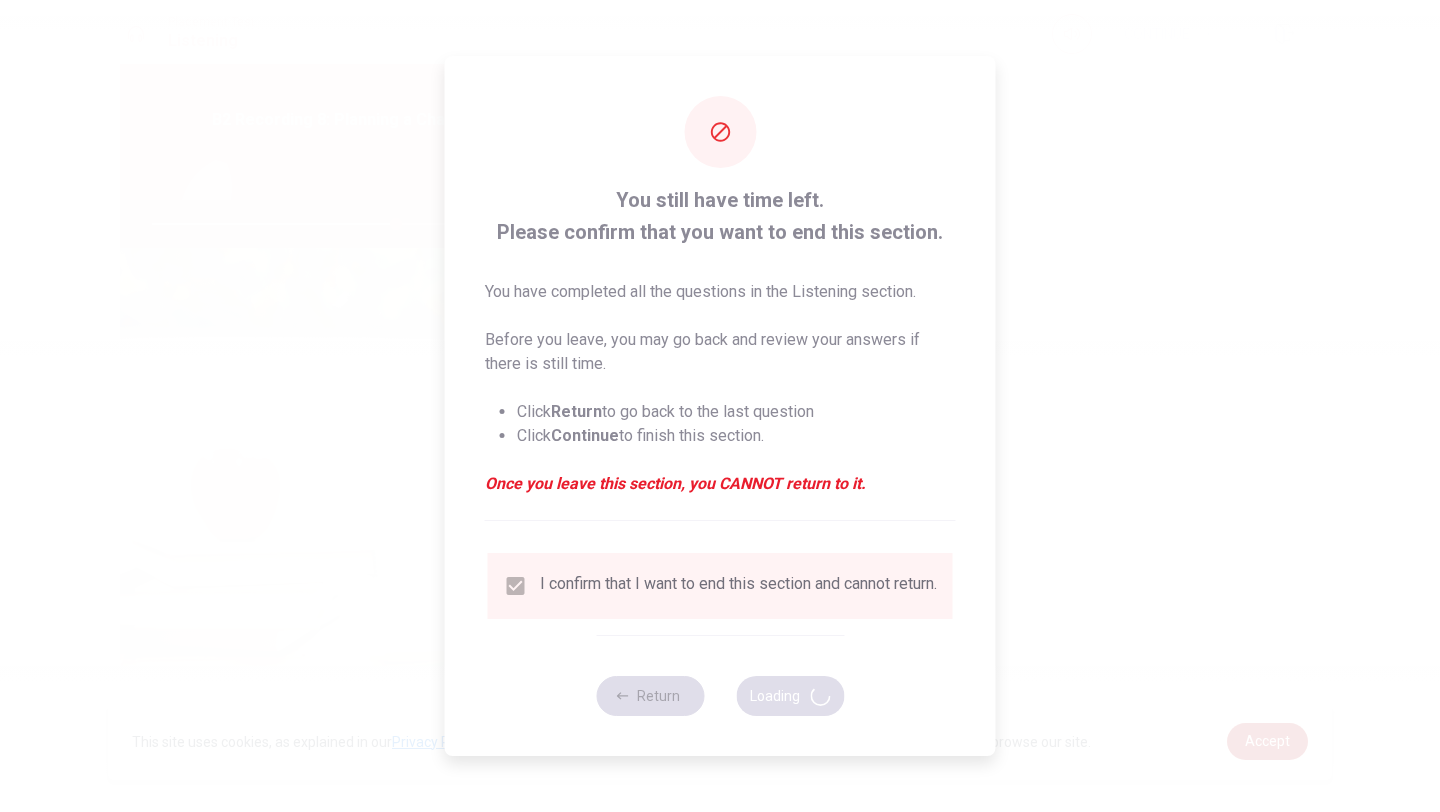 scroll, scrollTop: 0, scrollLeft: 0, axis: both 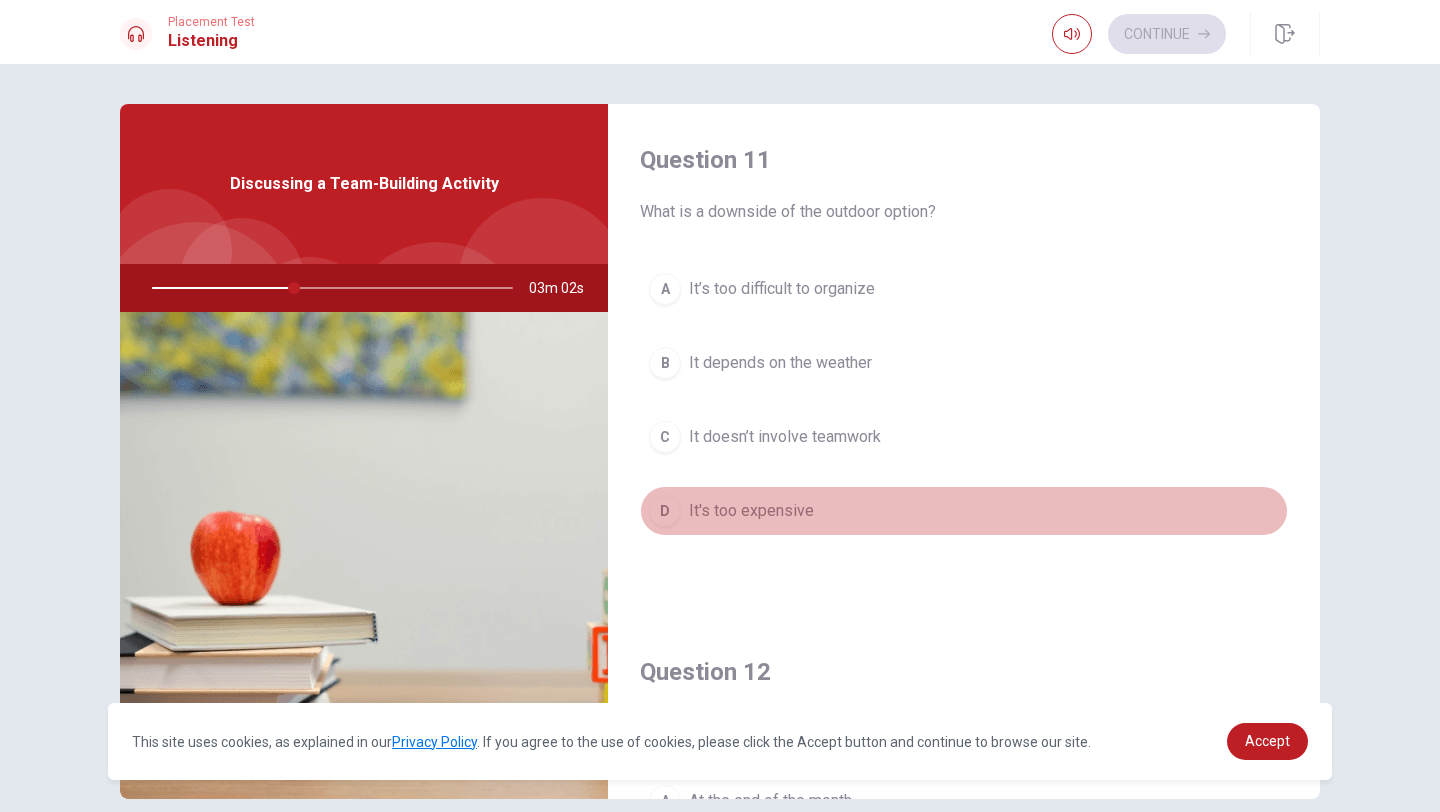 click on "D It's too expensive" at bounding box center (964, 511) 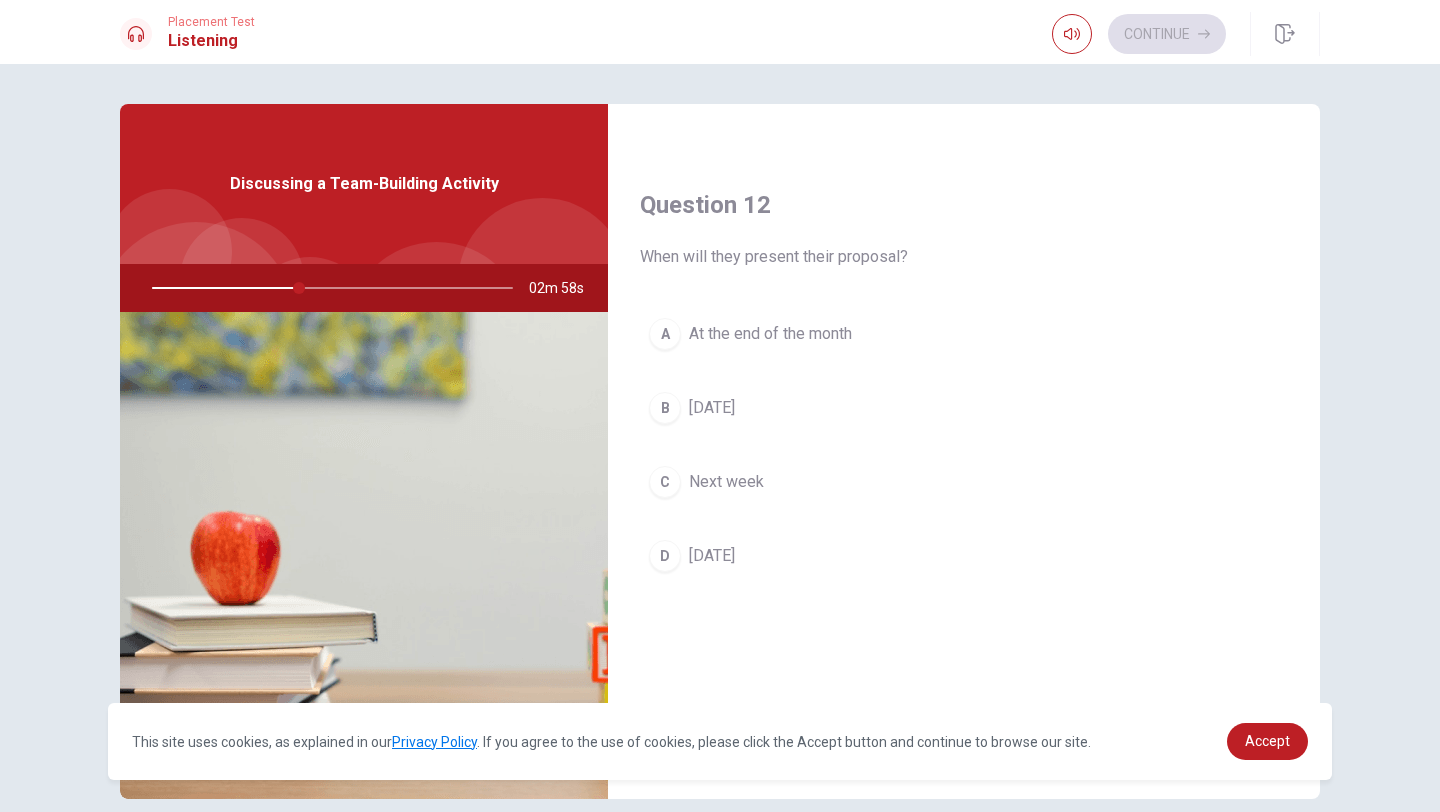 scroll, scrollTop: 471, scrollLeft: 0, axis: vertical 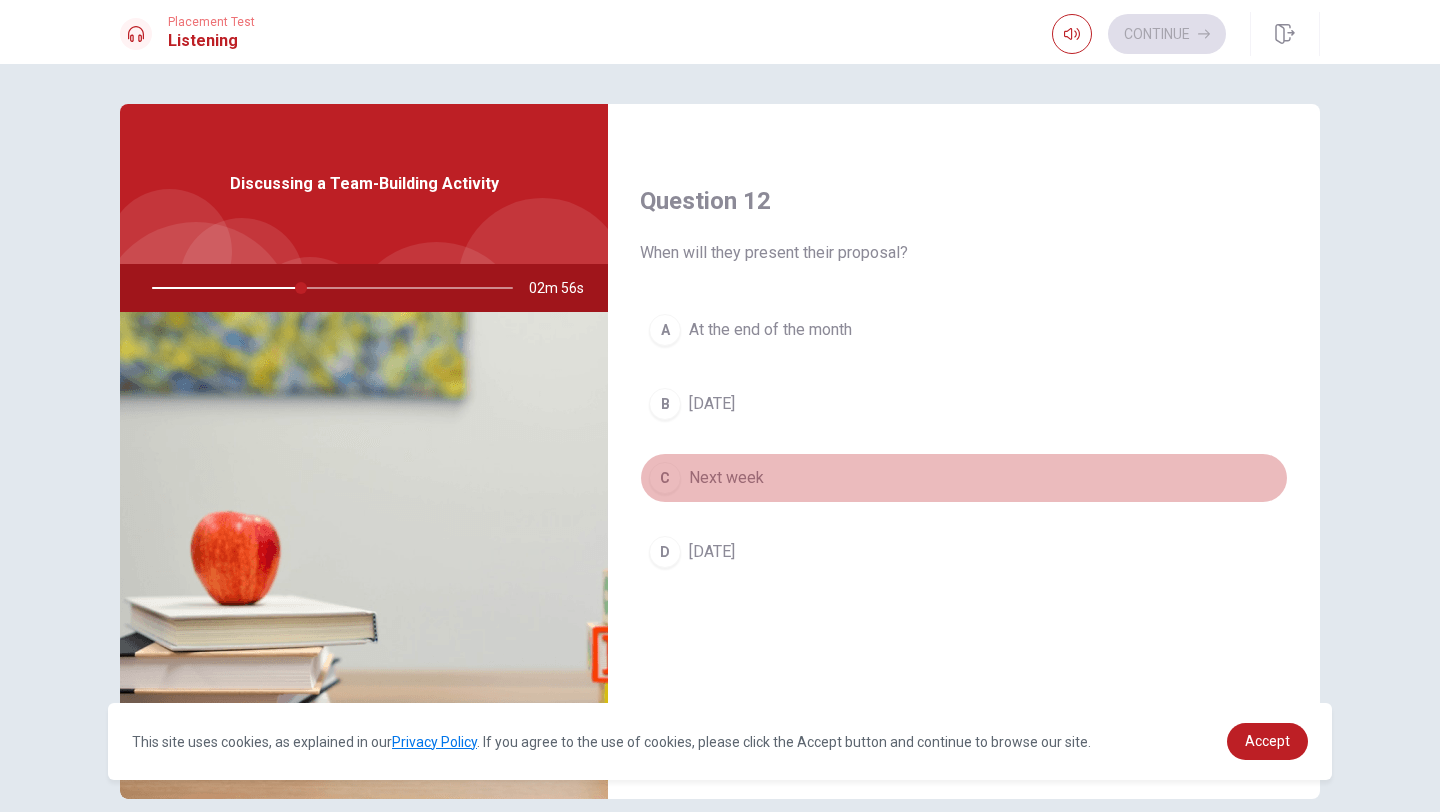 click on "Next week" at bounding box center (726, 478) 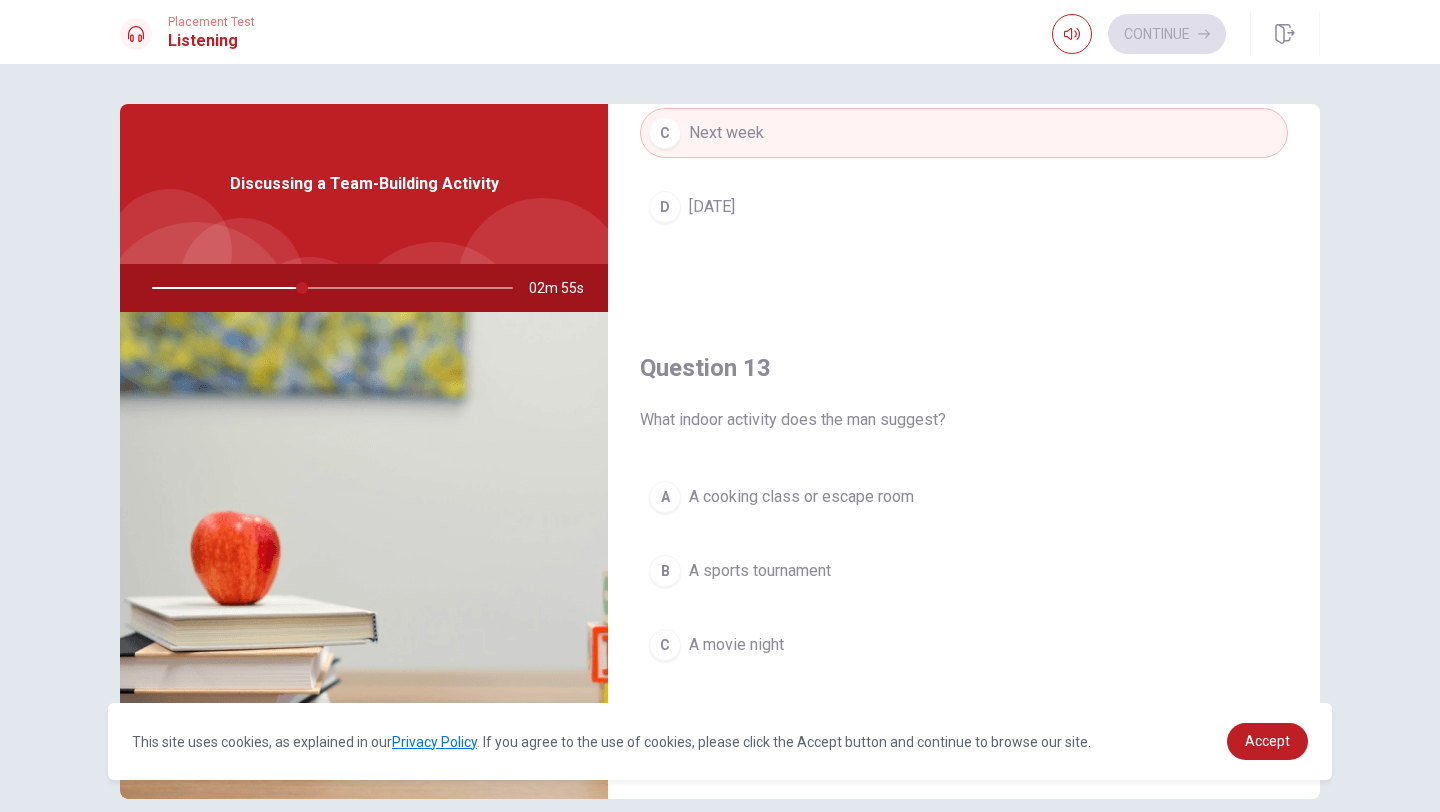 scroll, scrollTop: 902, scrollLeft: 0, axis: vertical 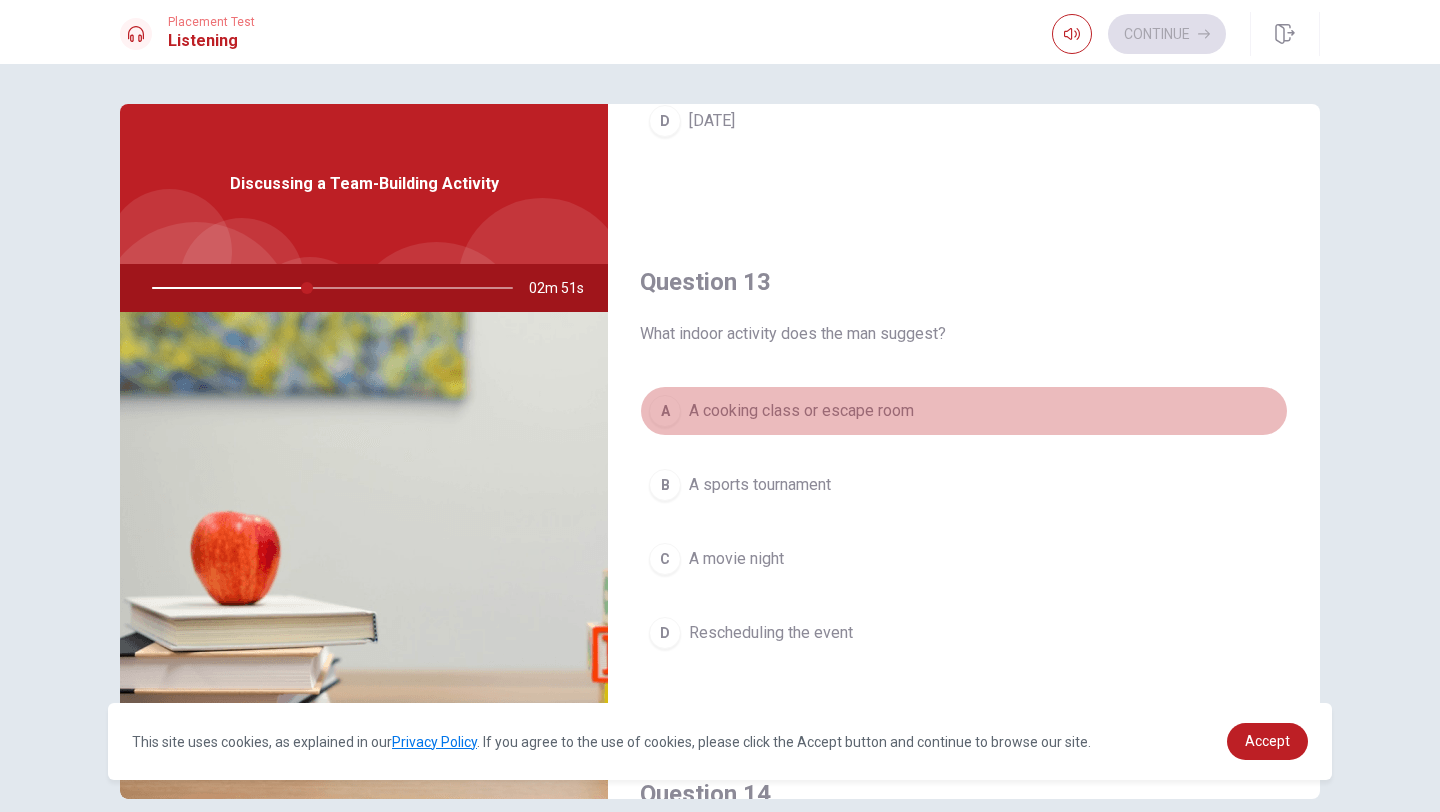 click on "A cooking class or escape room" at bounding box center (801, 411) 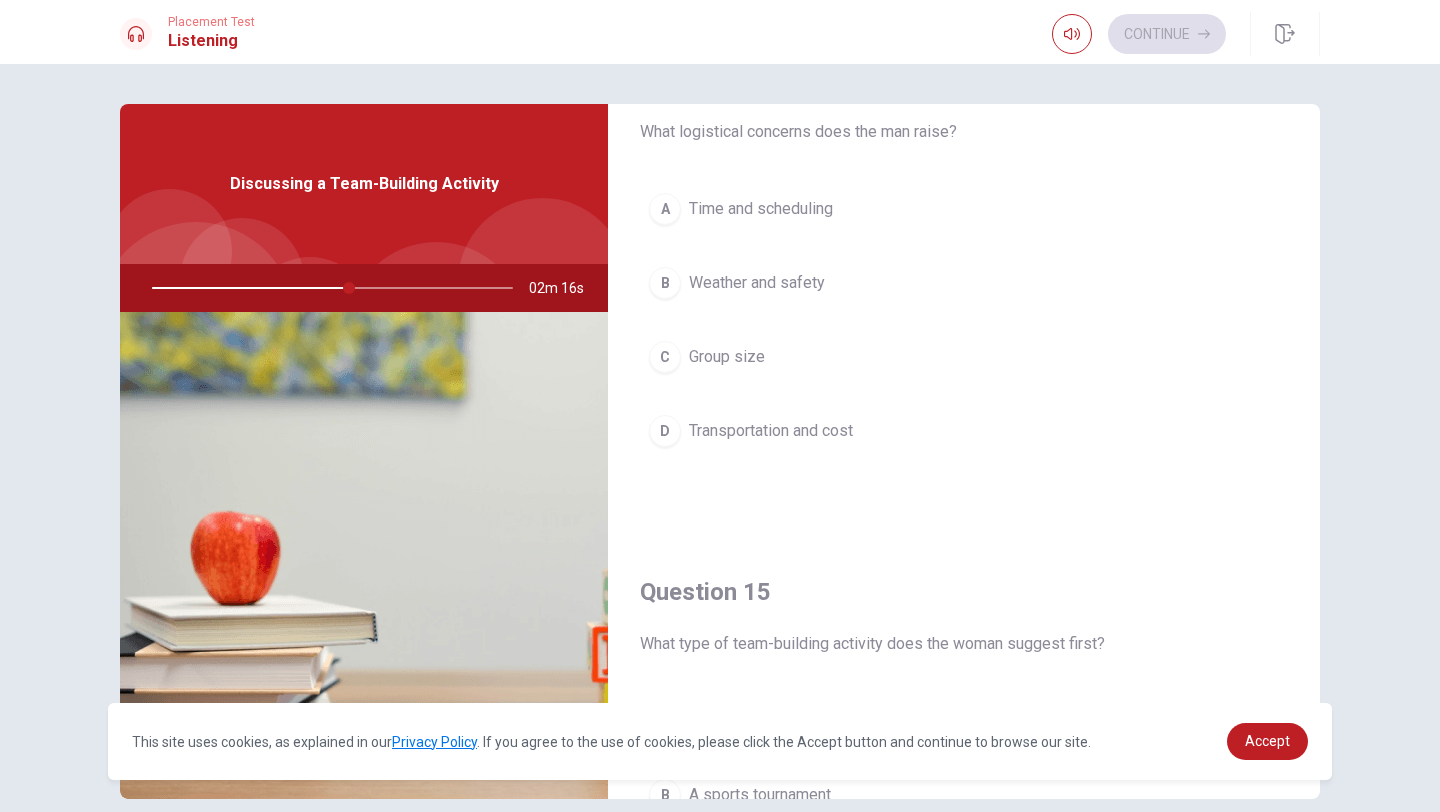 scroll, scrollTop: 0, scrollLeft: 0, axis: both 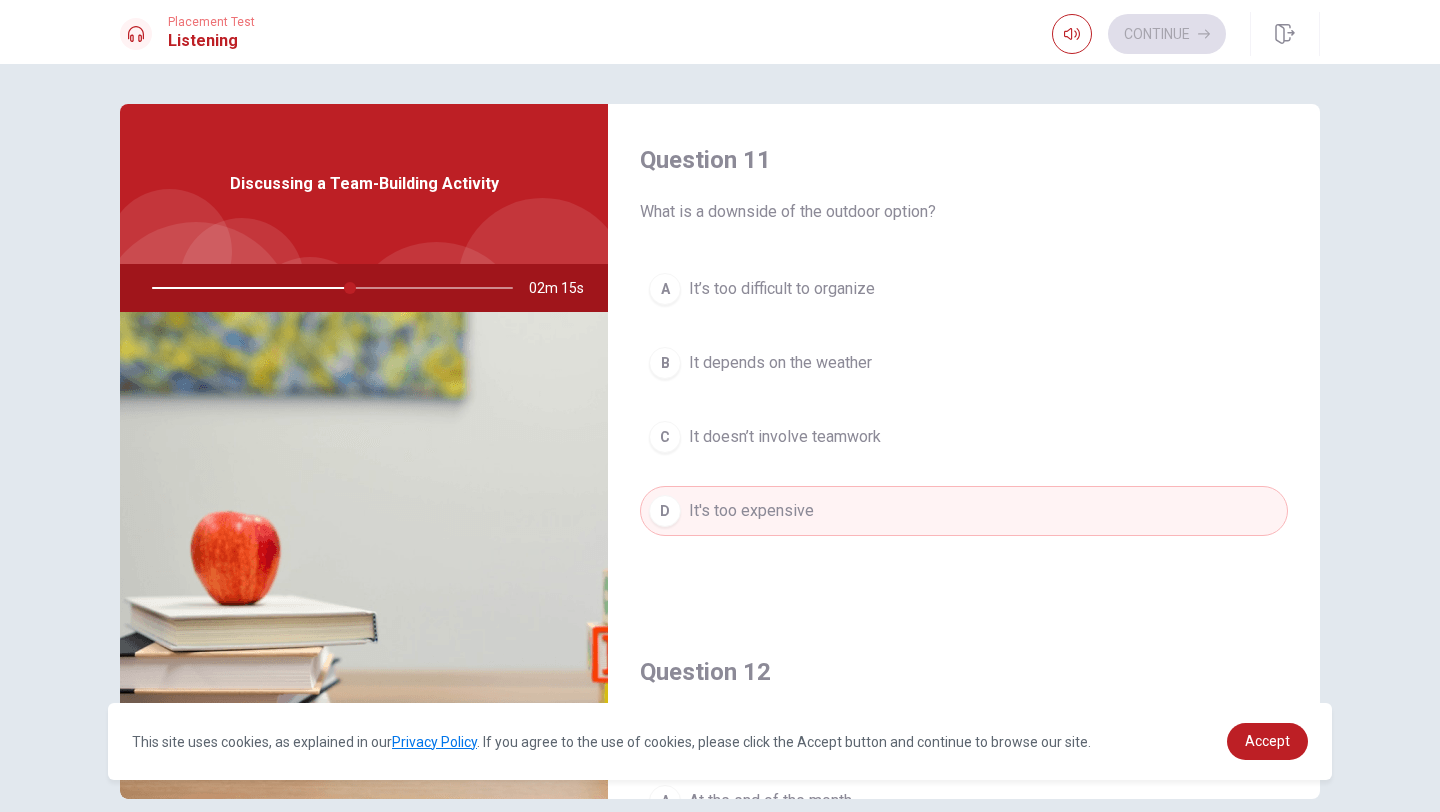 click on "It depends on the weather" at bounding box center [780, 363] 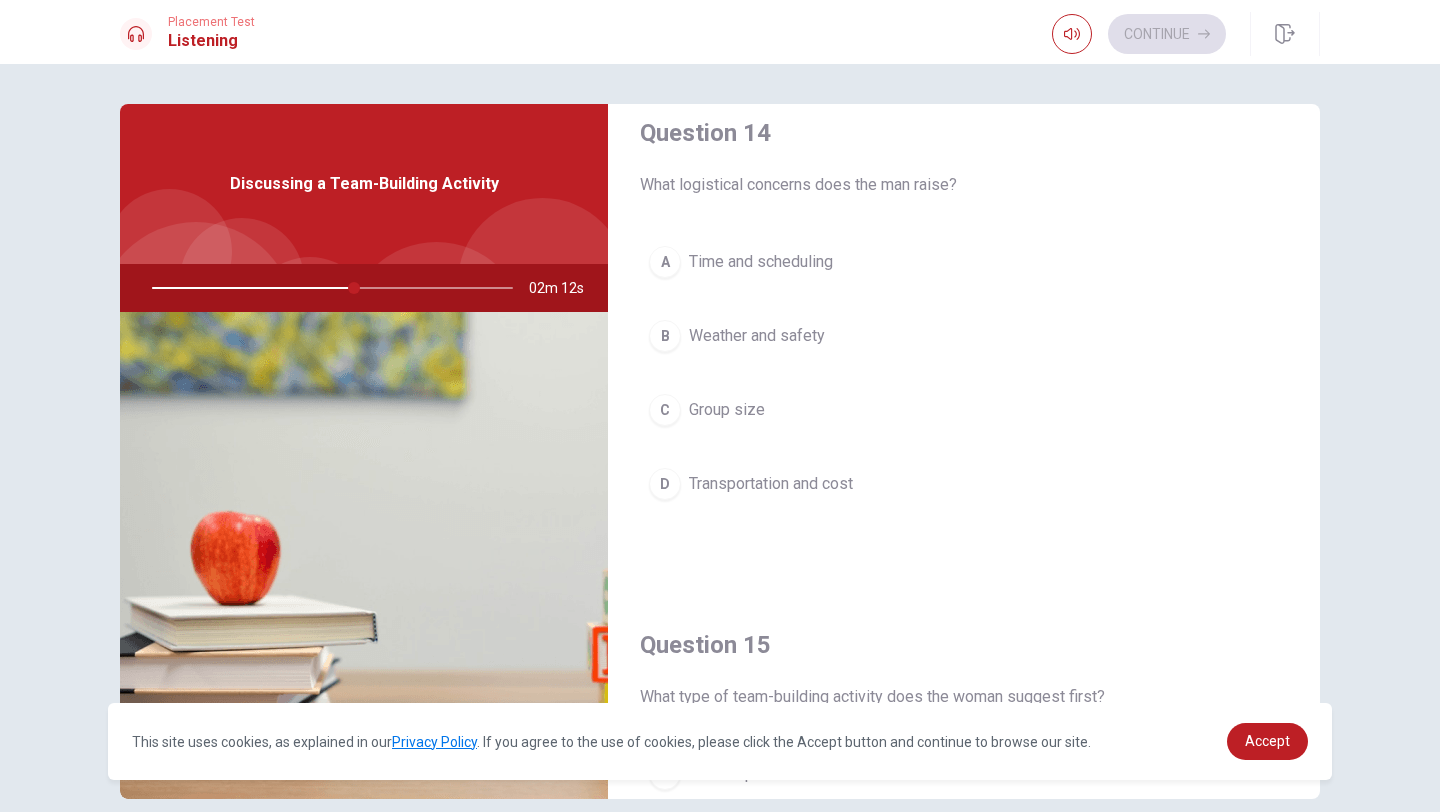 scroll, scrollTop: 1576, scrollLeft: 0, axis: vertical 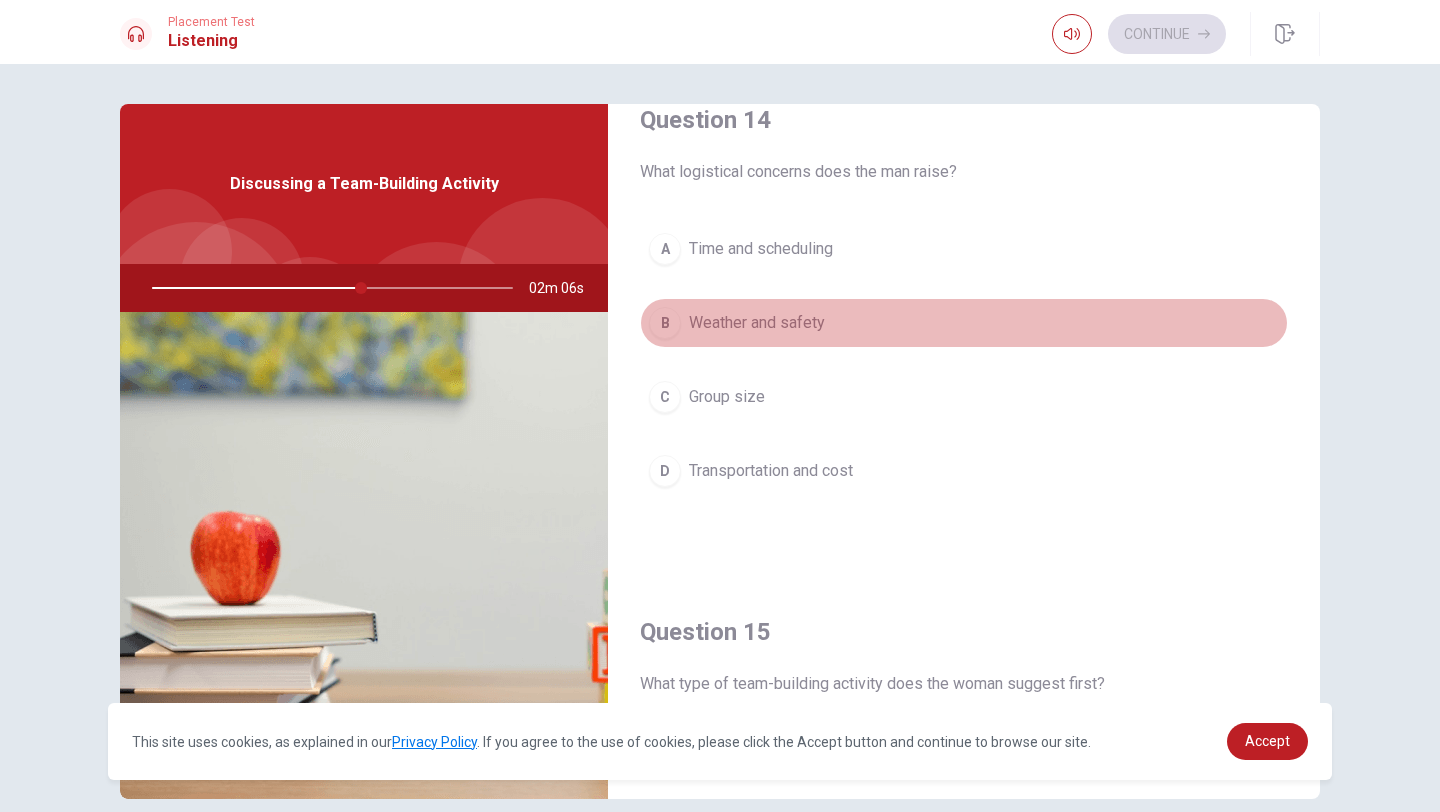 click on "Weather and safety" at bounding box center (757, 323) 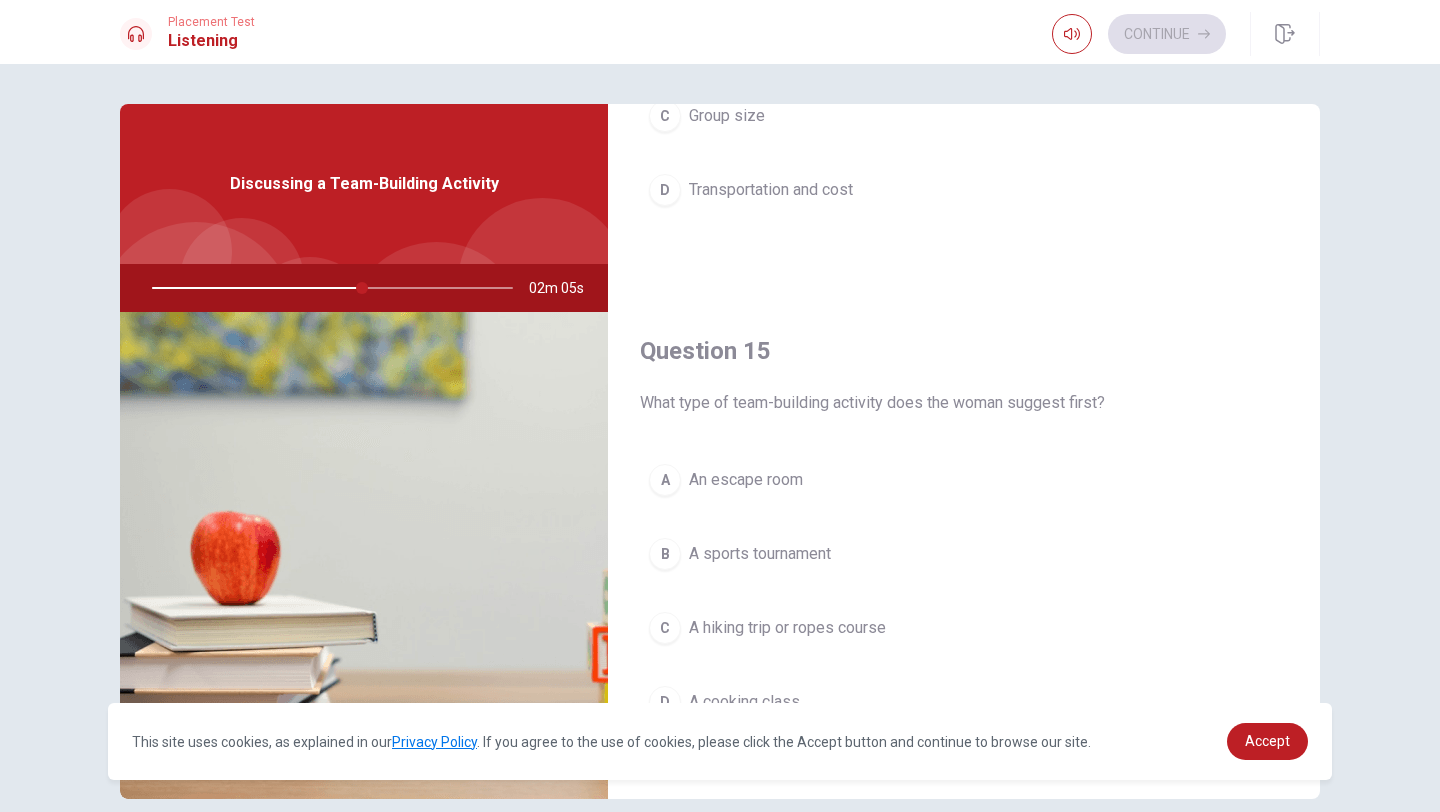 scroll, scrollTop: 1865, scrollLeft: 0, axis: vertical 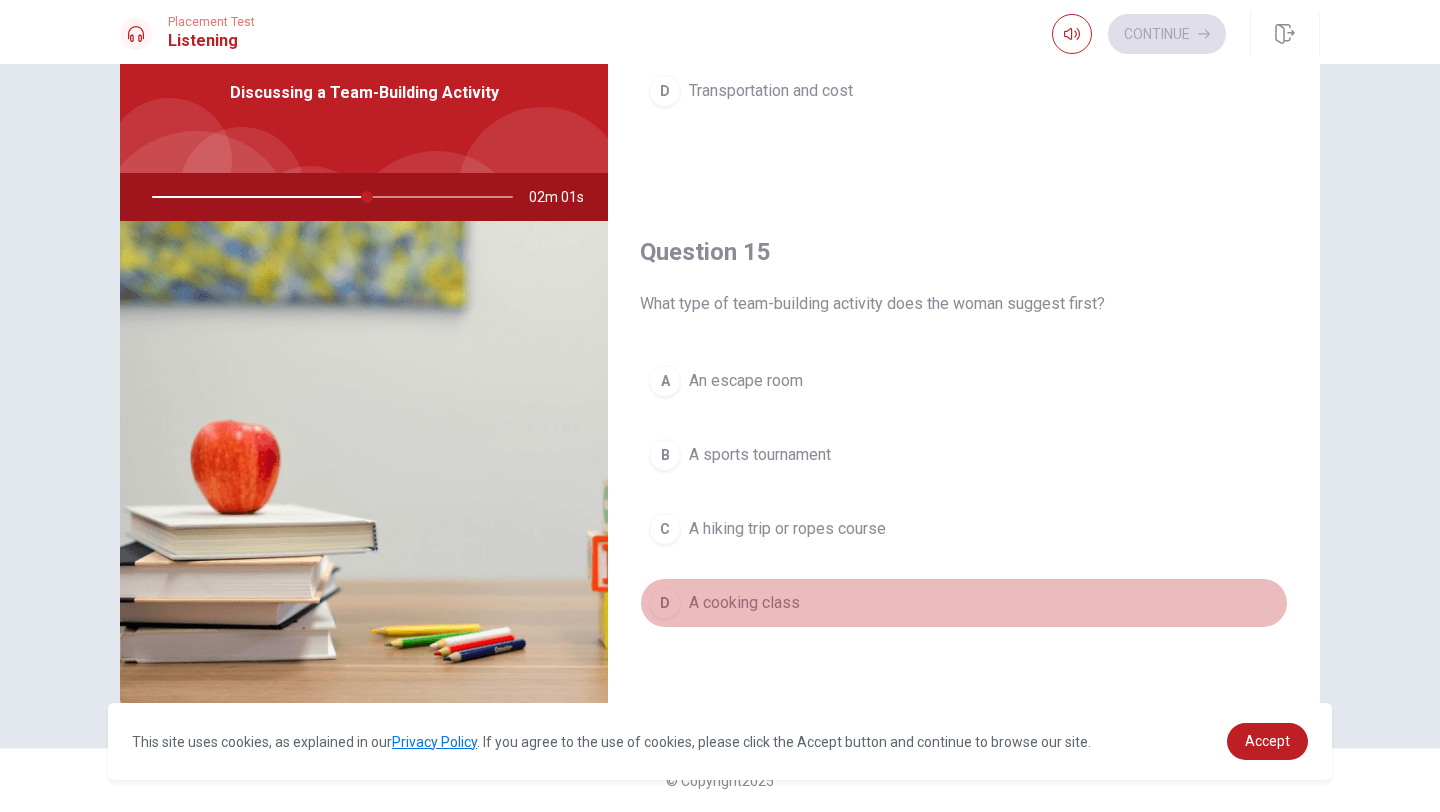 click on "D A cooking class" at bounding box center [964, 603] 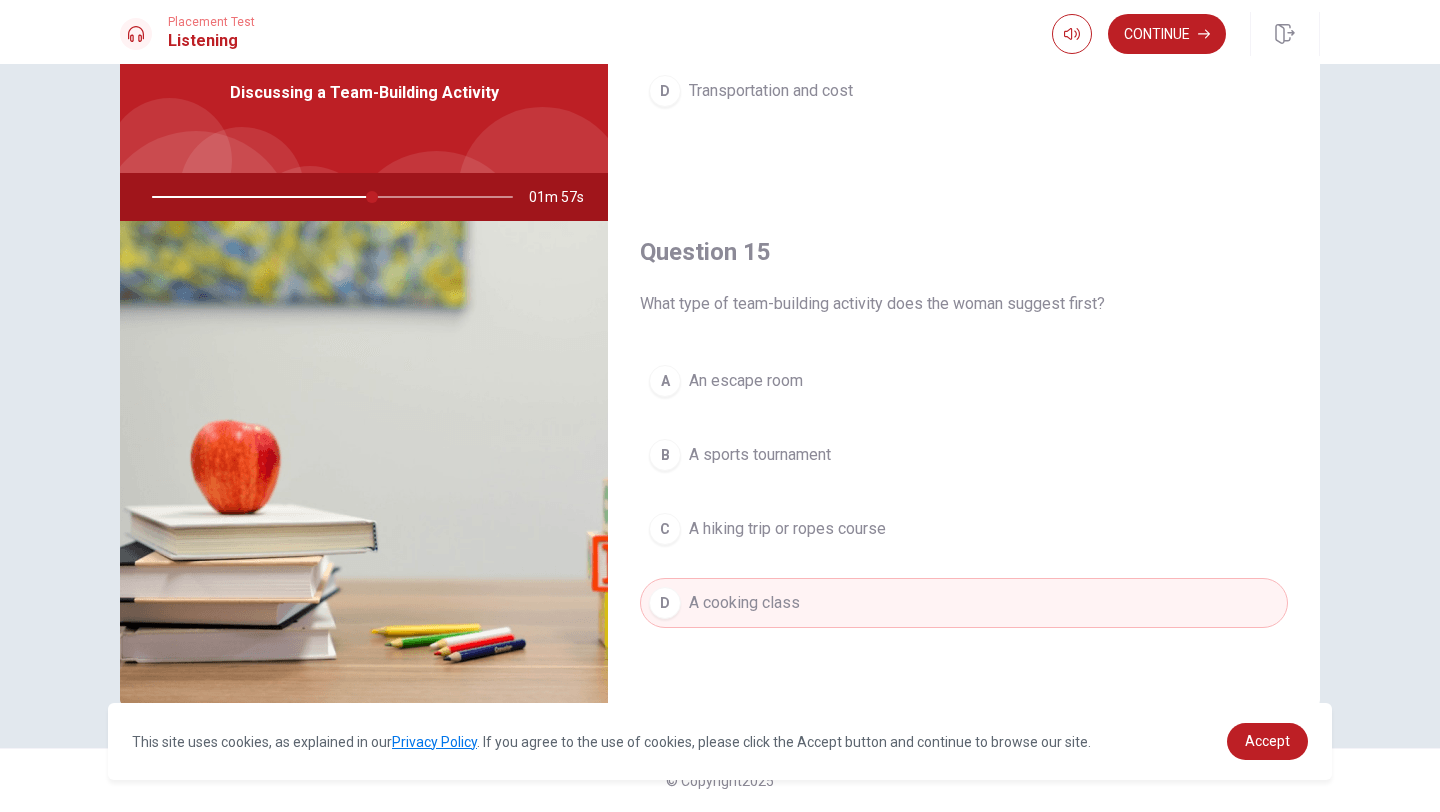 click on "A hiking trip or ropes course" at bounding box center (787, 529) 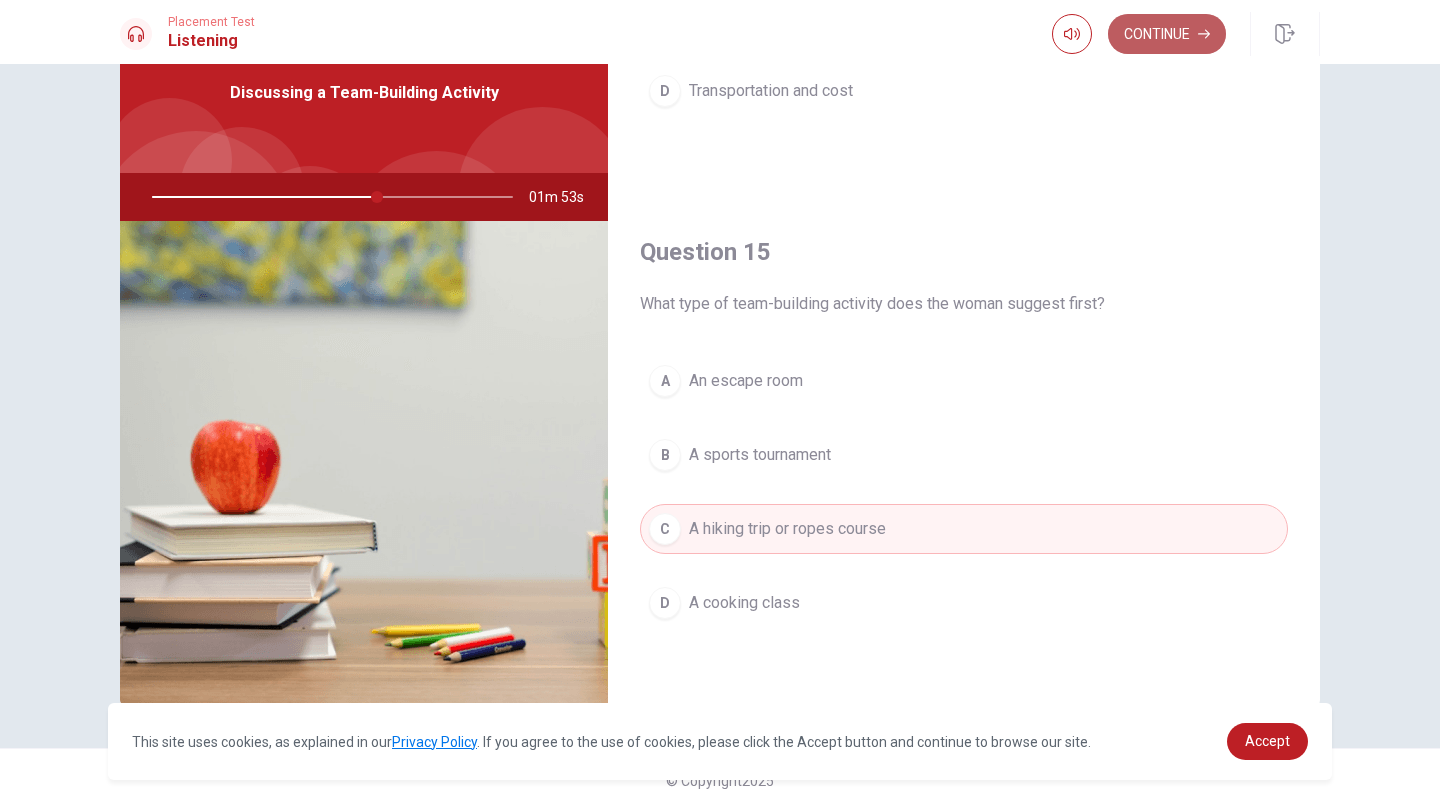 click on "Continue" at bounding box center (1167, 34) 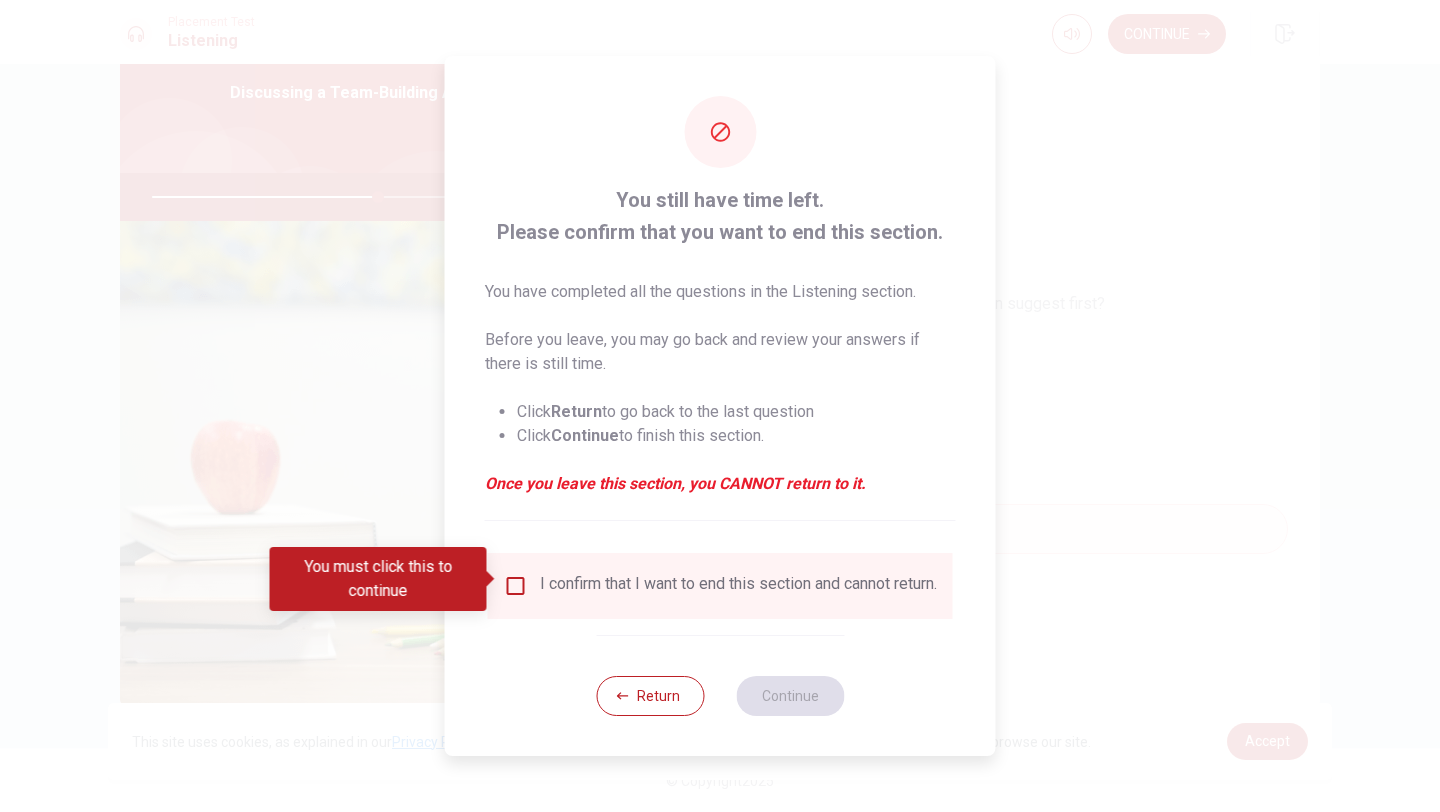 click at bounding box center [516, 586] 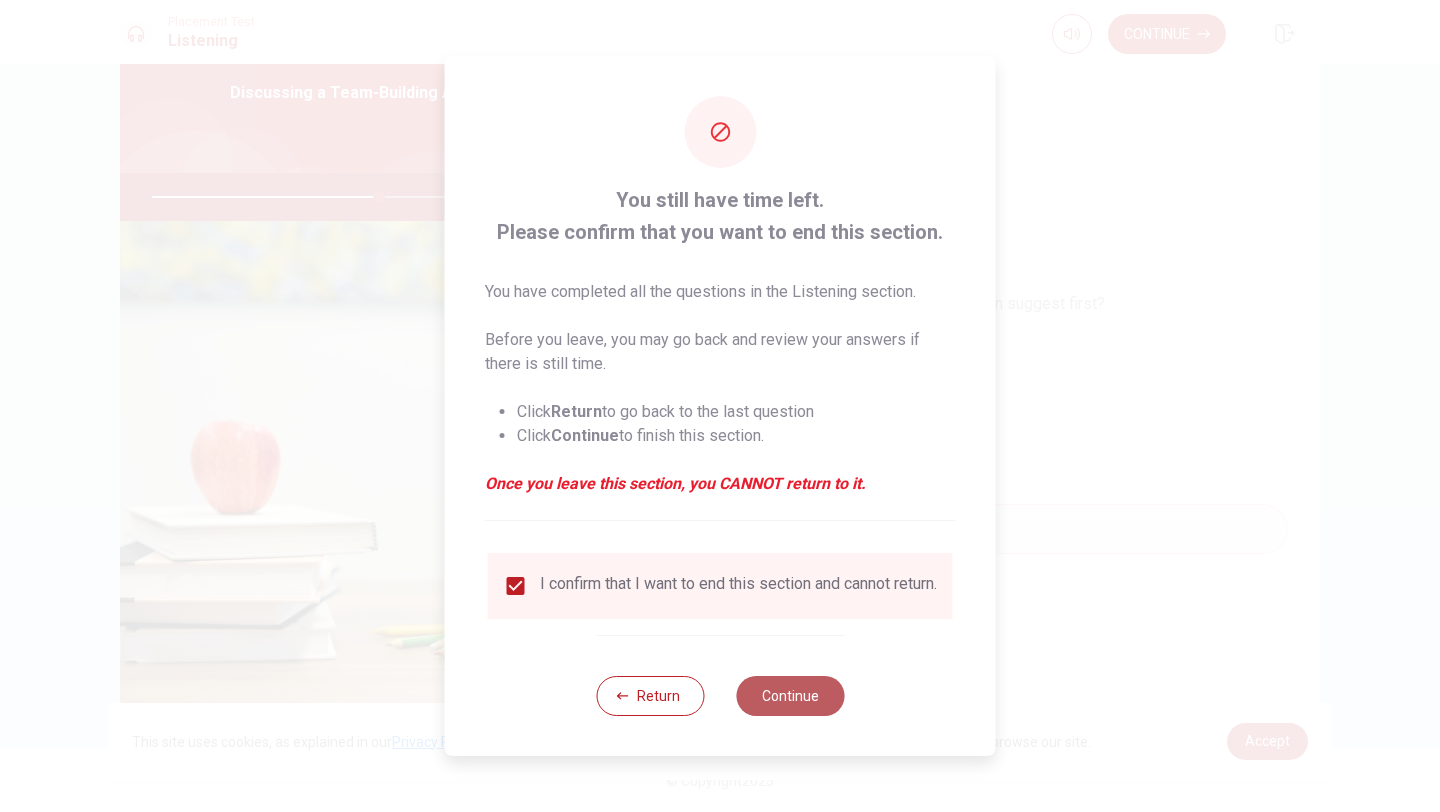 click on "Continue" at bounding box center (790, 696) 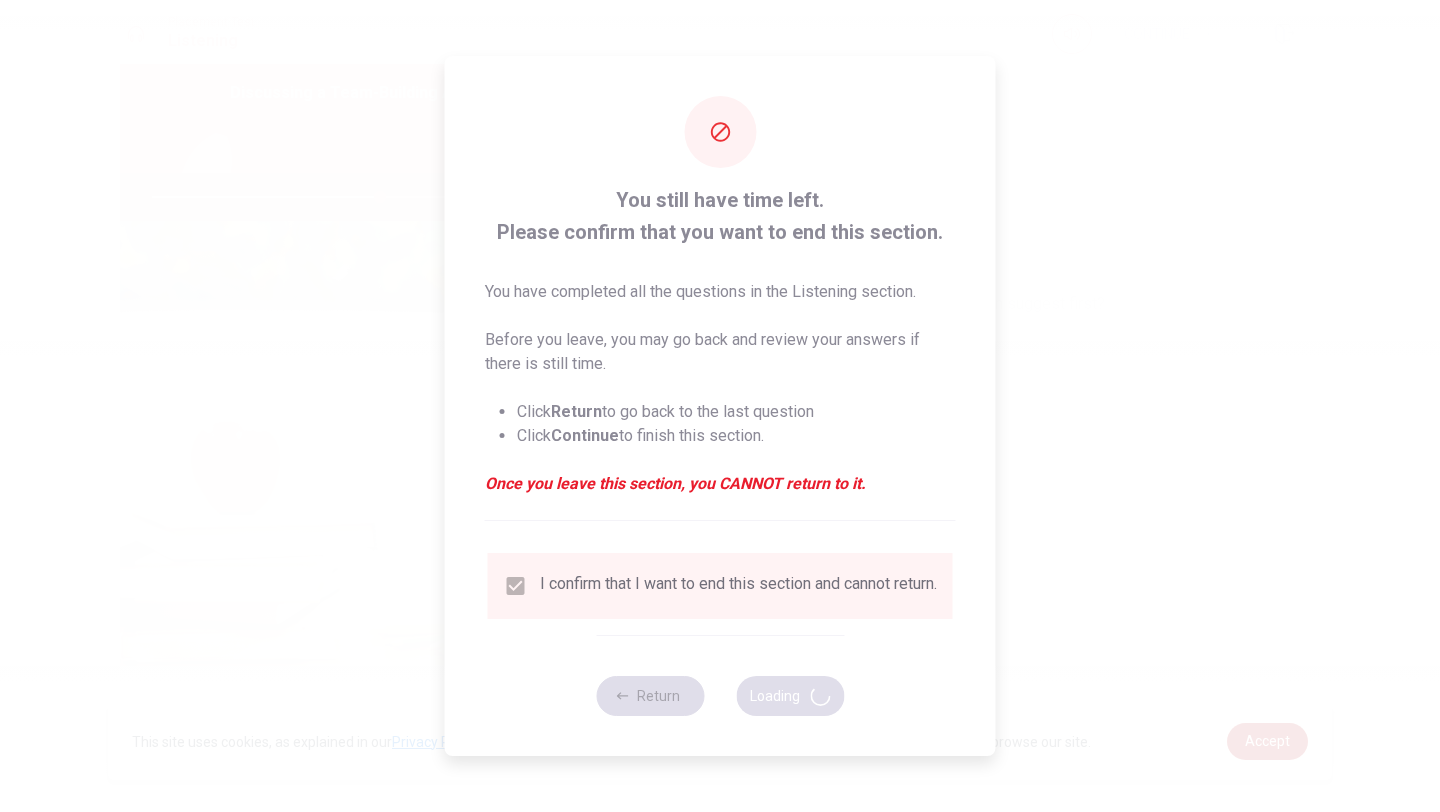 type on "64" 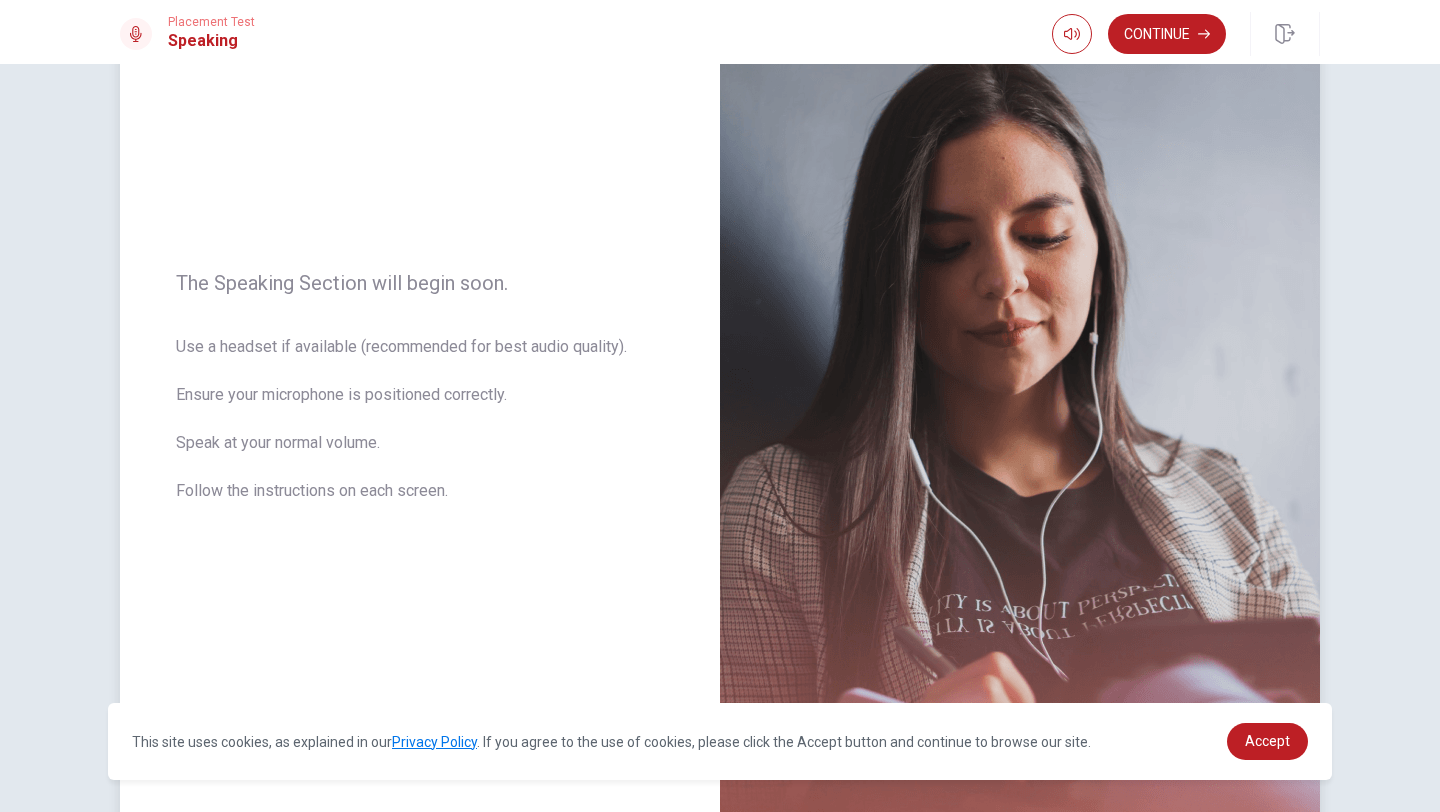 scroll, scrollTop: 268, scrollLeft: 0, axis: vertical 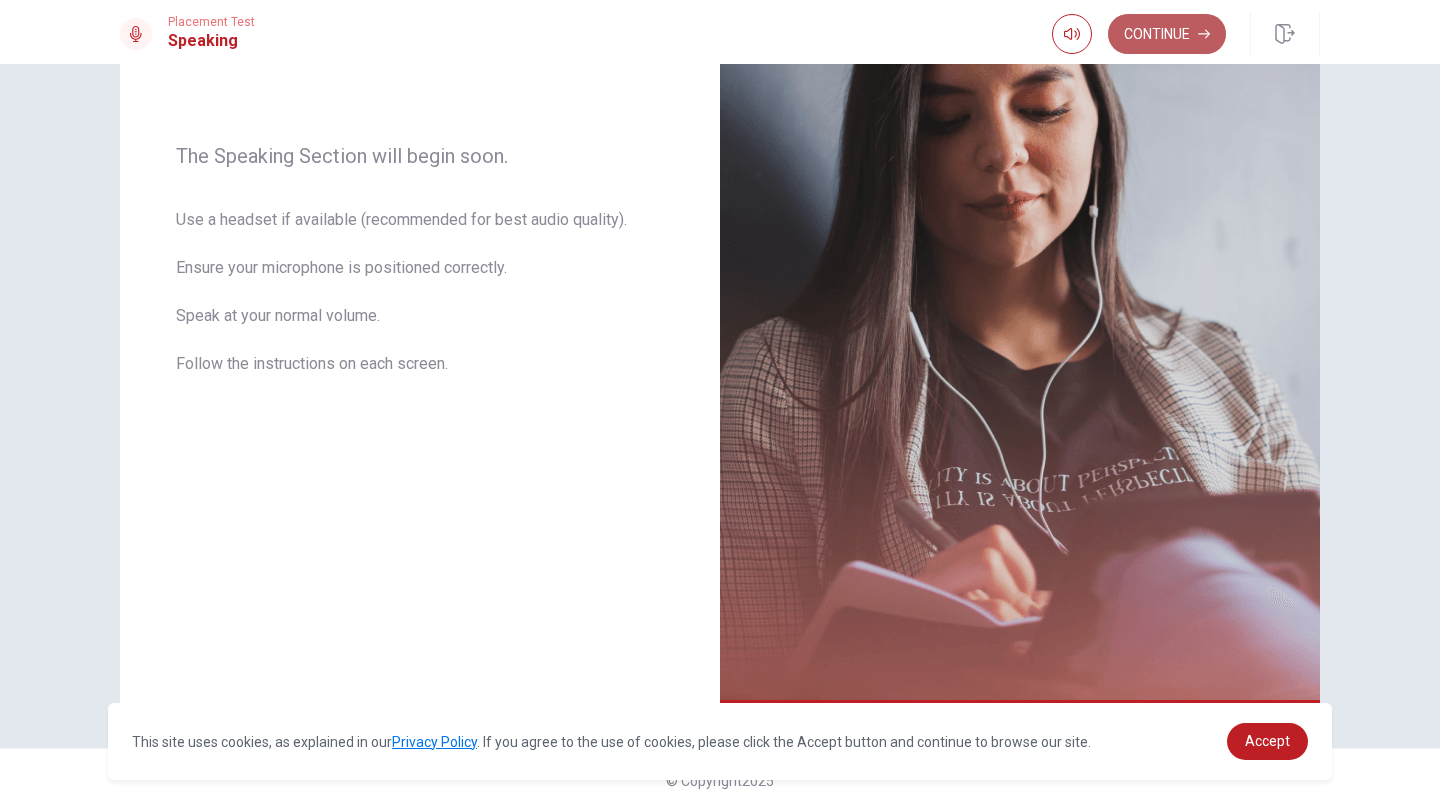click on "Continue" at bounding box center (1167, 34) 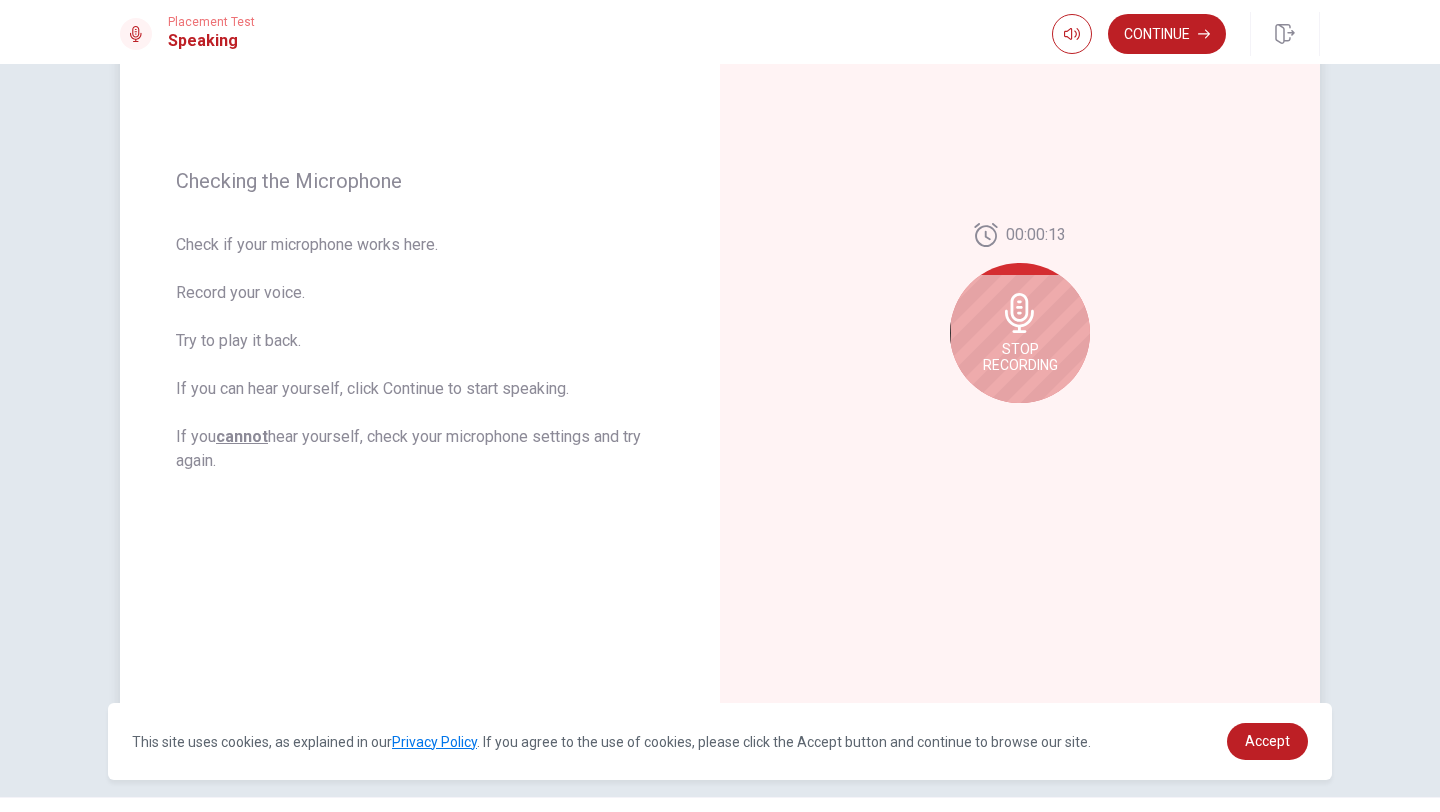 scroll, scrollTop: 213, scrollLeft: 0, axis: vertical 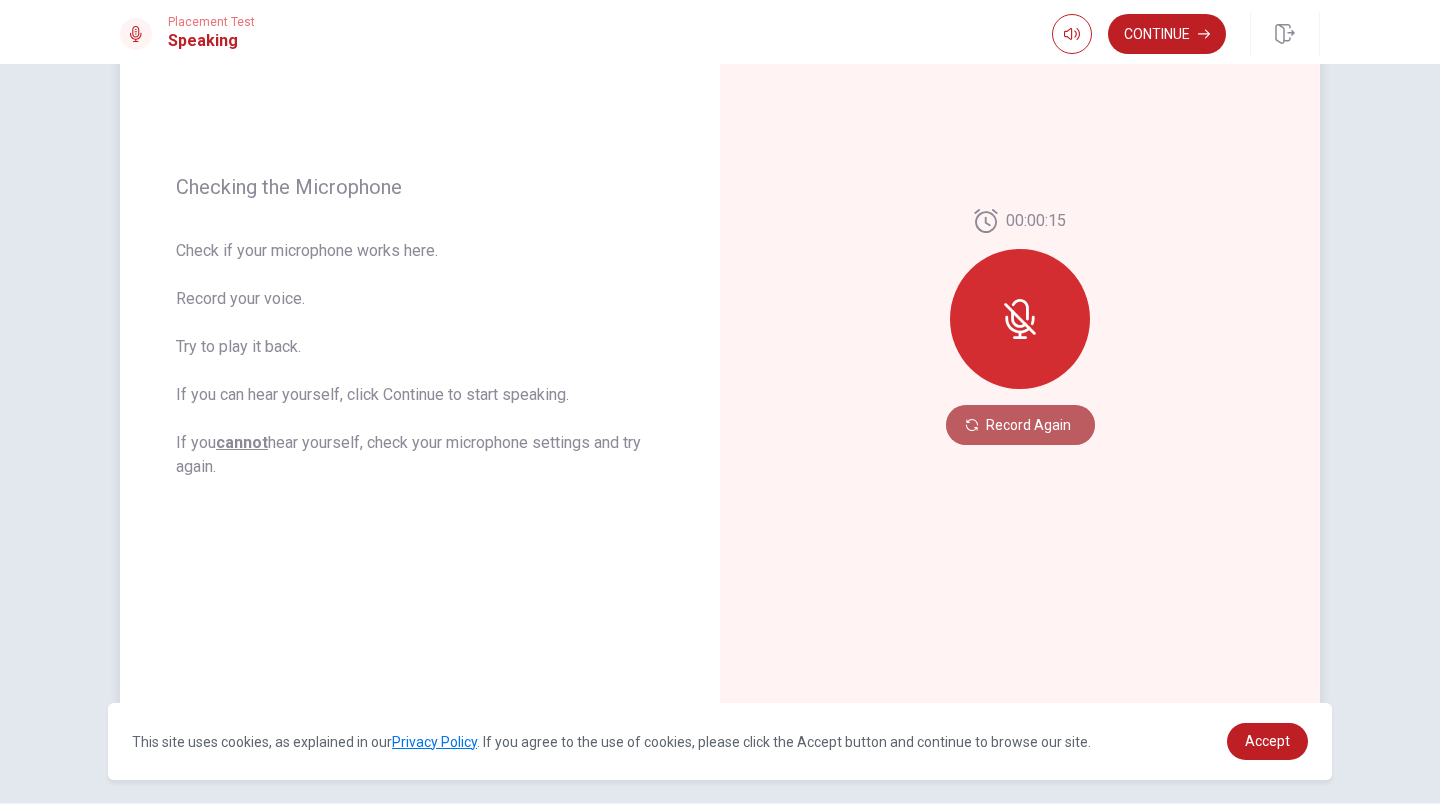 click on "Record Again" at bounding box center [1020, 425] 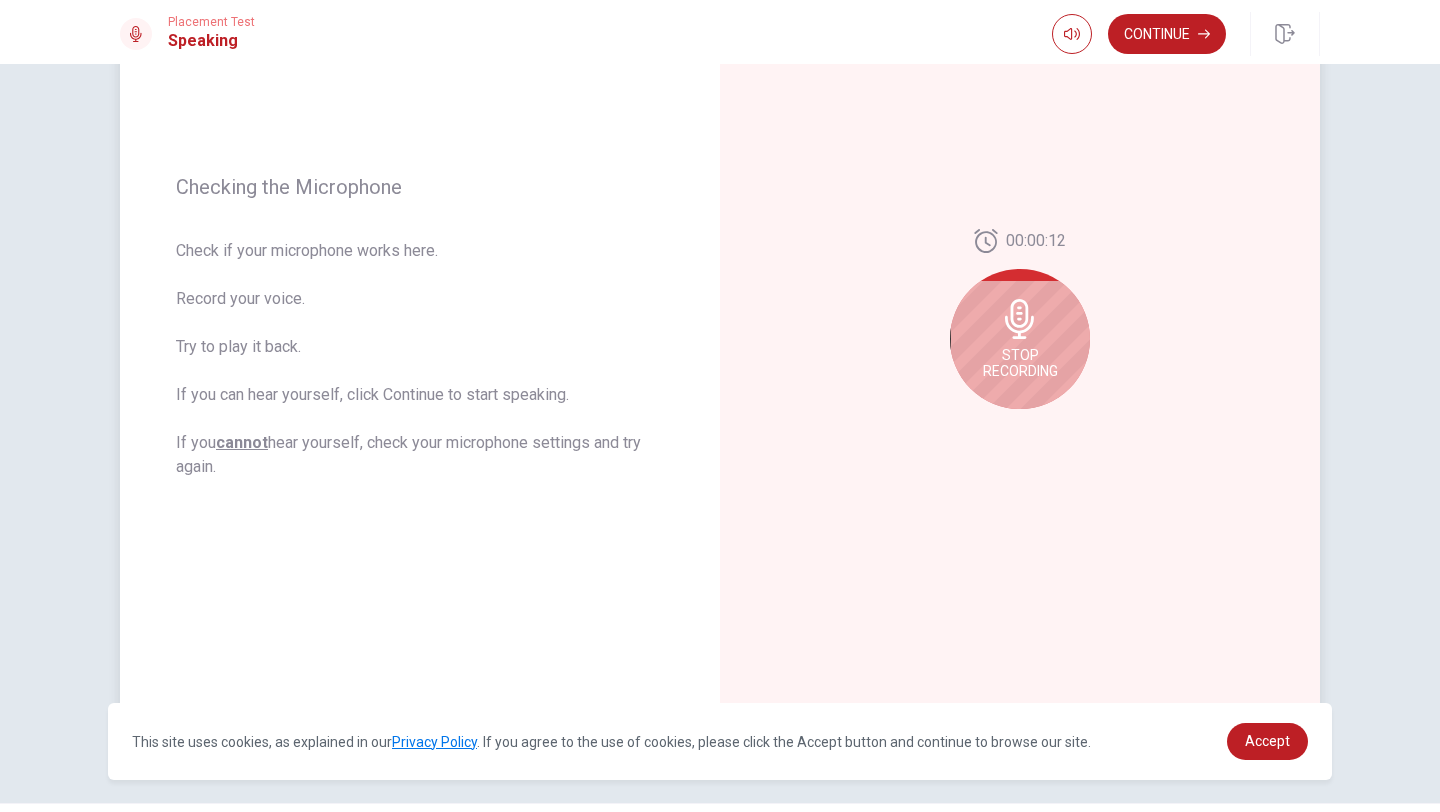 click on "Stop   Recording" at bounding box center (1020, 363) 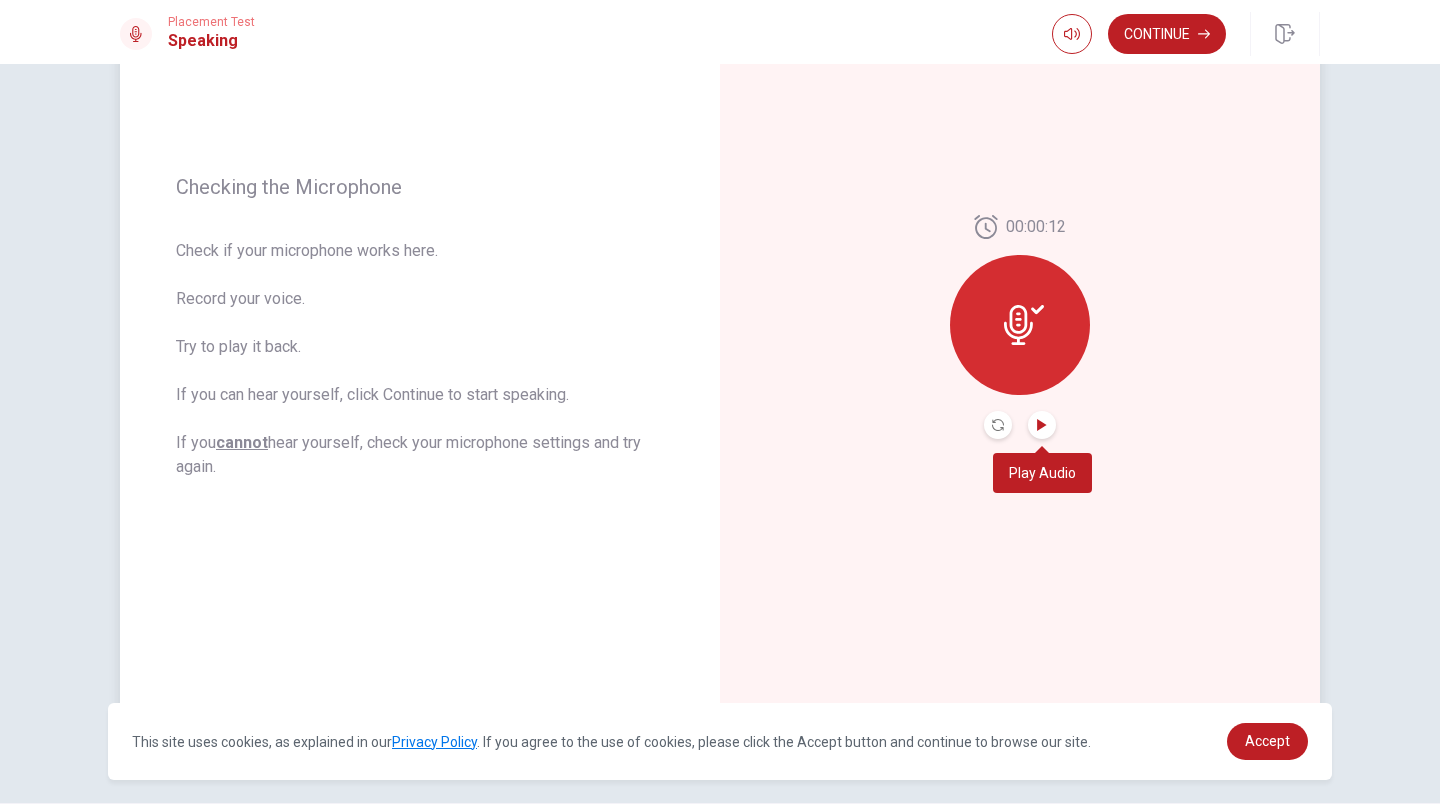 click 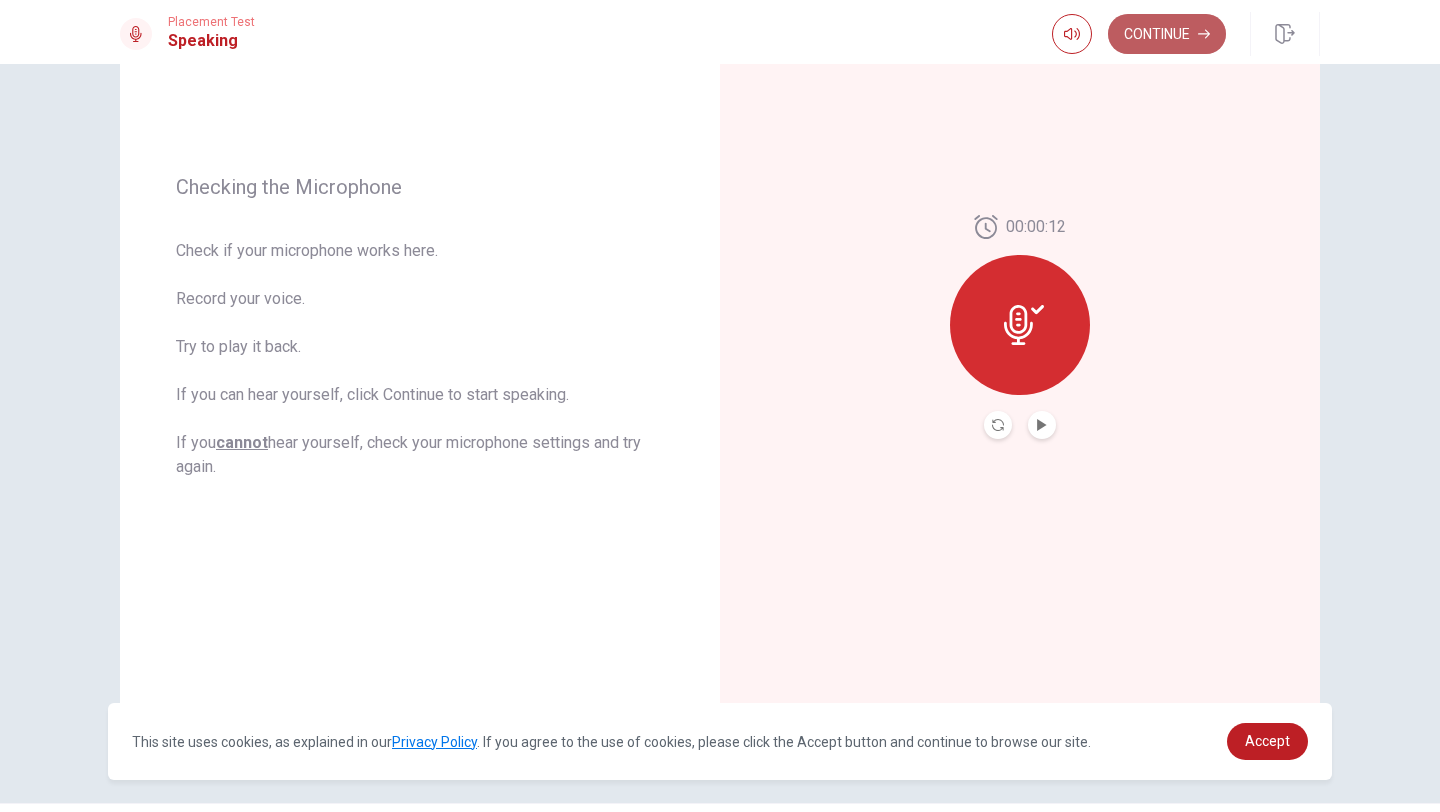 click on "Continue" at bounding box center (1167, 34) 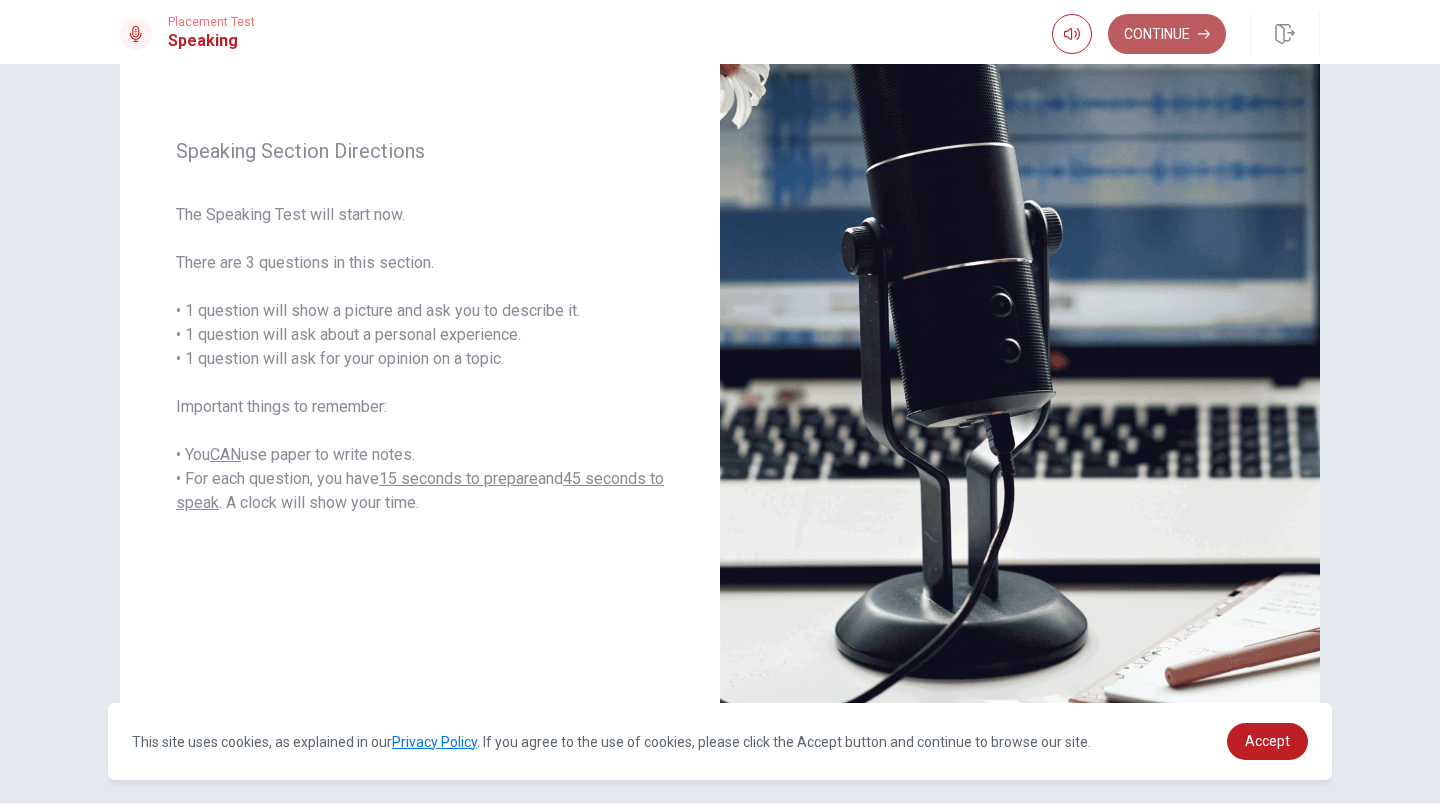 click on "Continue" at bounding box center (1167, 34) 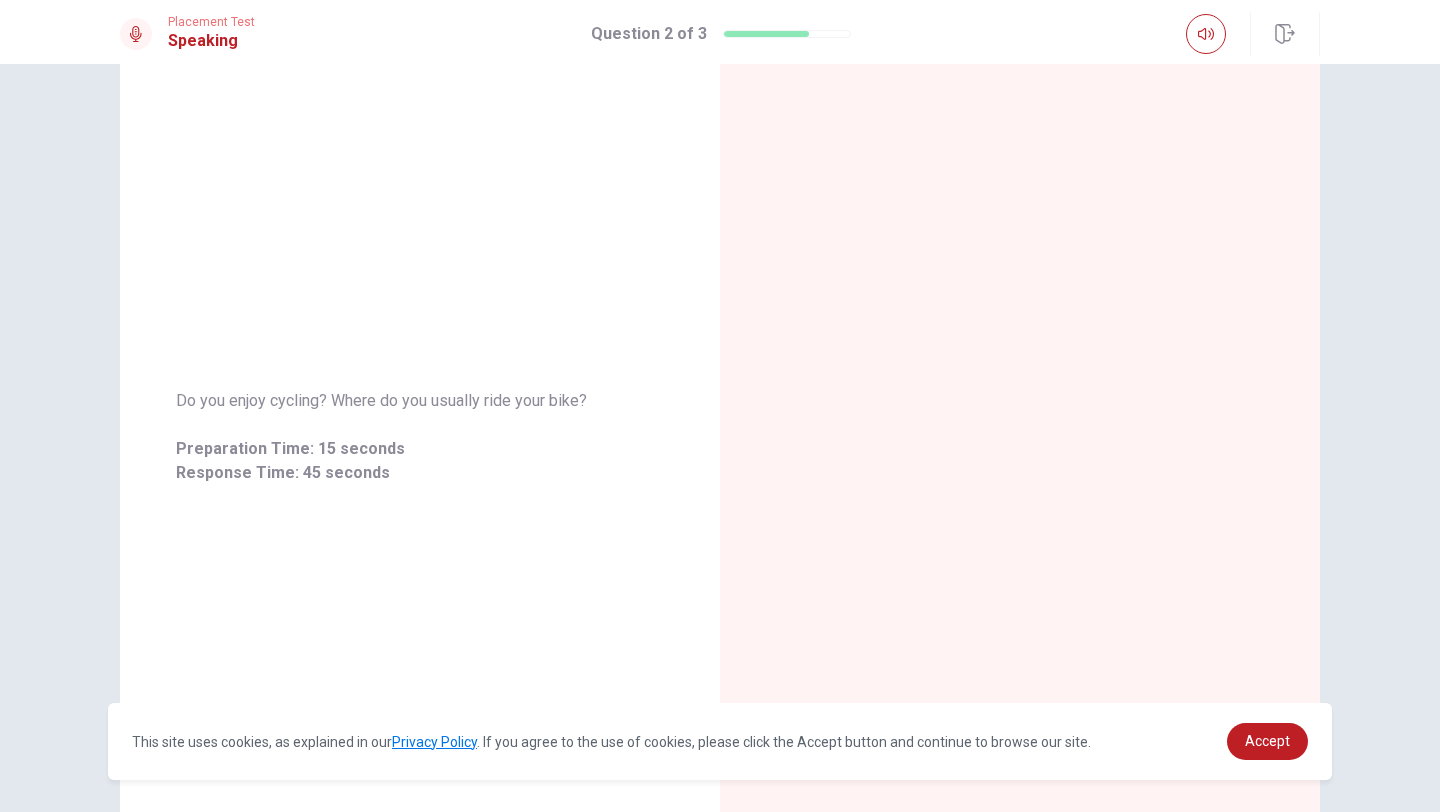 scroll, scrollTop: 0, scrollLeft: 0, axis: both 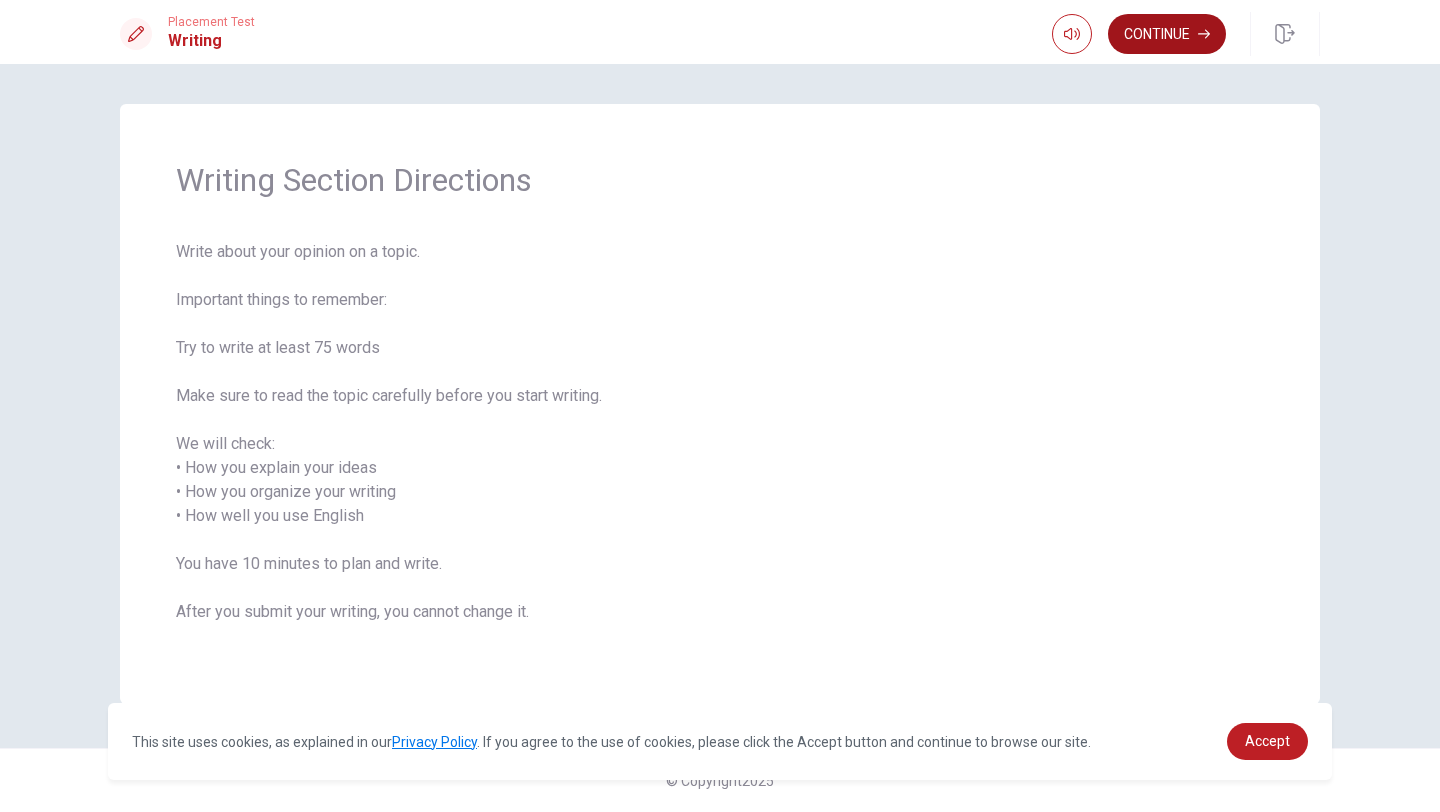 click on "Continue" at bounding box center [1167, 34] 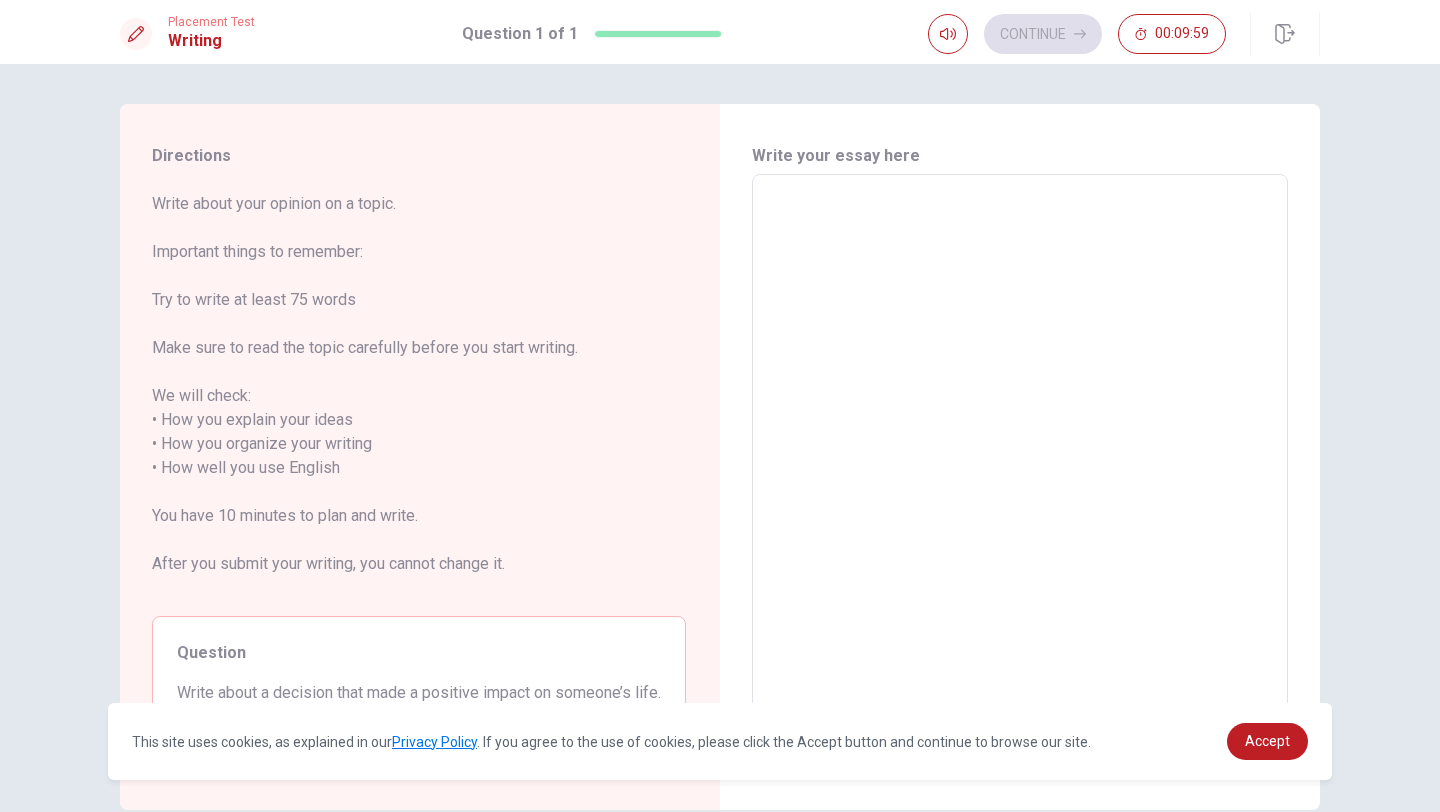 click at bounding box center (1020, 456) 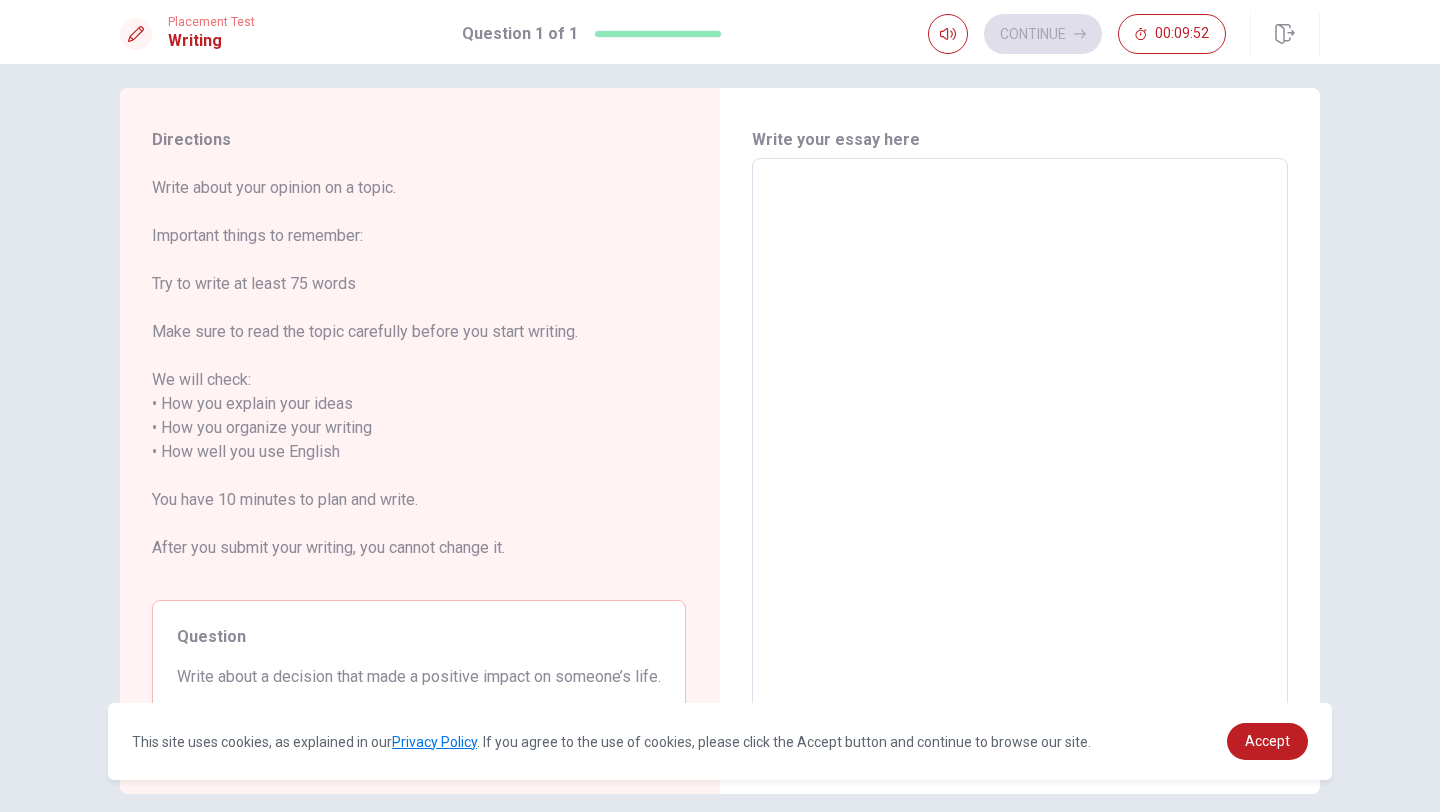 scroll, scrollTop: 6, scrollLeft: 0, axis: vertical 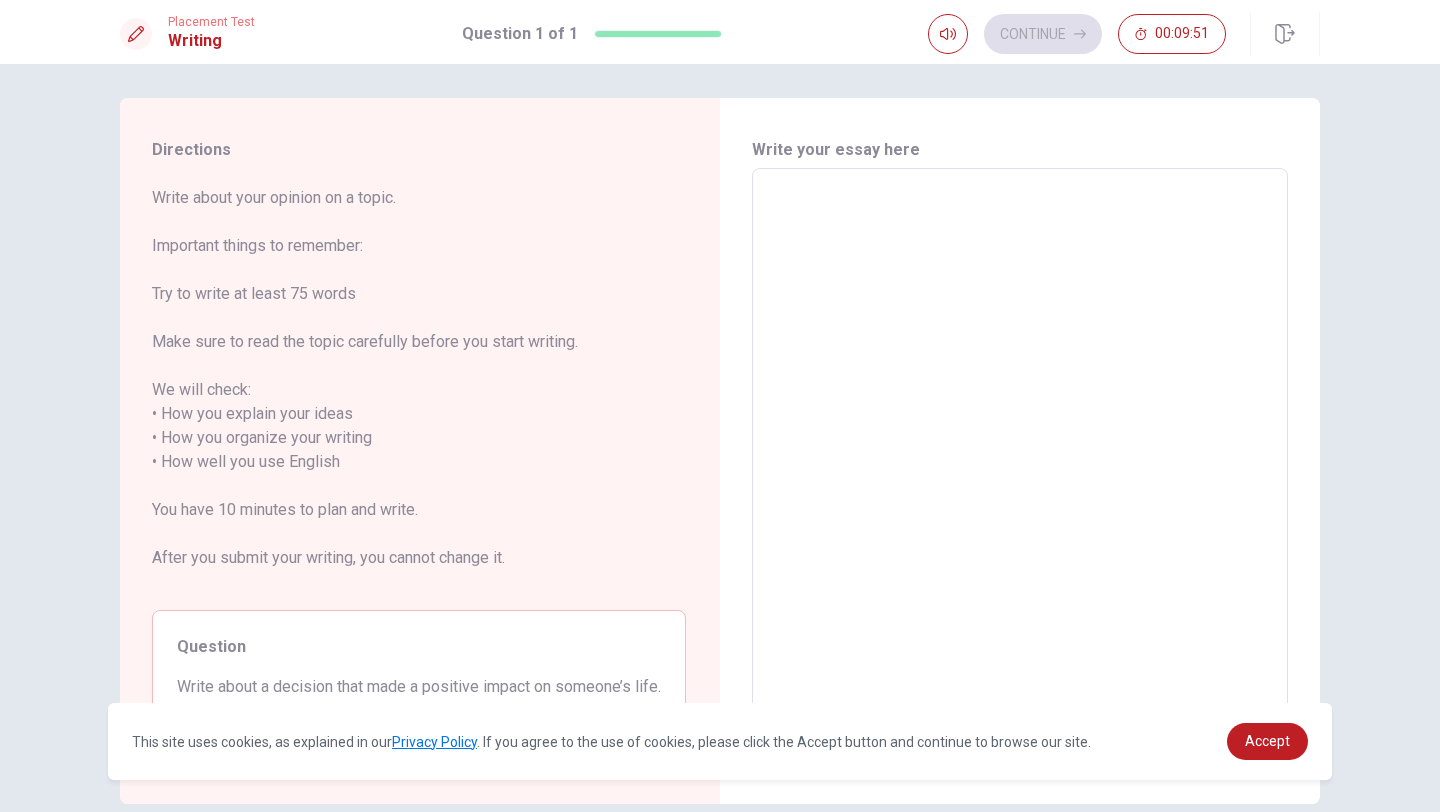 click on "Directions Write about your opinion on a topic.
Important things to remember:
Try to write at least 75 words
Make sure to read the topic carefully before you start writing.
We will check:
• How you explain your ideas
• How you organize your writing
• How well you use English
You have 10 minutes to plan and write.
After you submit your writing, you cannot change it.  Question Write about a decision that made a positive impact on someone’s life. Give reasons and details in your response." at bounding box center [419, 451] 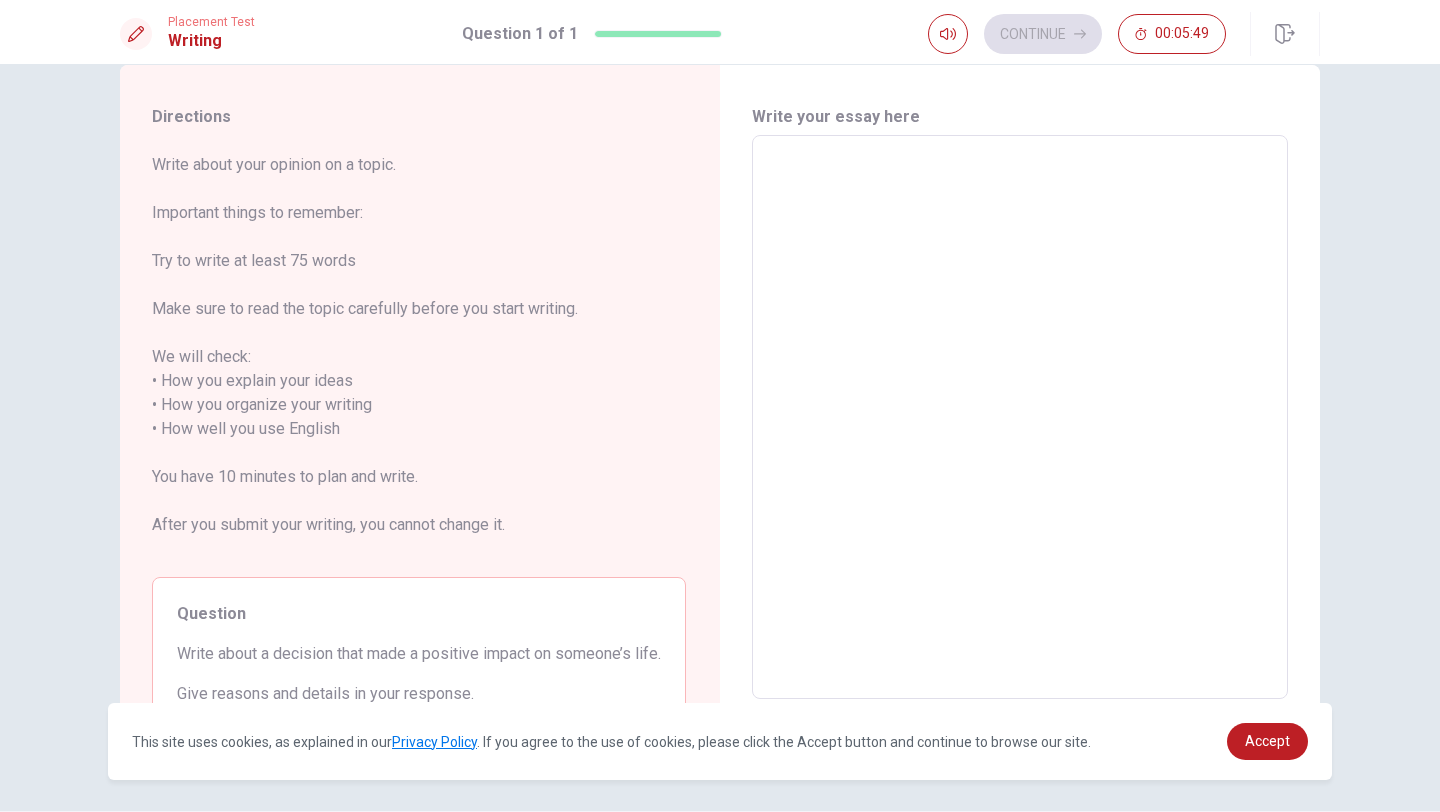 scroll, scrollTop: 0, scrollLeft: 0, axis: both 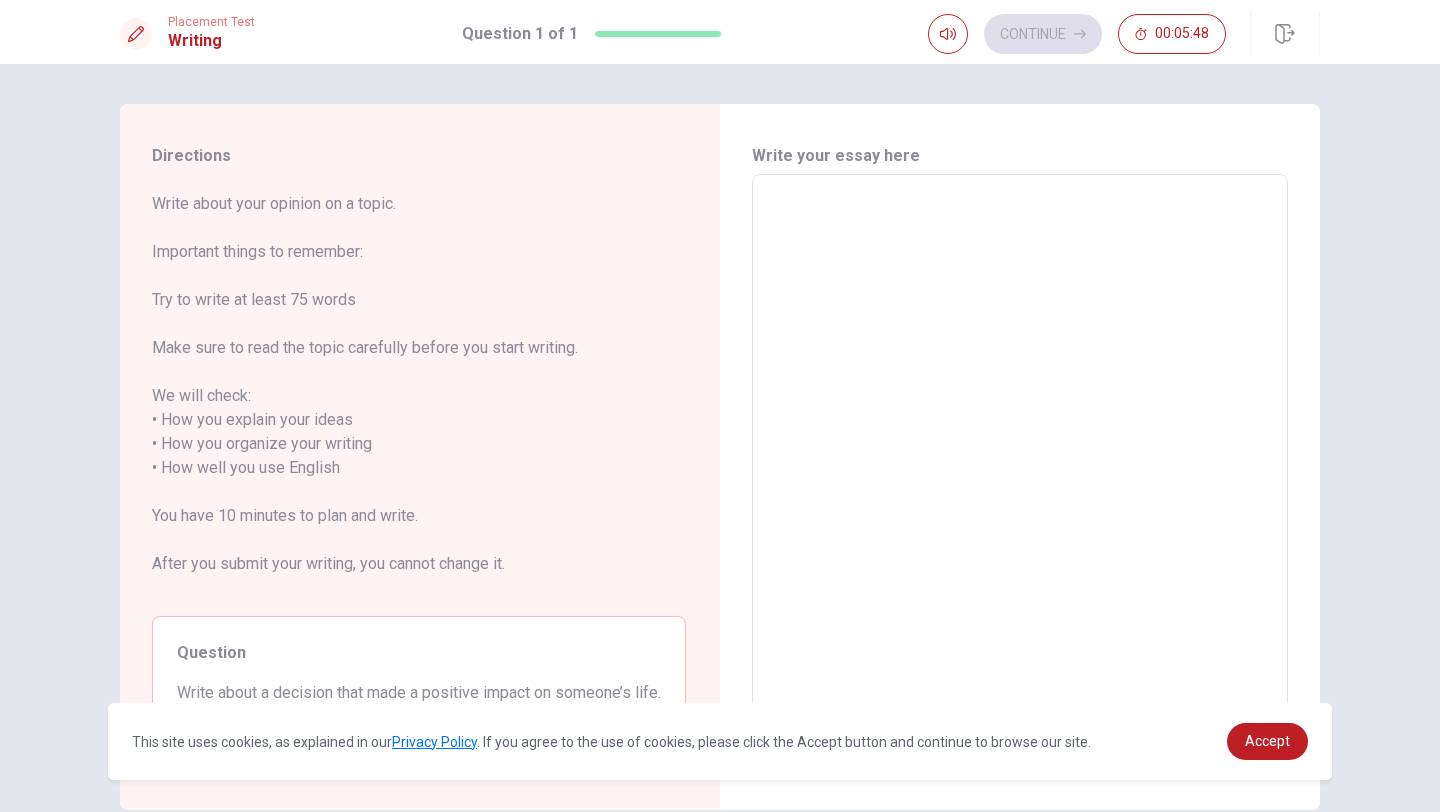 click at bounding box center (1020, 456) 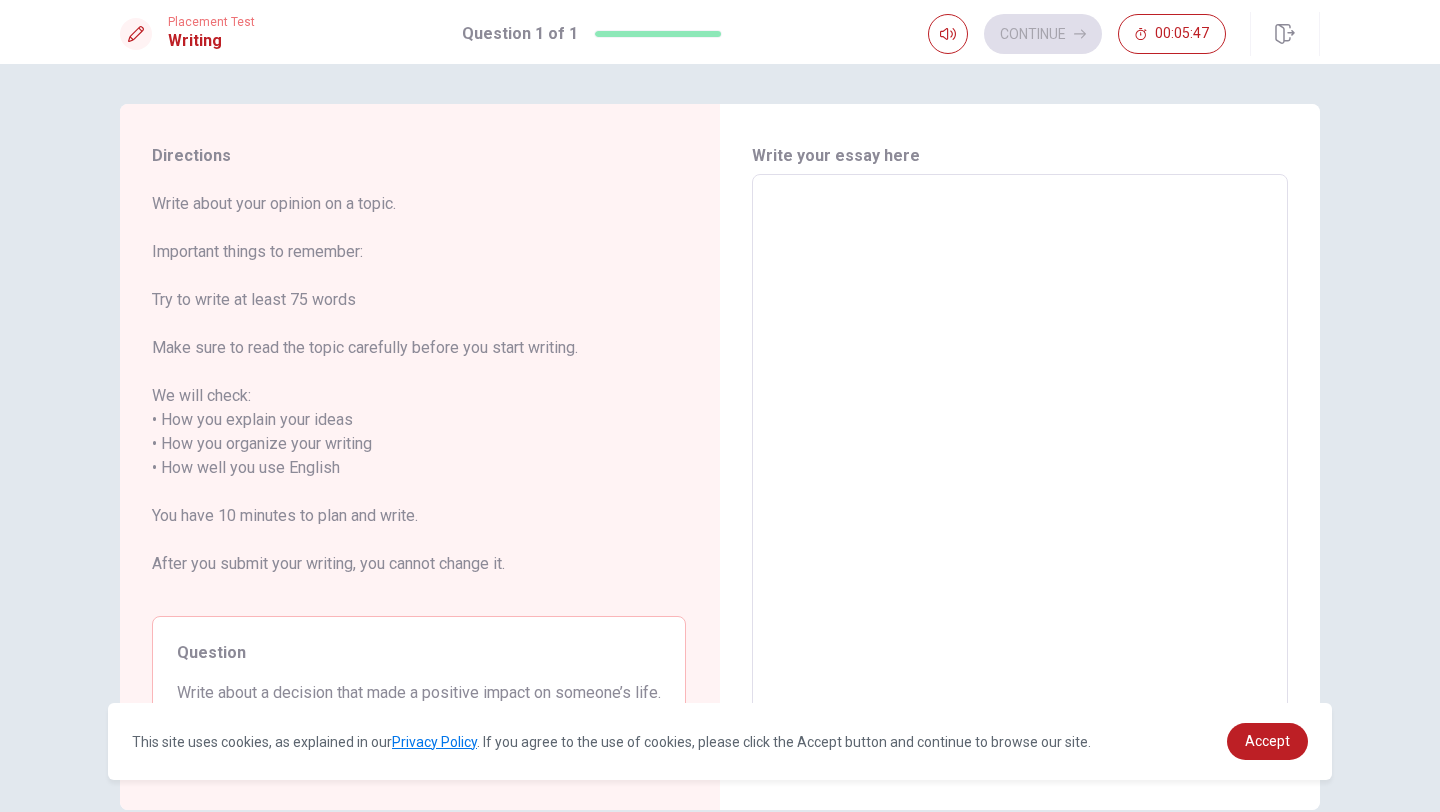 type on "I" 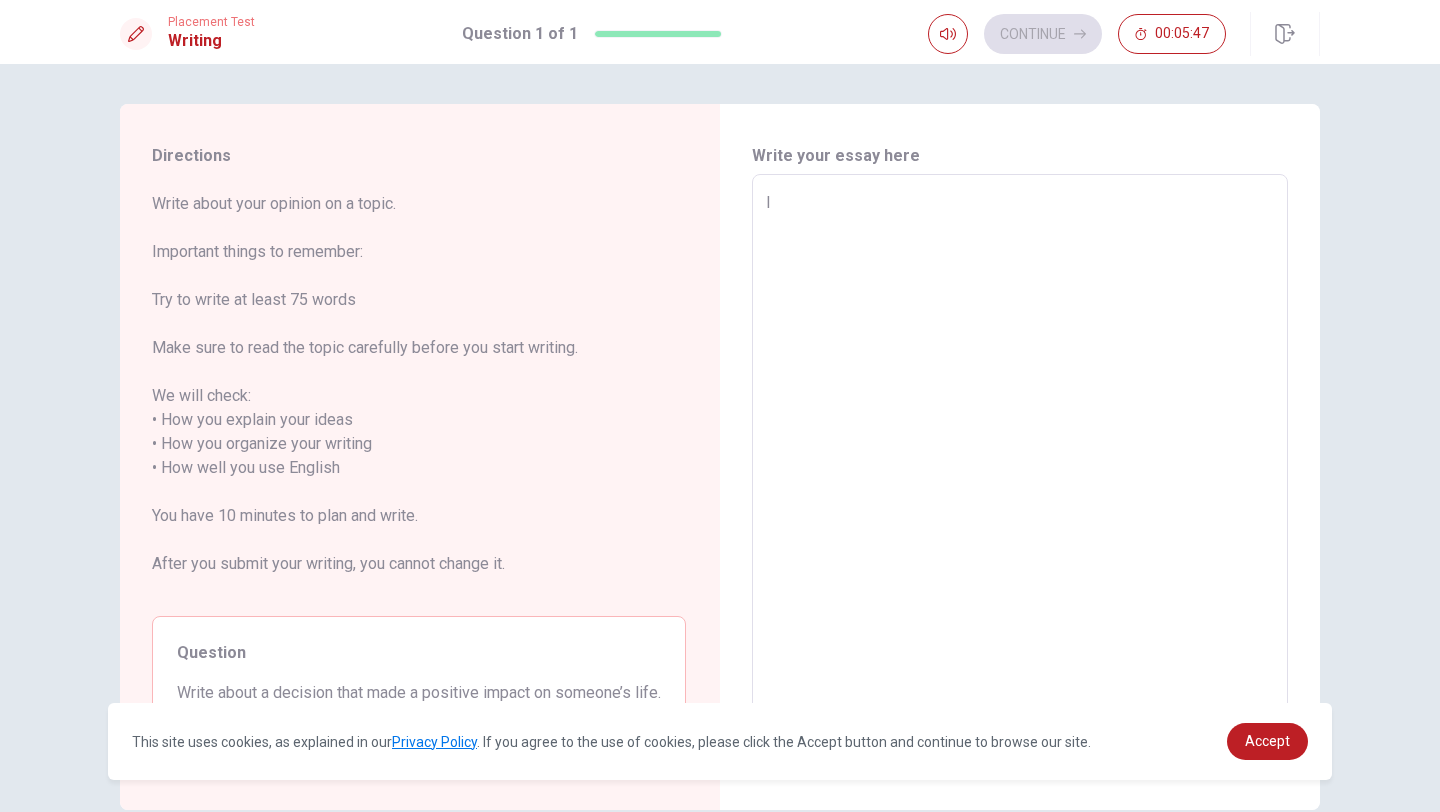 type on "x" 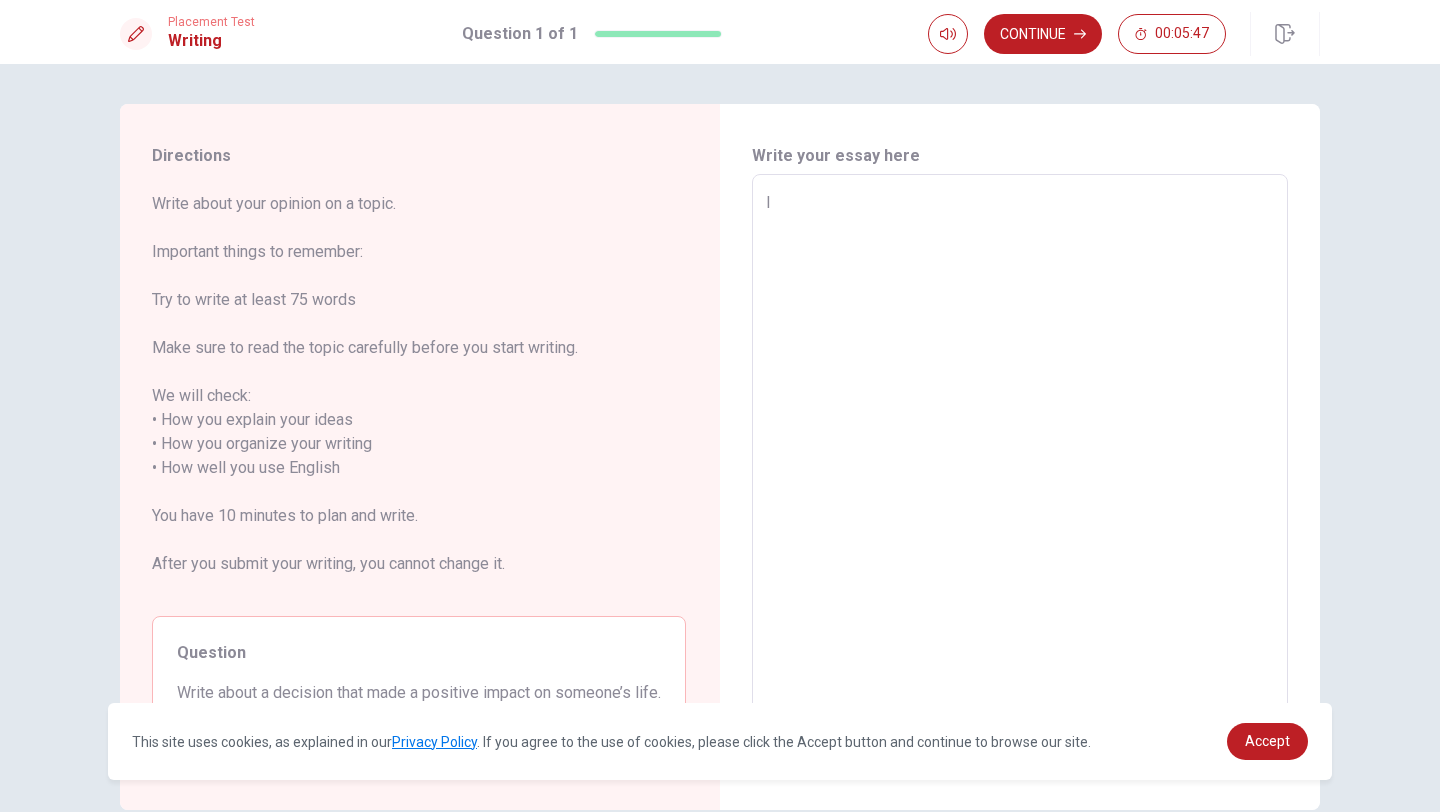 type on "I" 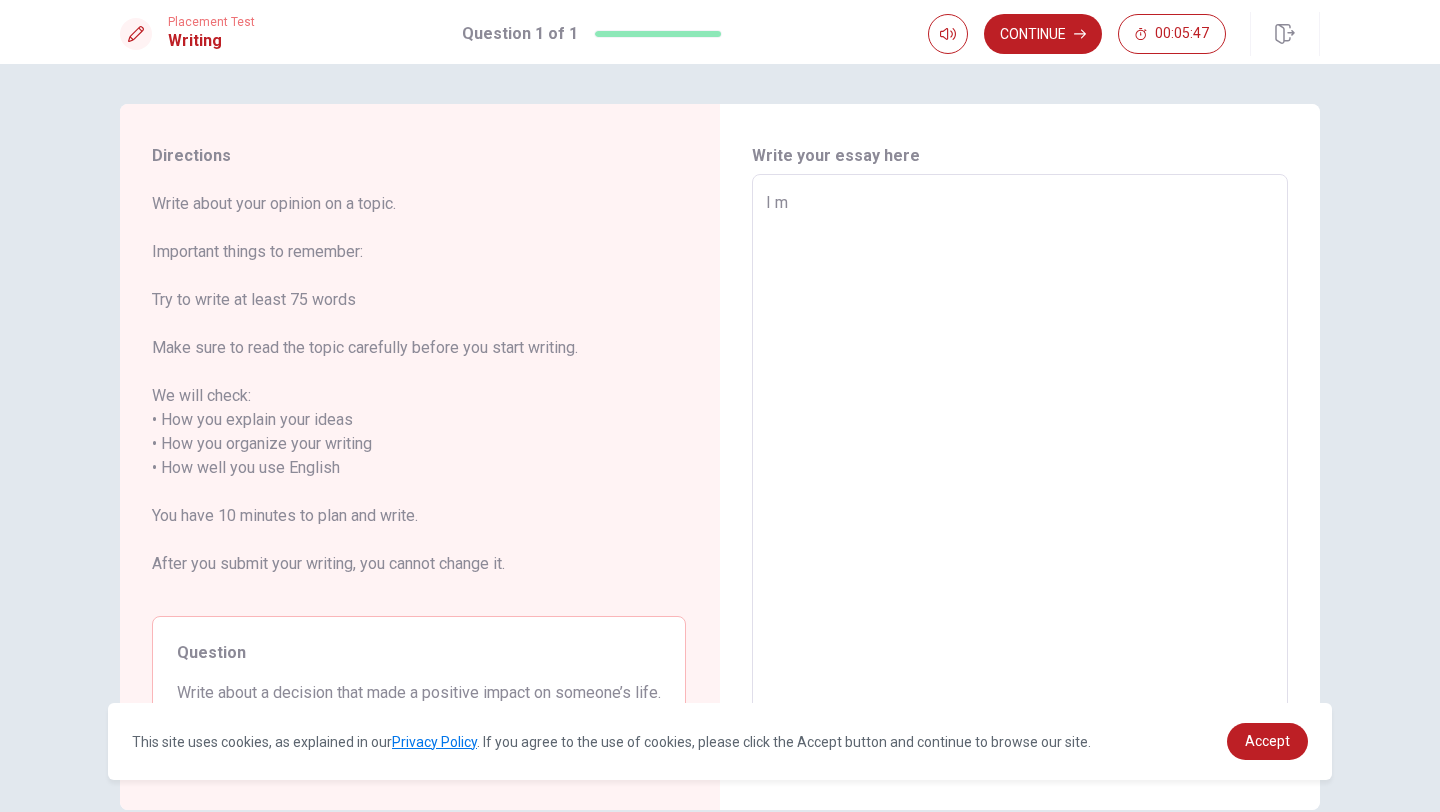 type on "x" 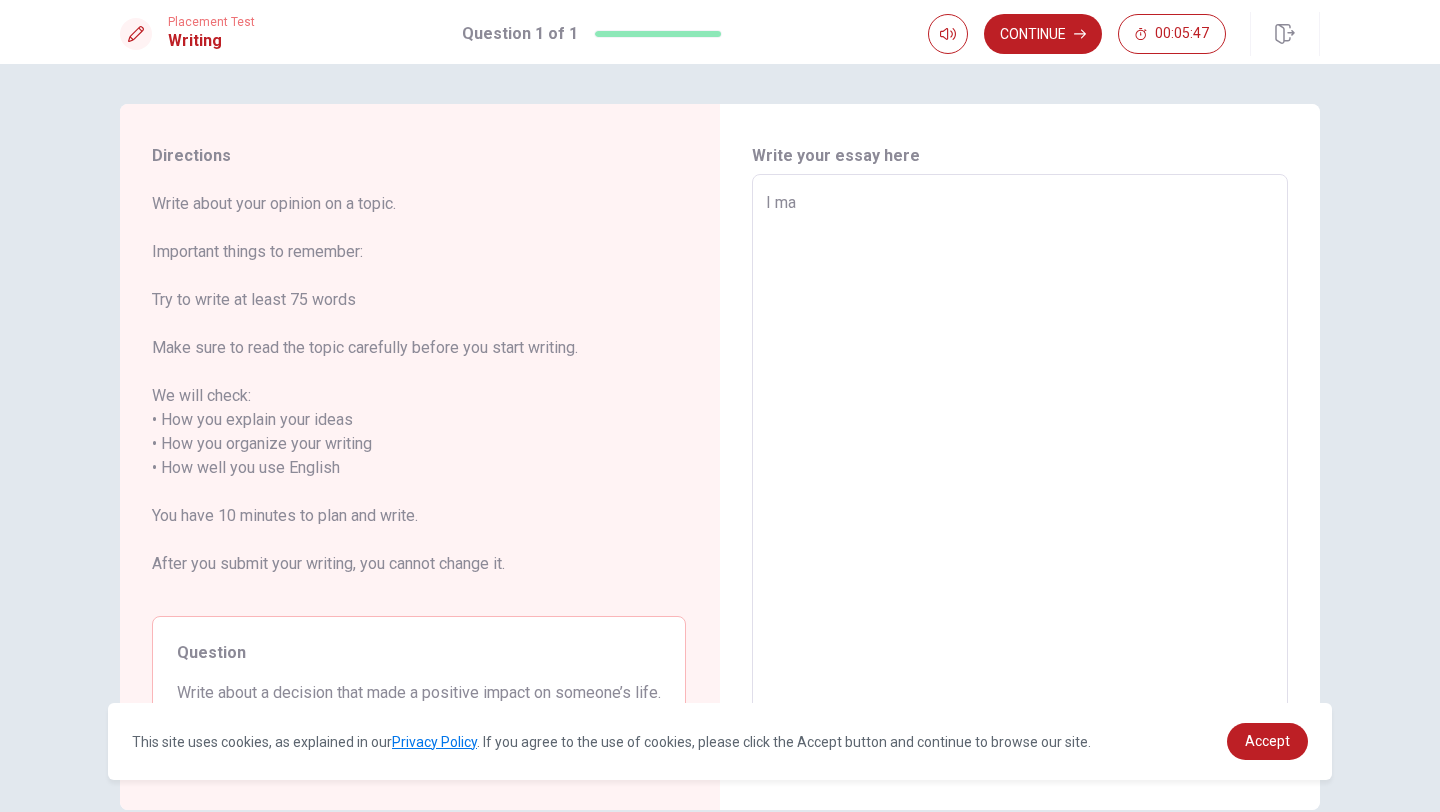 type on "x" 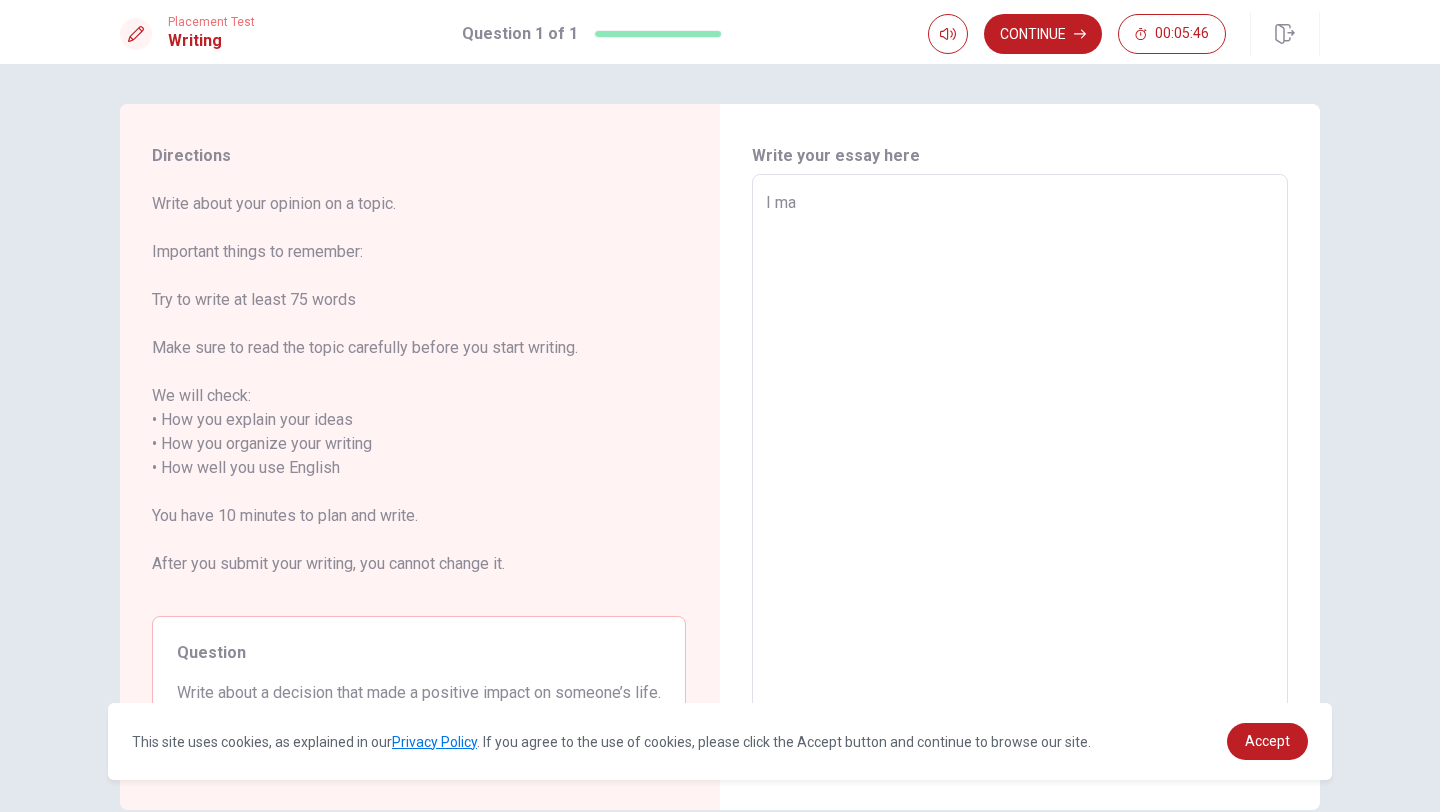 type on "I mad" 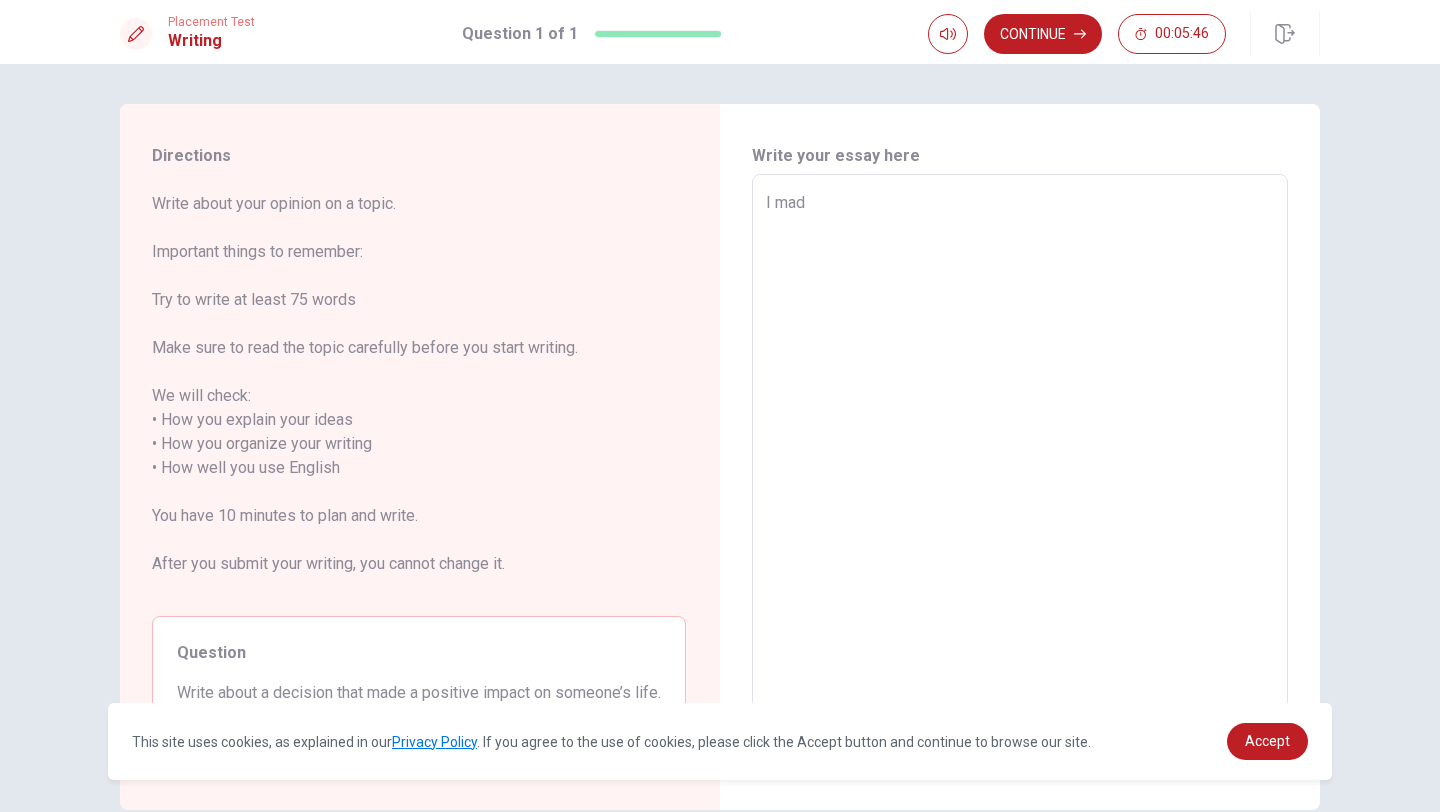 type on "x" 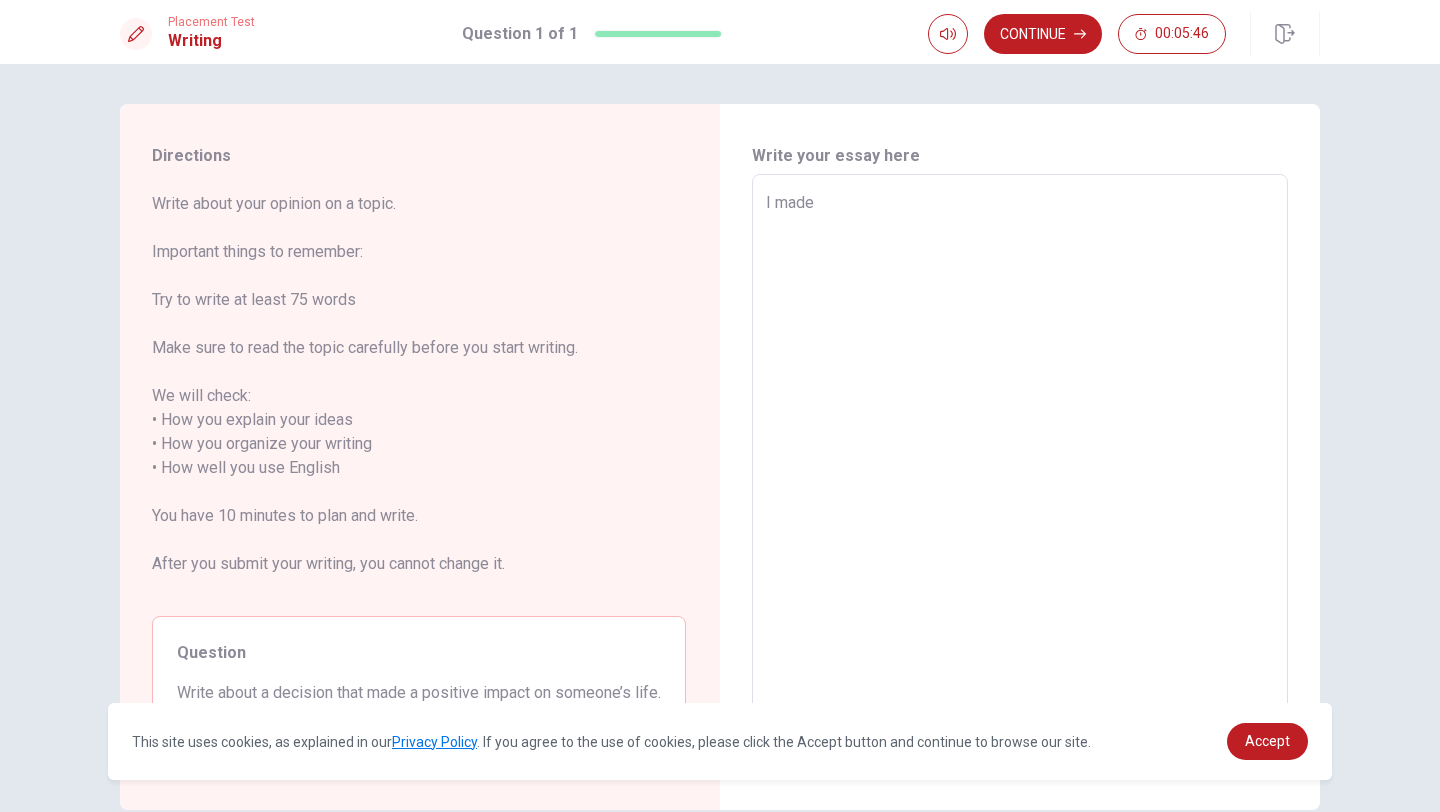 type on "x" 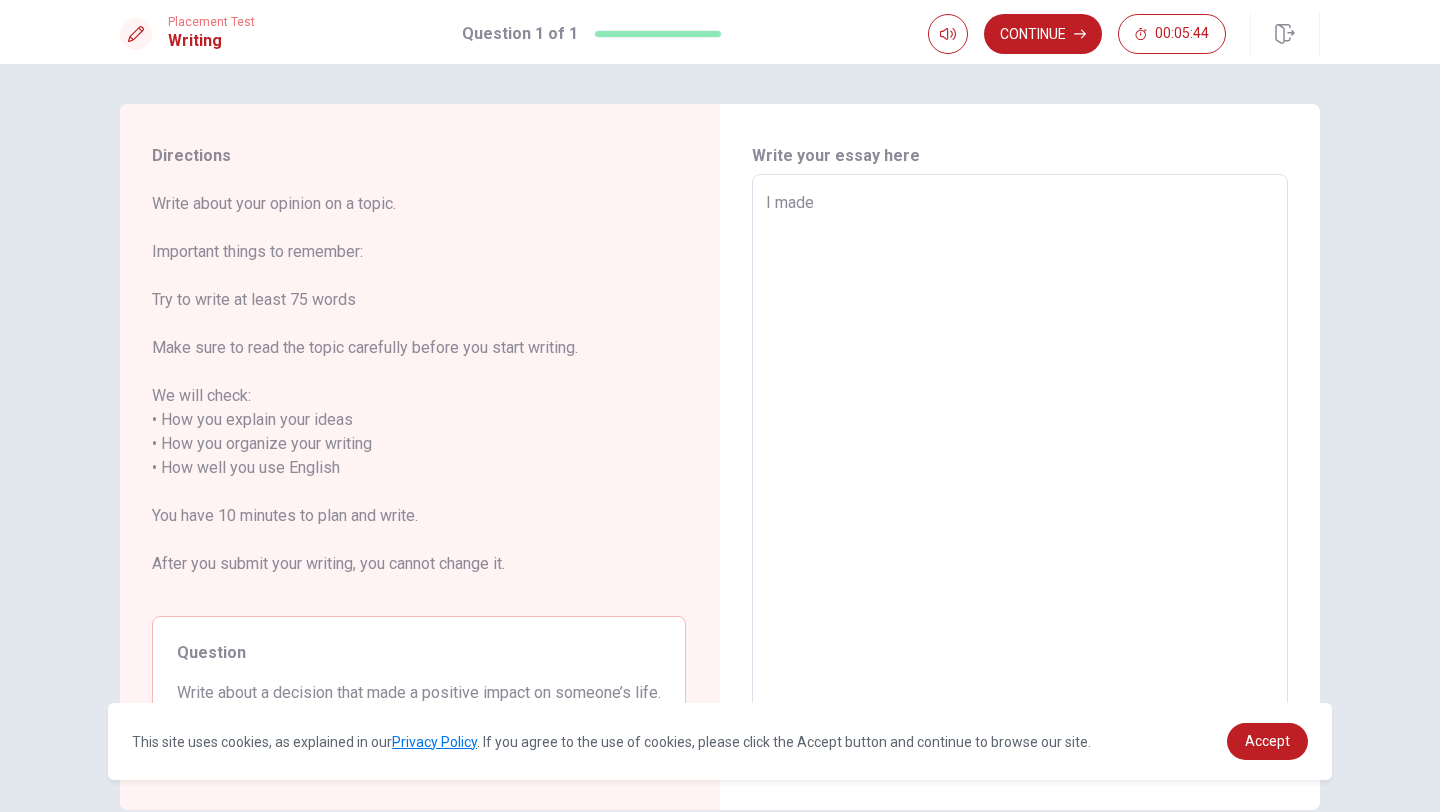 type on "x" 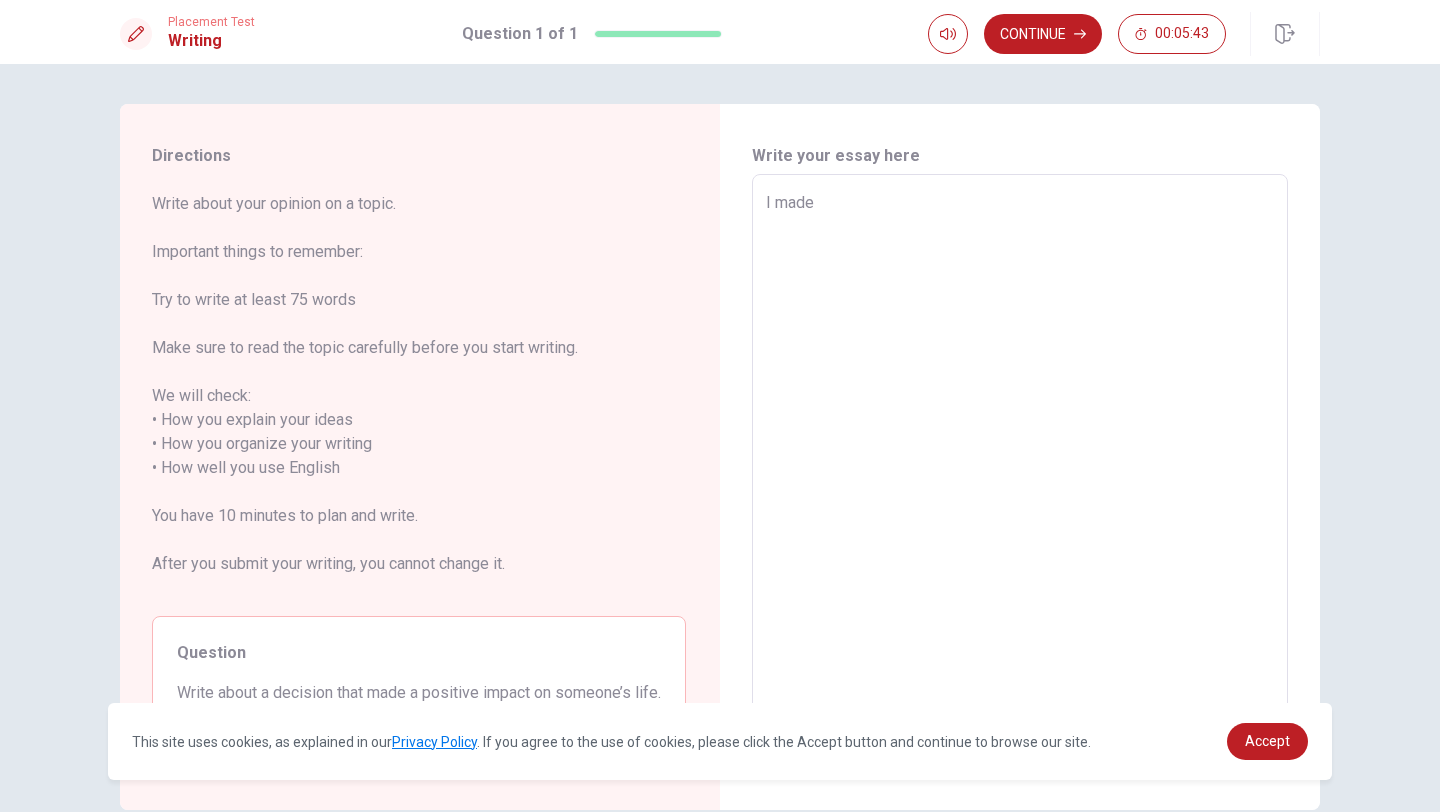 type on "I made a" 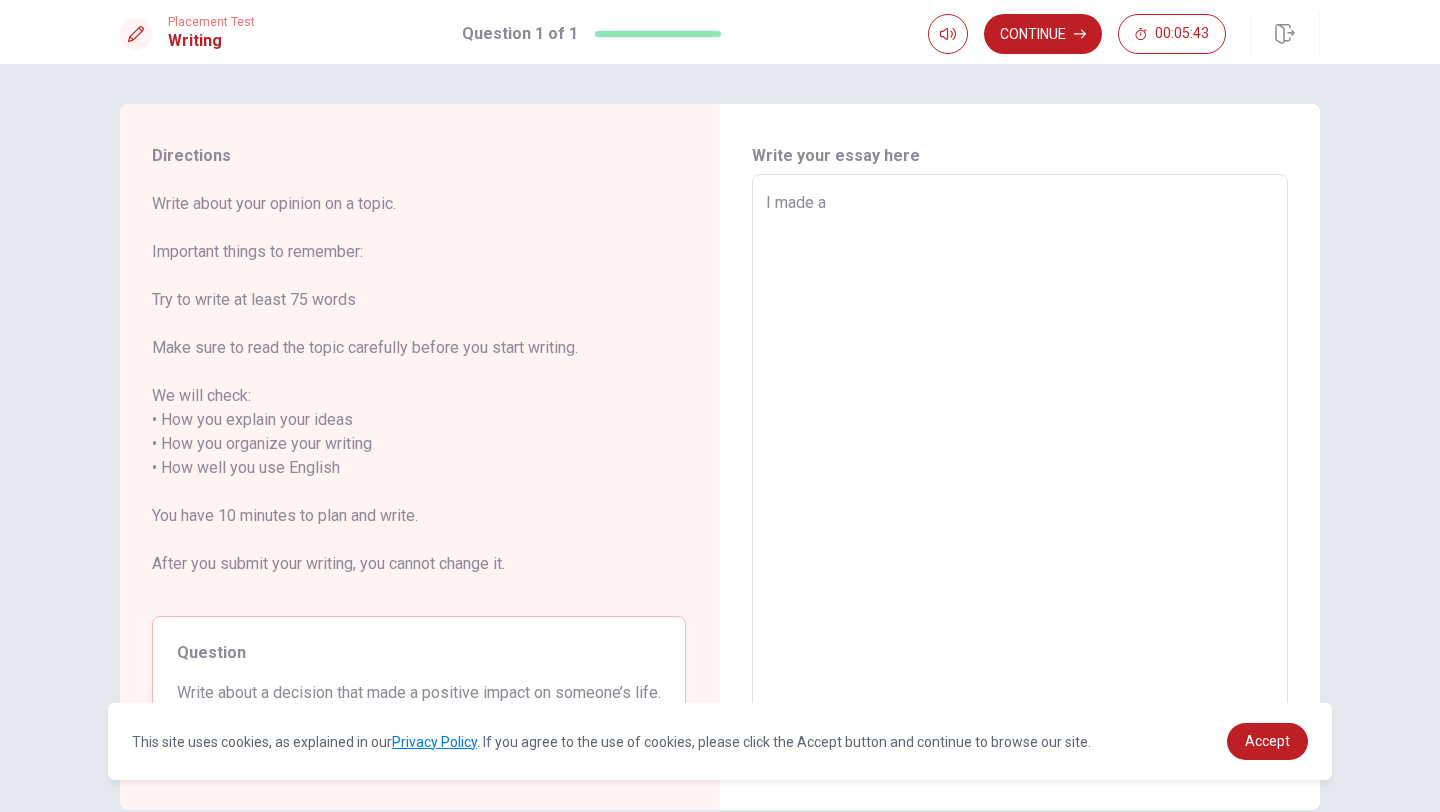 type on "x" 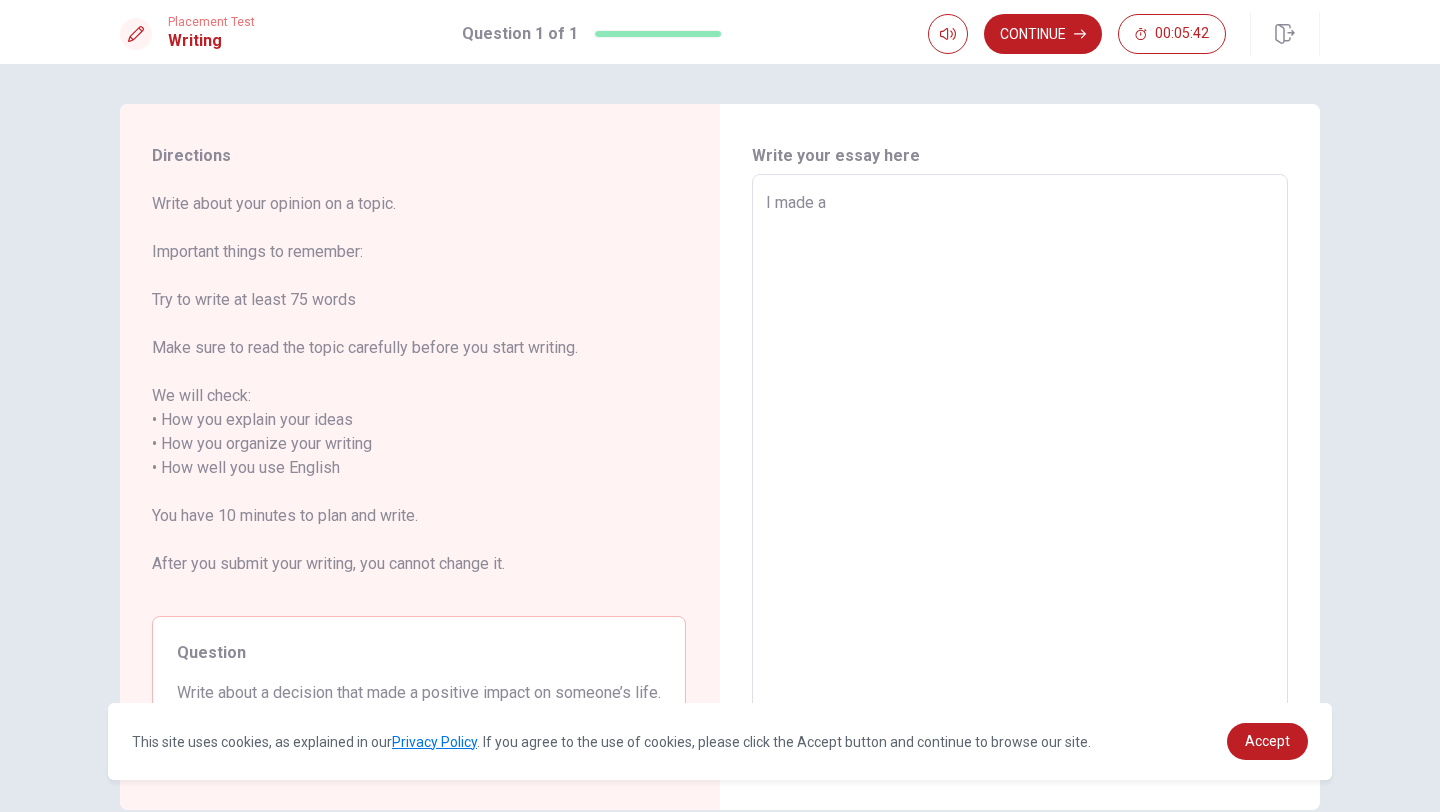 type on "I made a d" 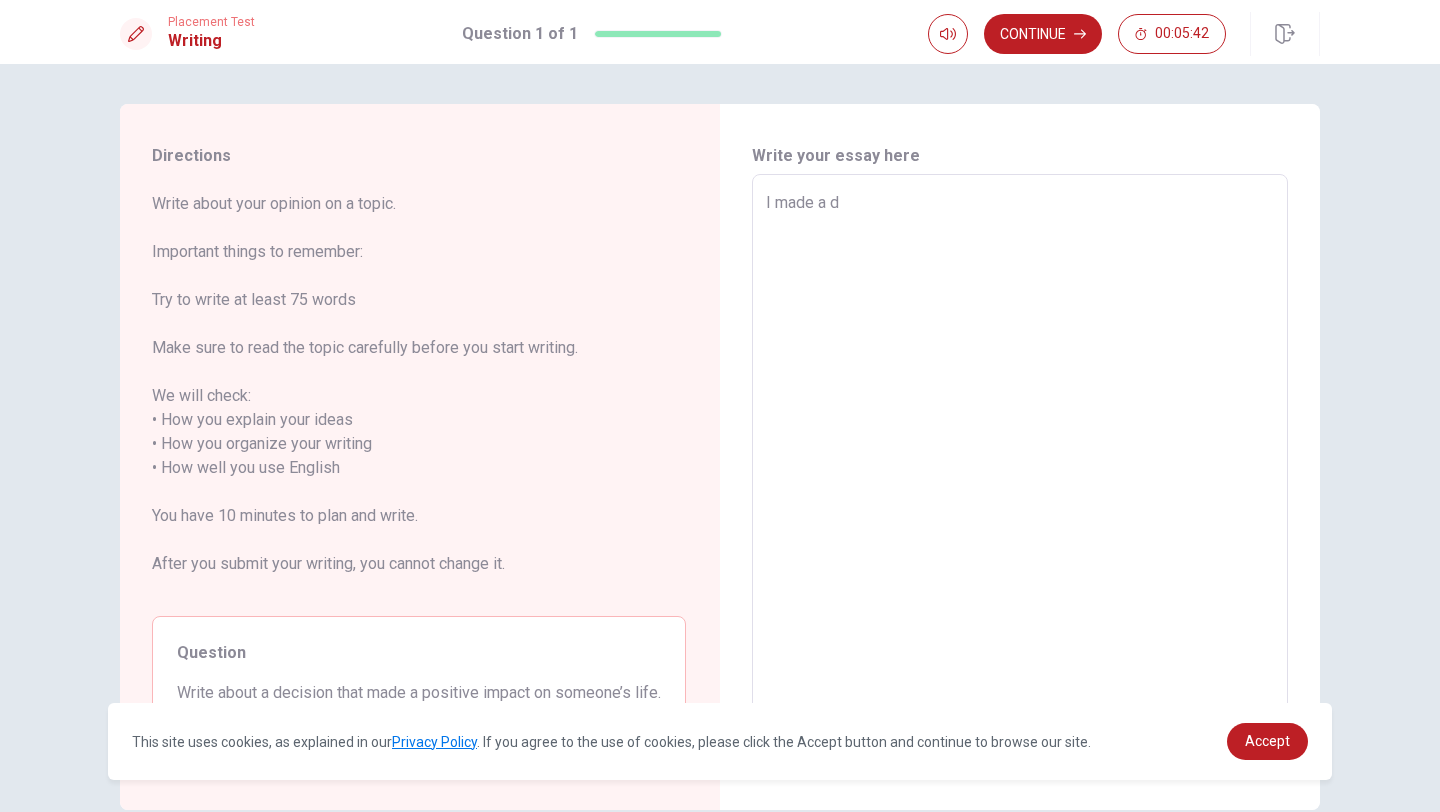 type on "x" 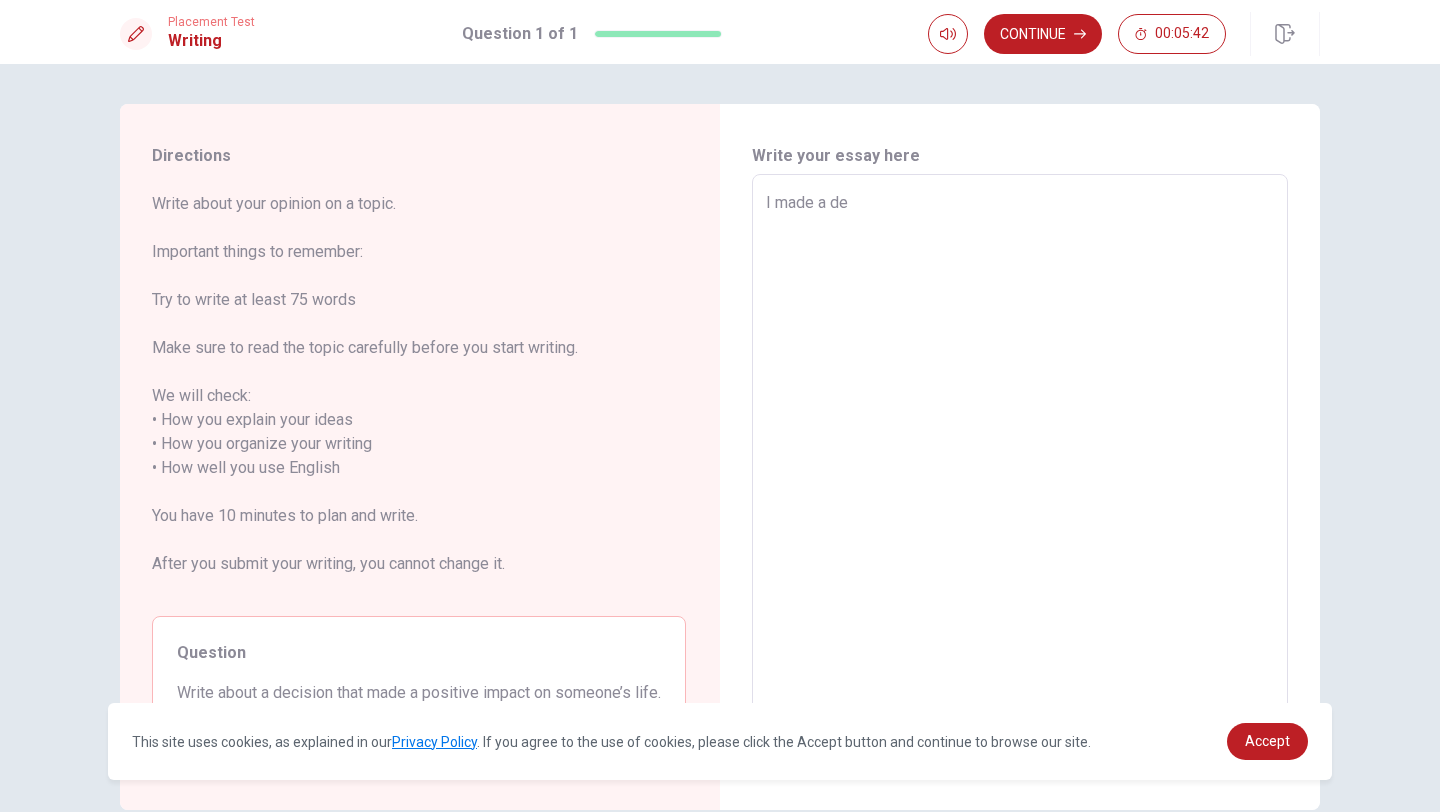 type on "x" 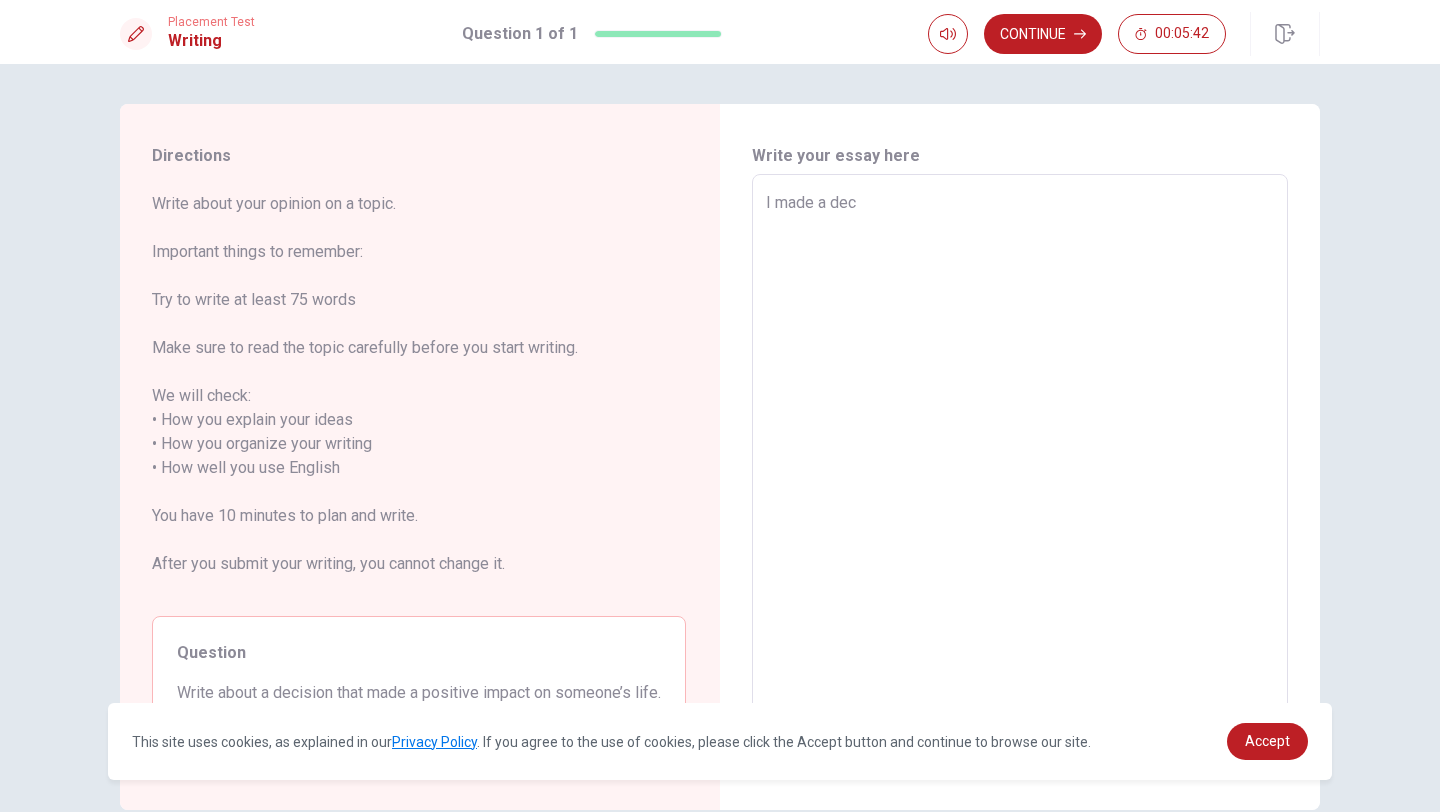 type on "x" 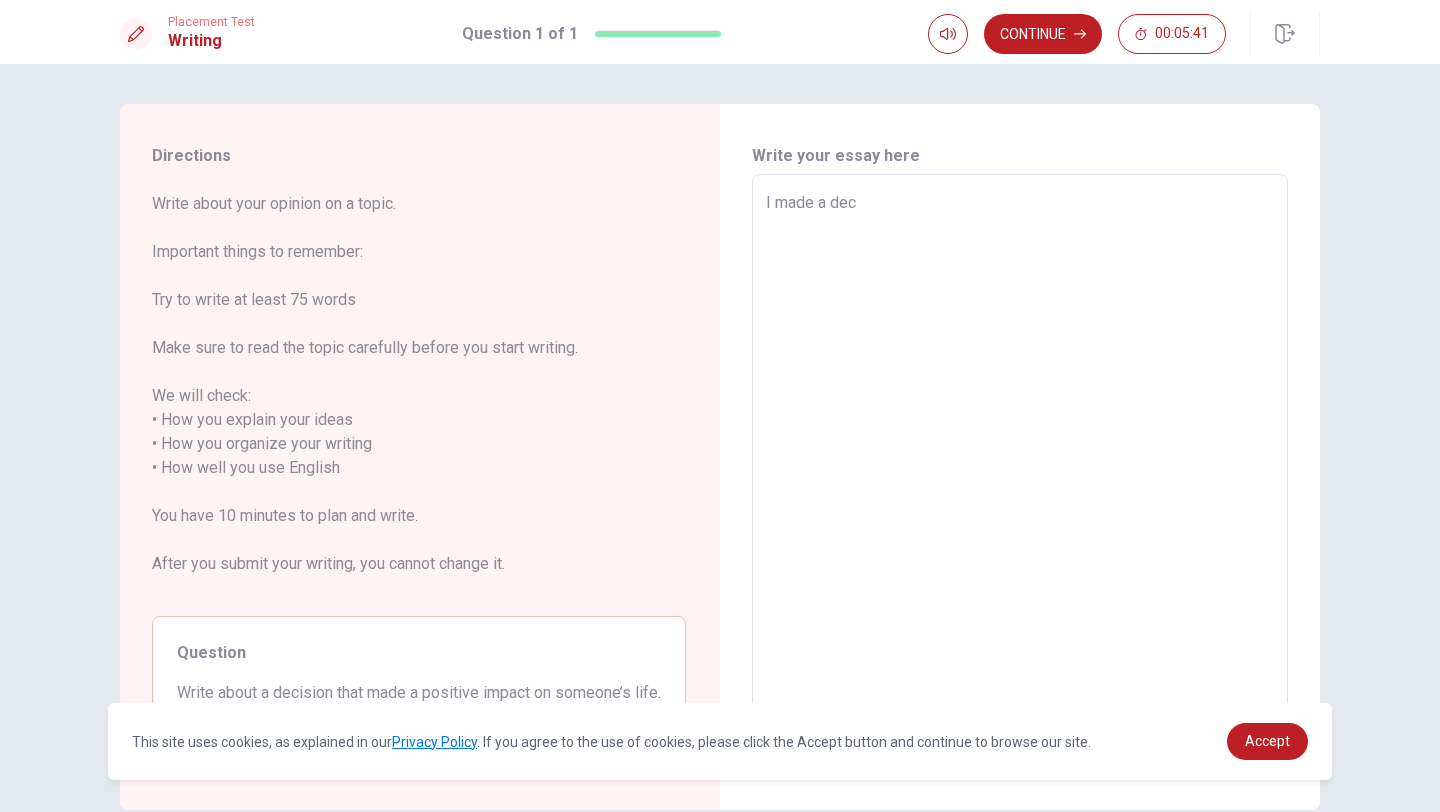 type on "I made a deci" 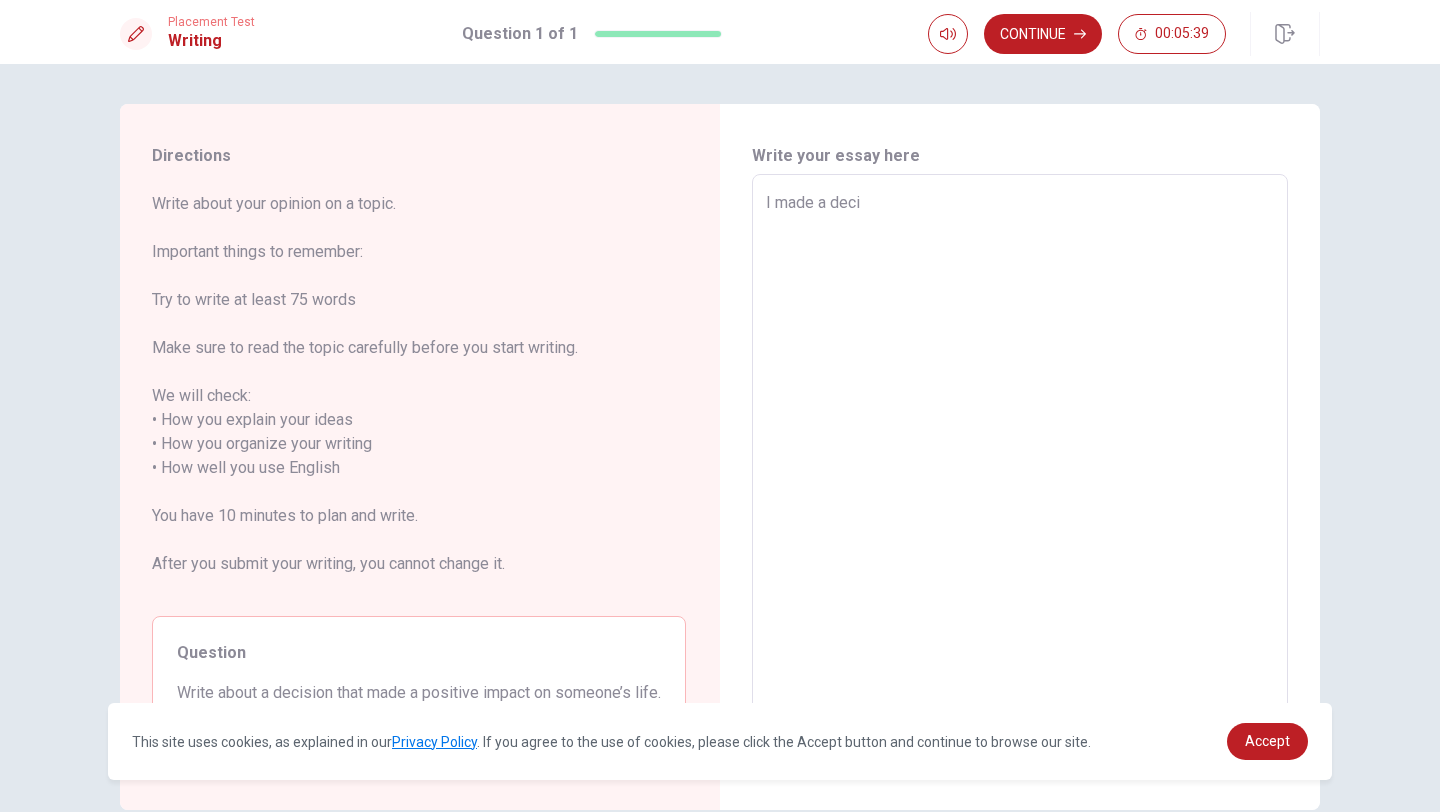 type on "x" 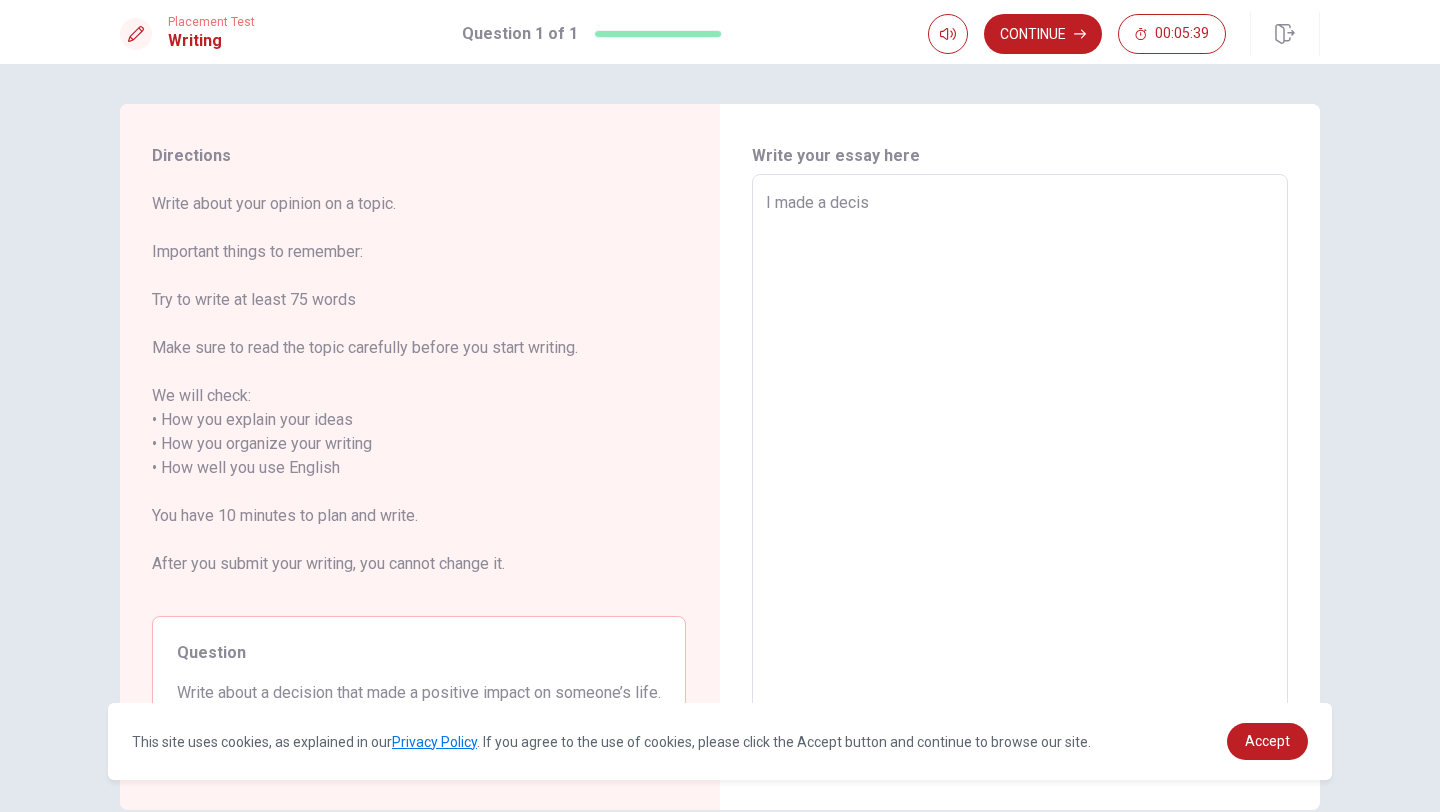 type on "x" 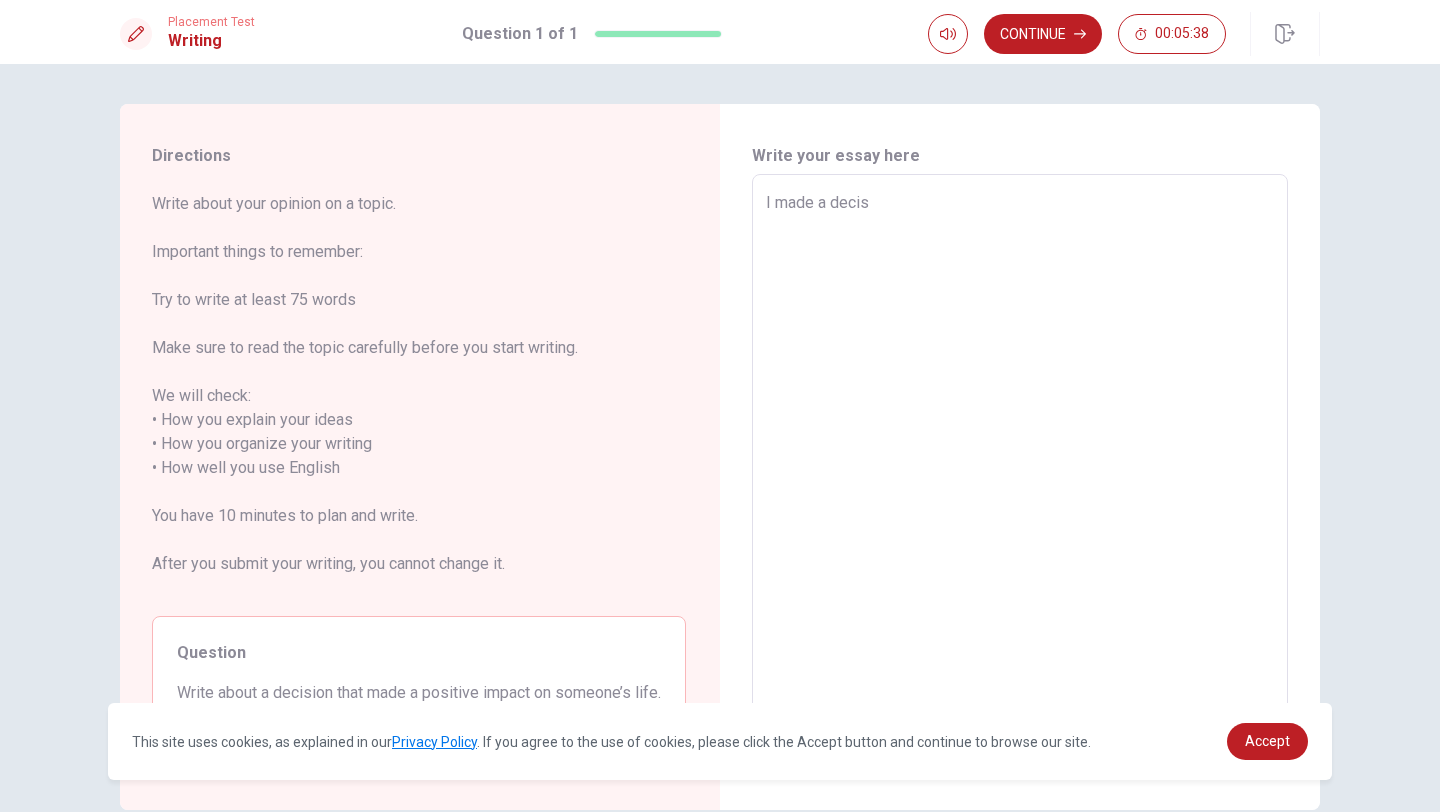 type on "I made a decisi" 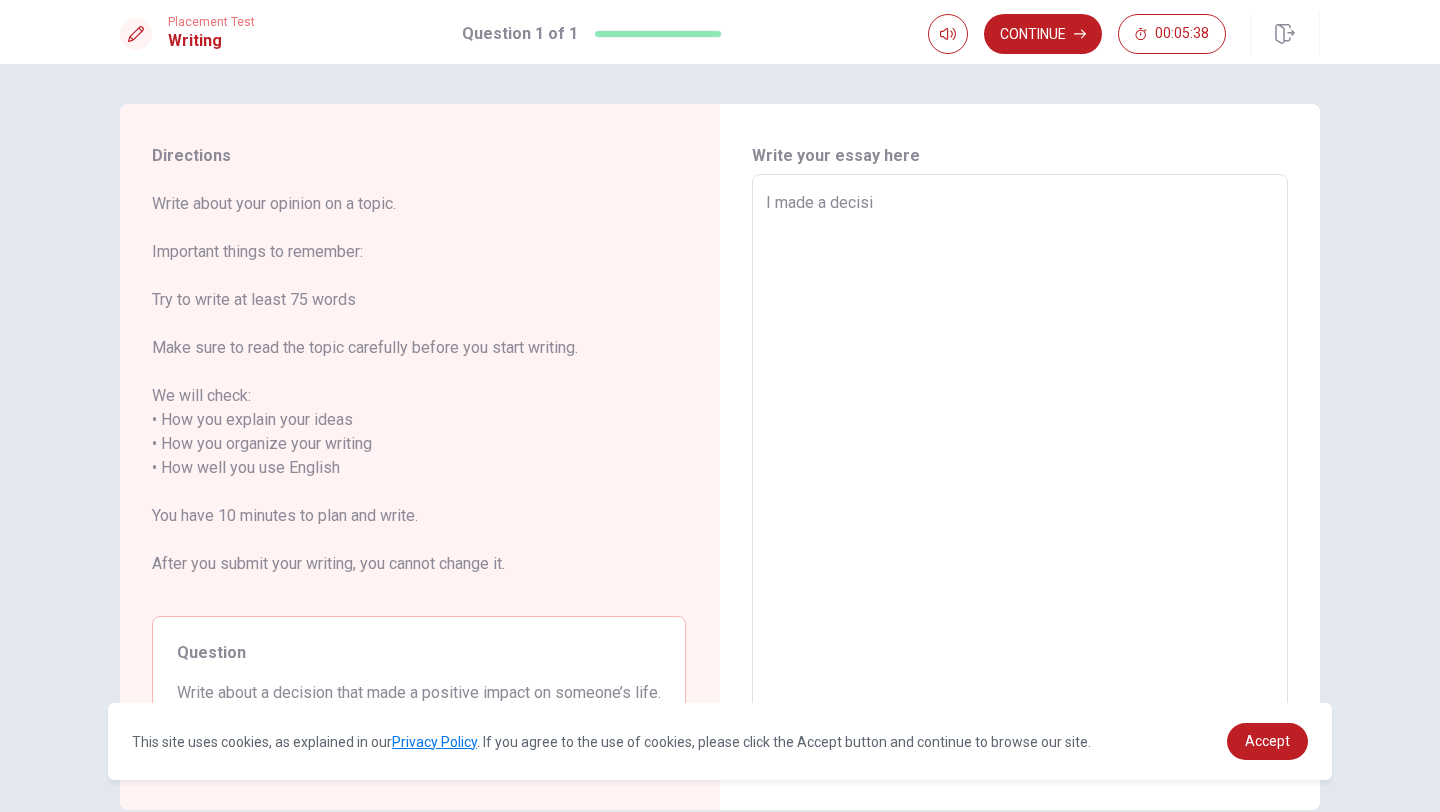 type on "x" 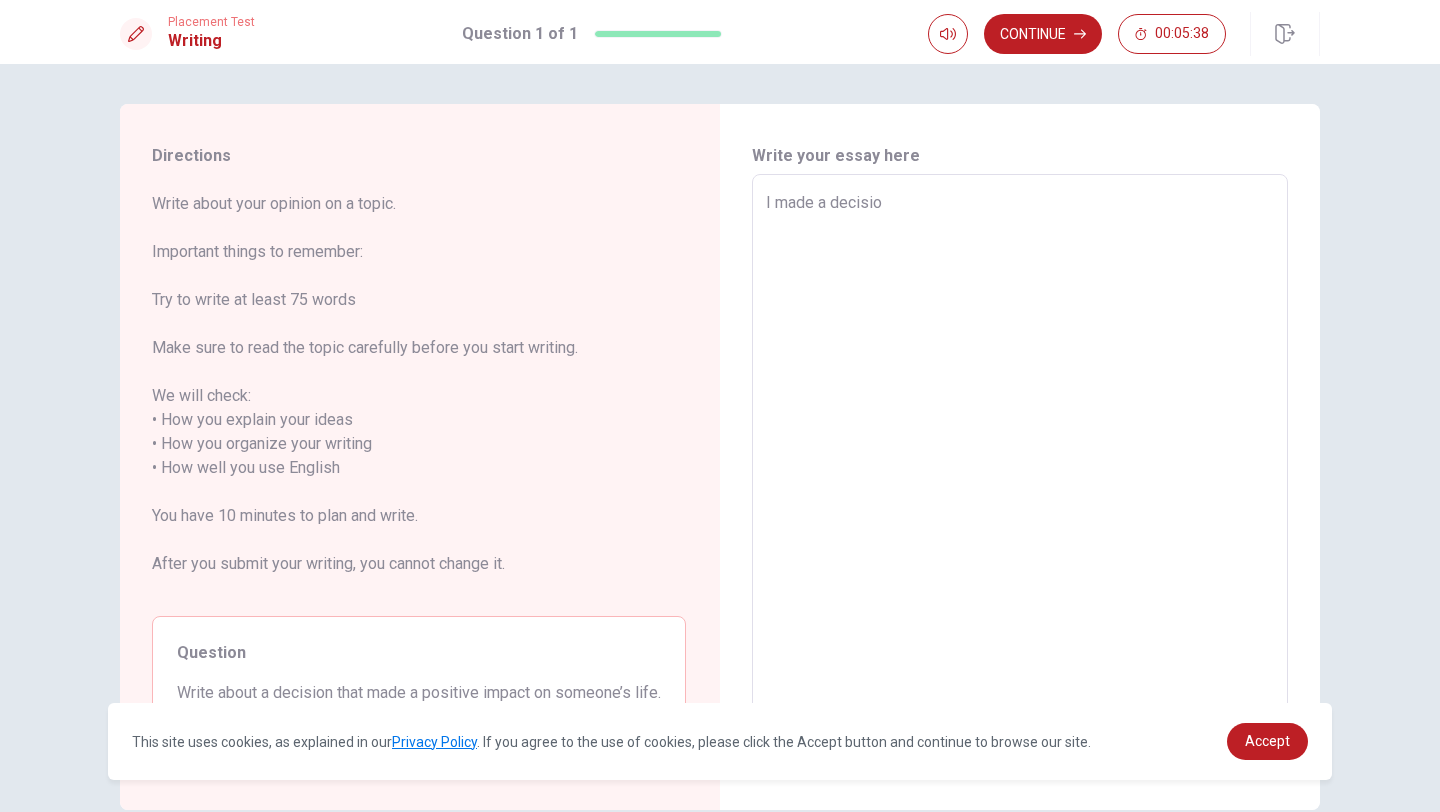 type on "I made a decision" 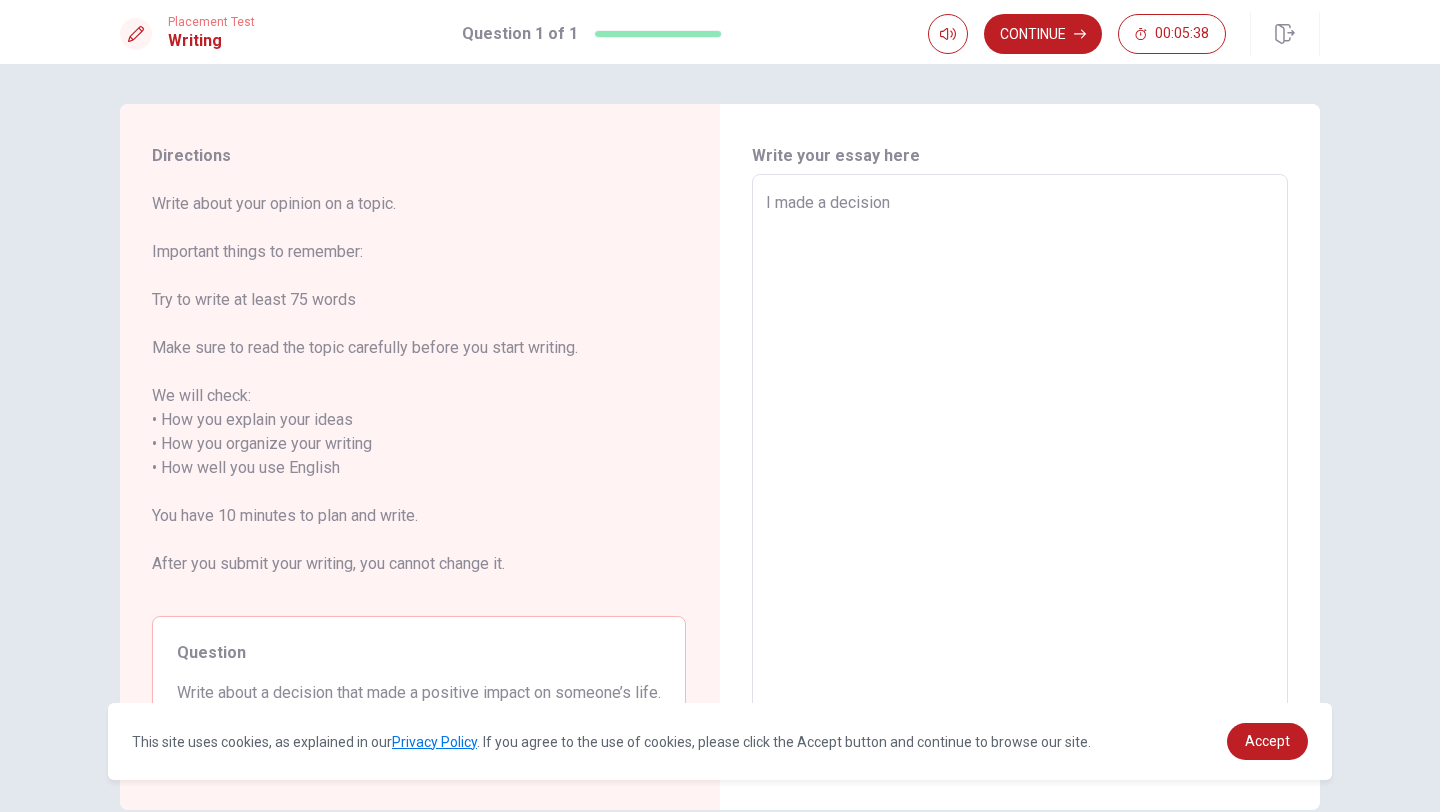 type on "x" 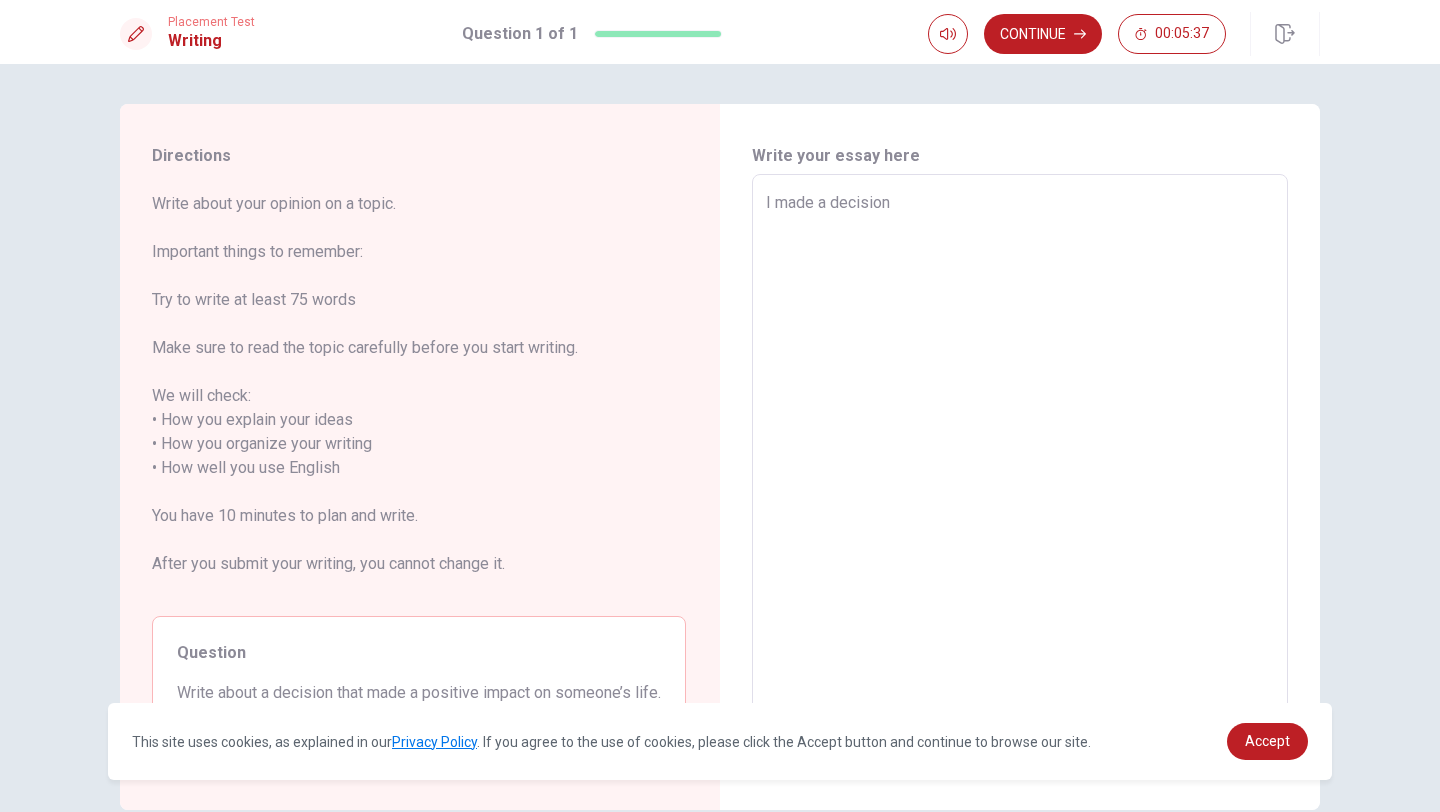 type on "I made a decision t" 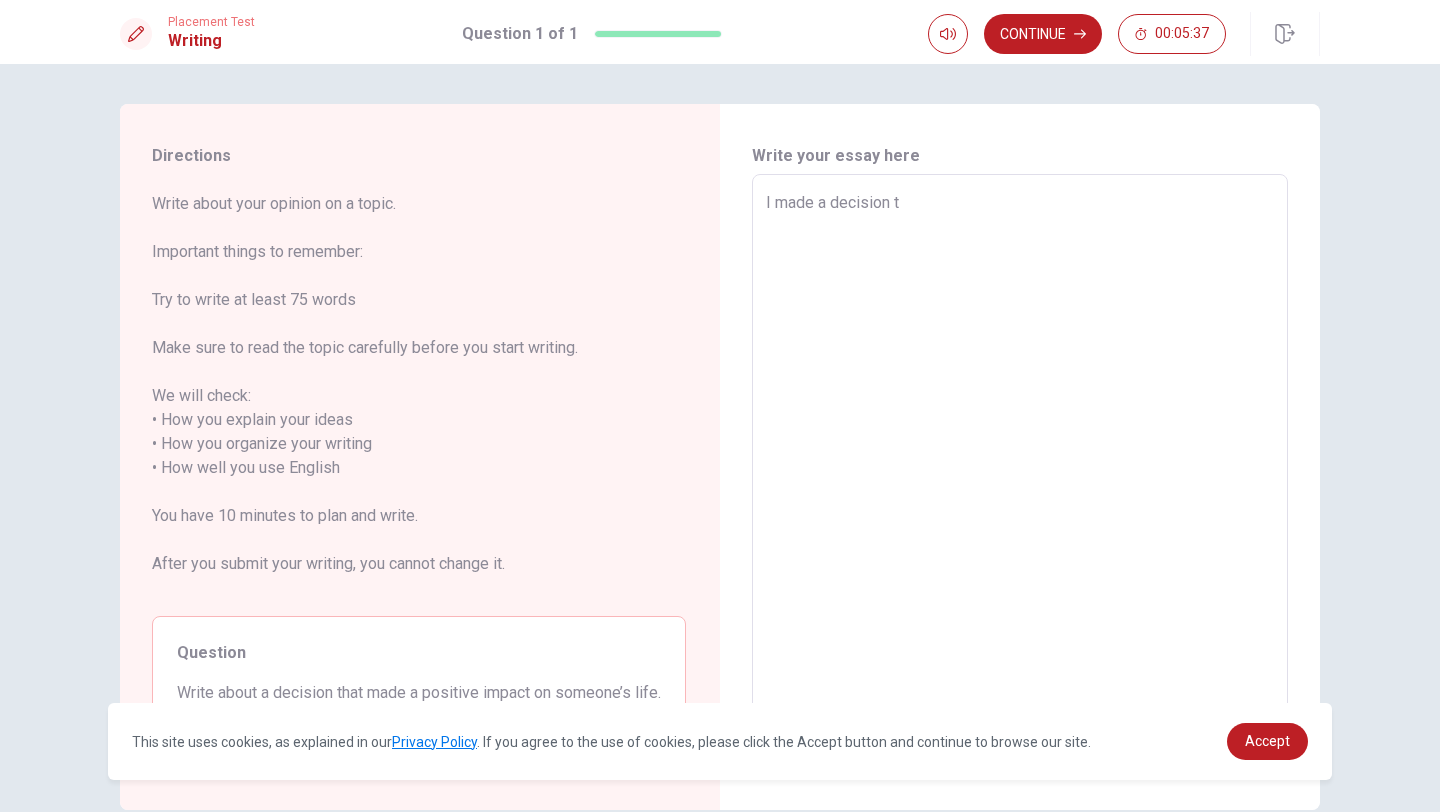 type on "x" 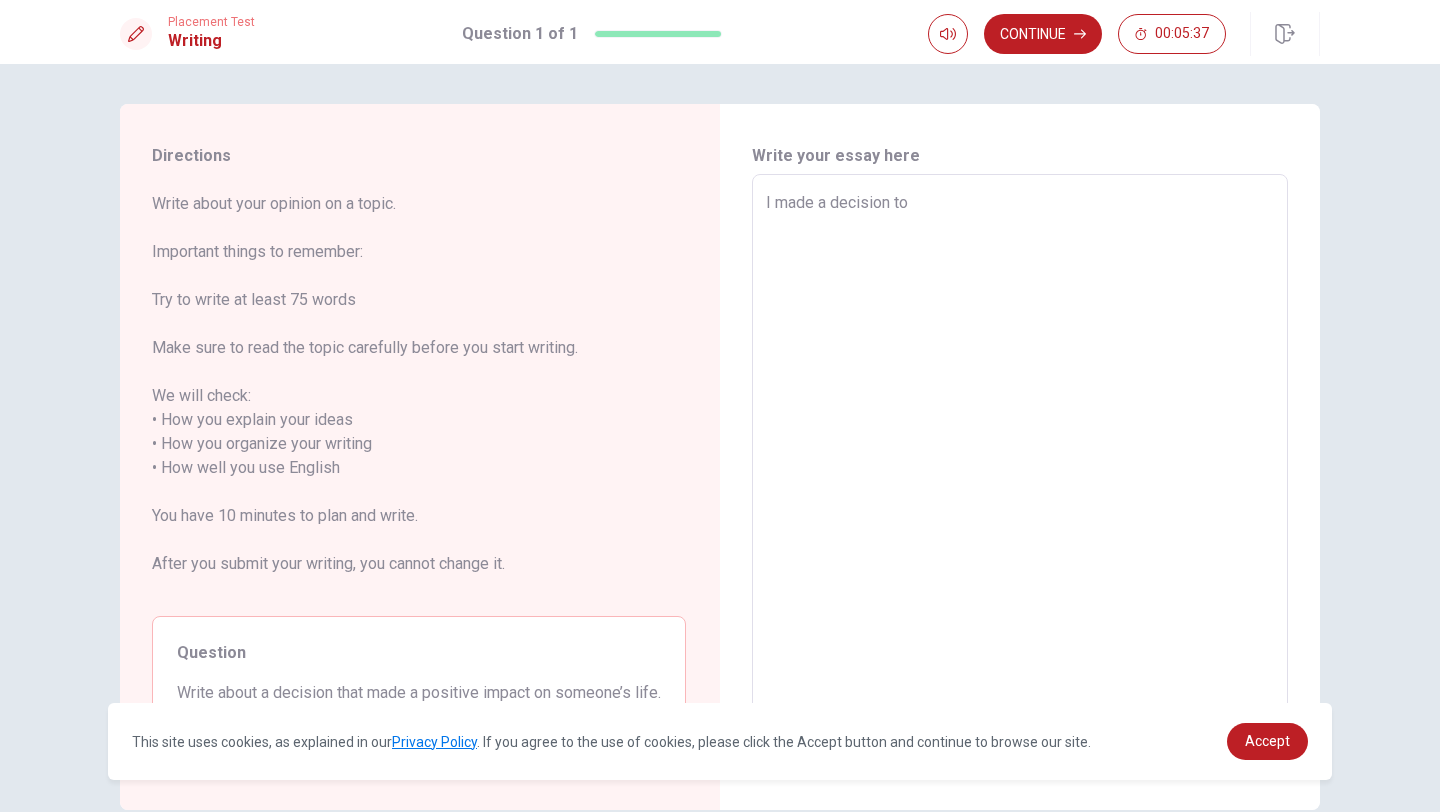 type on "x" 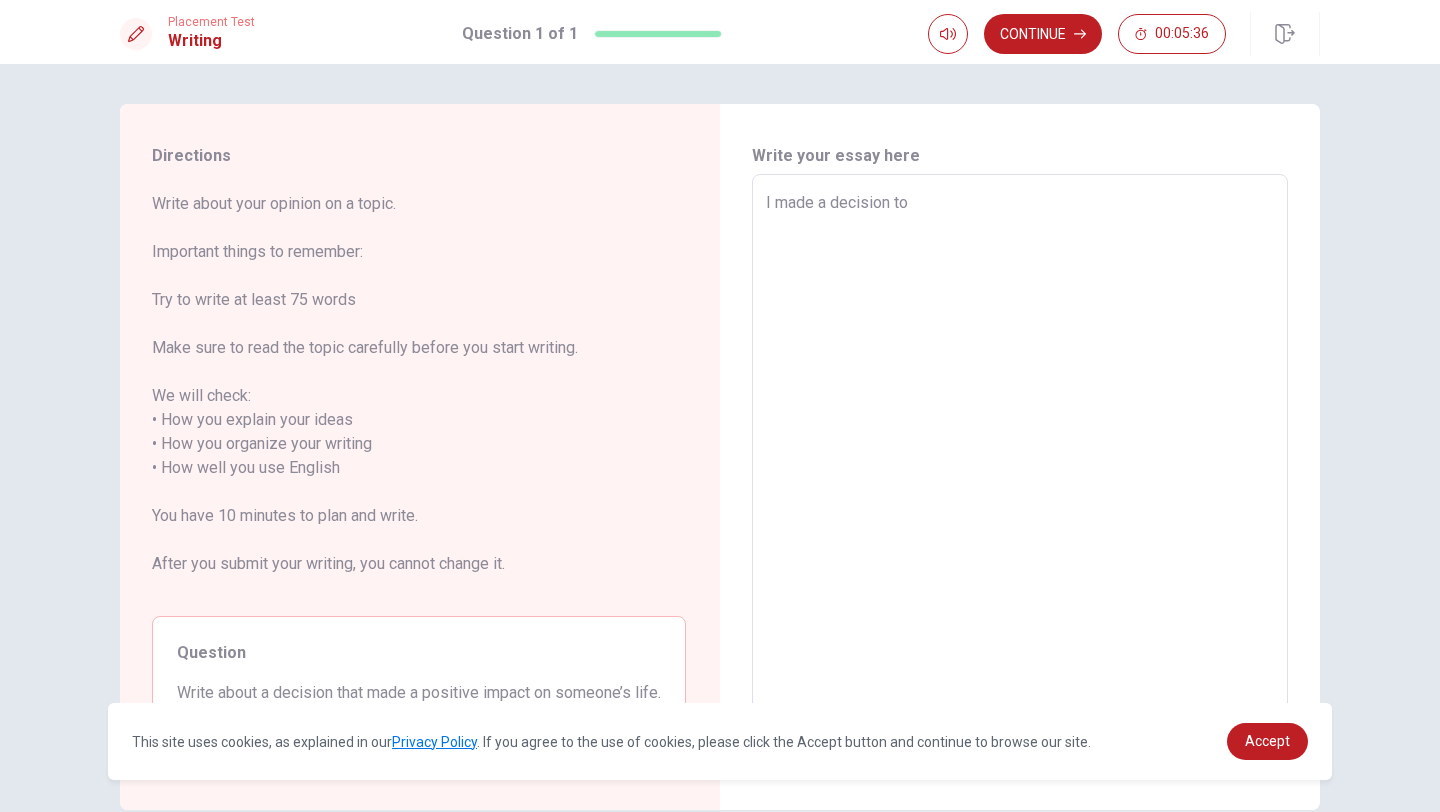 type on "x" 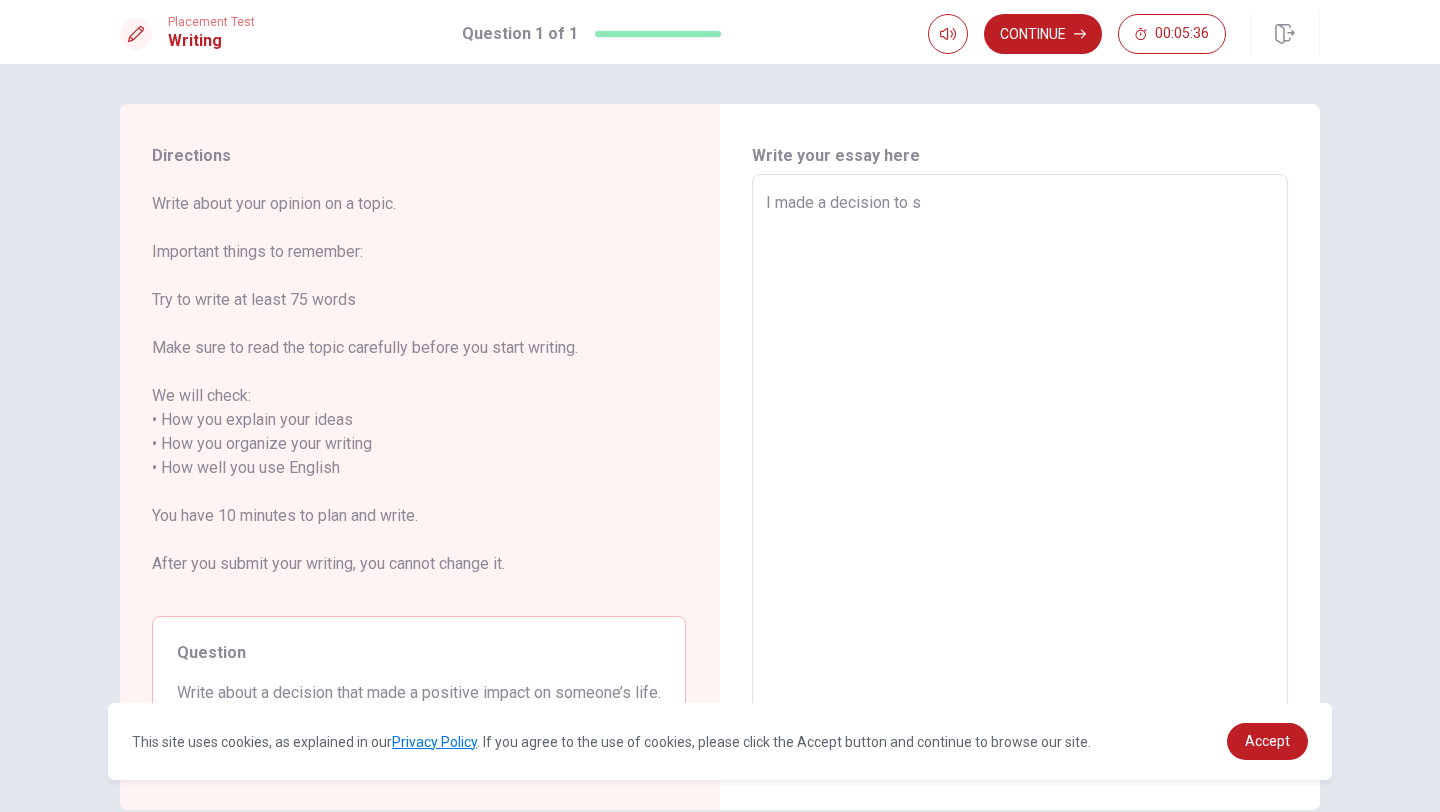 type on "x" 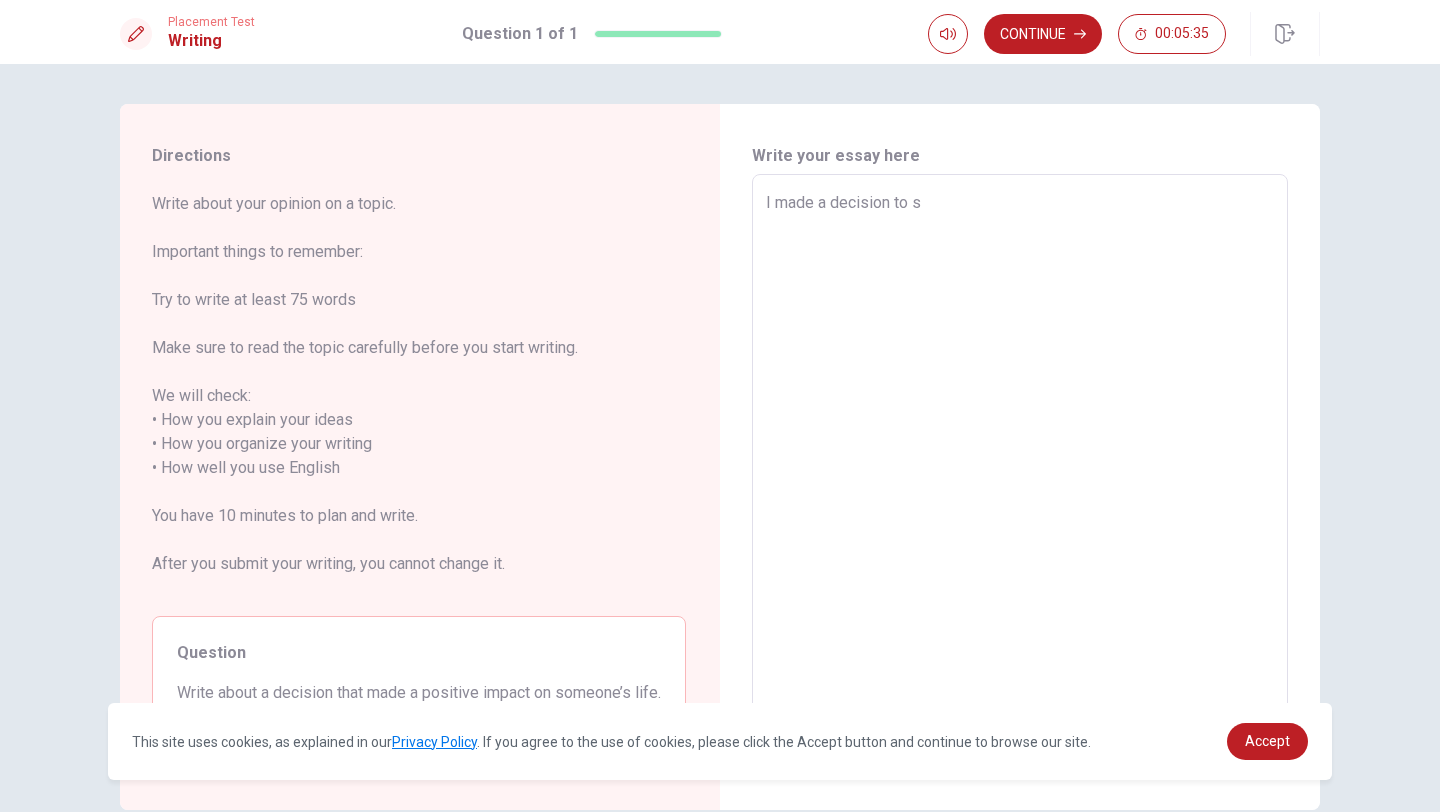 type on "I made a decision to st" 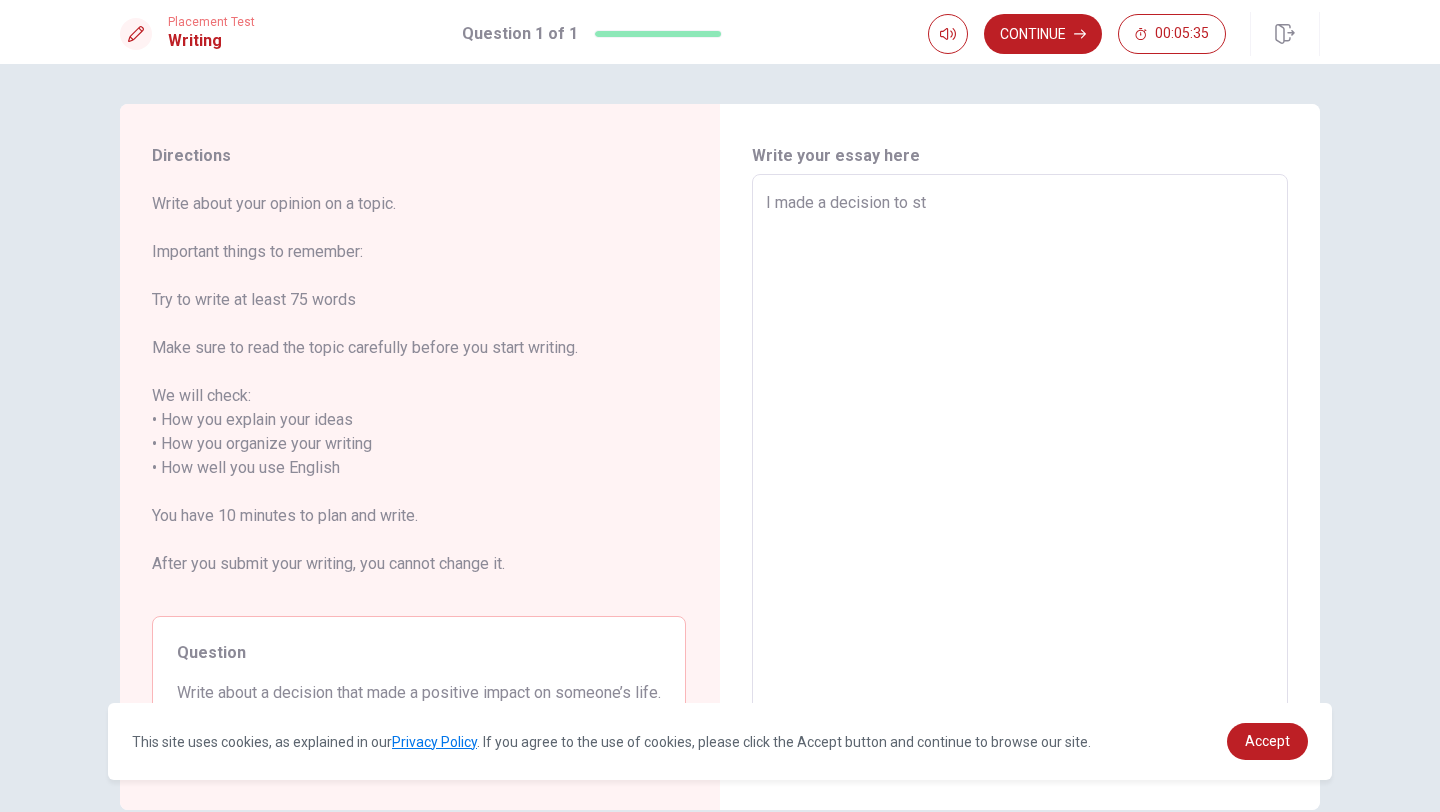 type on "x" 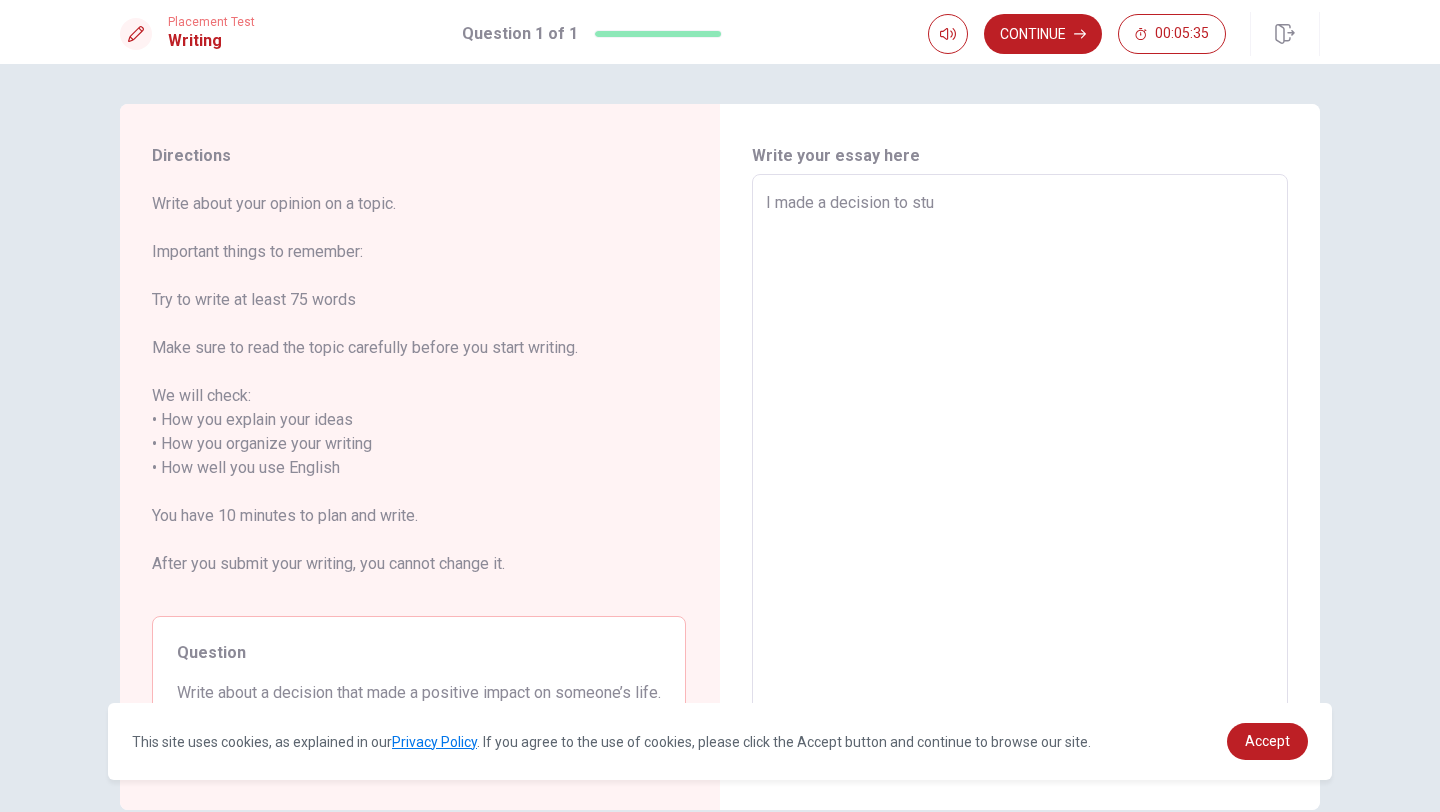 type on "x" 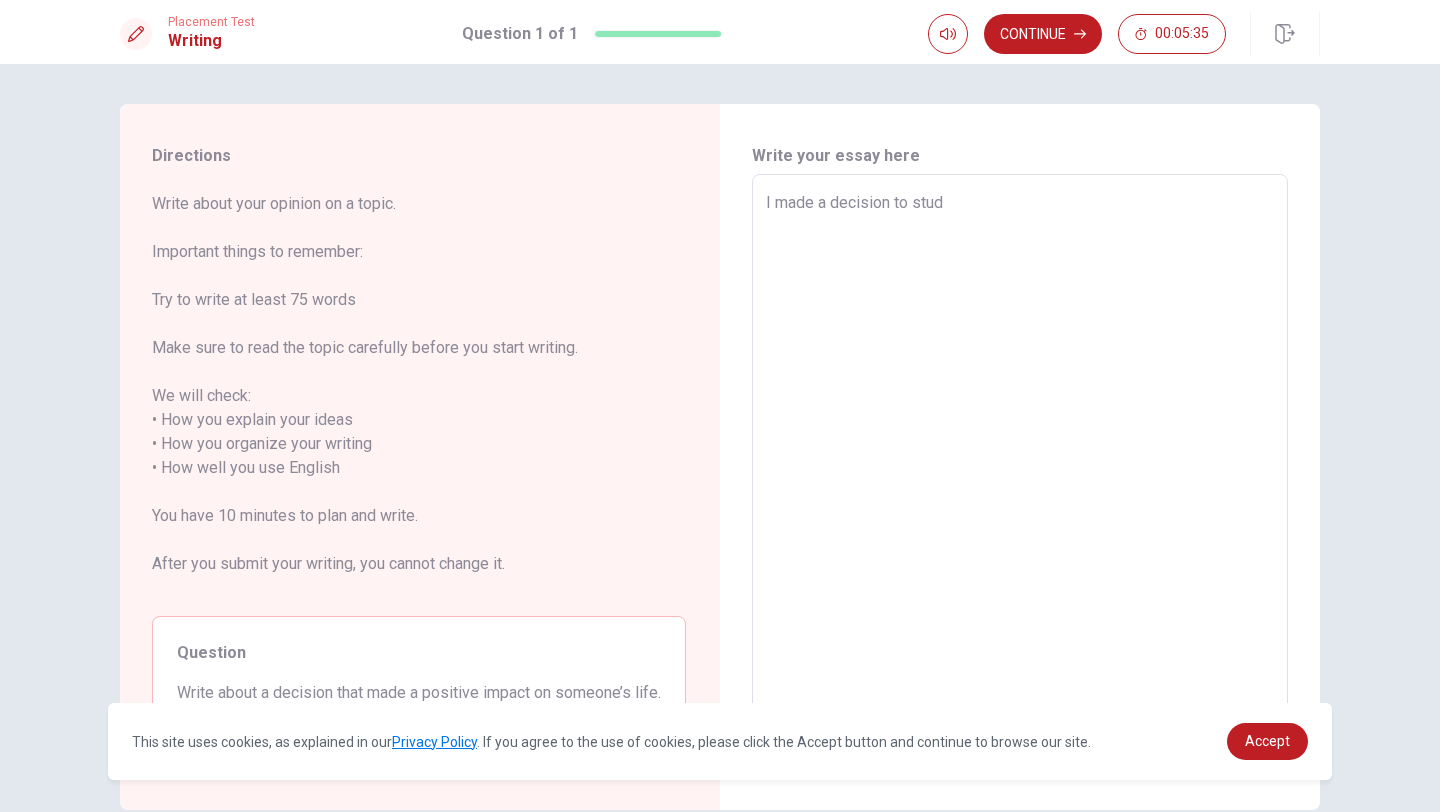 type on "x" 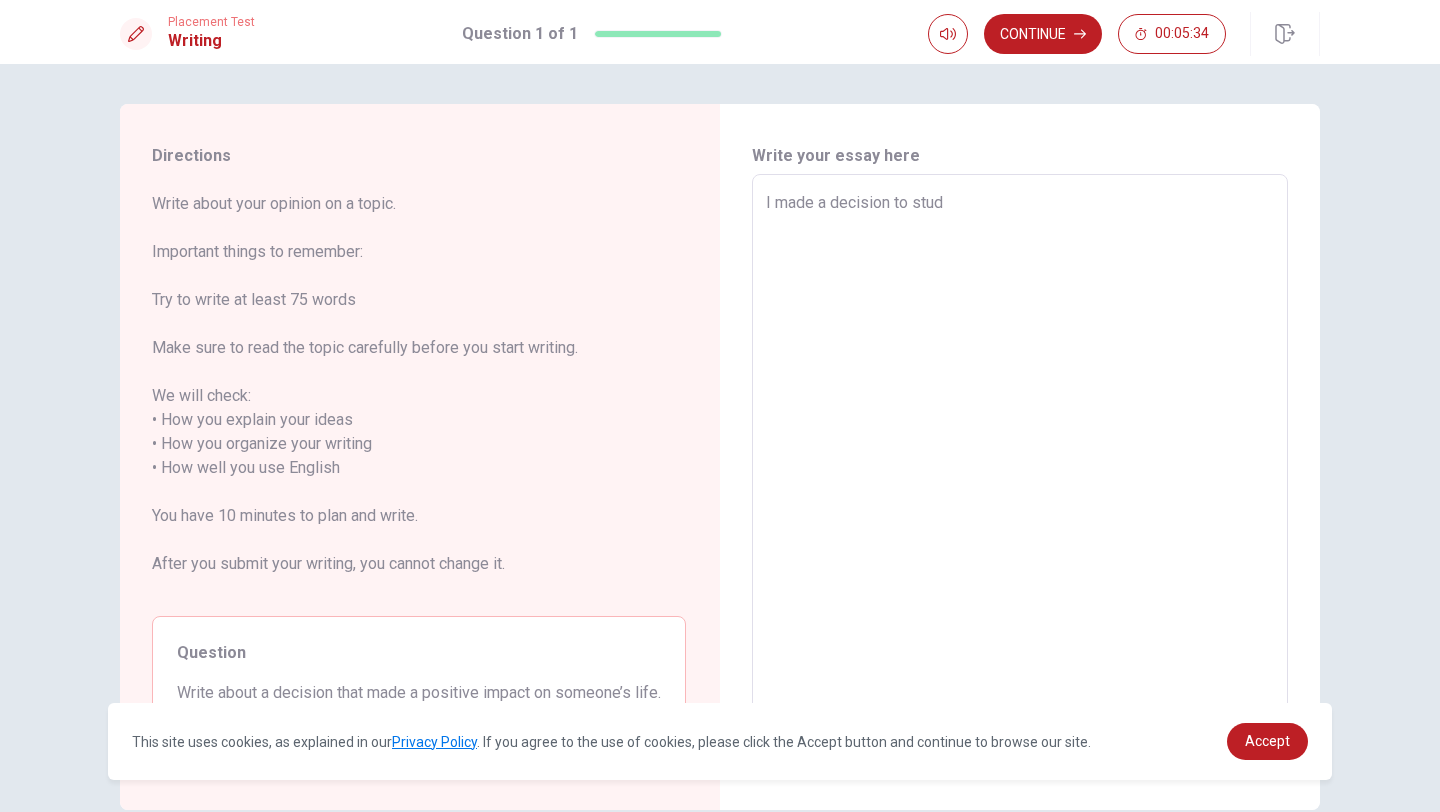 type on "I made a decision to study" 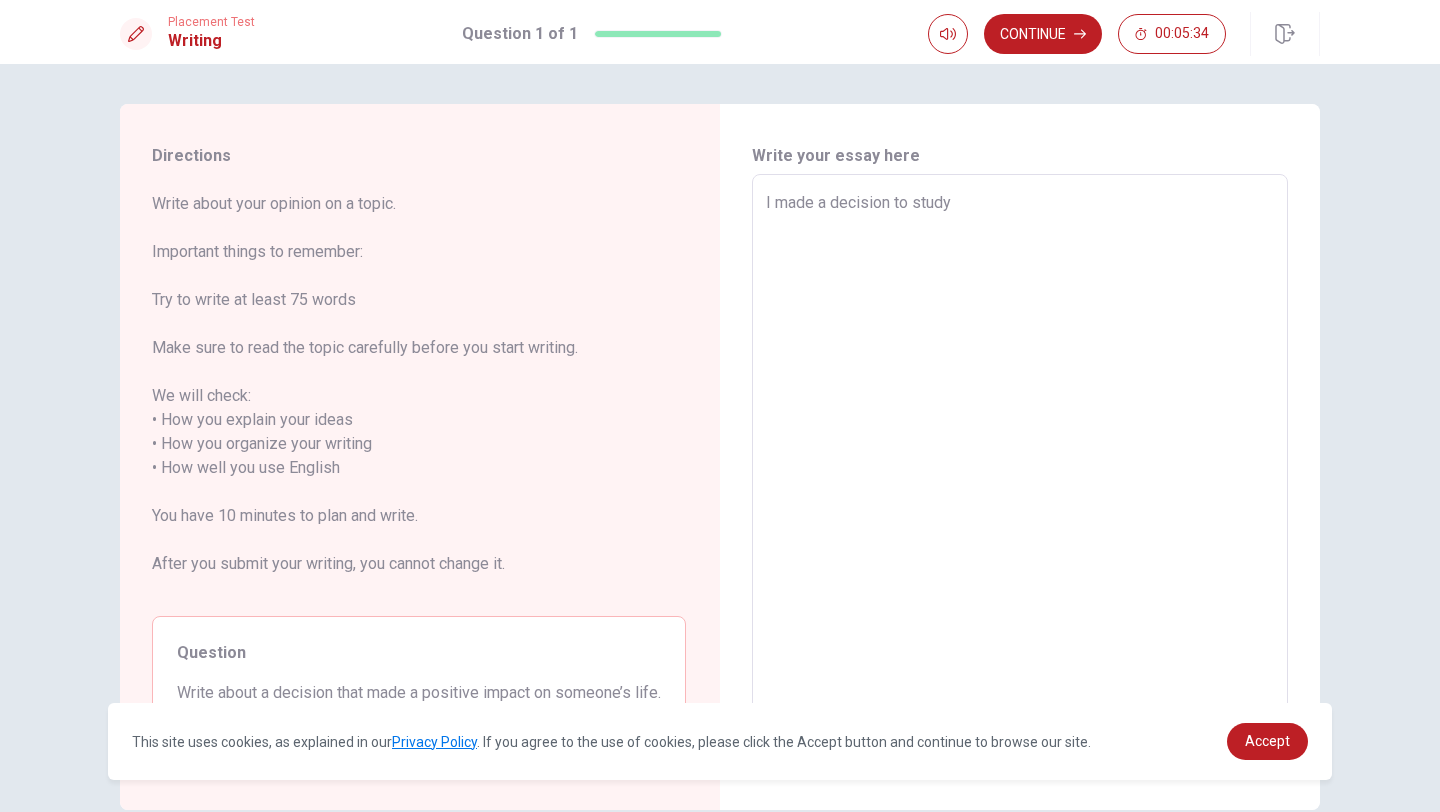 type on "x" 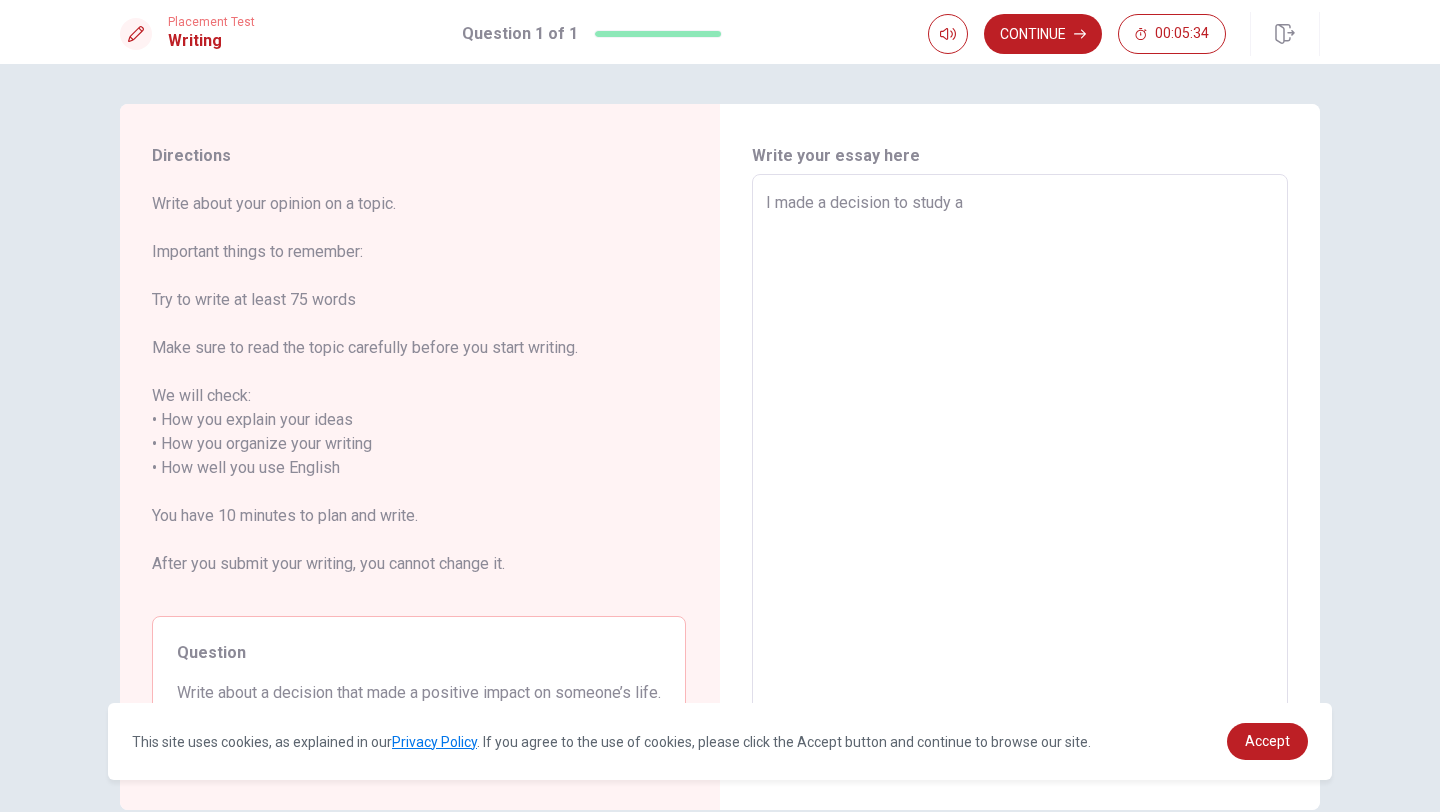 type on "x" 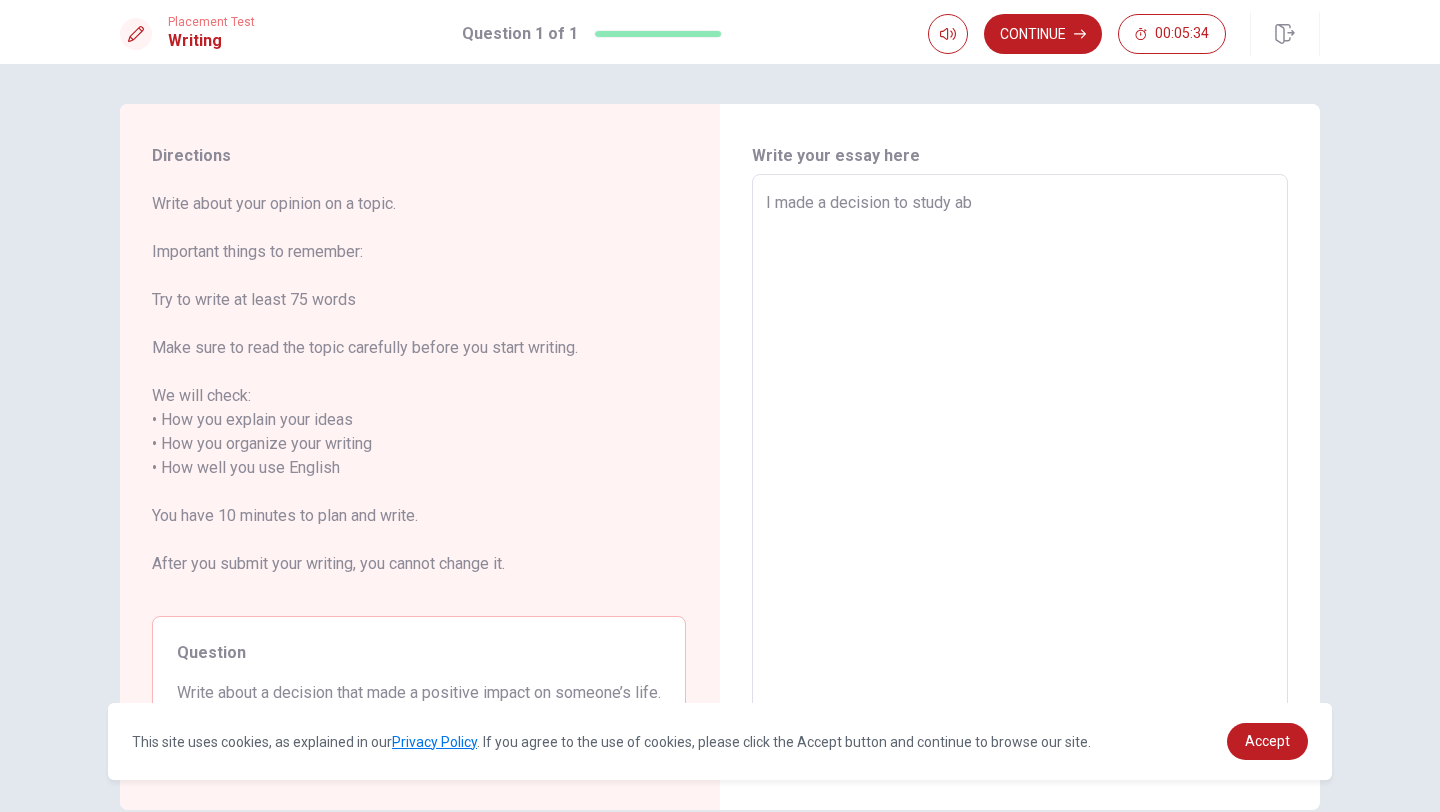 type on "x" 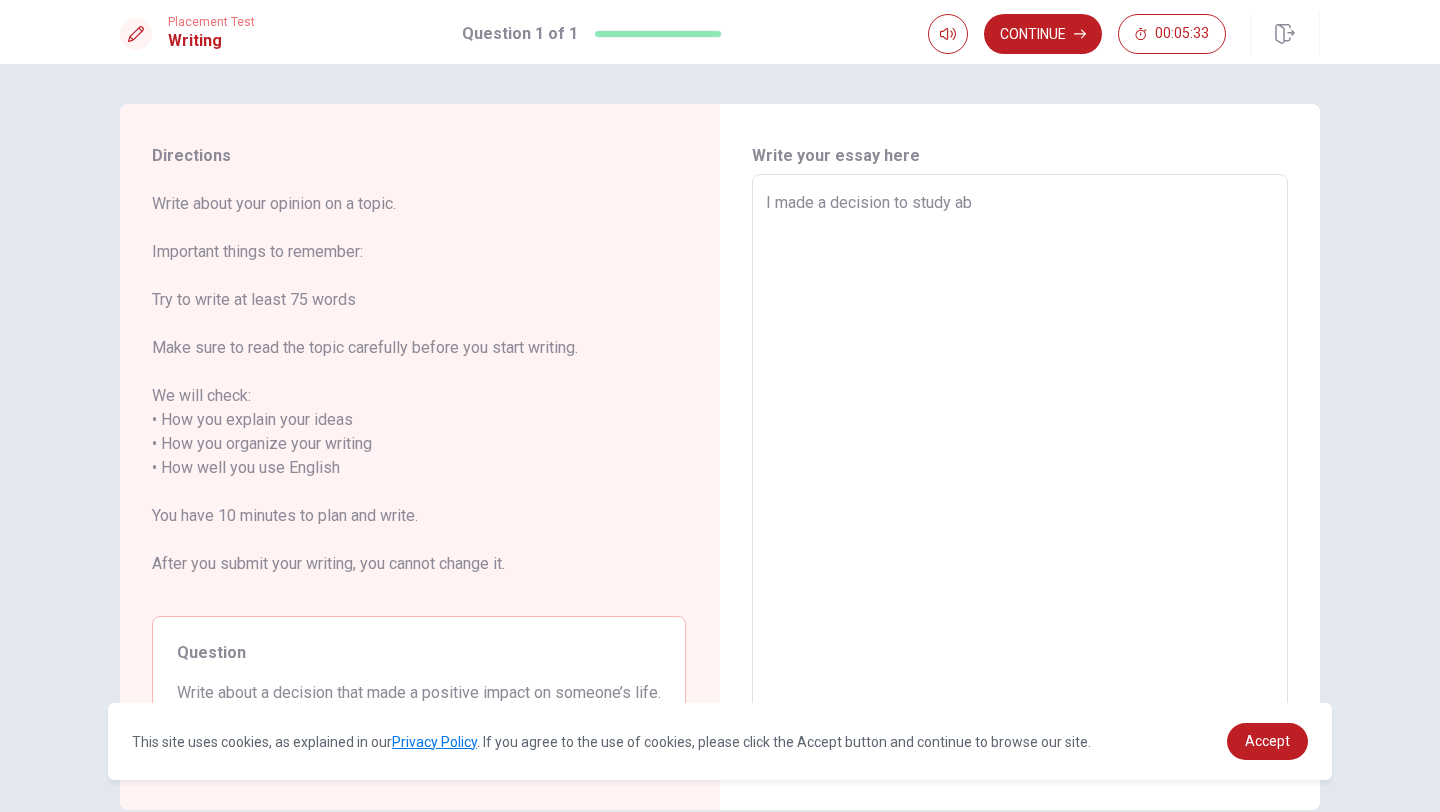 type on "I made a decision to study abr" 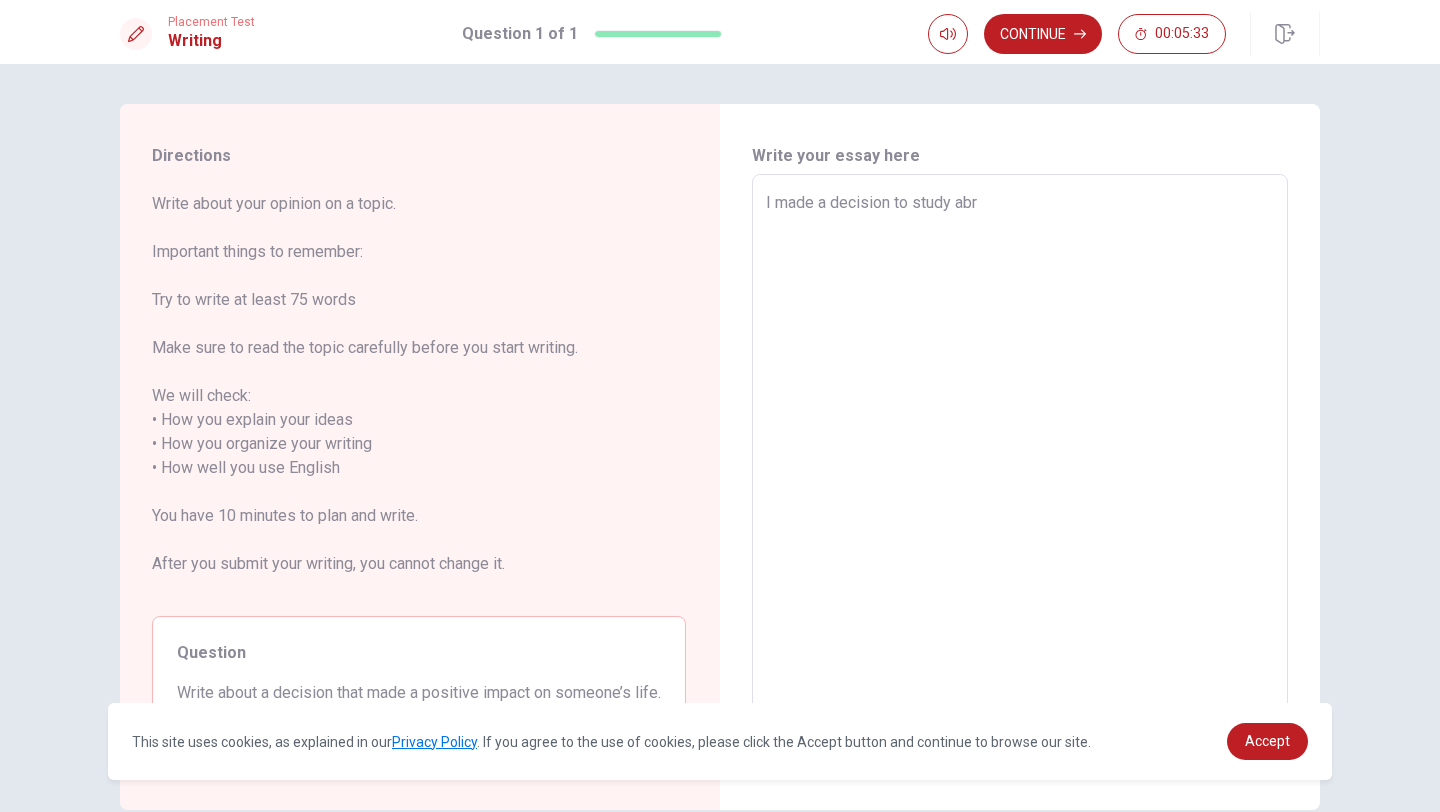 type on "x" 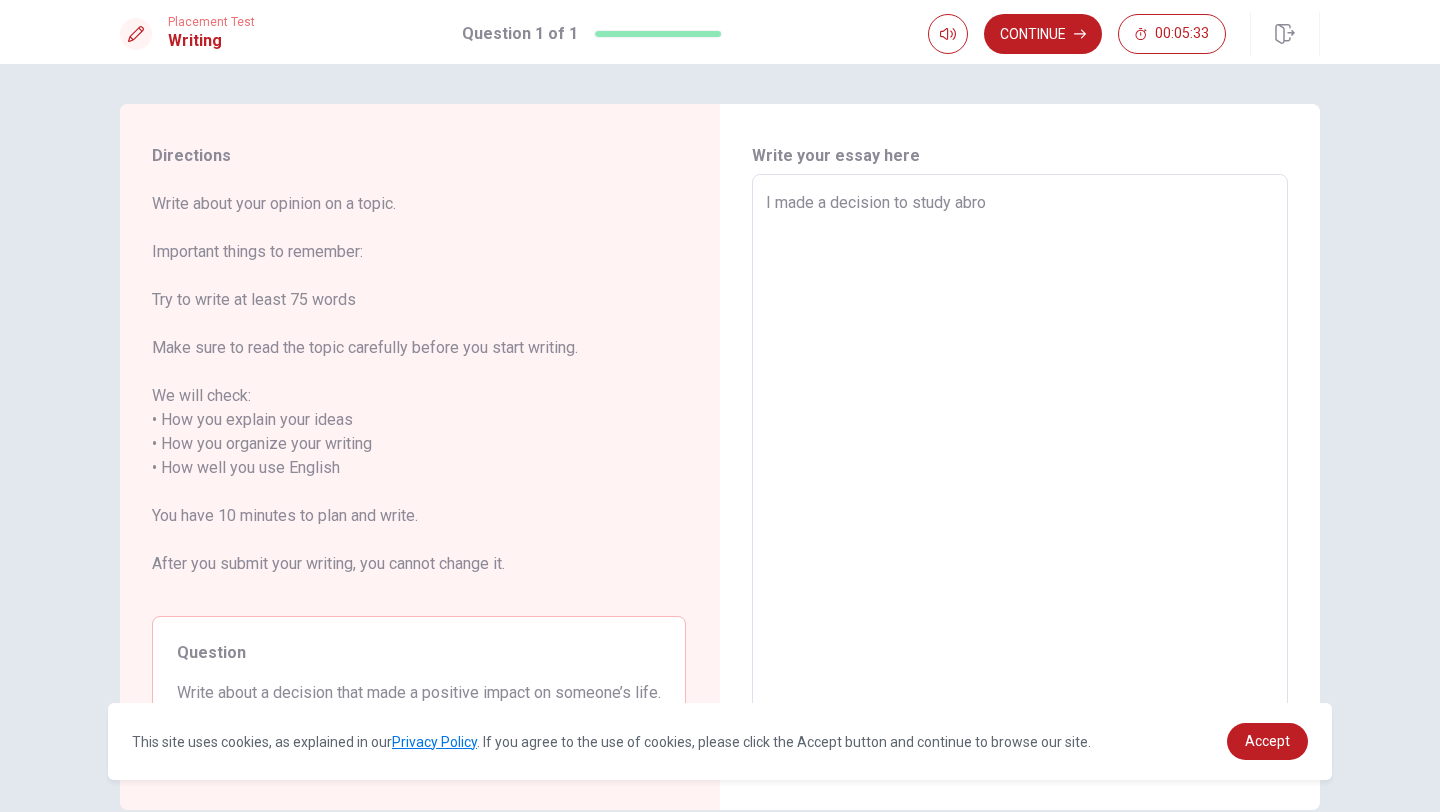 type on "x" 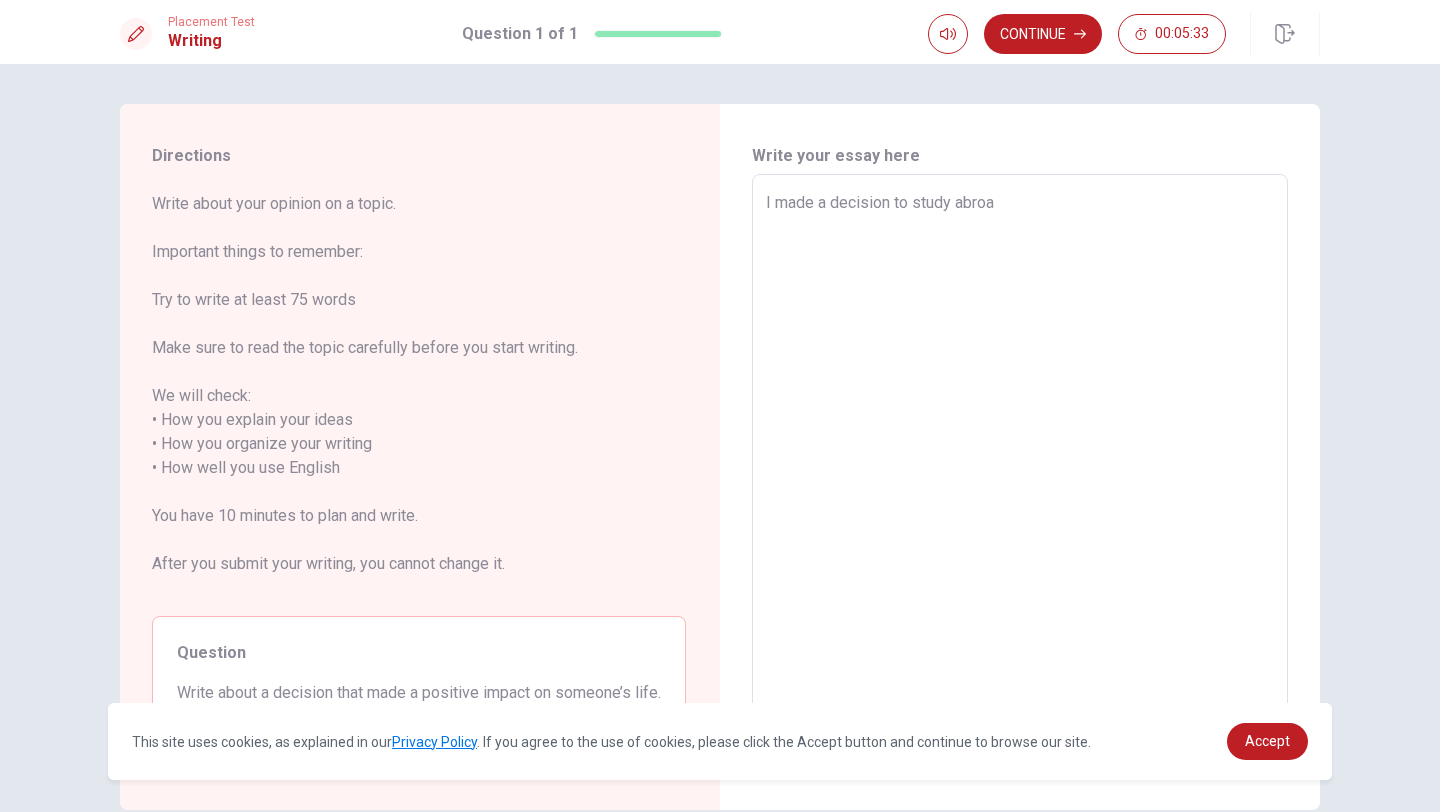 type on "x" 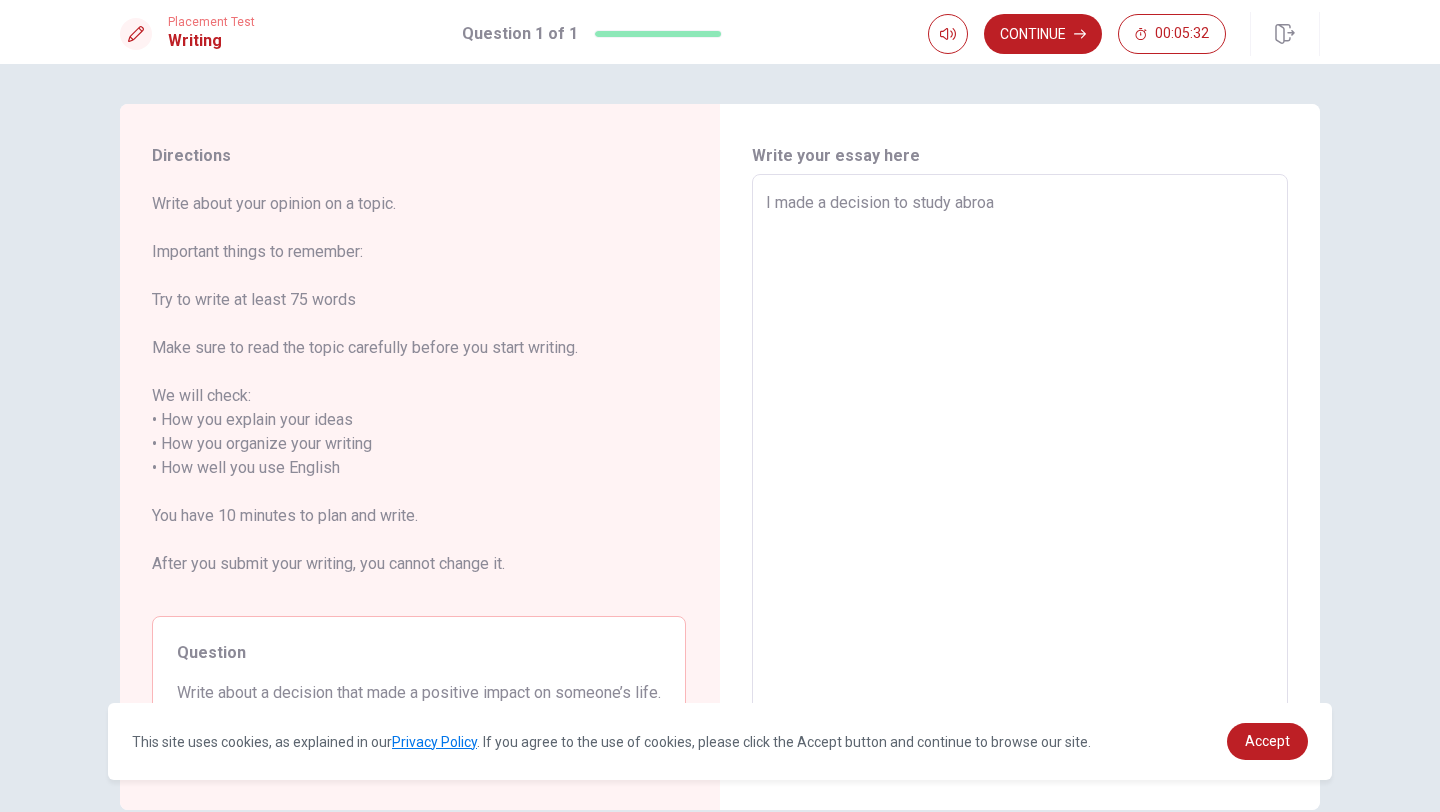 type on "I made a decision to study abroad" 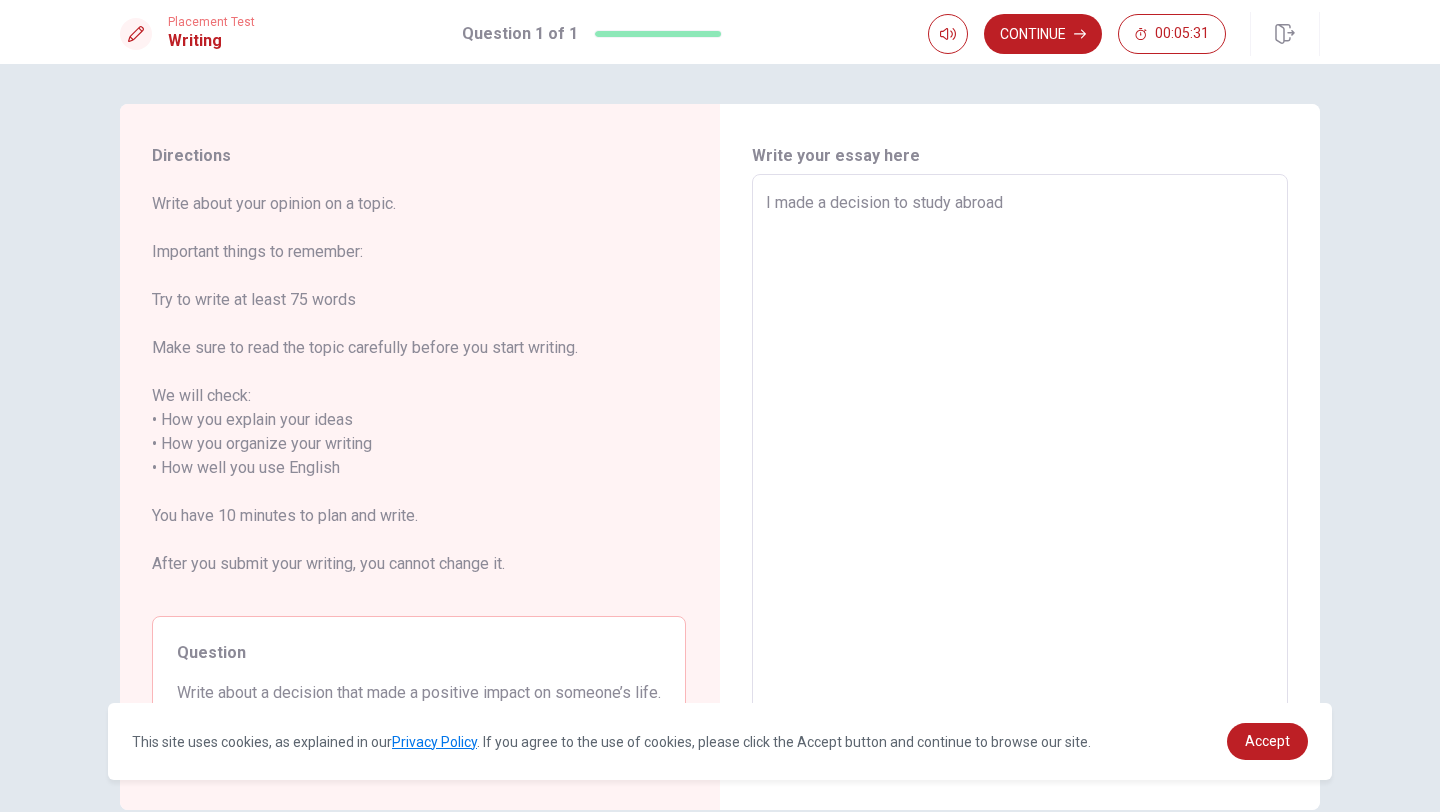 type on "x" 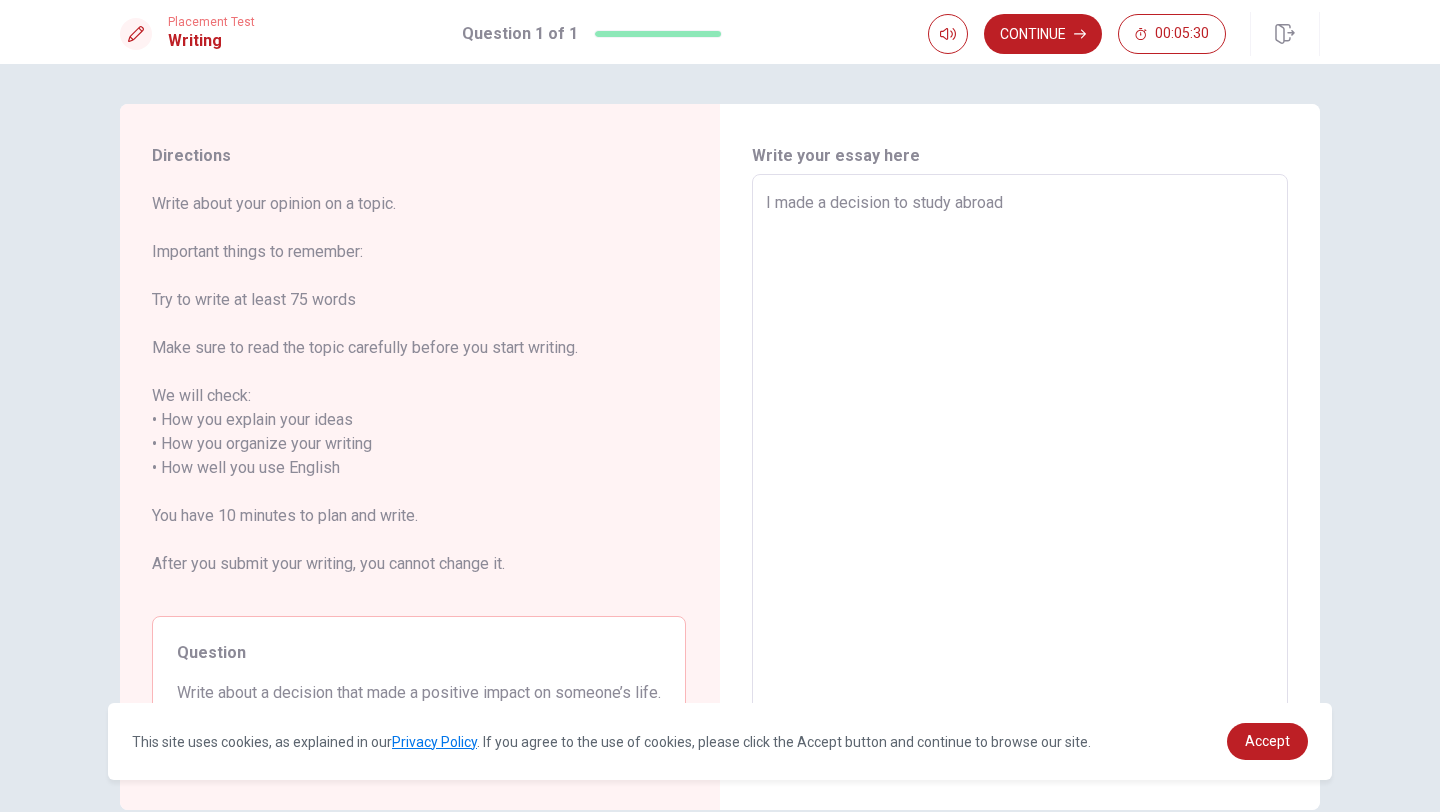 type on "I made a decision to study abroad" 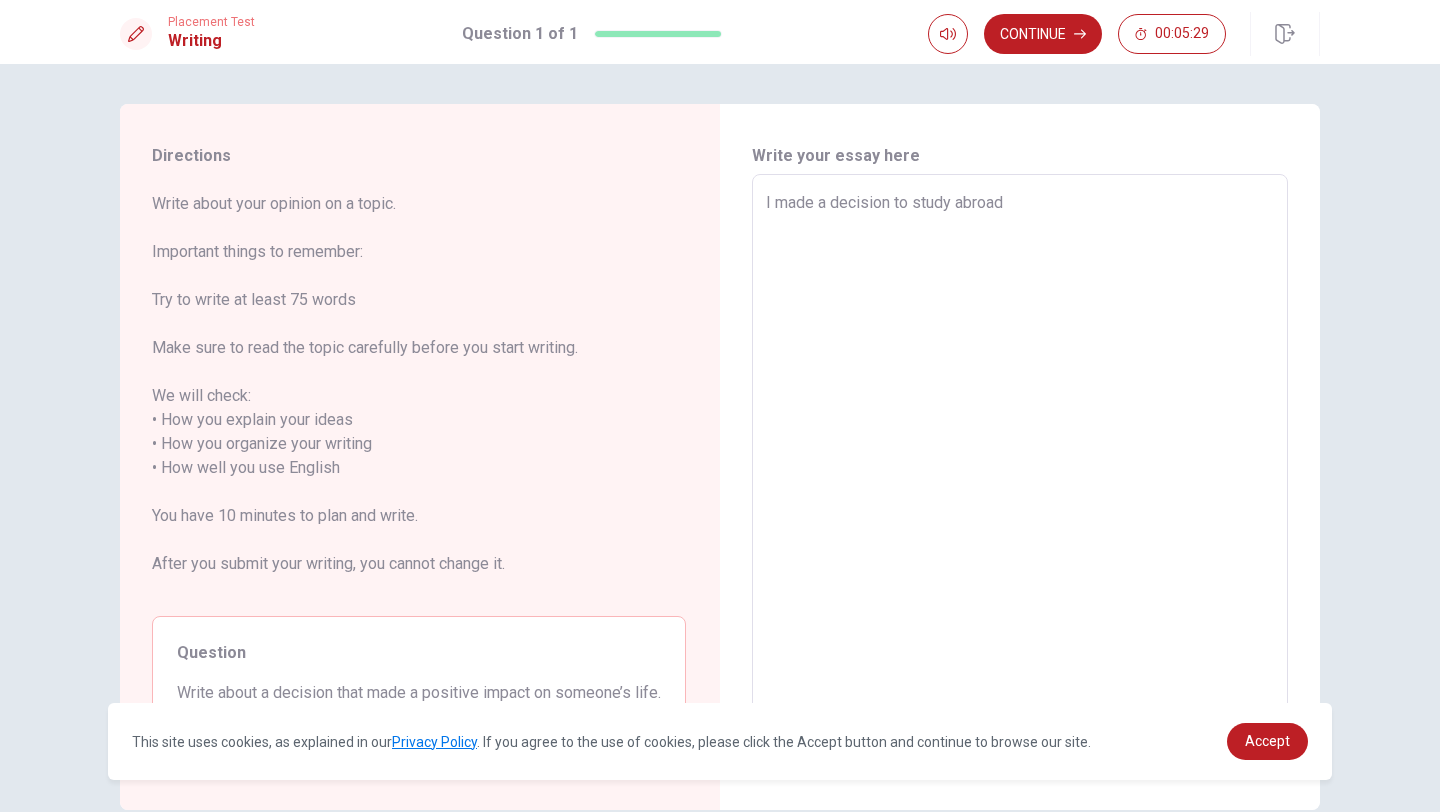 type on "I made a decision to study abroad a" 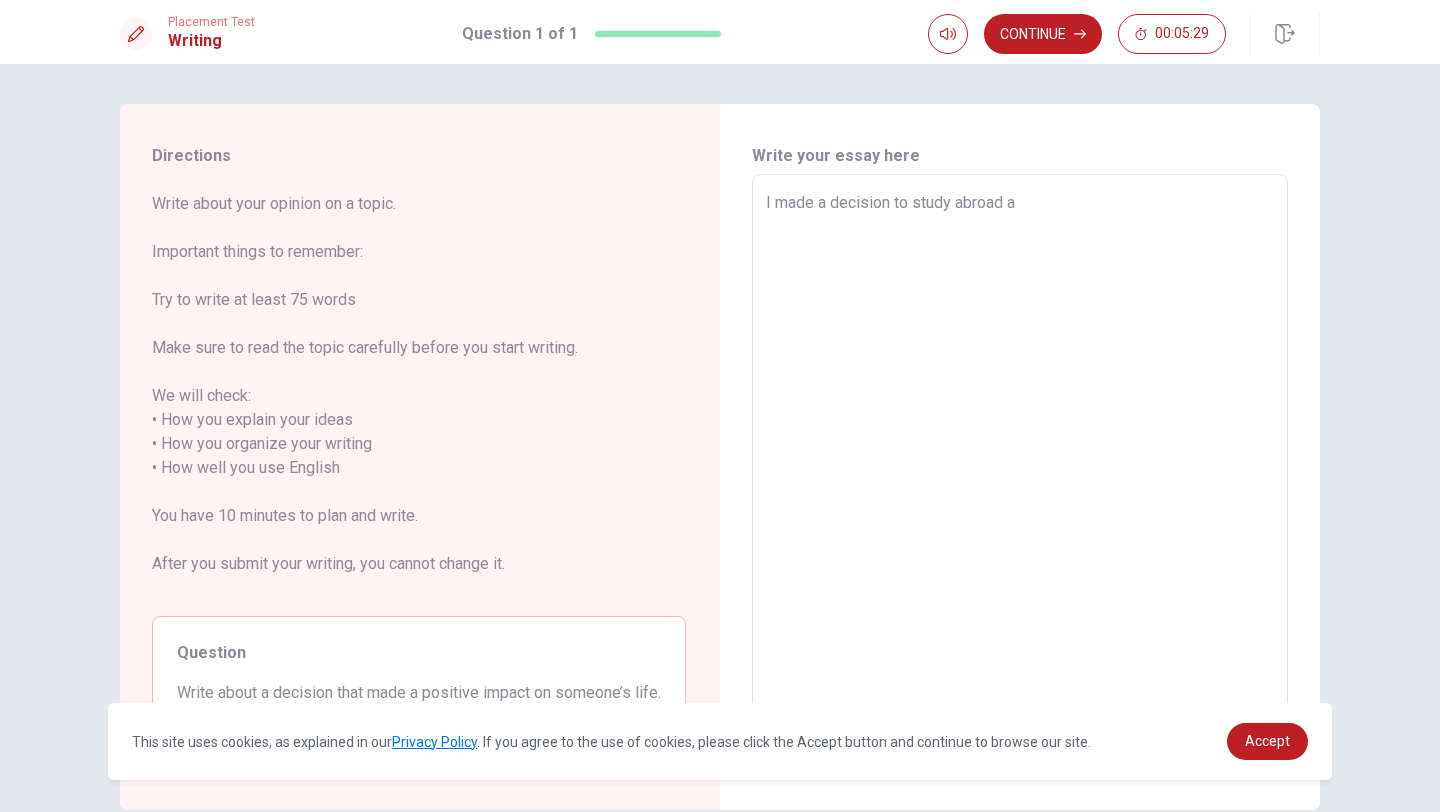 type on "x" 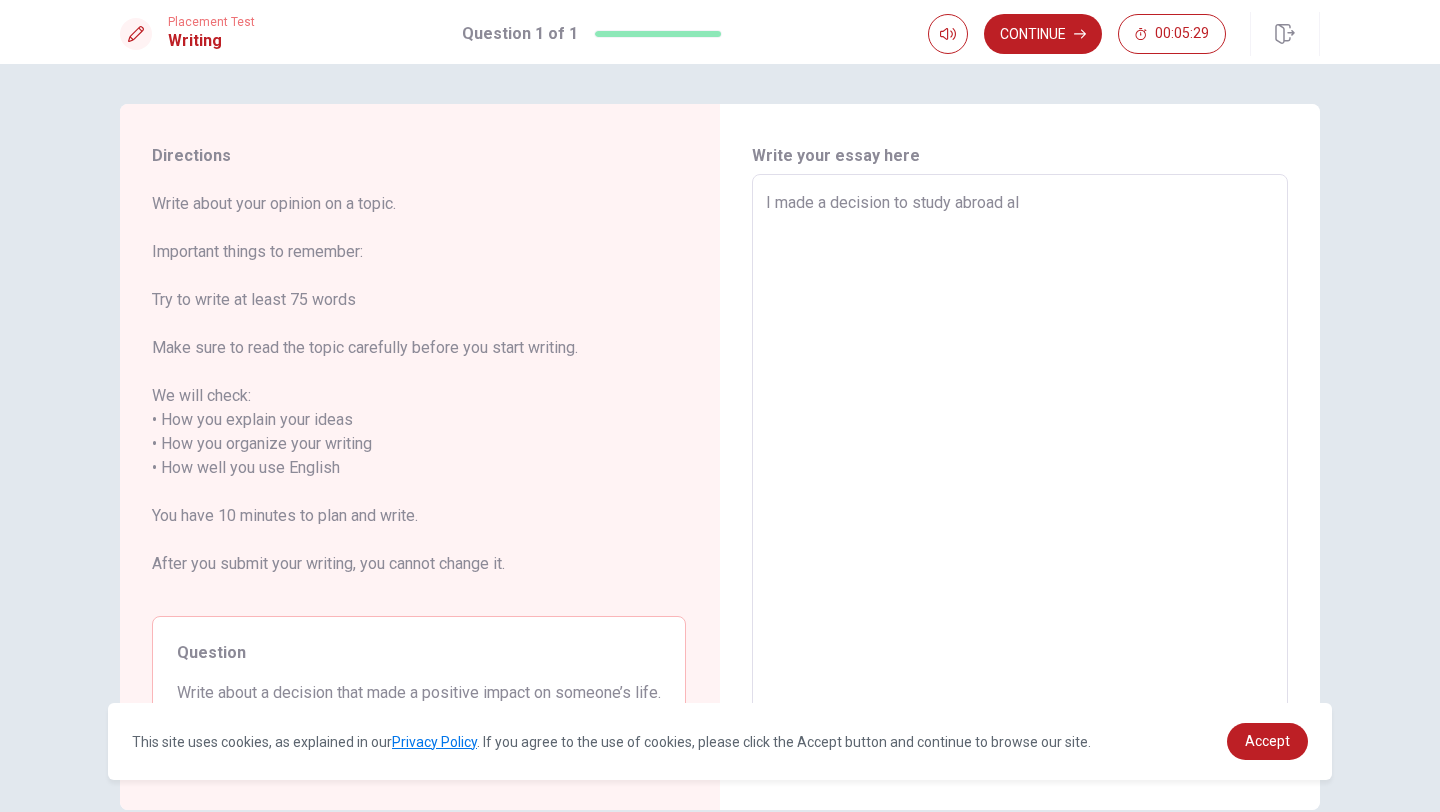 type on "x" 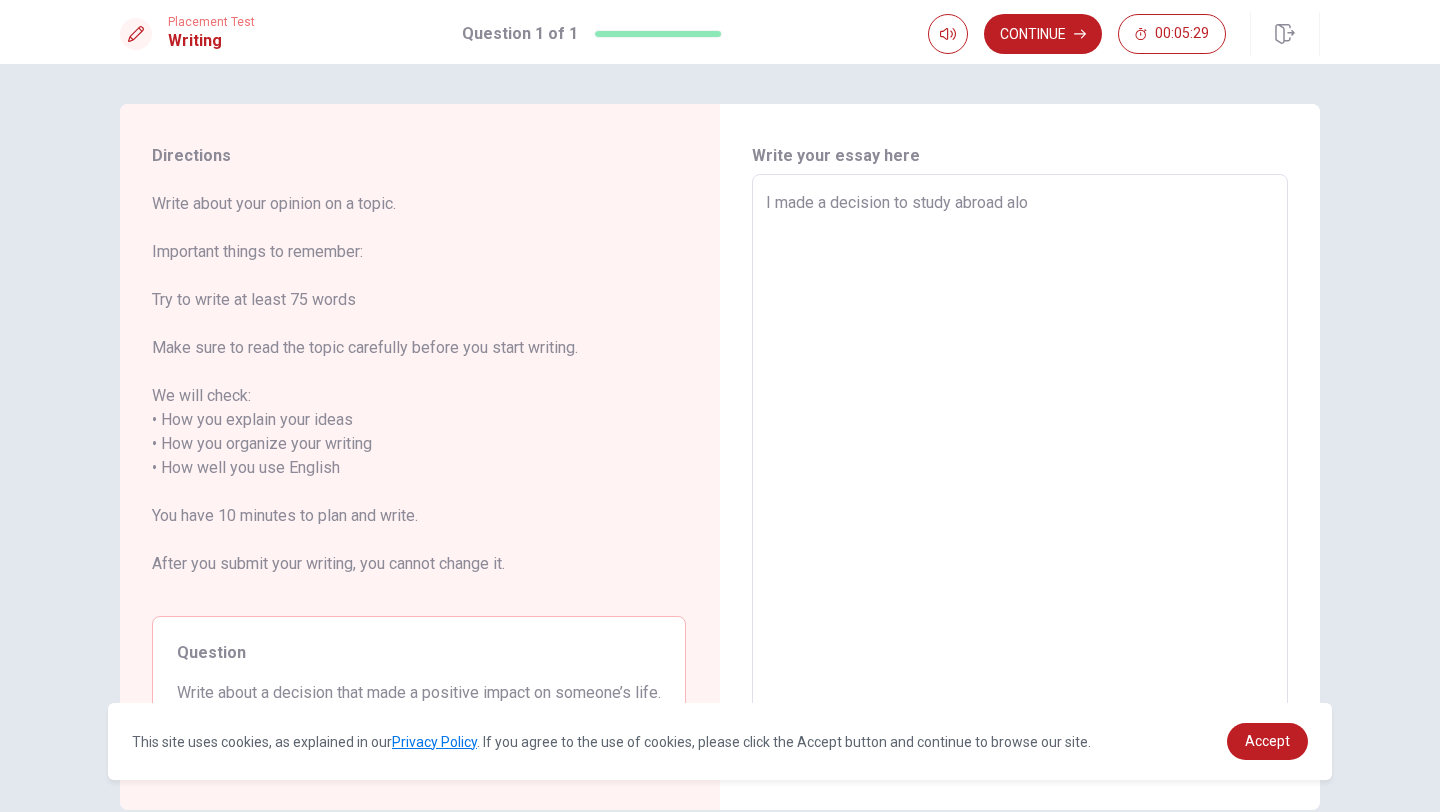 type on "x" 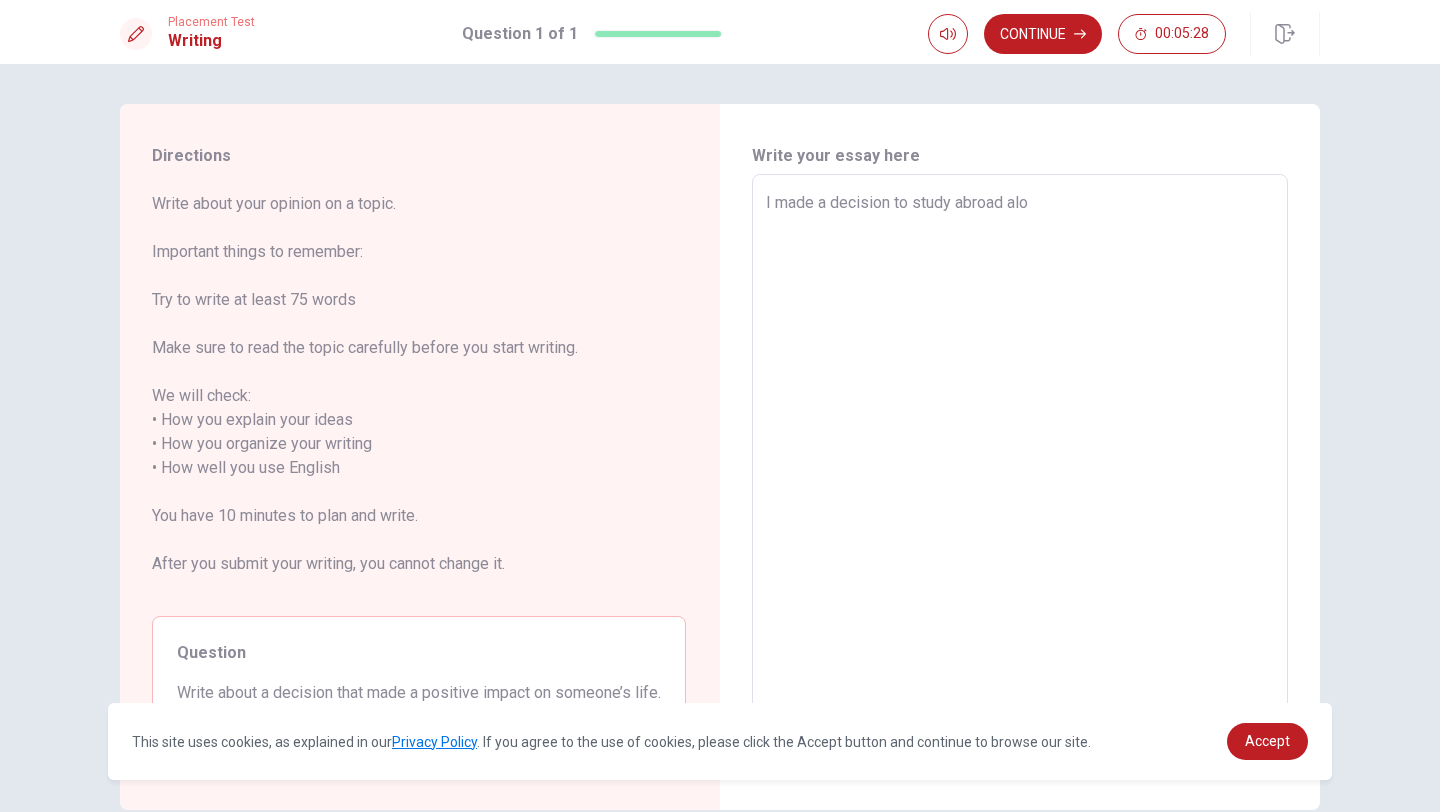 type on "I made a decision to study abroad alon" 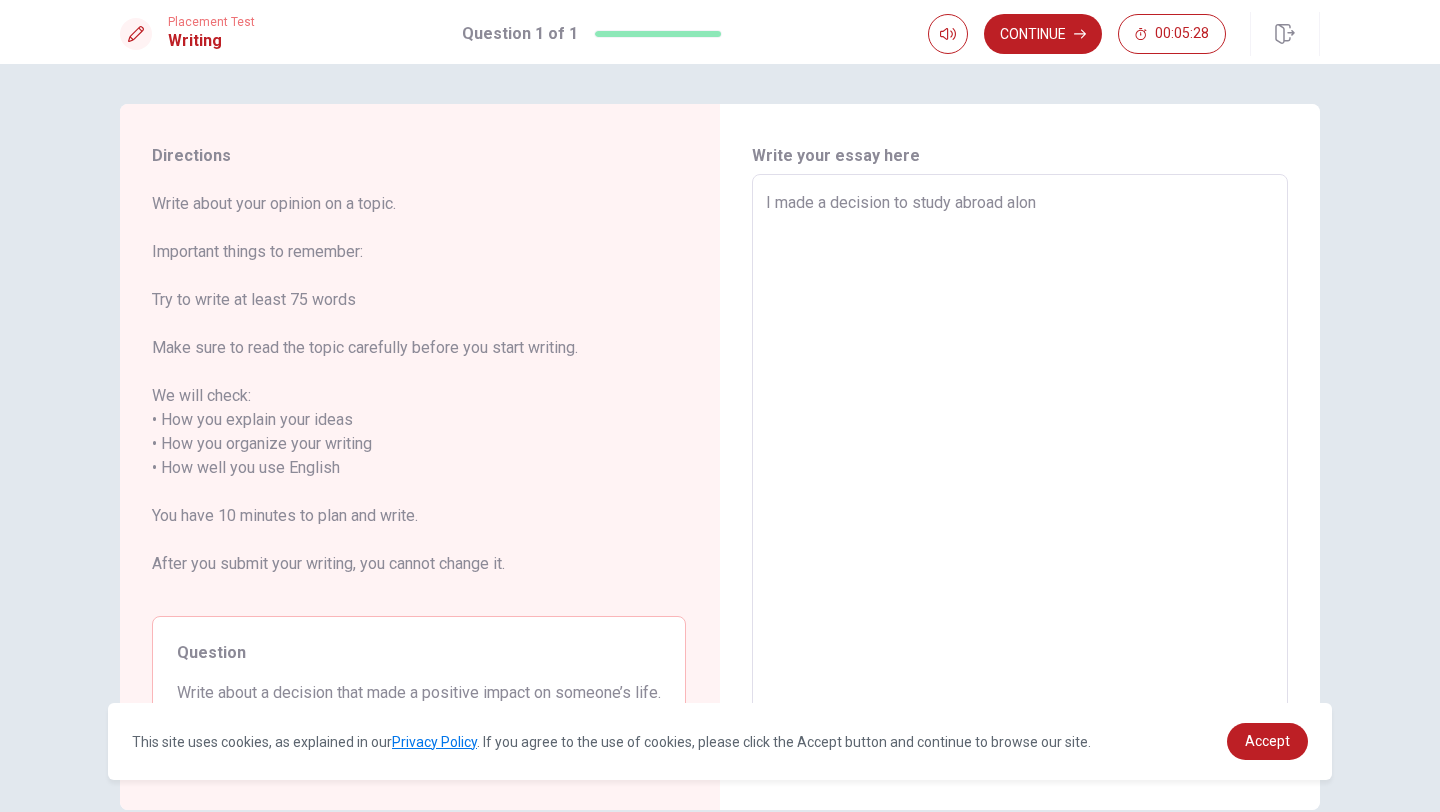 type on "x" 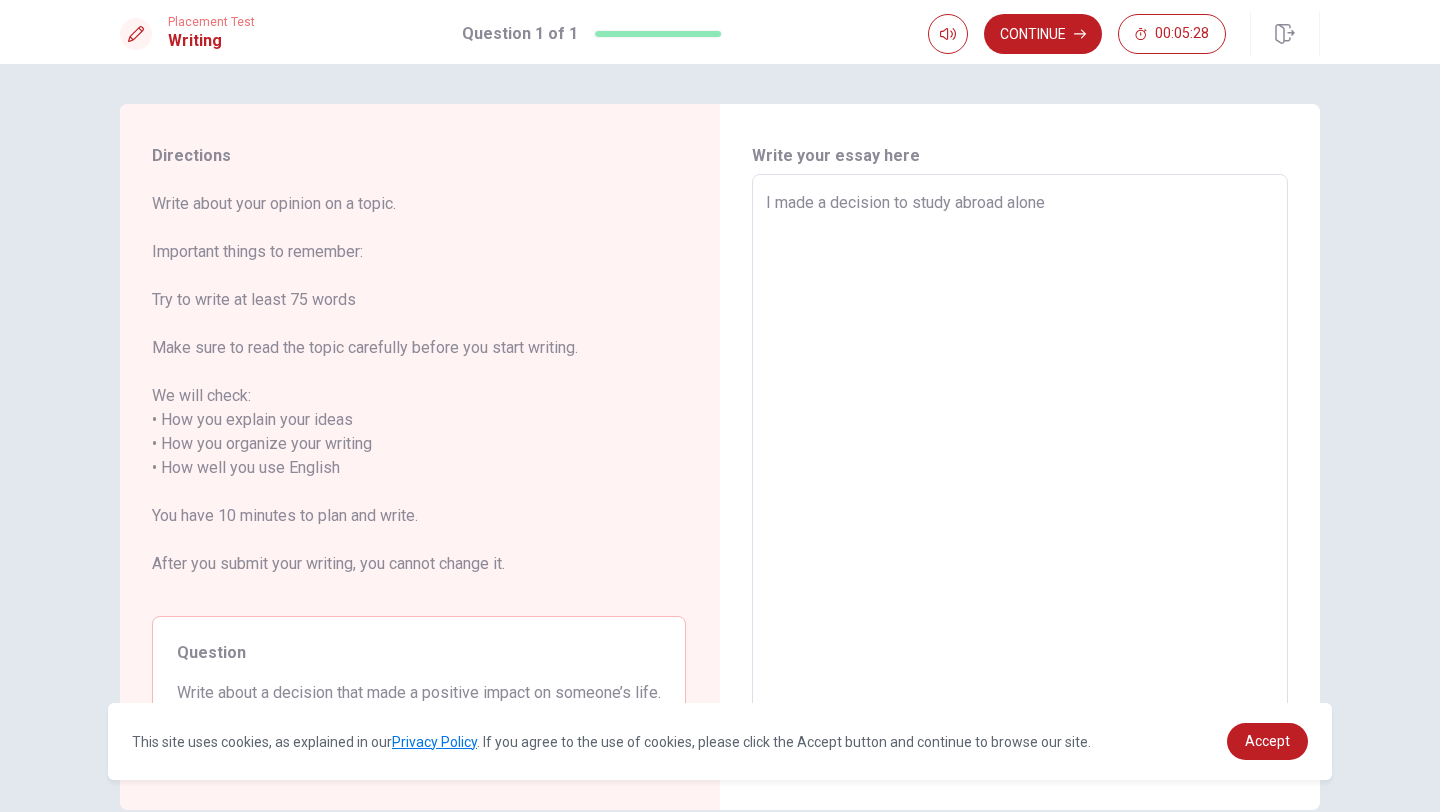 type on "x" 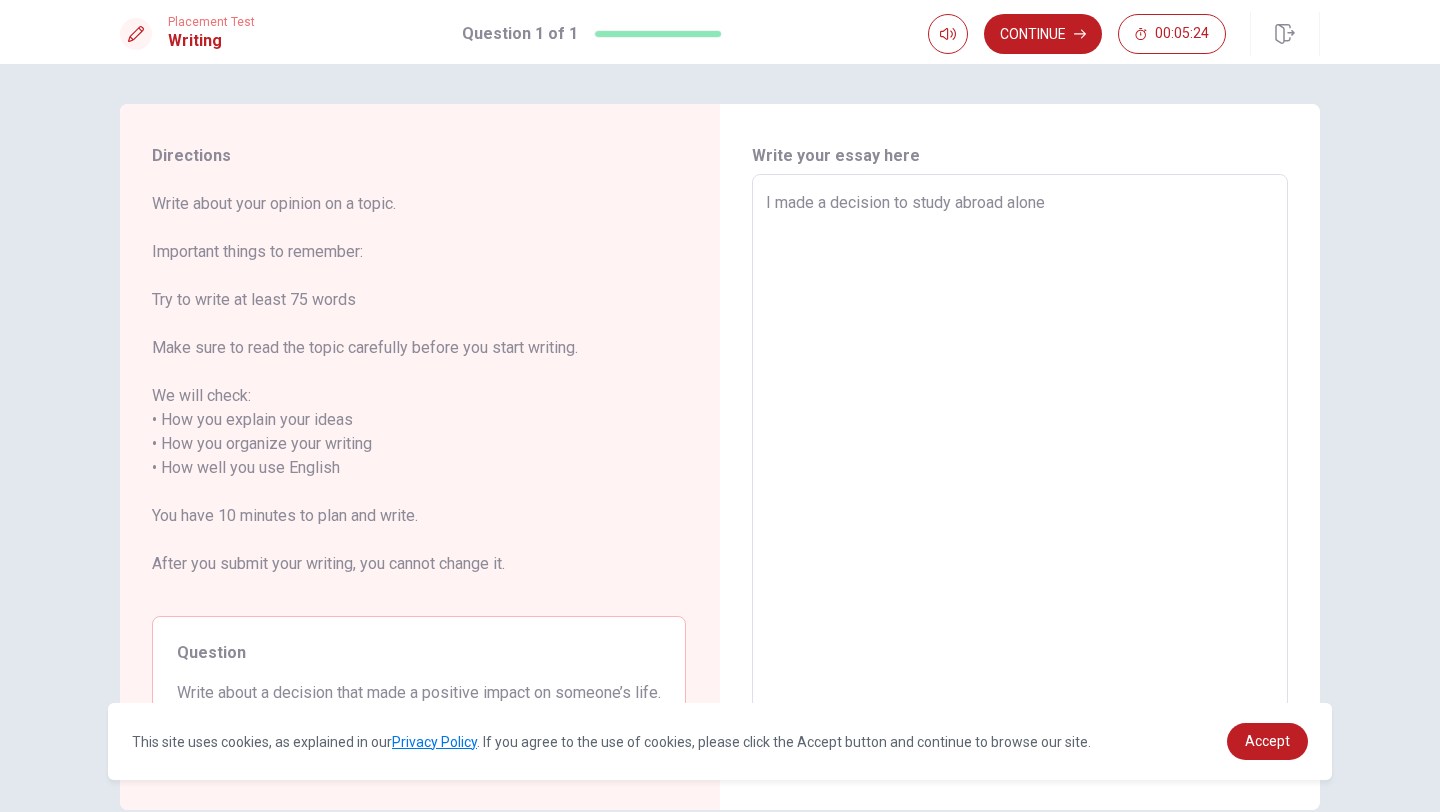 type on "x" 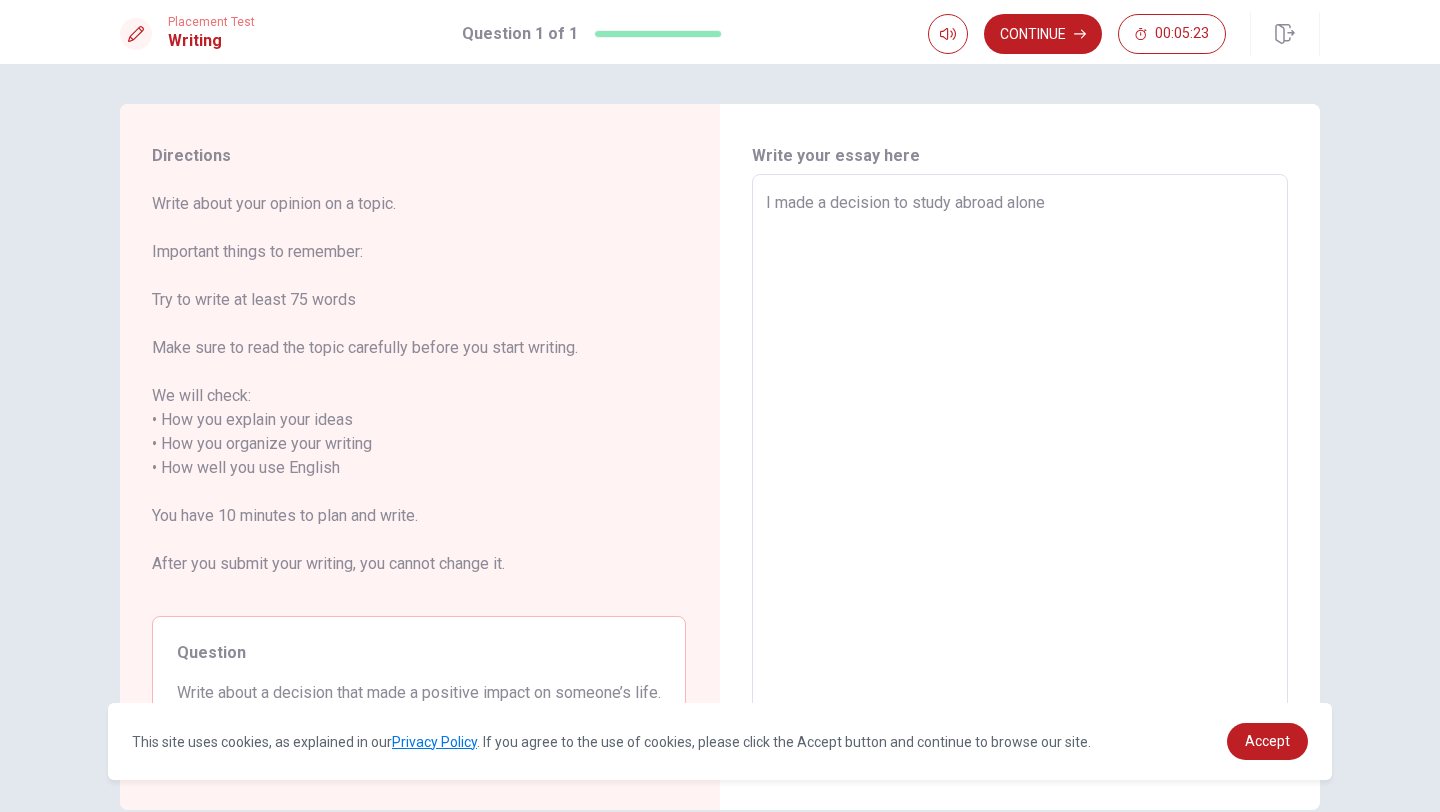 type on "I made a decision to study abroad alone" 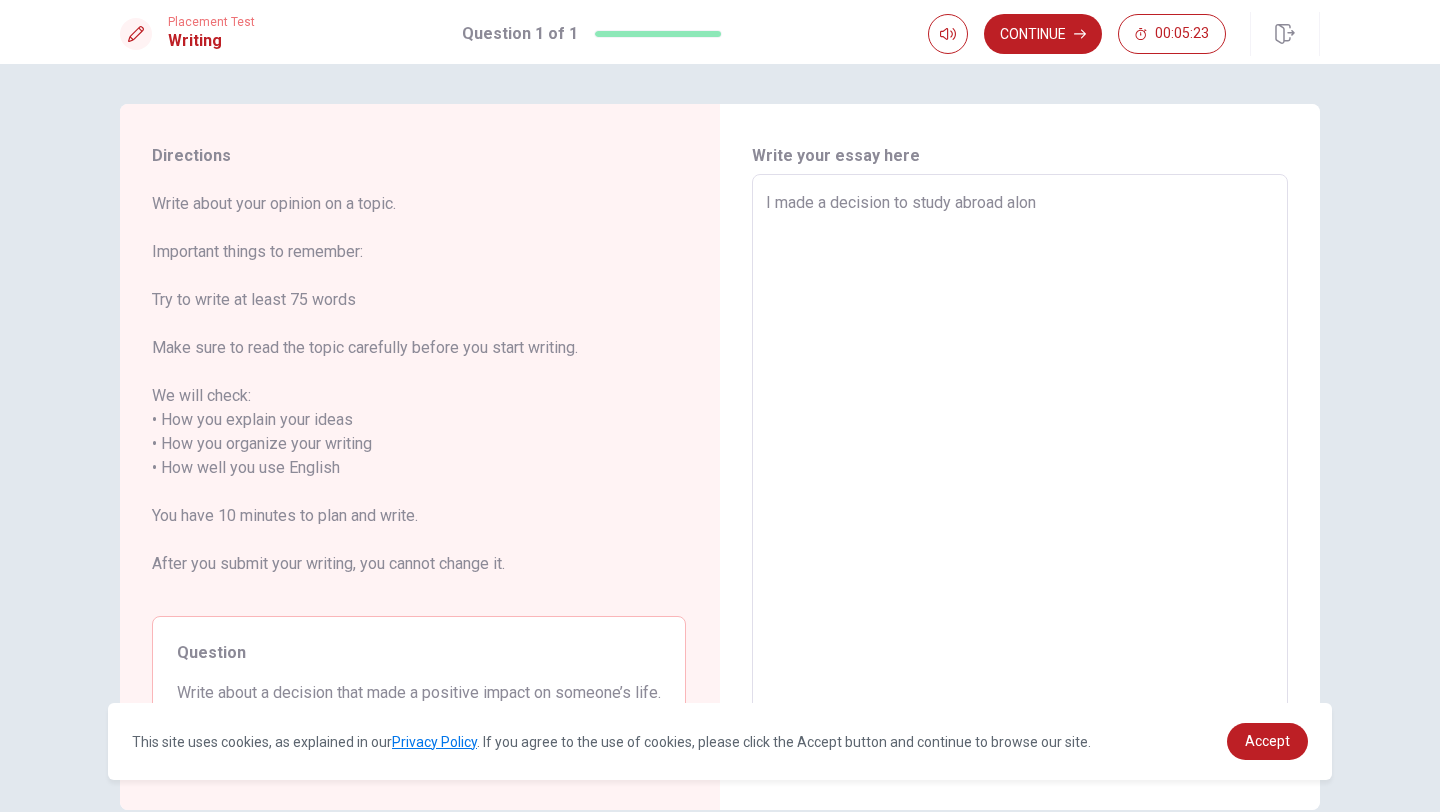 type on "x" 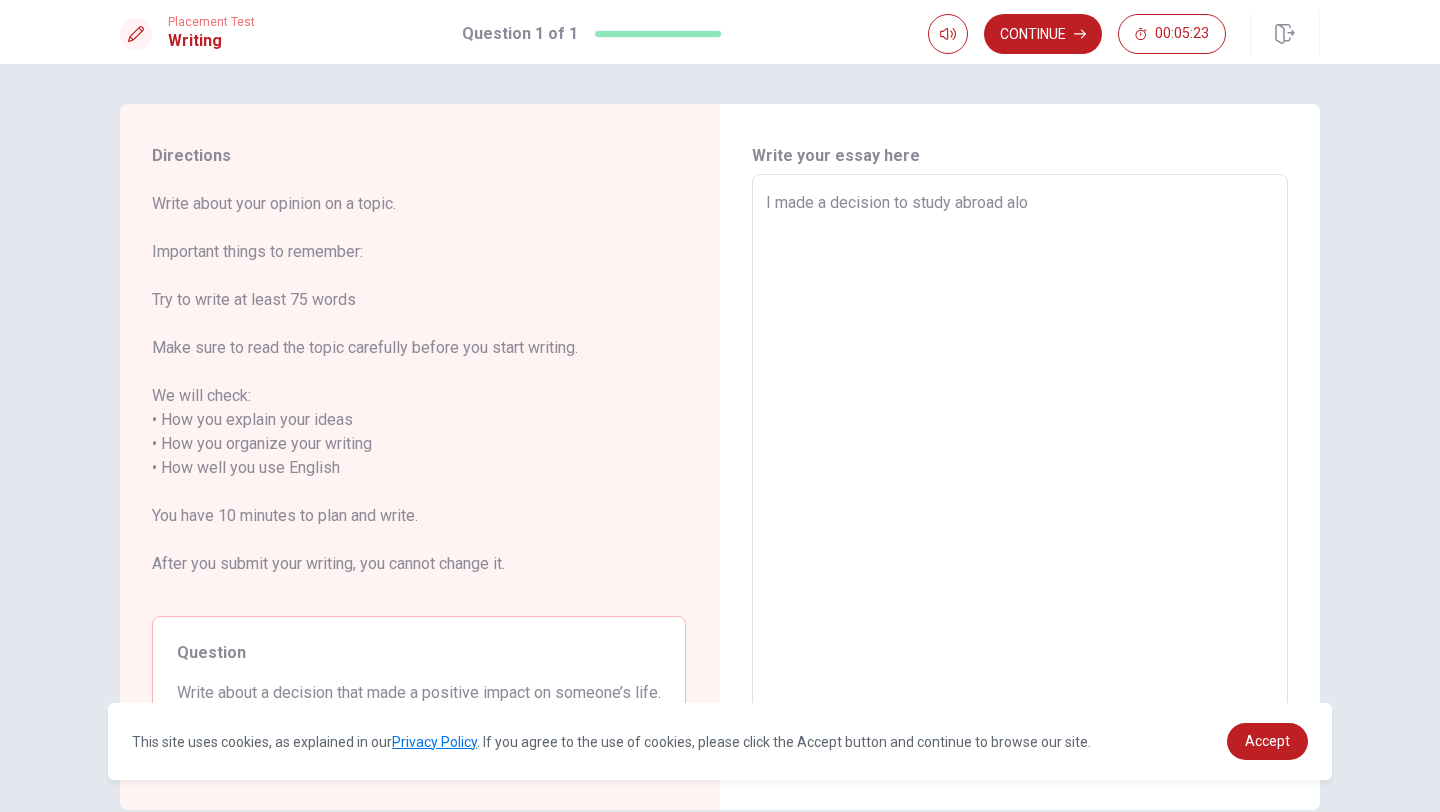 type on "x" 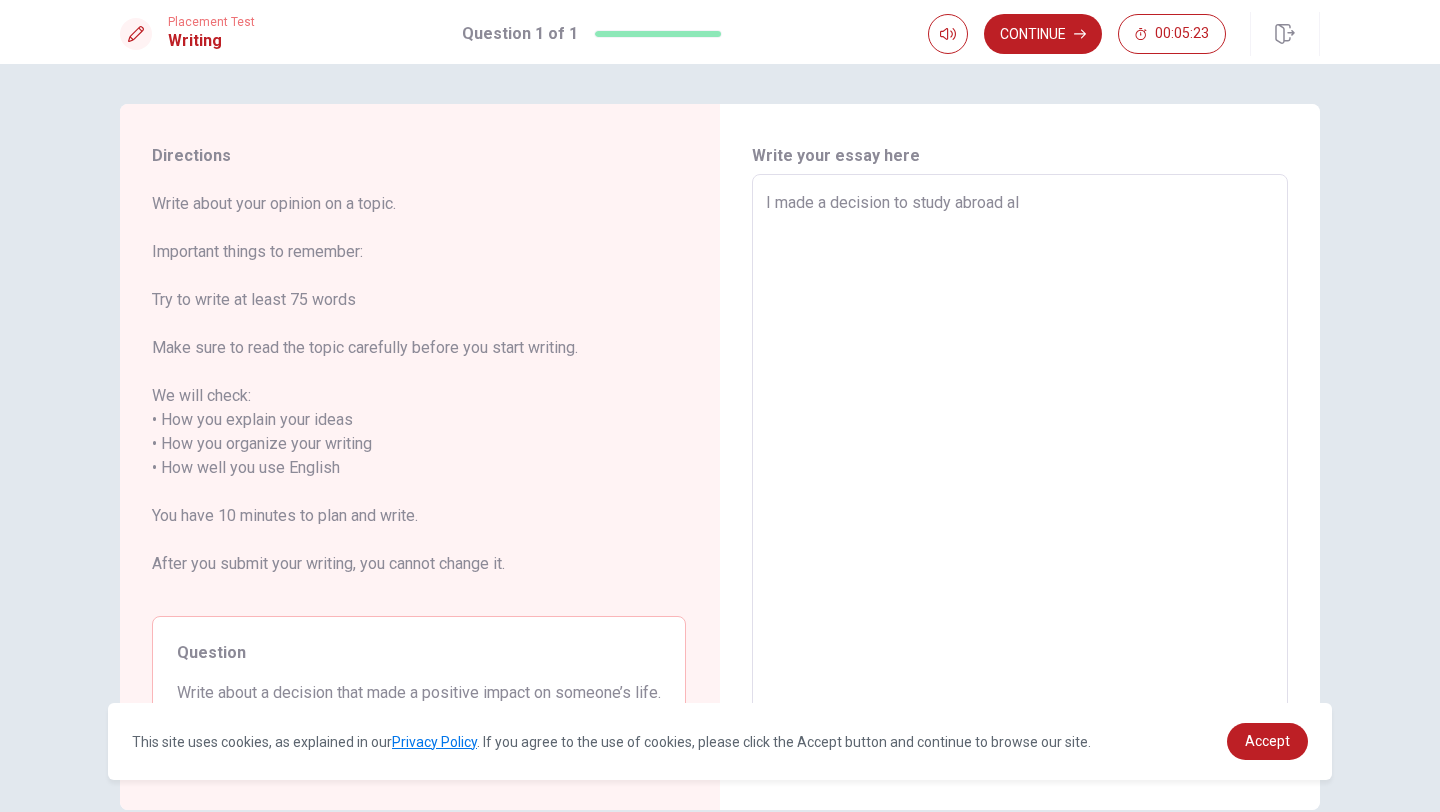type on "x" 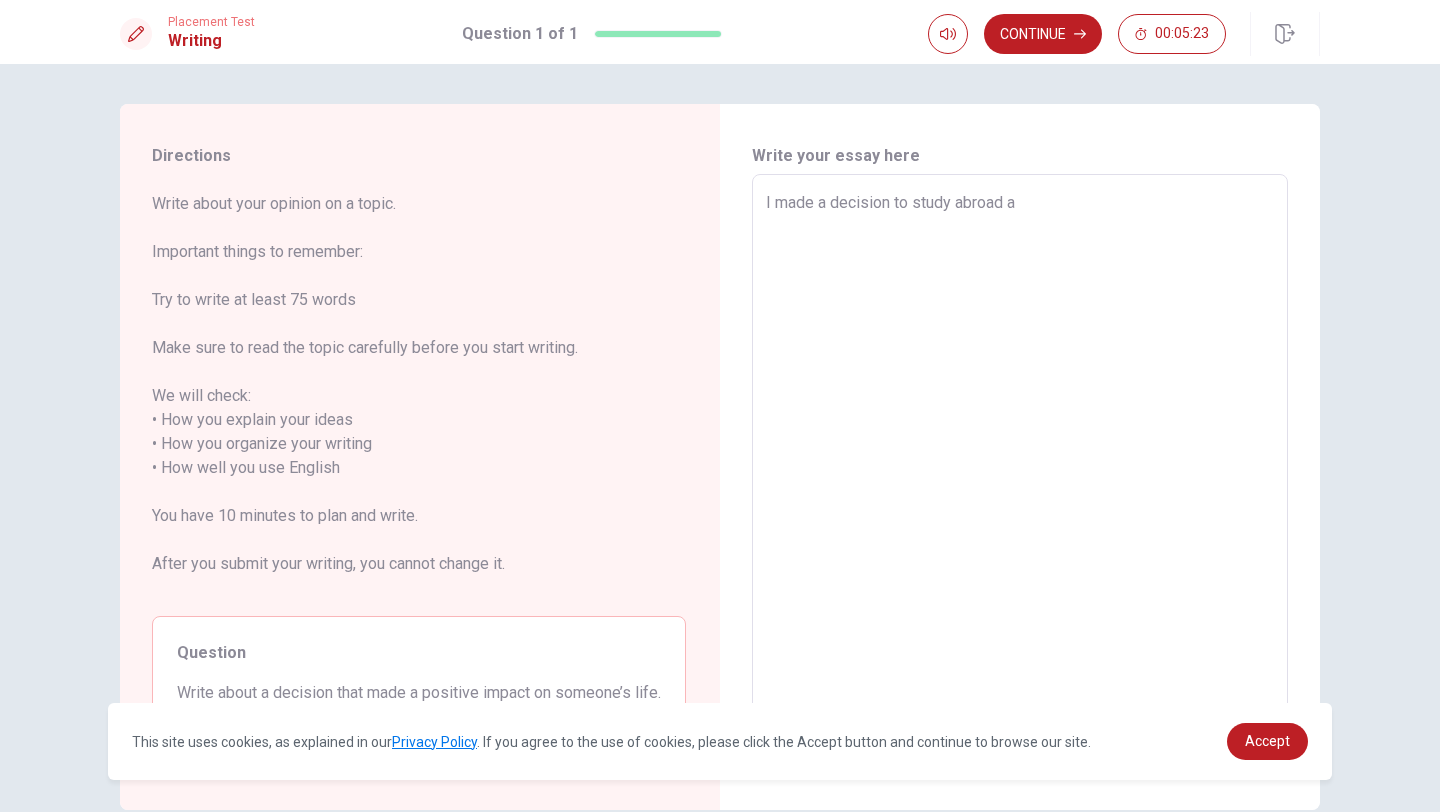 type on "x" 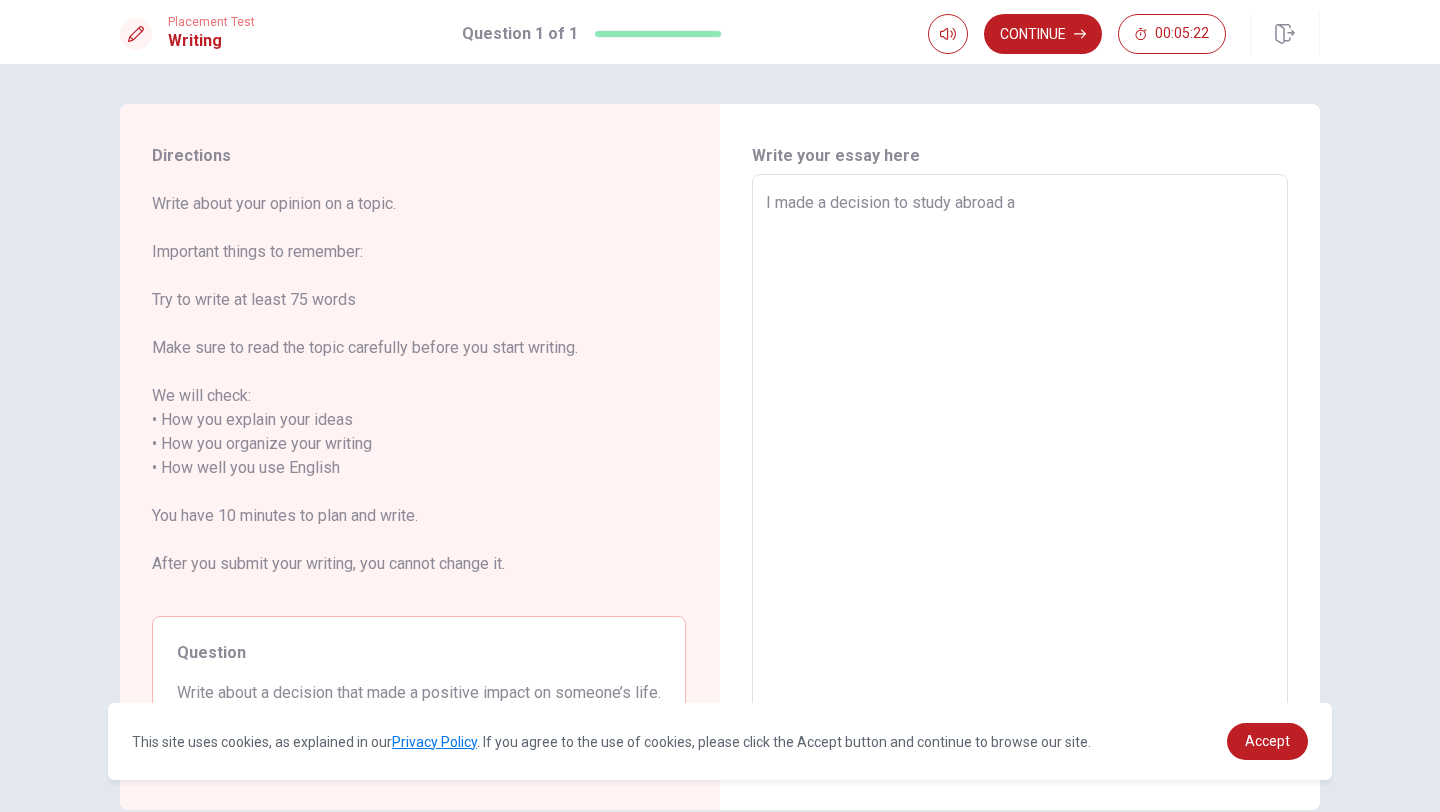 type on "I made a decision to study abroad ab" 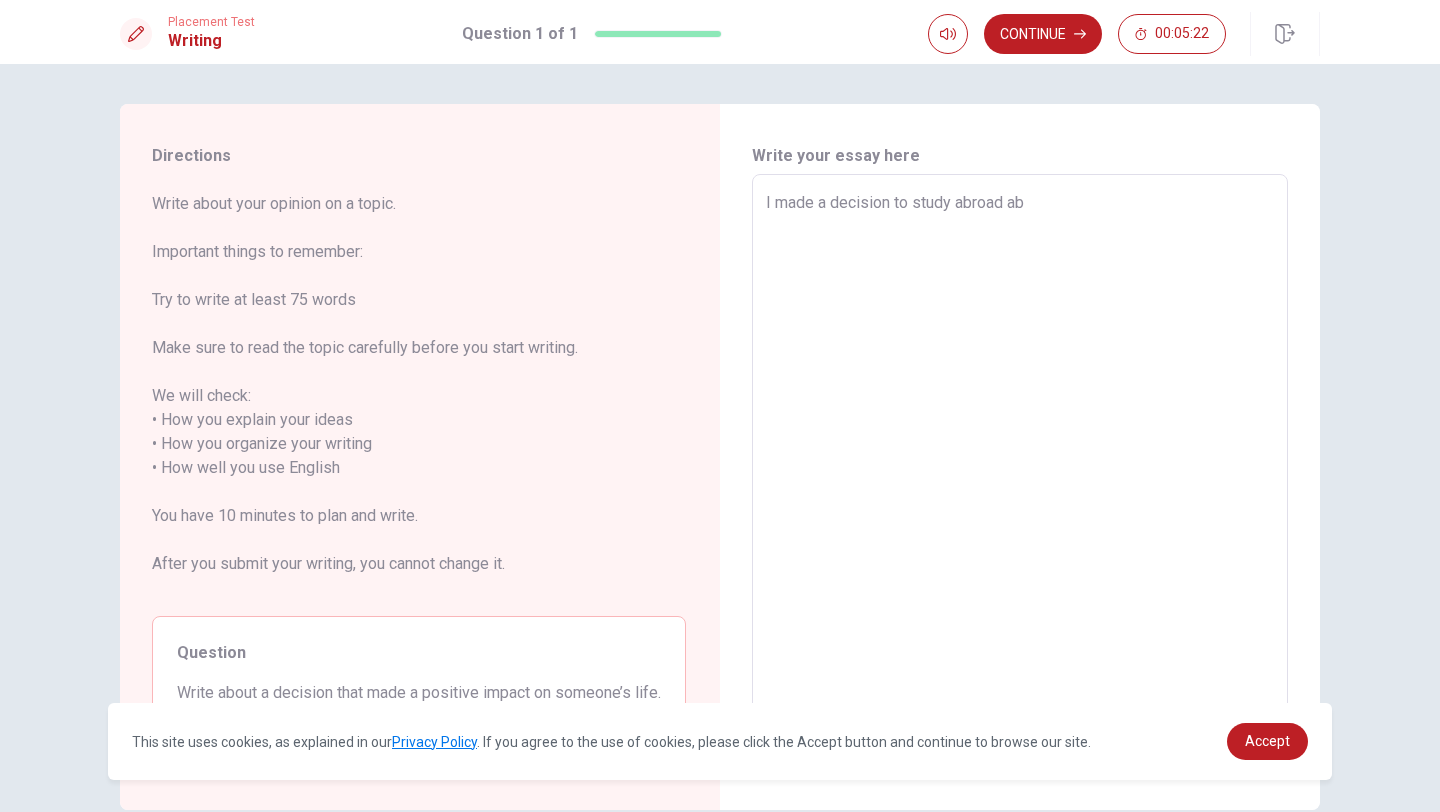 type on "x" 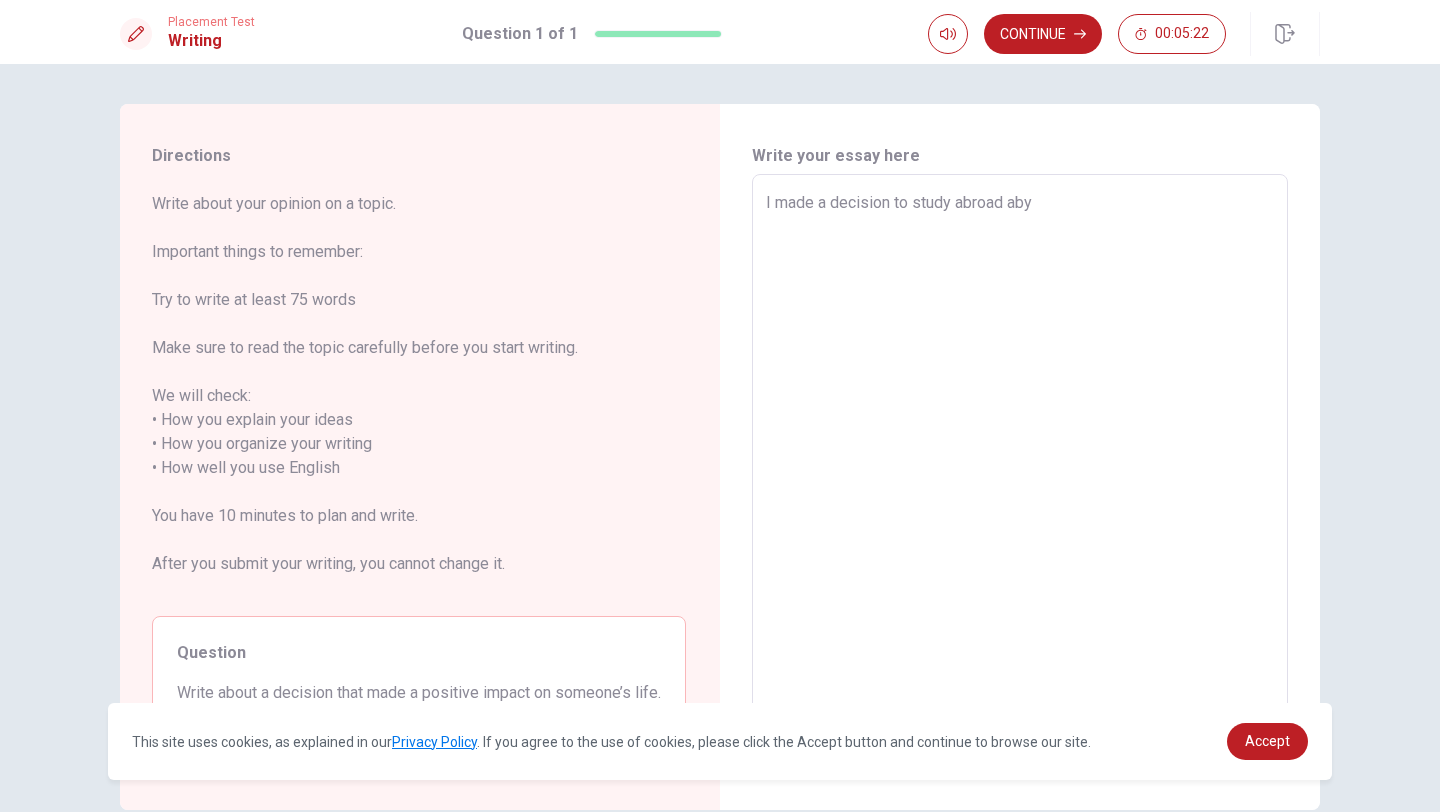 type on "x" 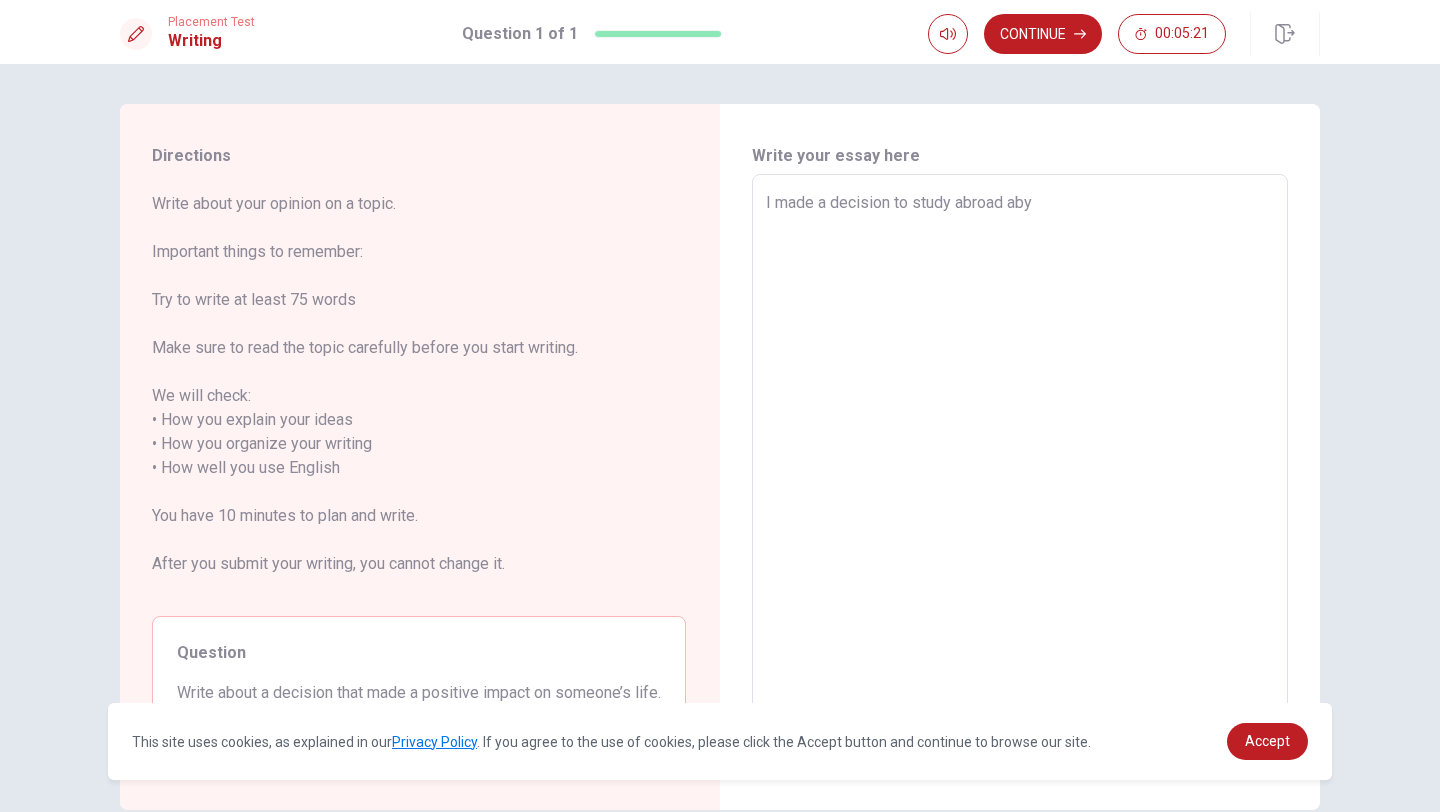 type on "I made a decision to study abroad ab" 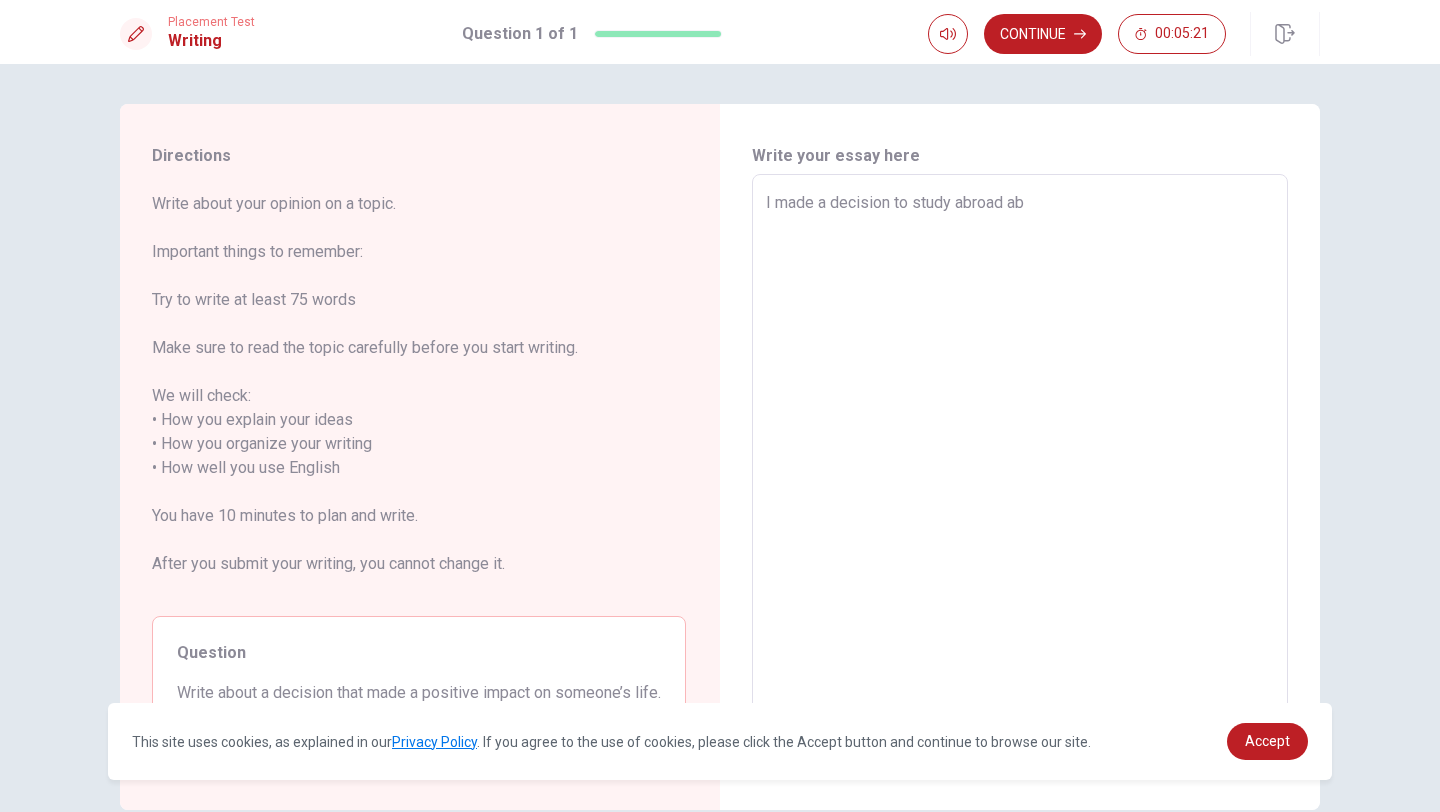 type on "x" 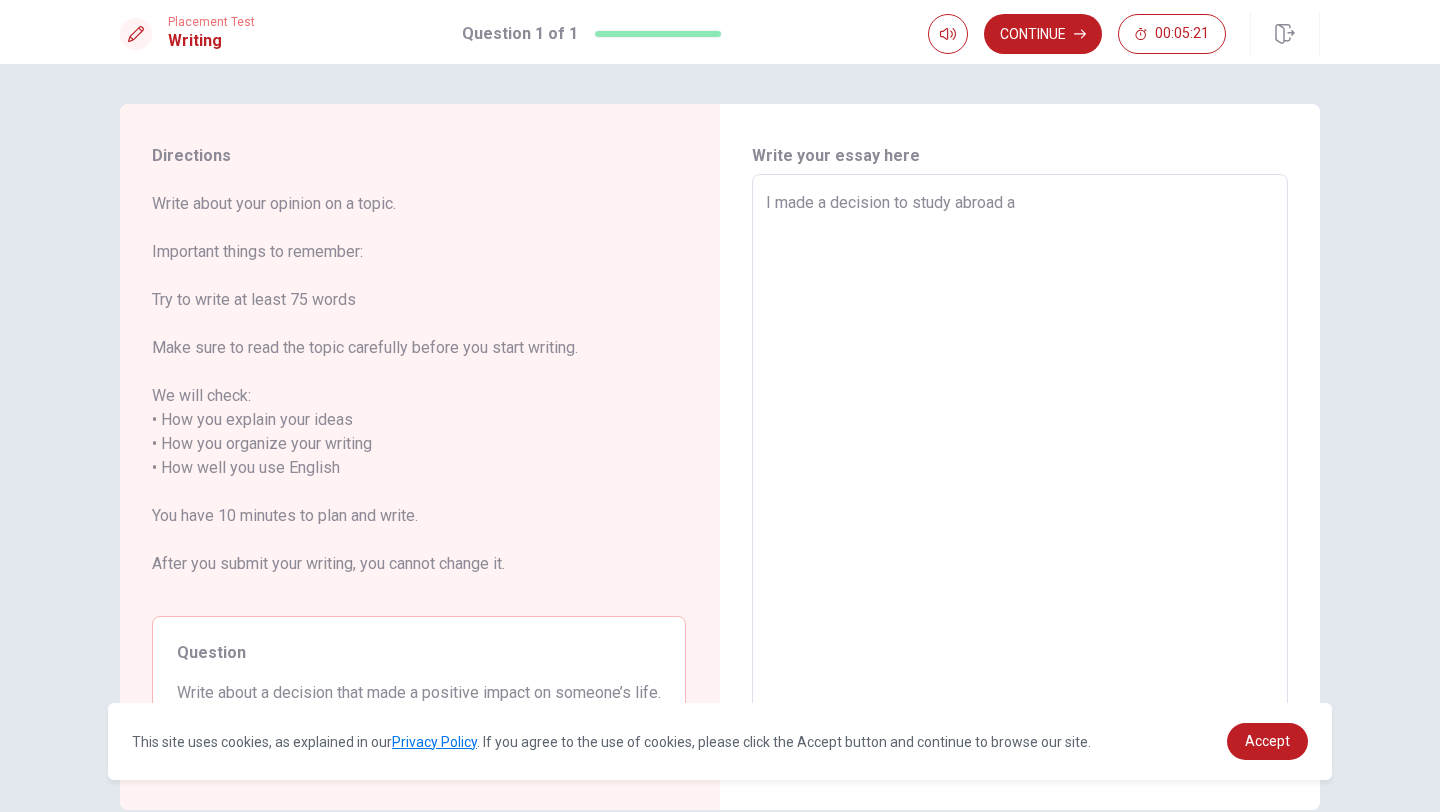 type on "x" 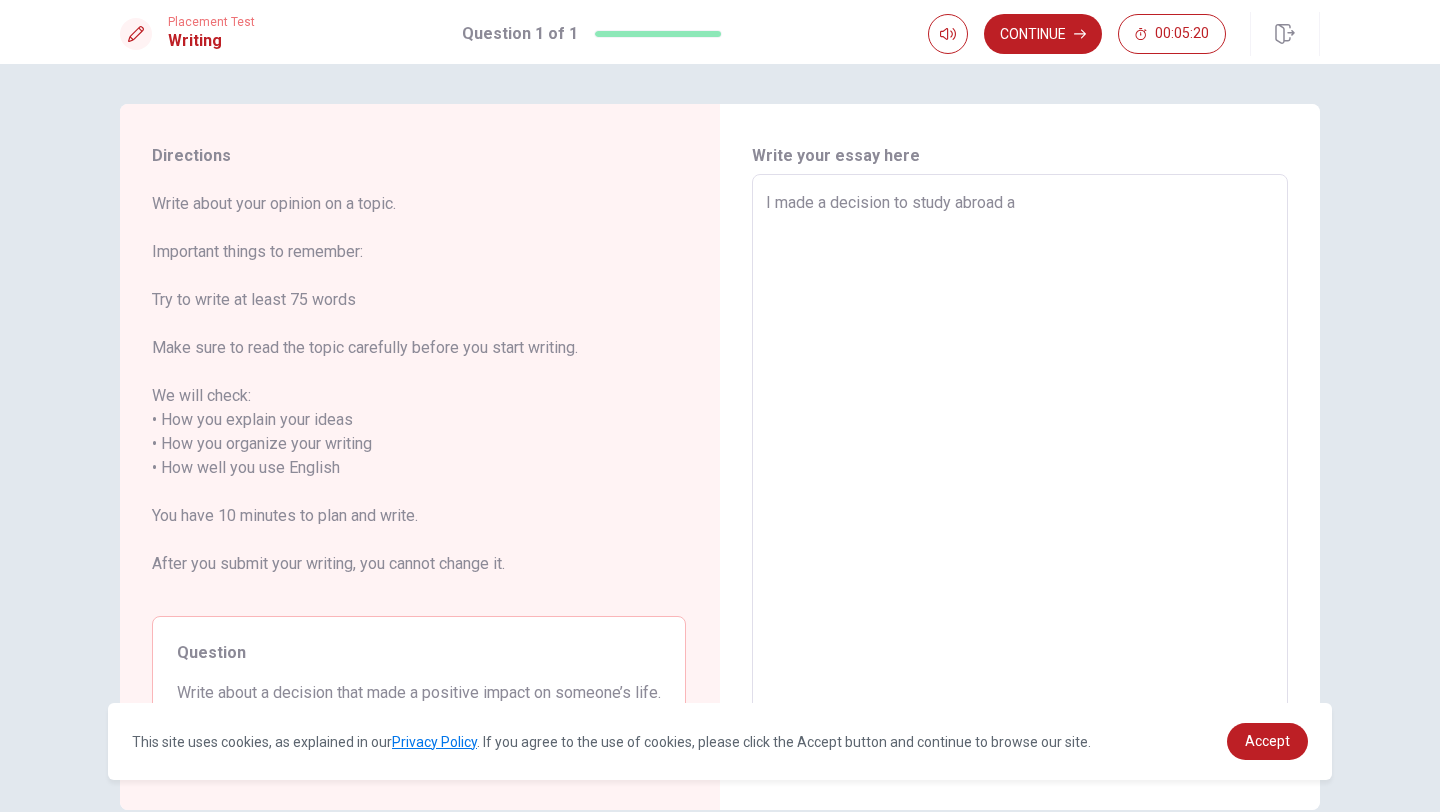 type on "I made a decision to study abroad" 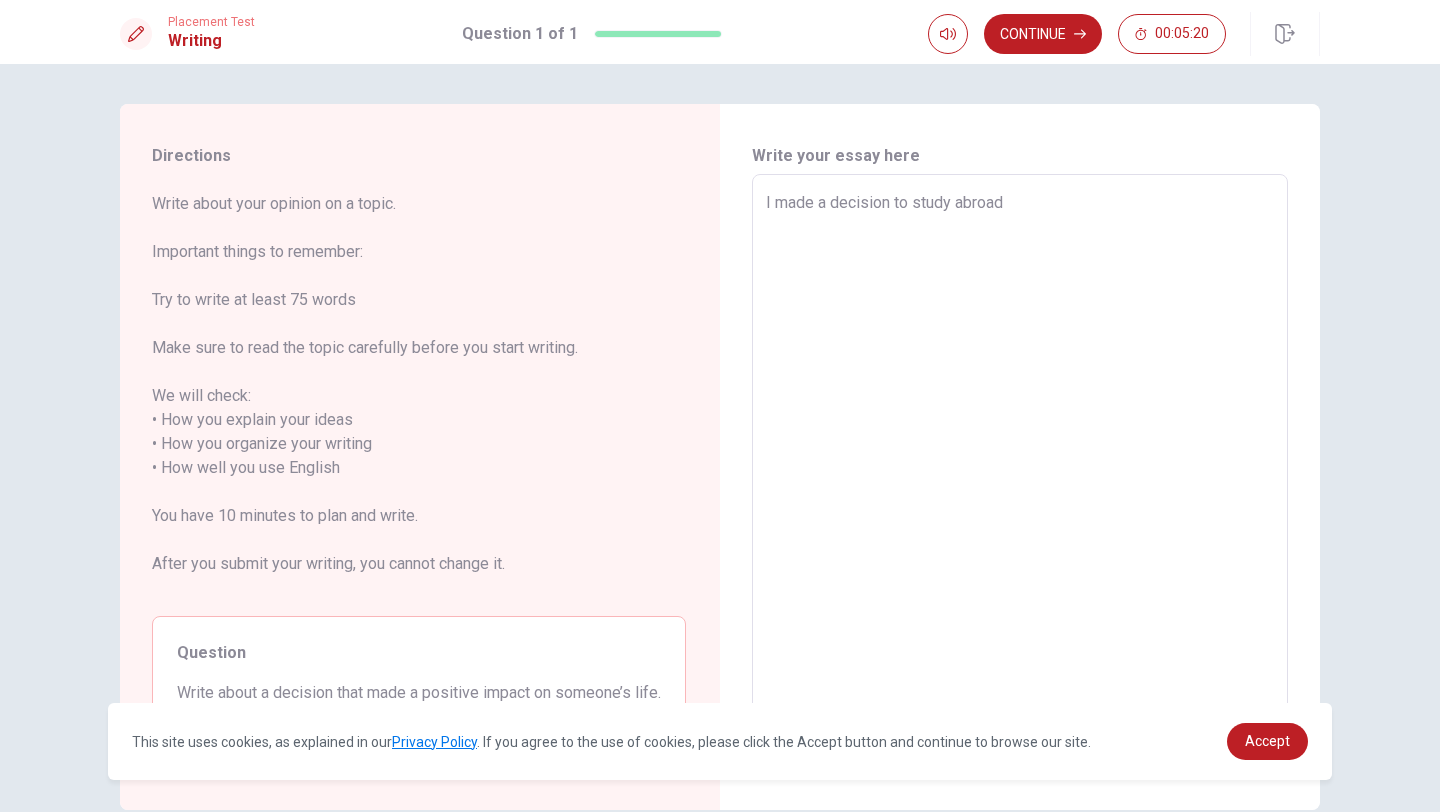 type on "x" 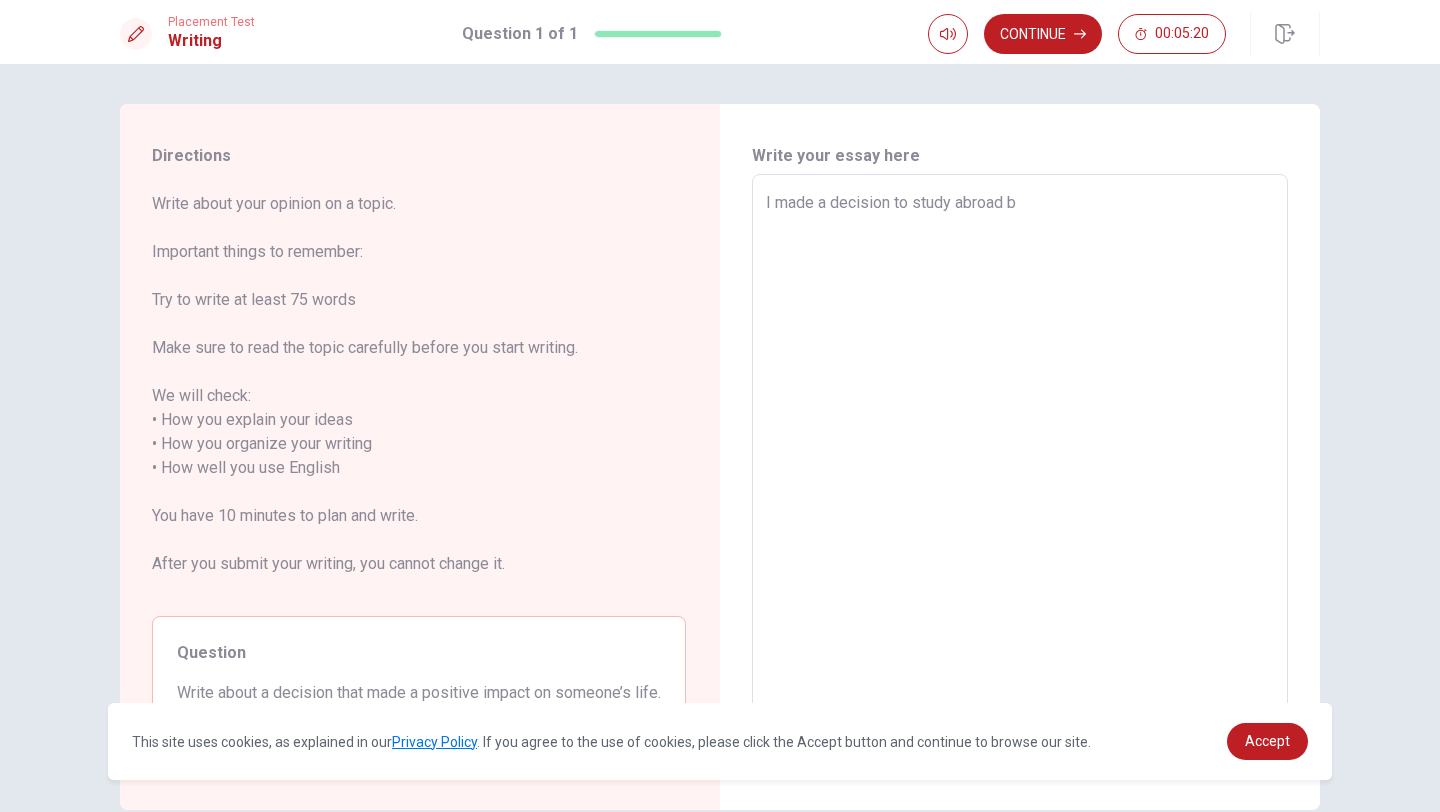 type on "x" 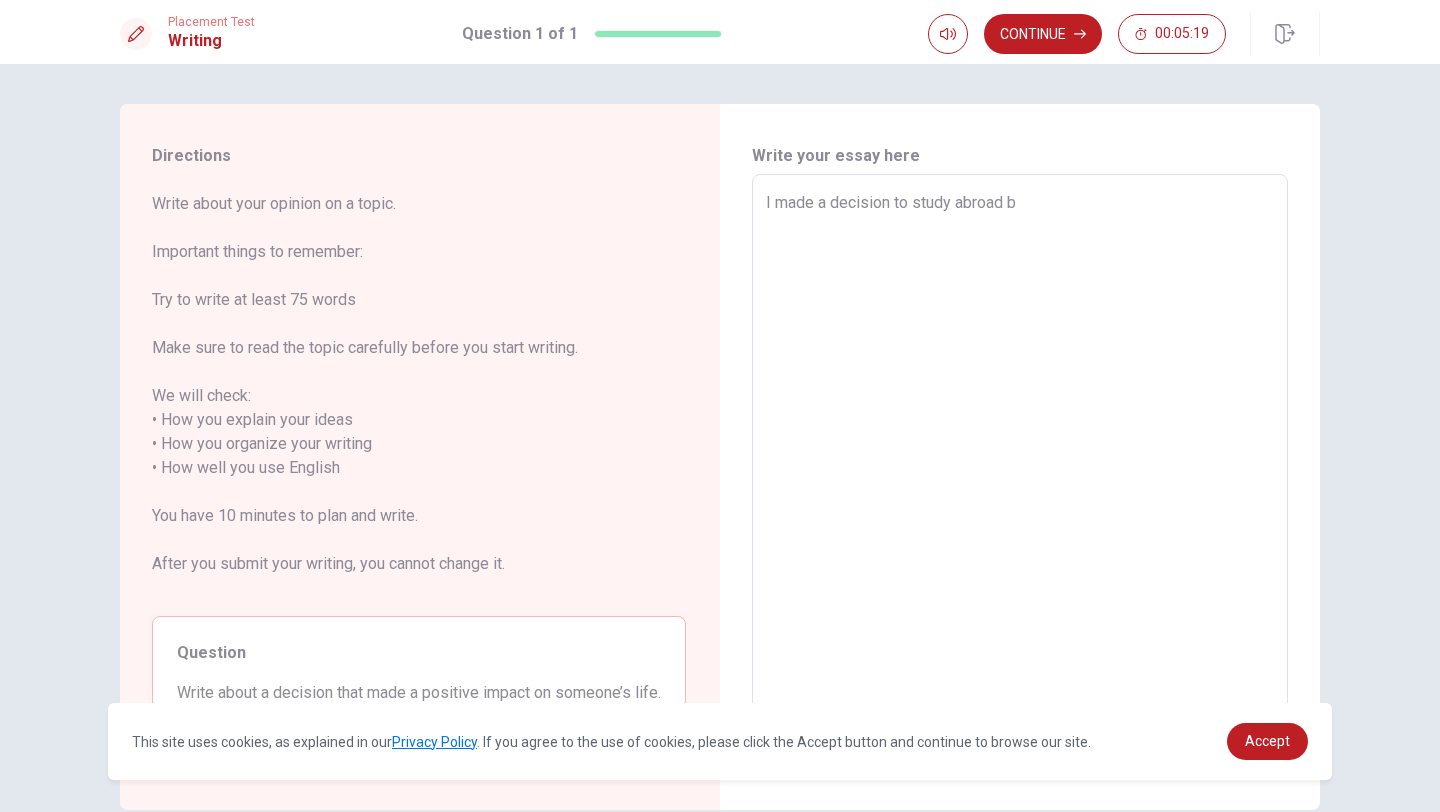 type on "I made a decision to study abroad by" 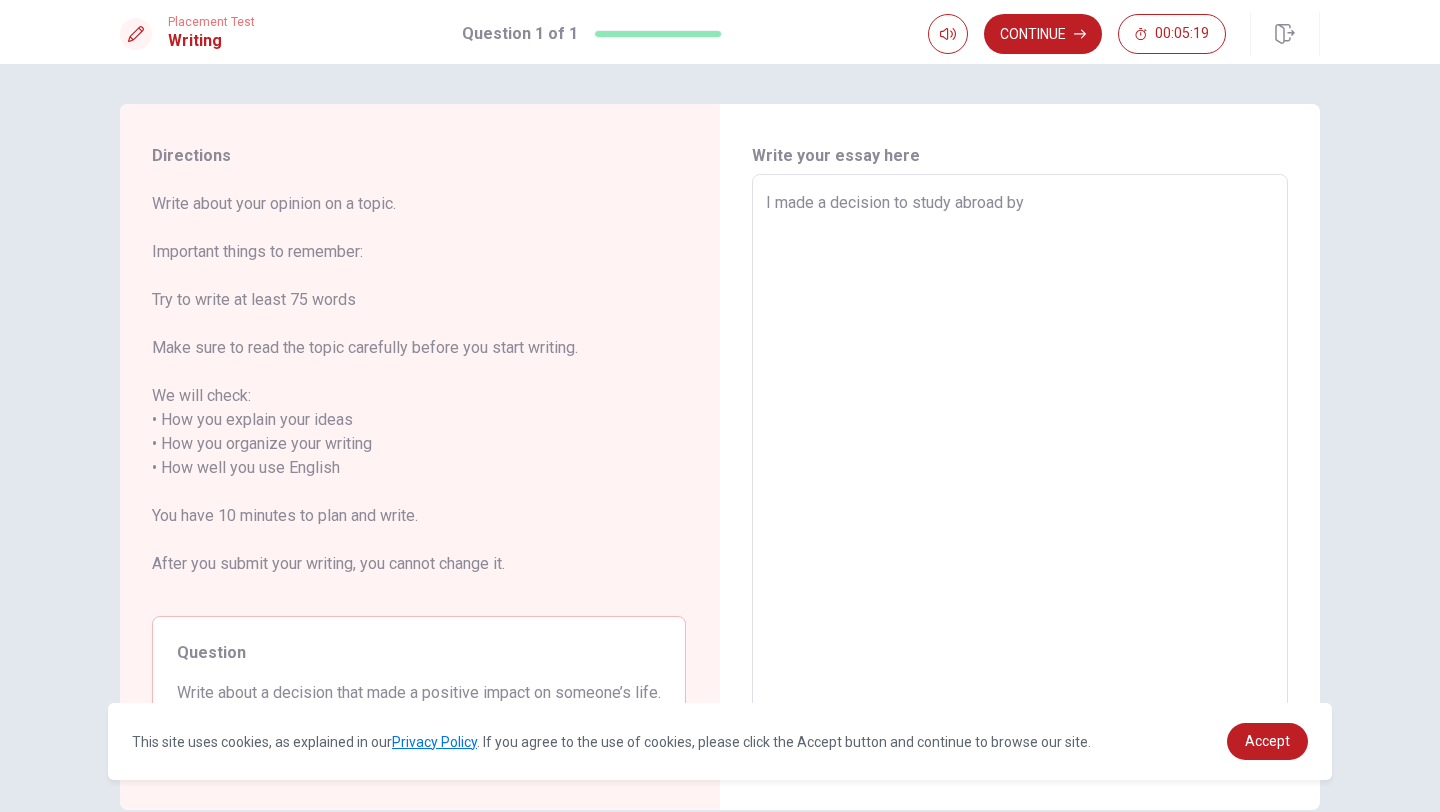 type on "x" 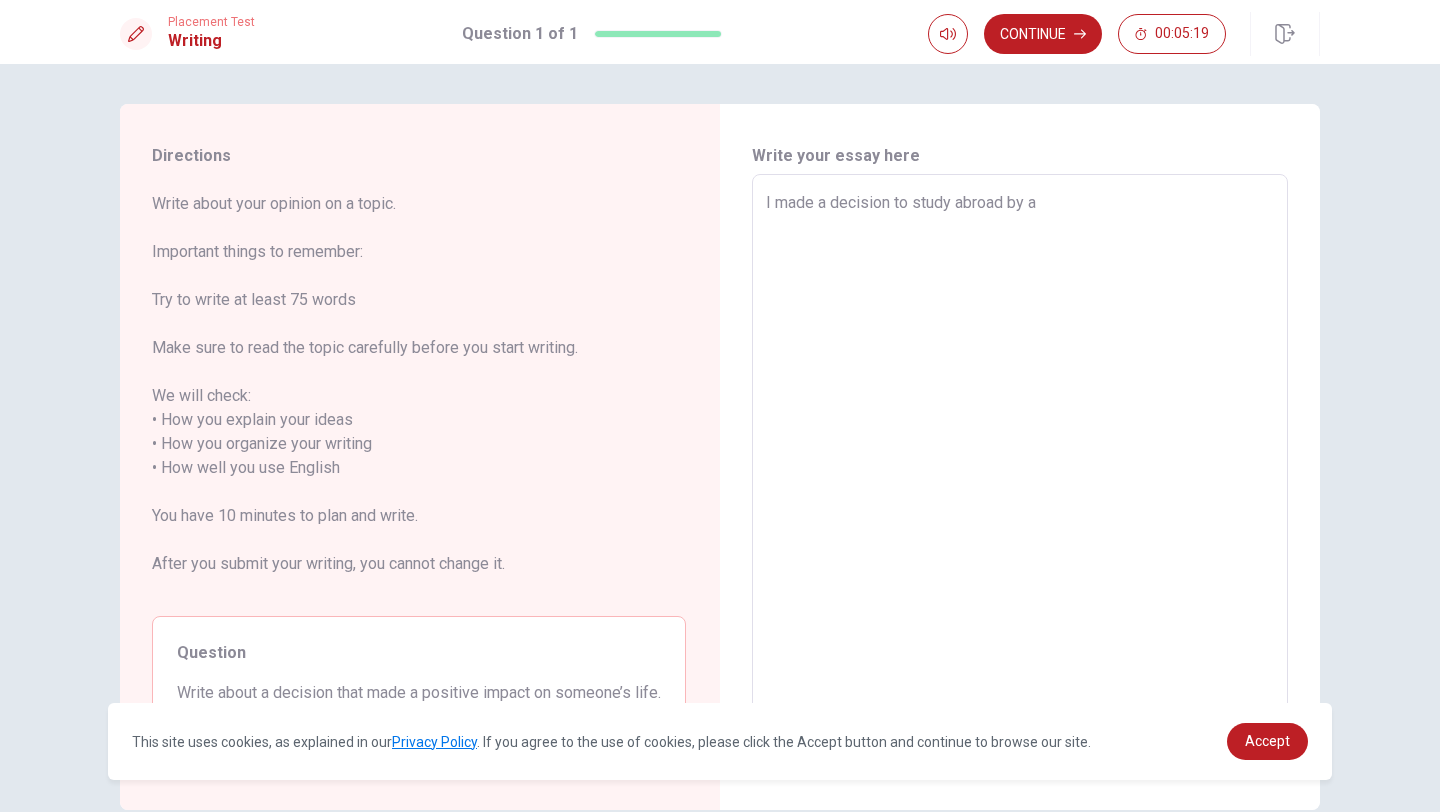 type on "x" 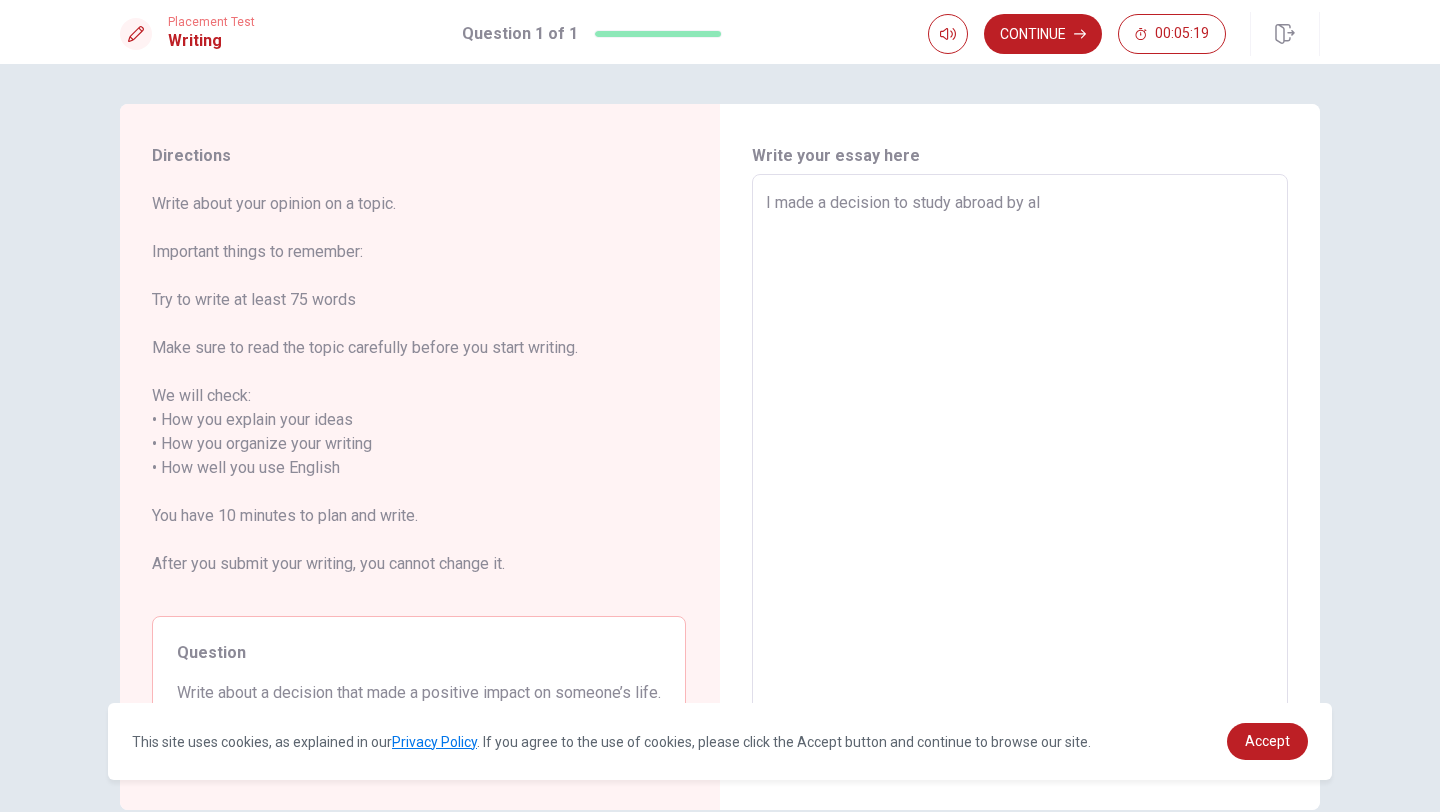 type on "x" 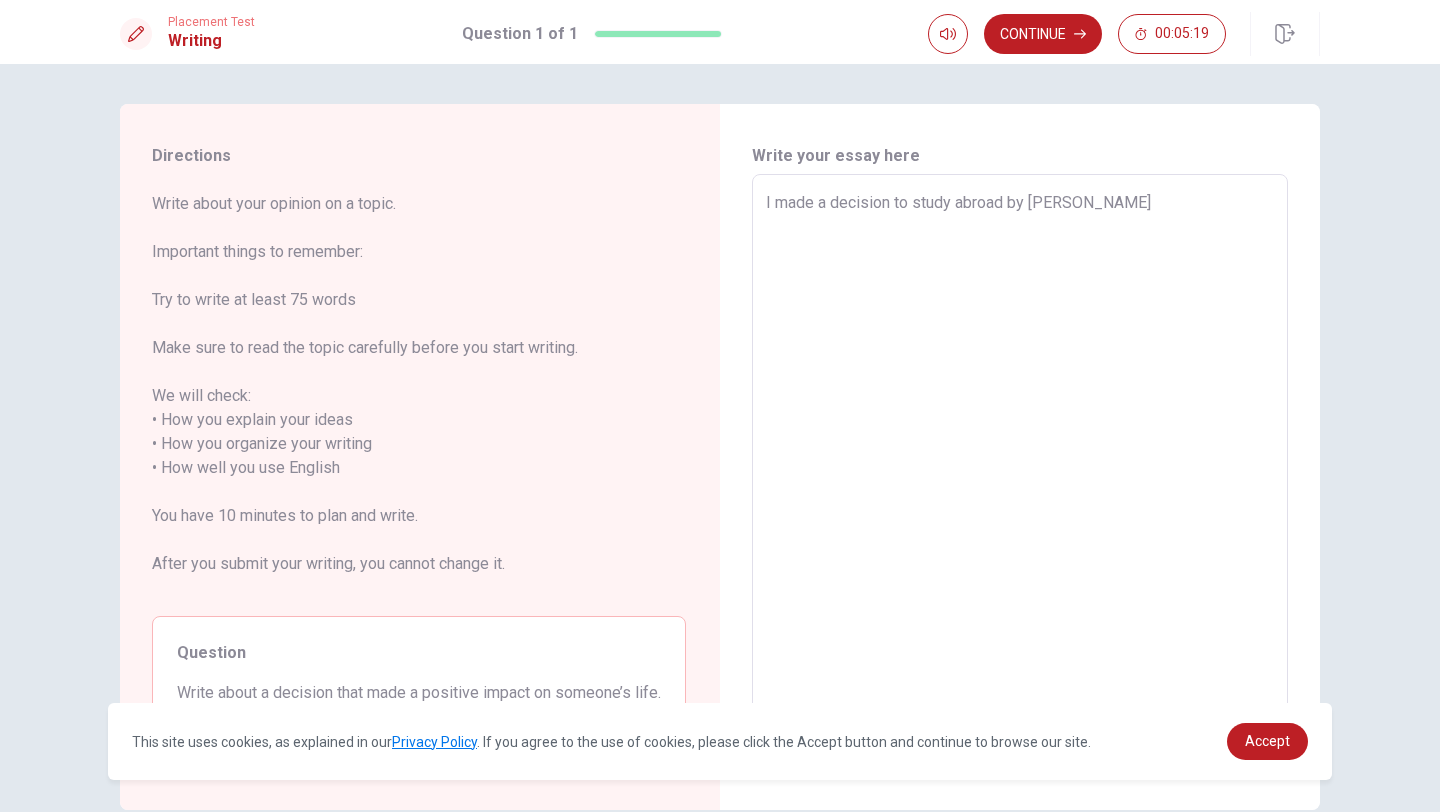 type on "x" 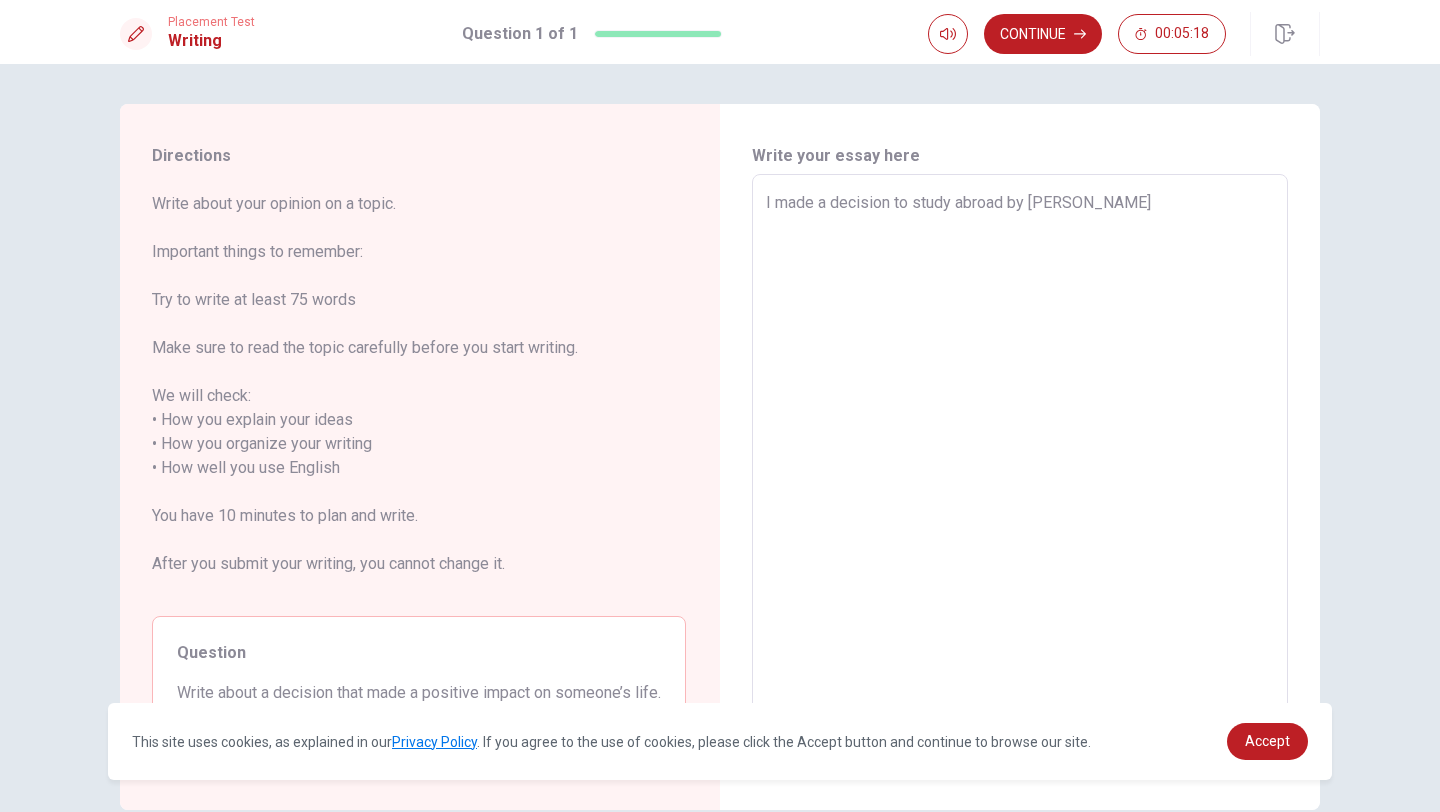 type on "I made a decision to study abroad by [PERSON_NAME]" 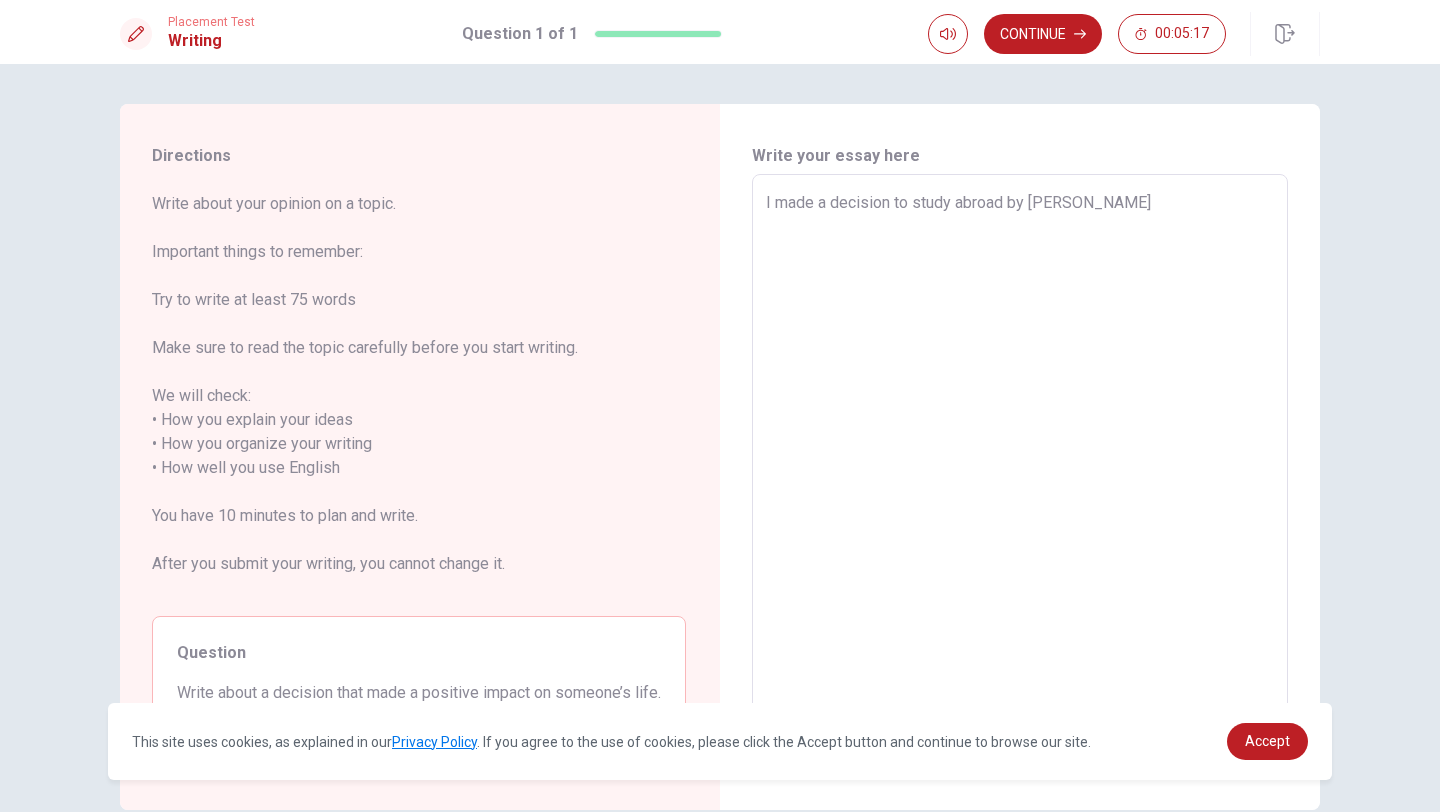 type on "I made a decision to study abroad by [PERSON_NAME]" 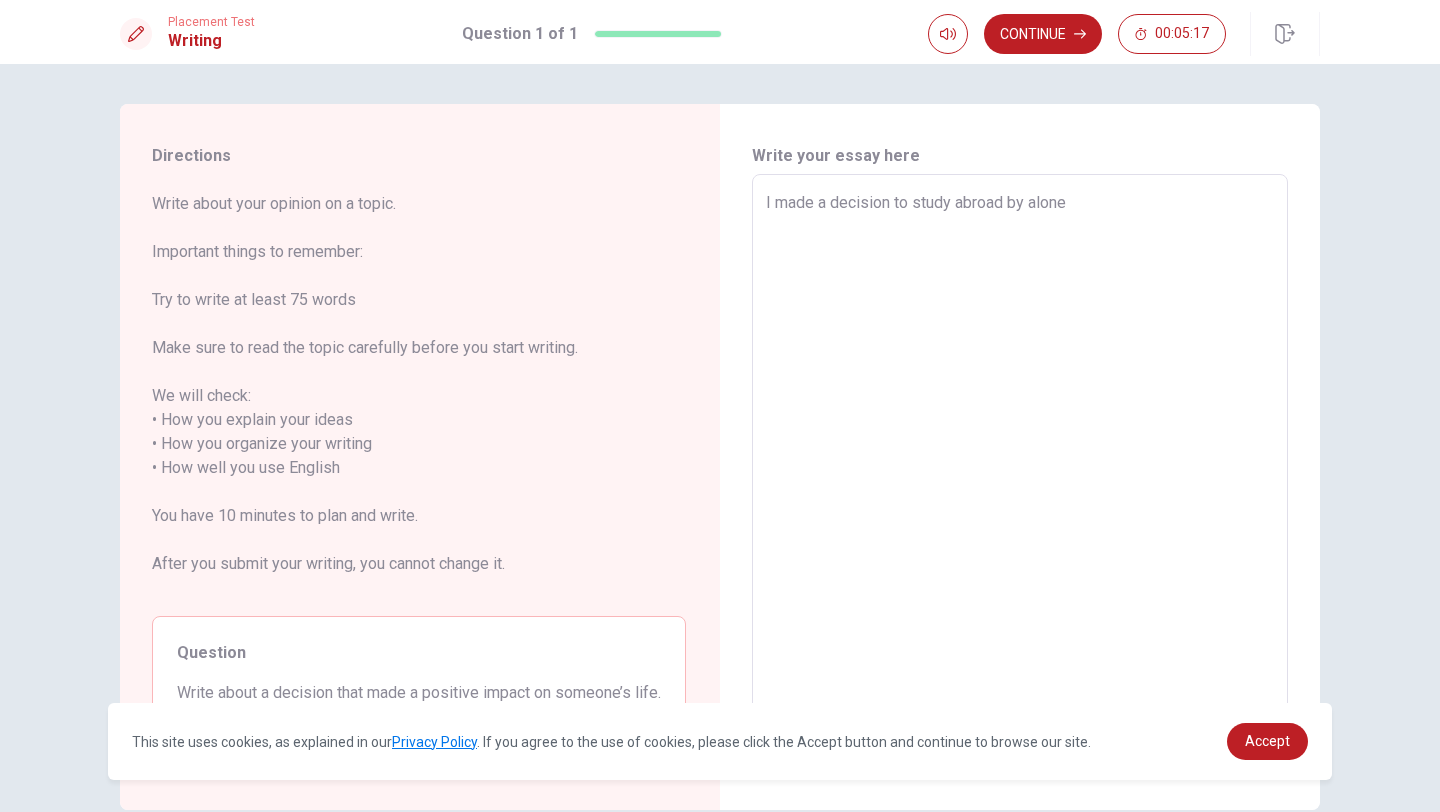 type on "x" 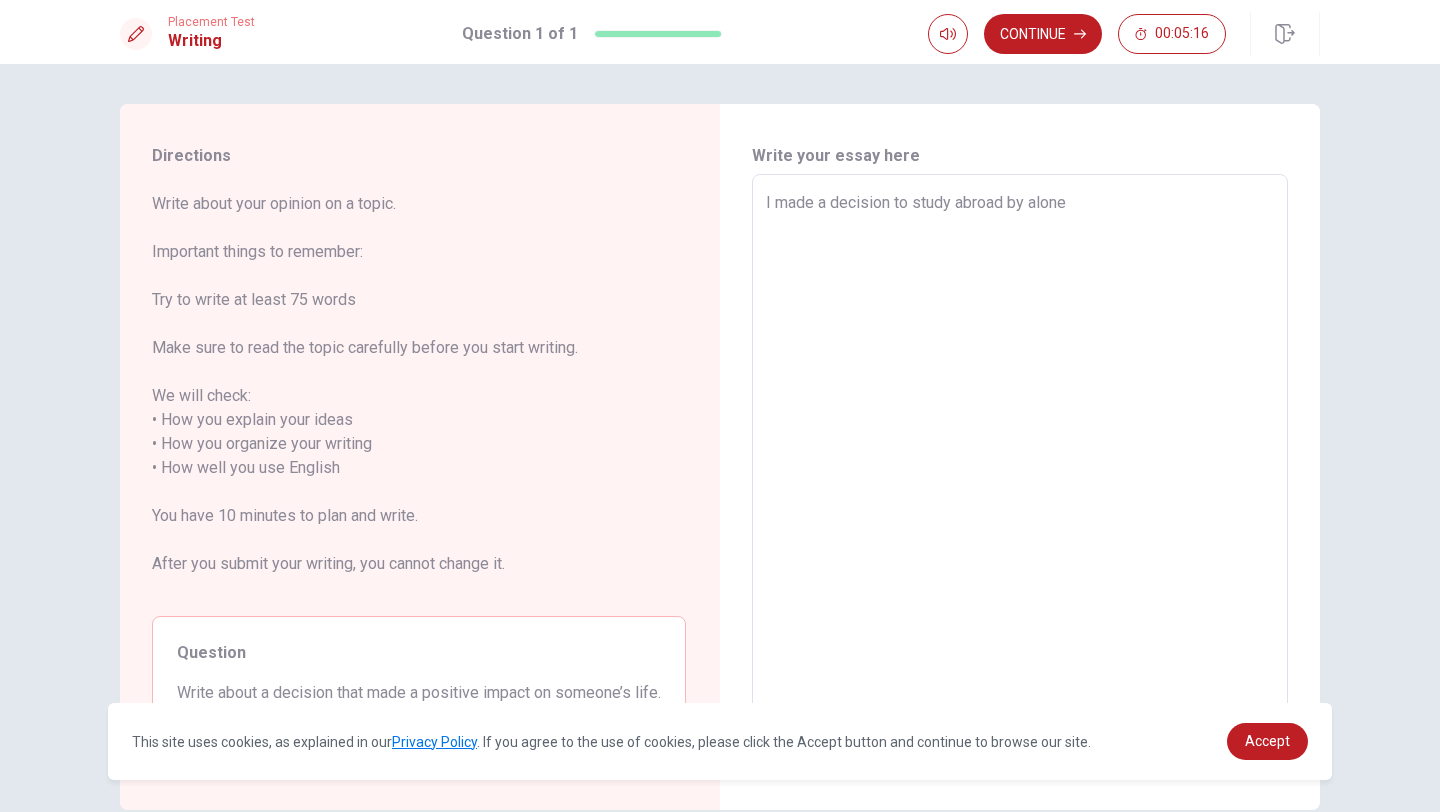 type on "x" 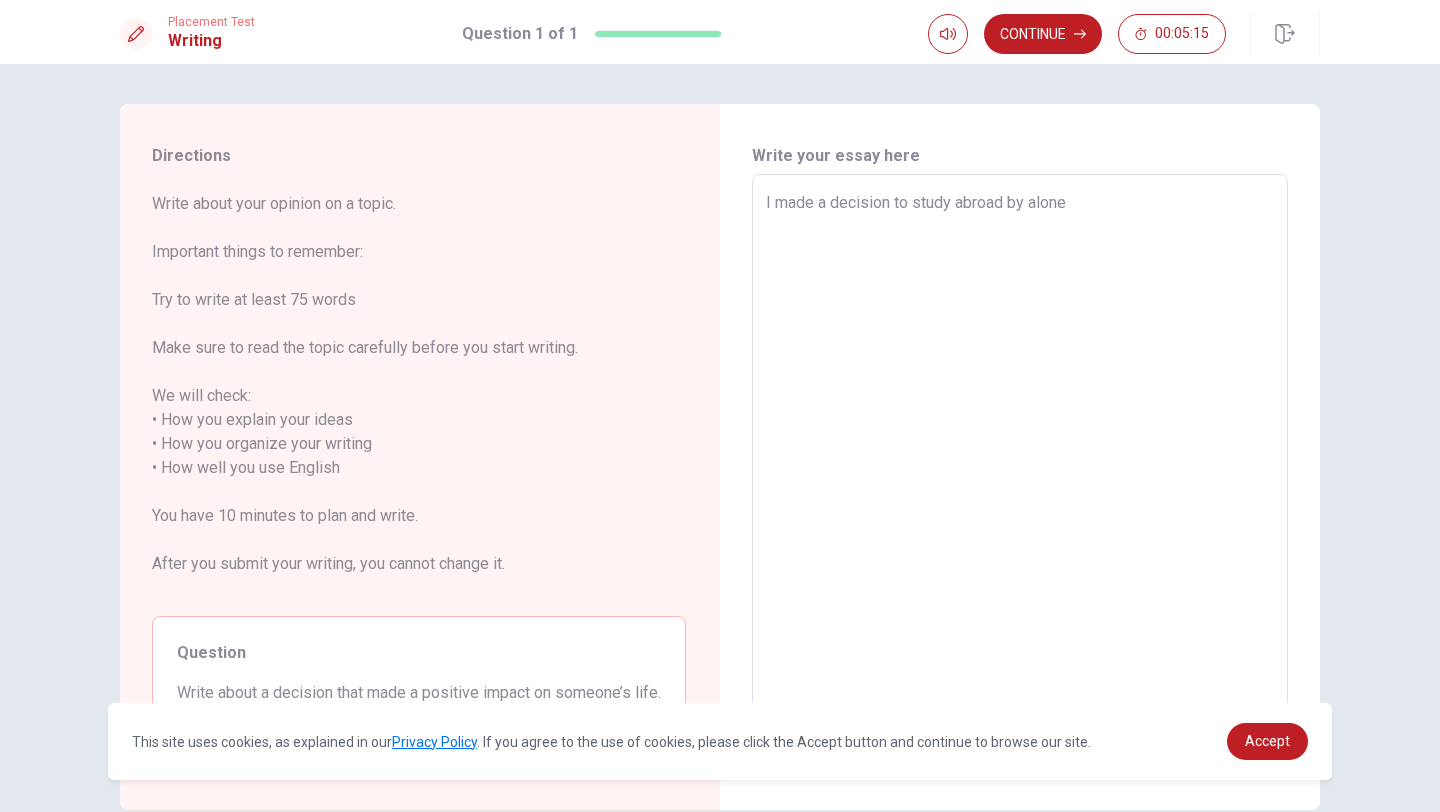 type on "I made a decision to study abroad by alone f" 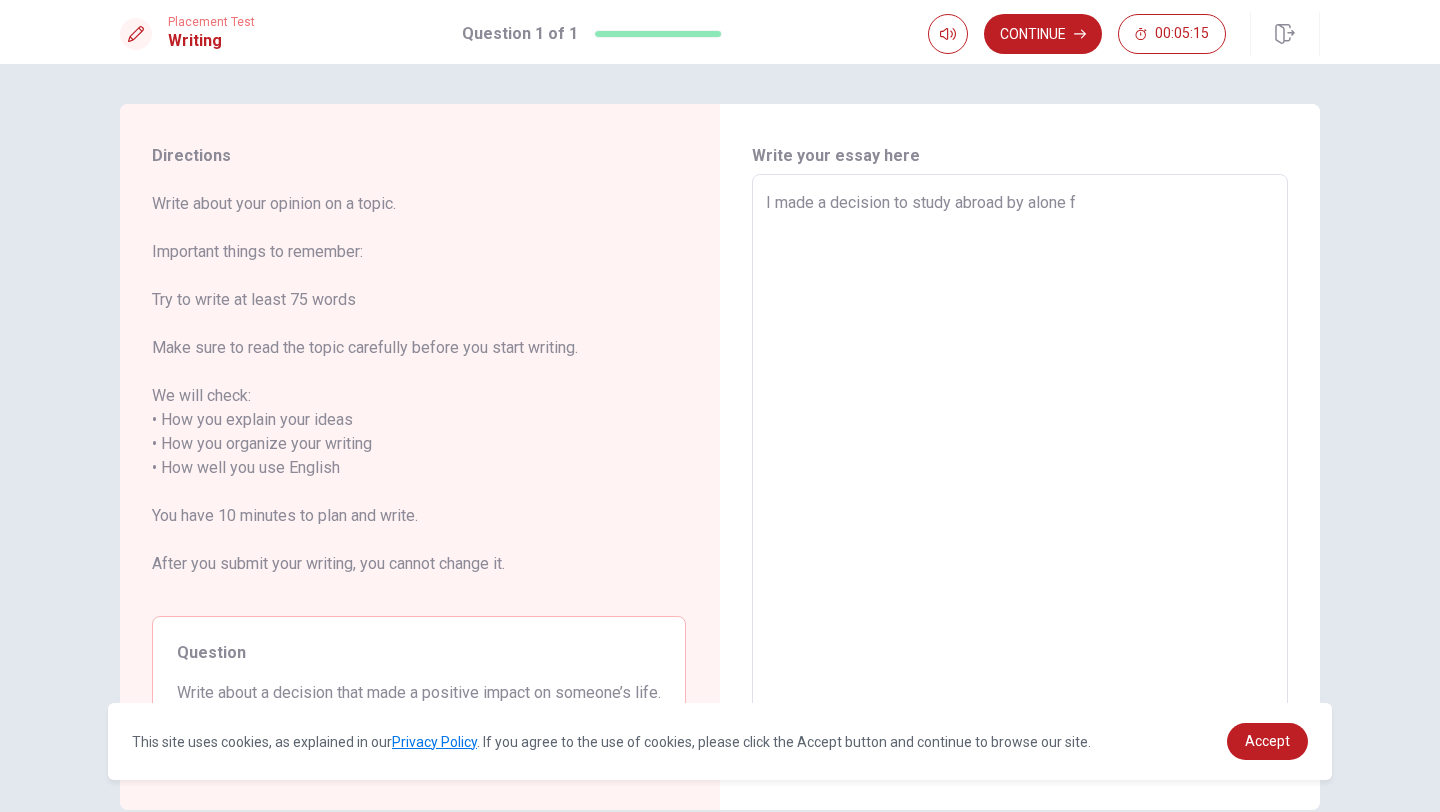 type on "x" 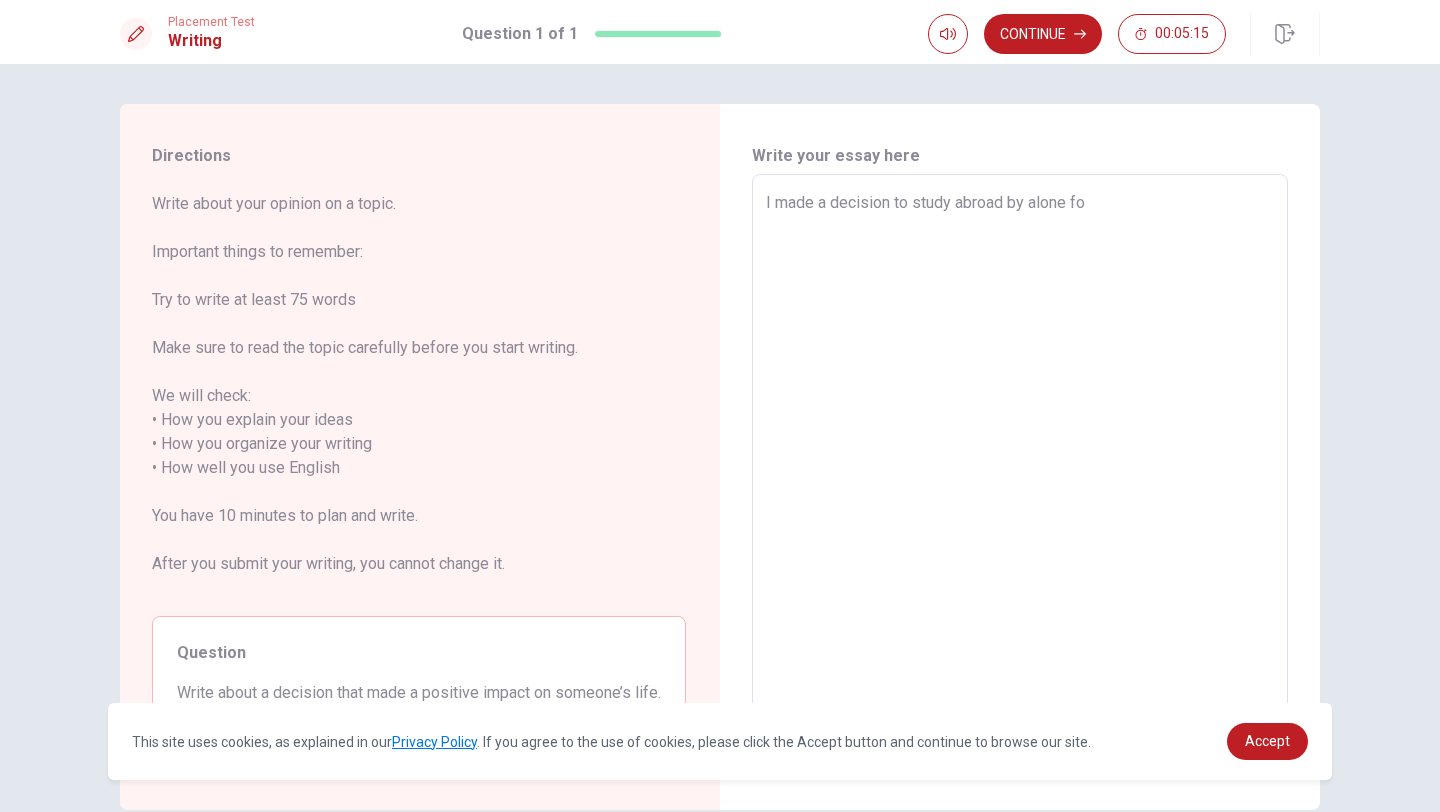 type on "x" 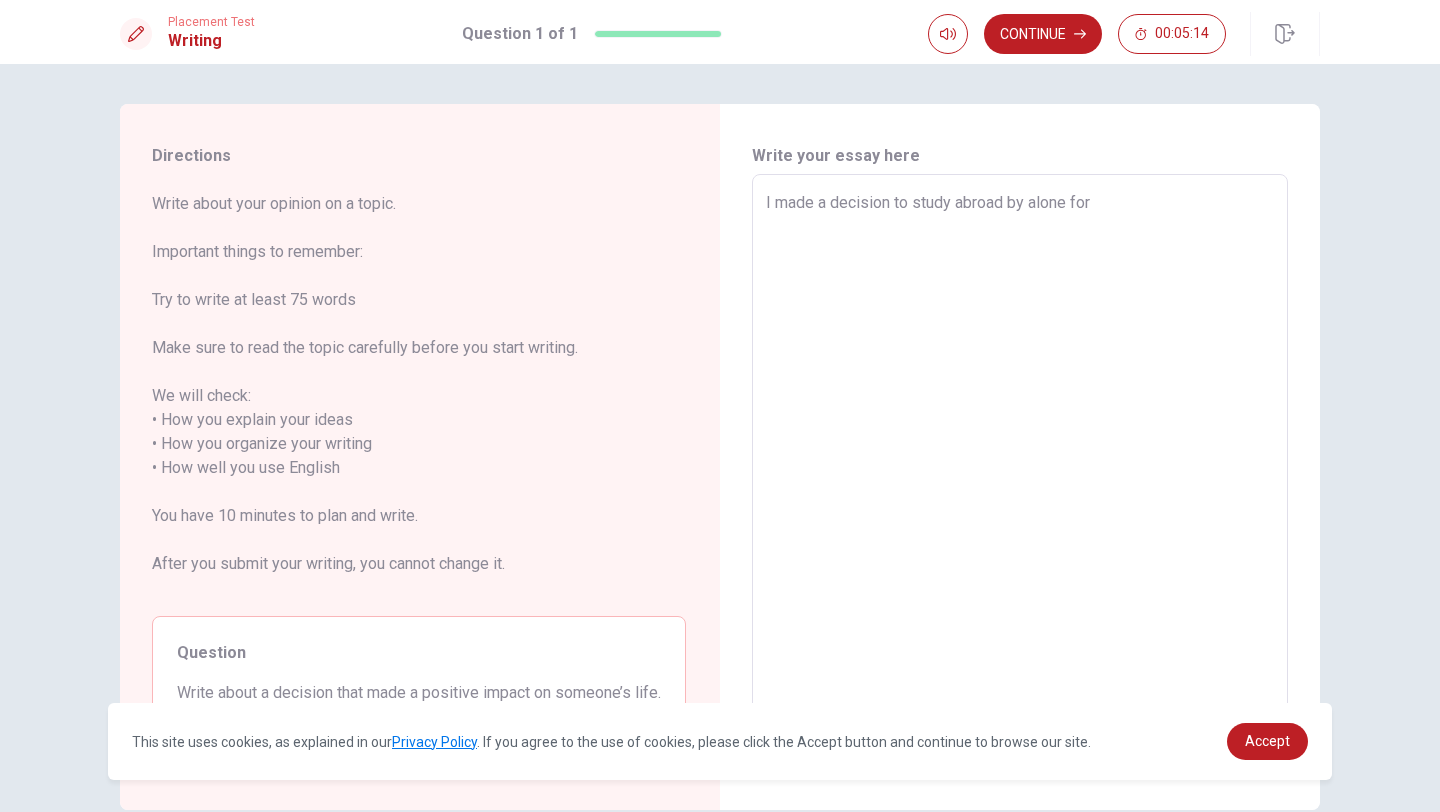 type on "I made a decision to study abroad by alone for" 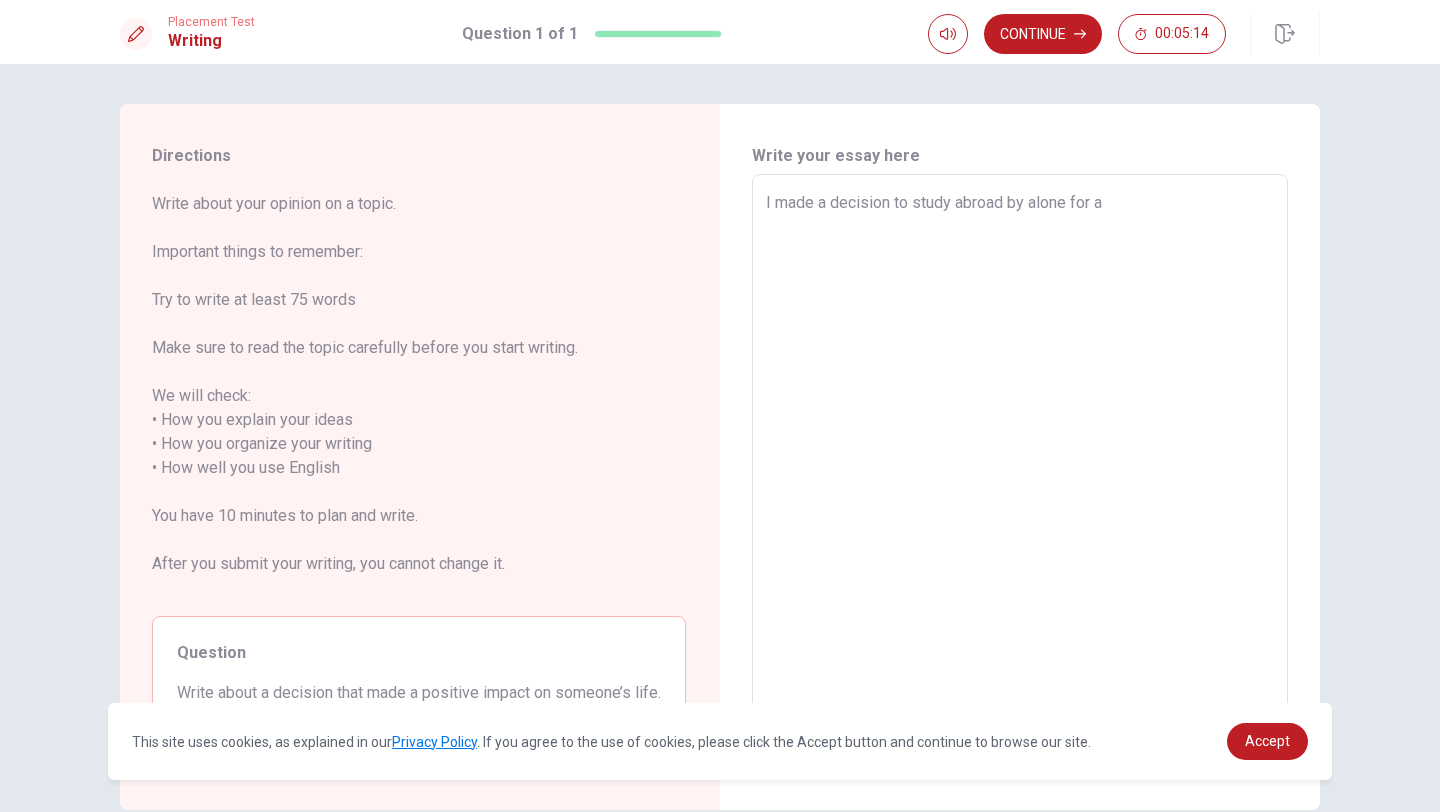 type on "x" 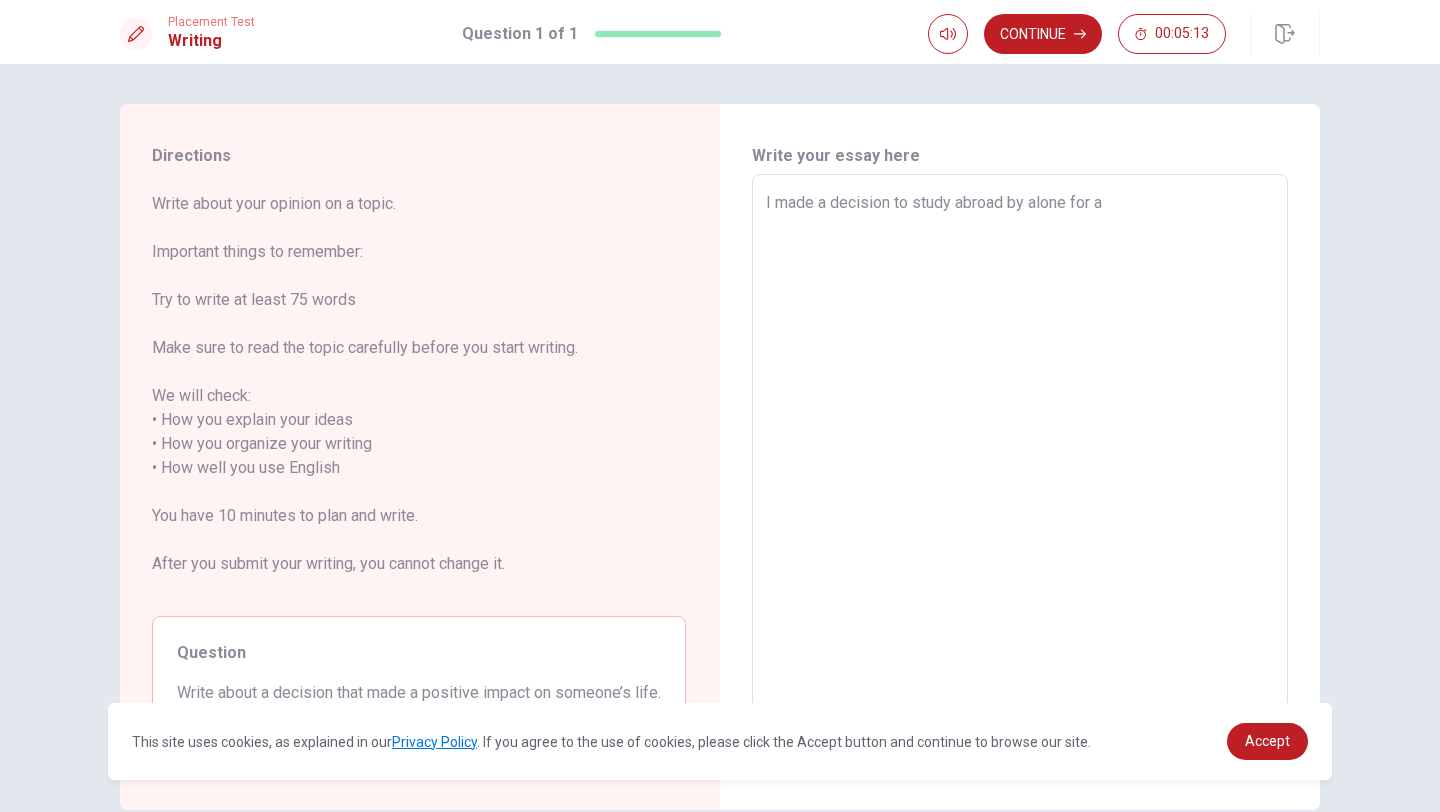 type on "I made a decision to study abroad by alone for a y" 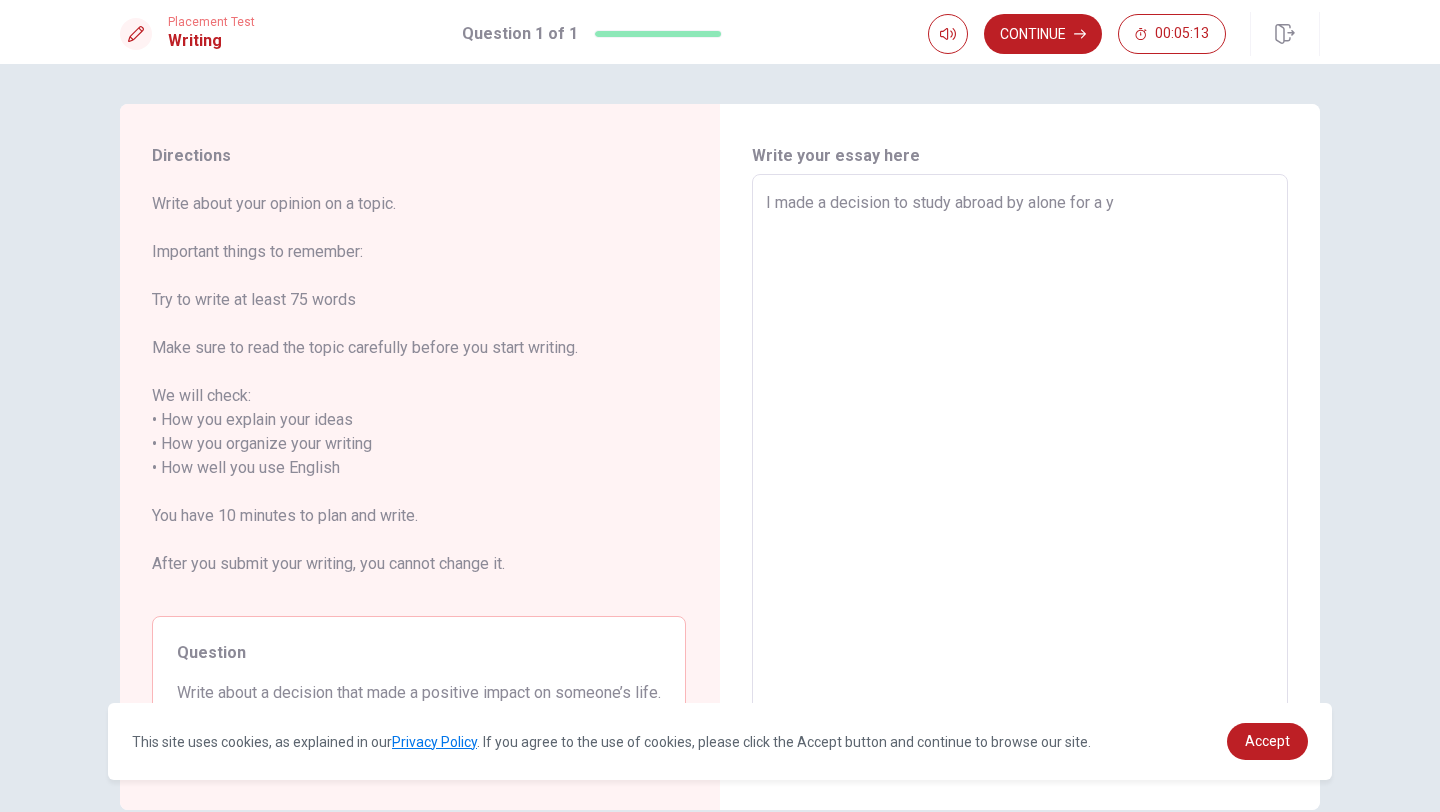 type on "x" 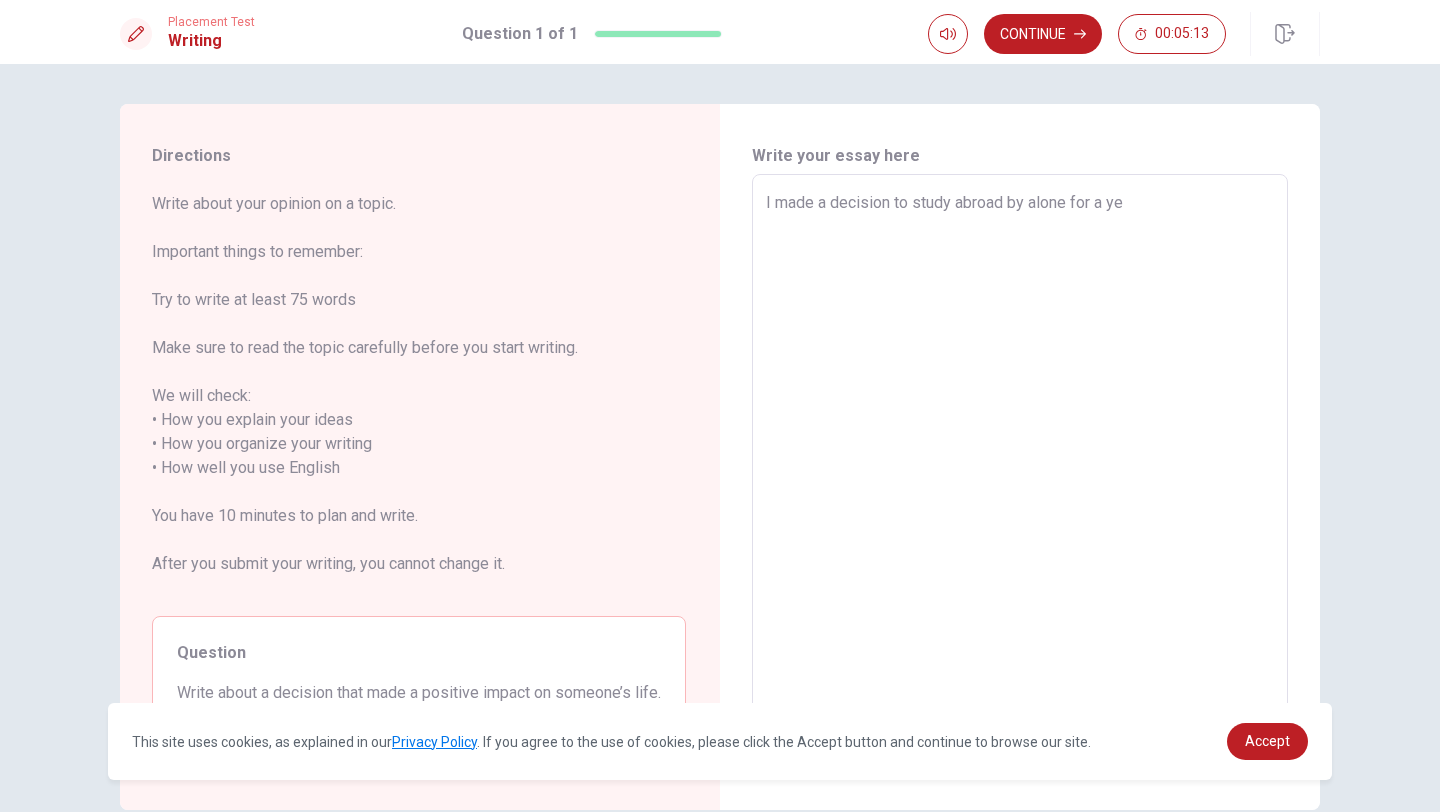 type on "x" 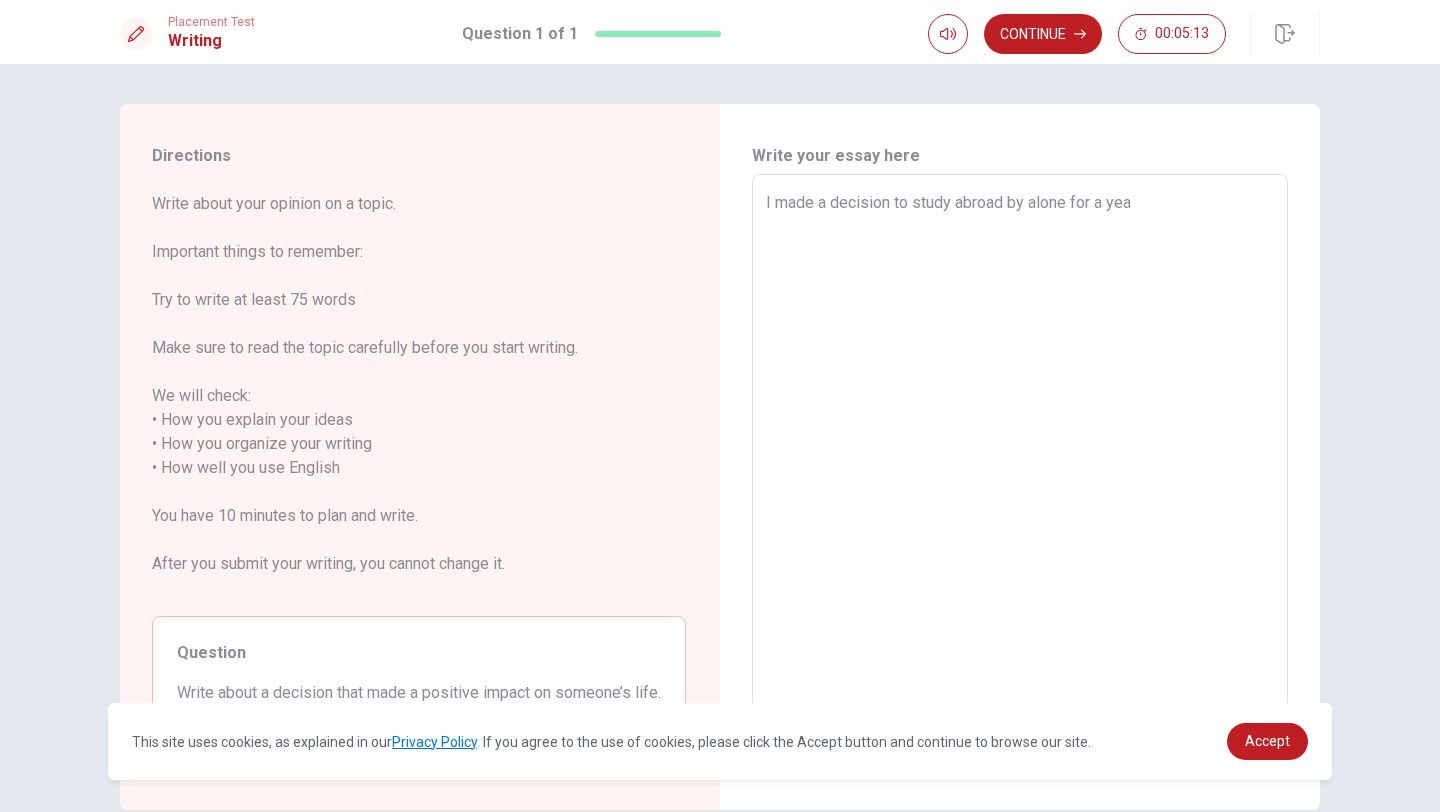 type on "x" 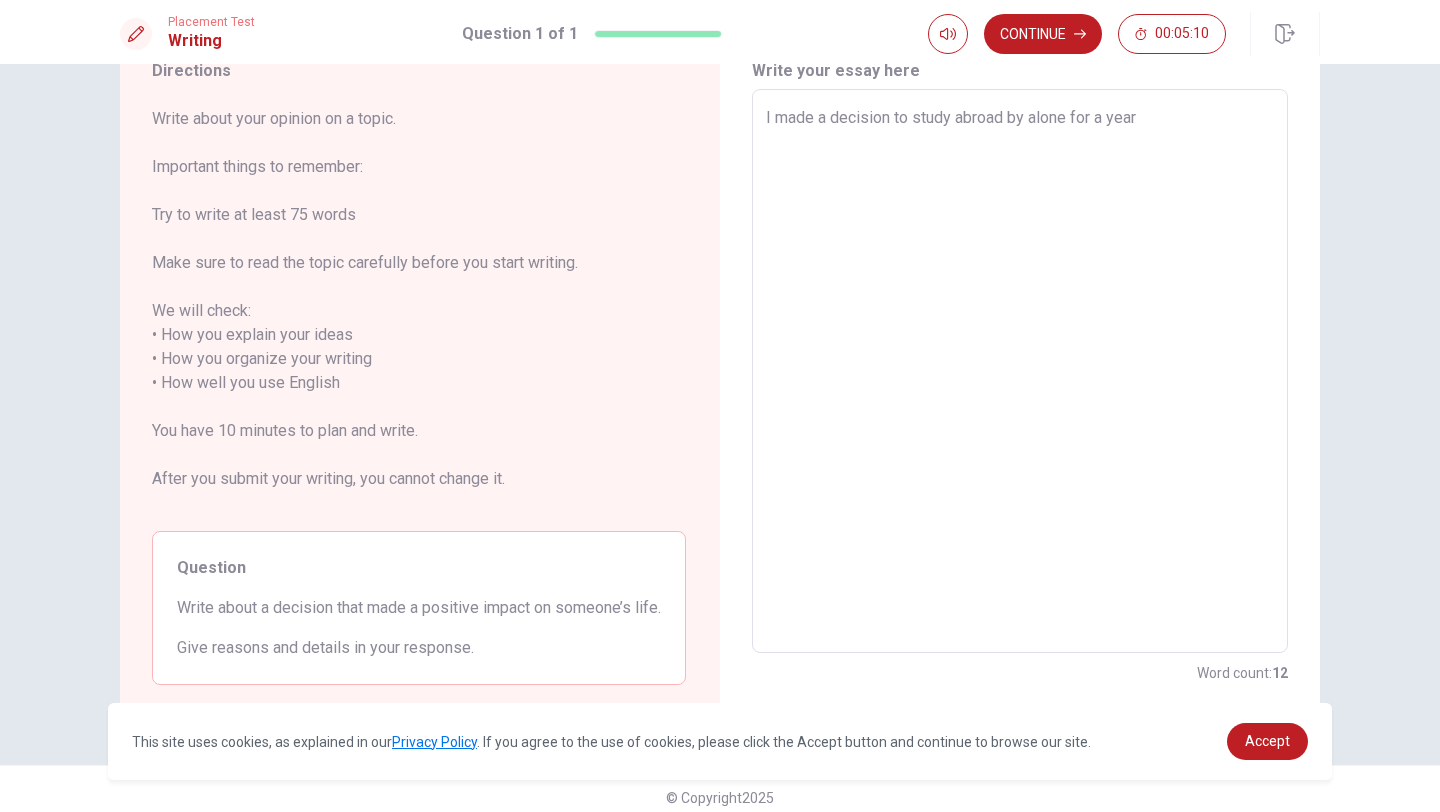 scroll, scrollTop: 81, scrollLeft: 0, axis: vertical 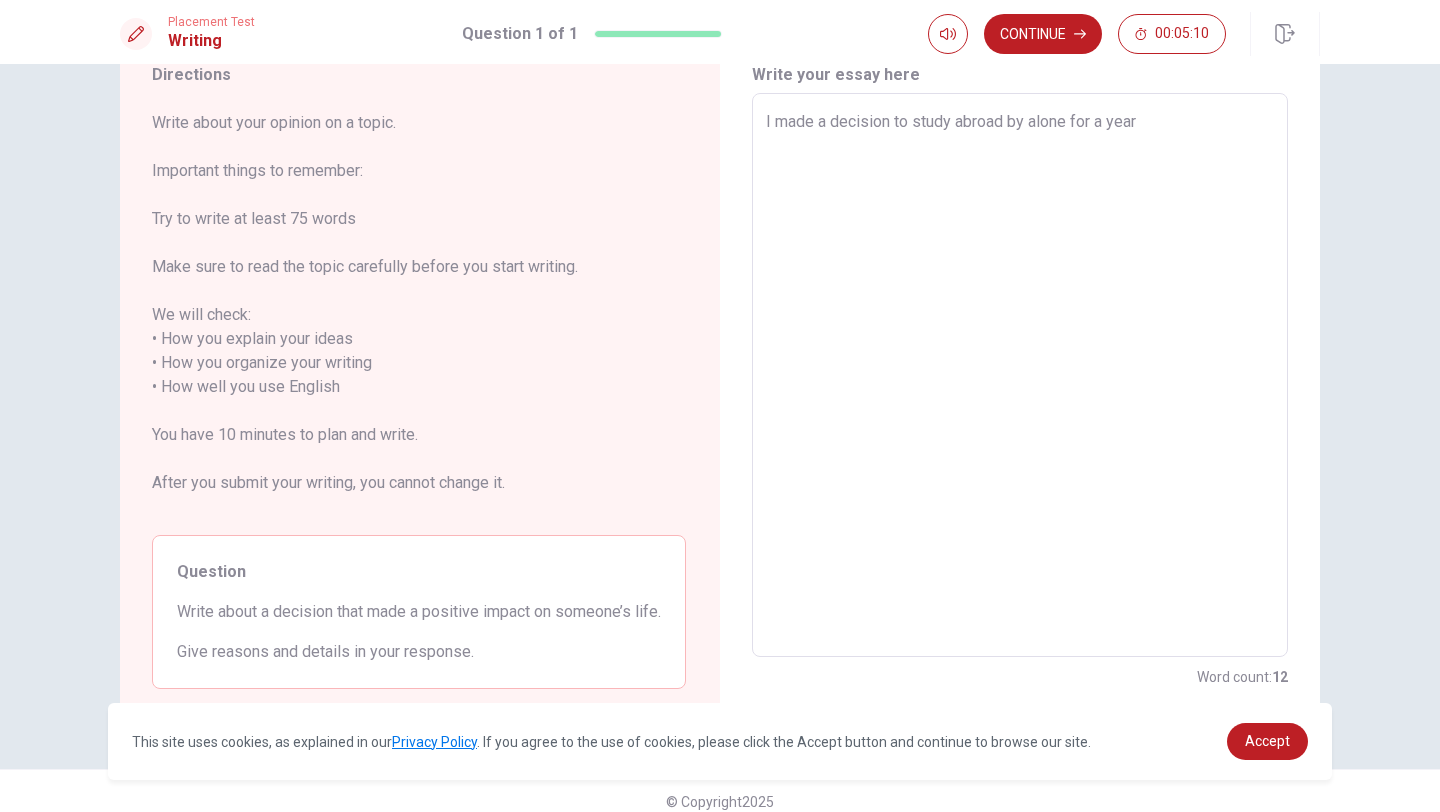 type on "x" 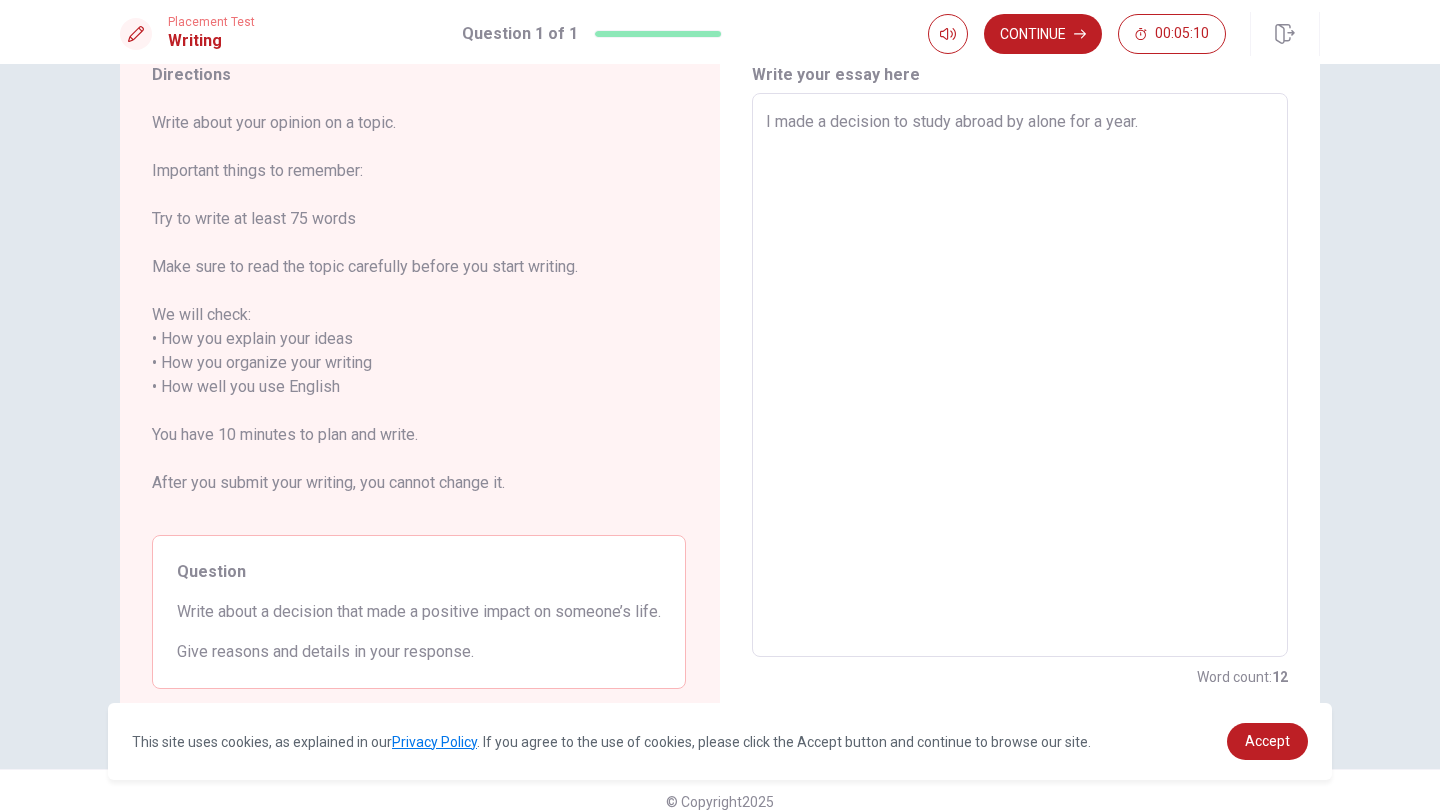 type on "x" 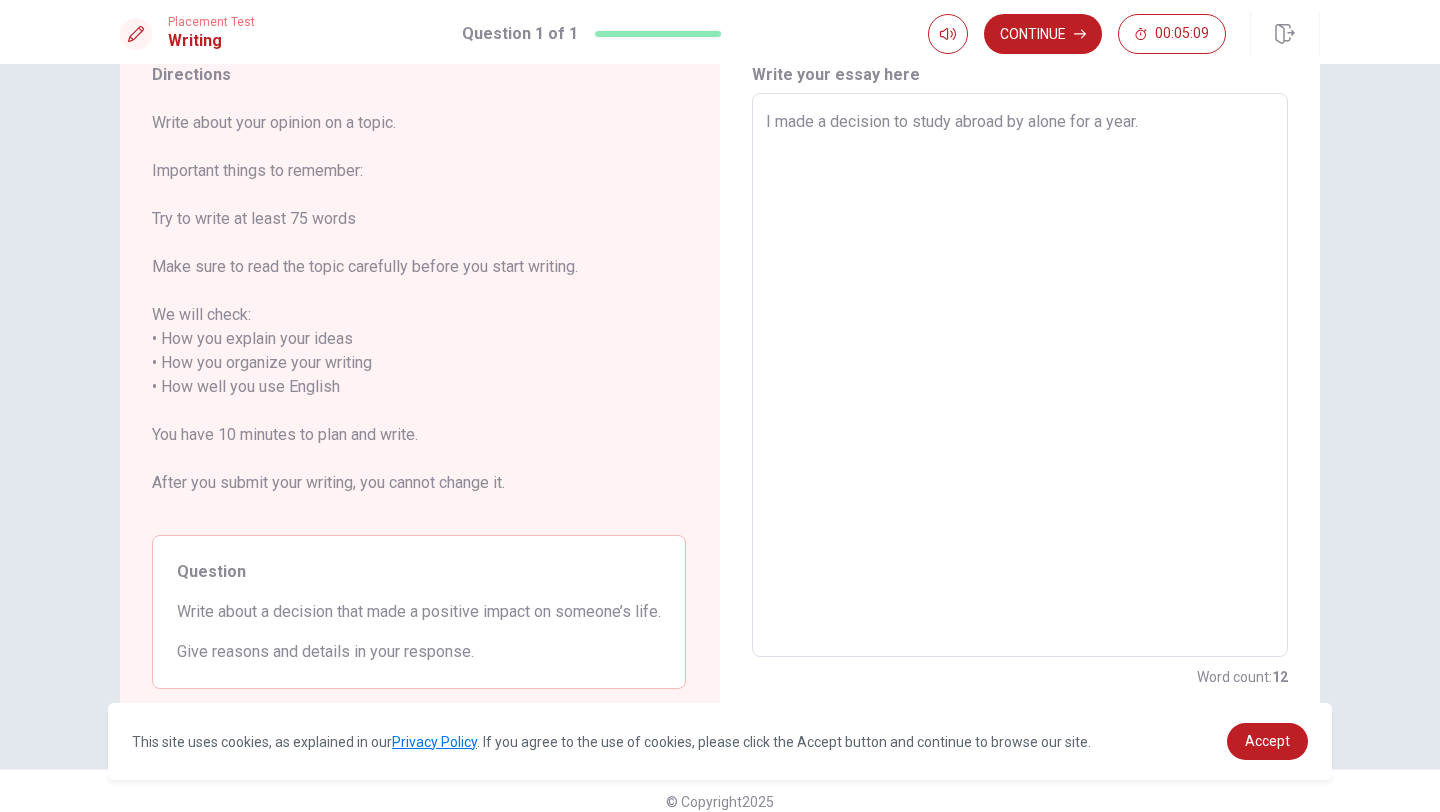 type on "I made a decision to study abroad by alone for a year." 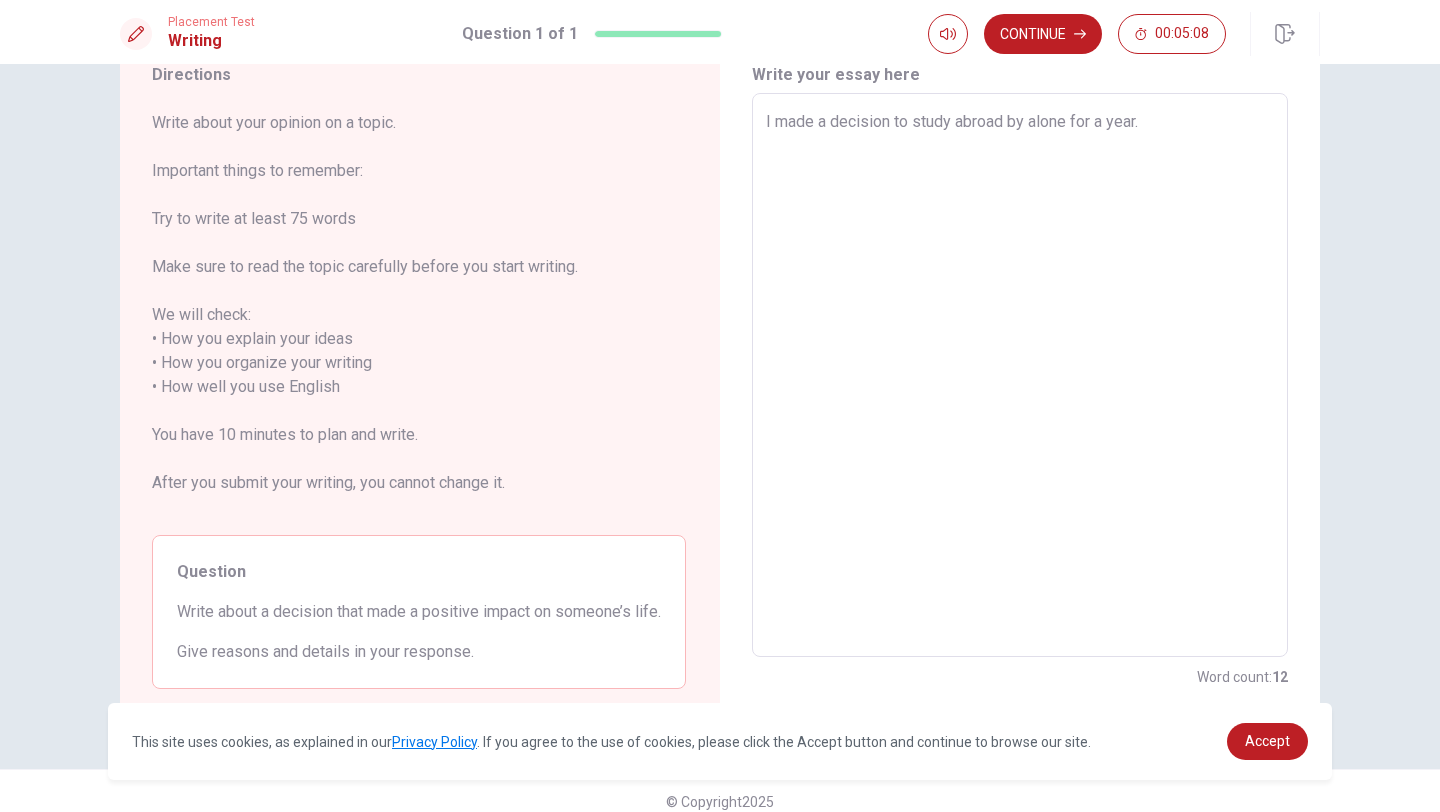 type on "I made a decision to study abroad by alone for a year. I" 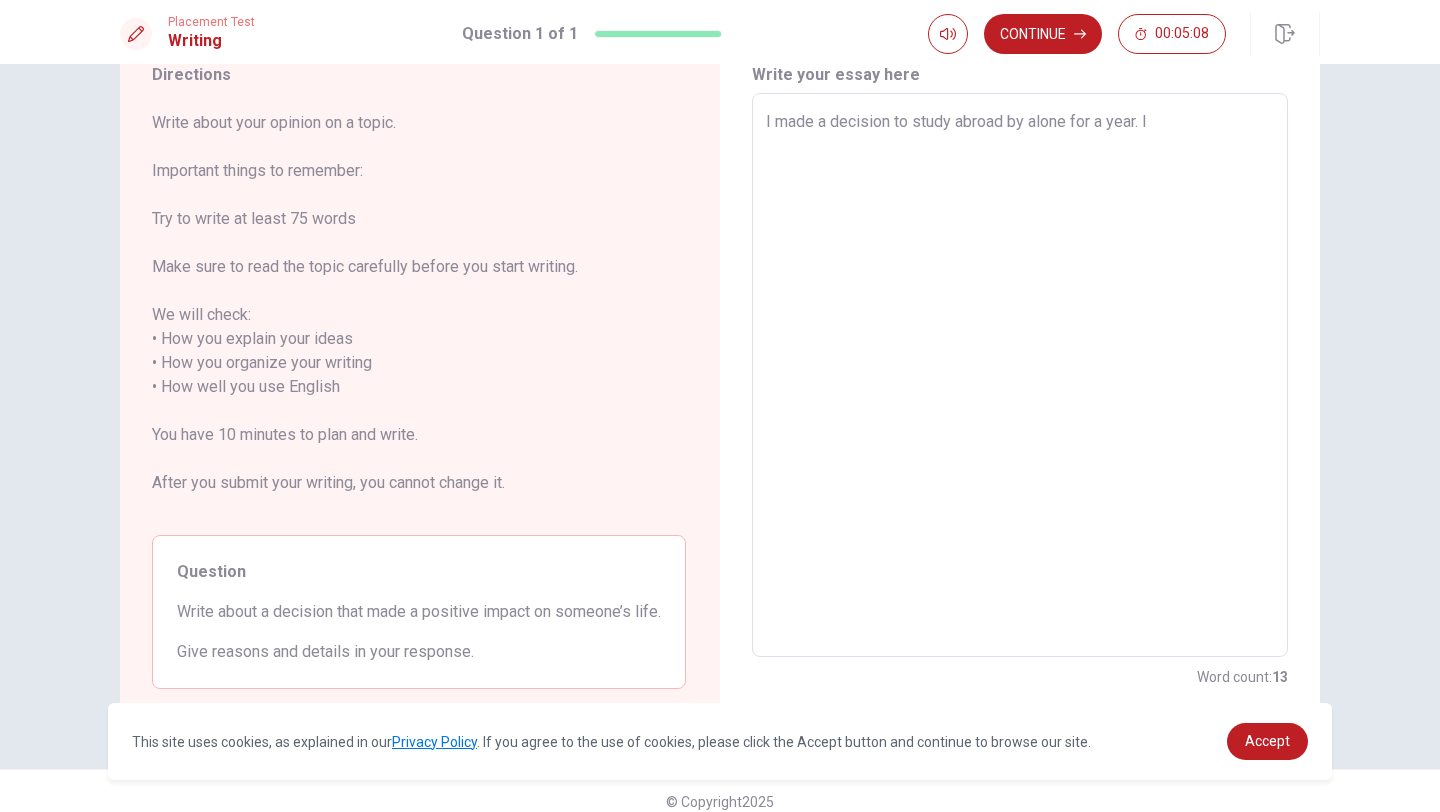type on "x" 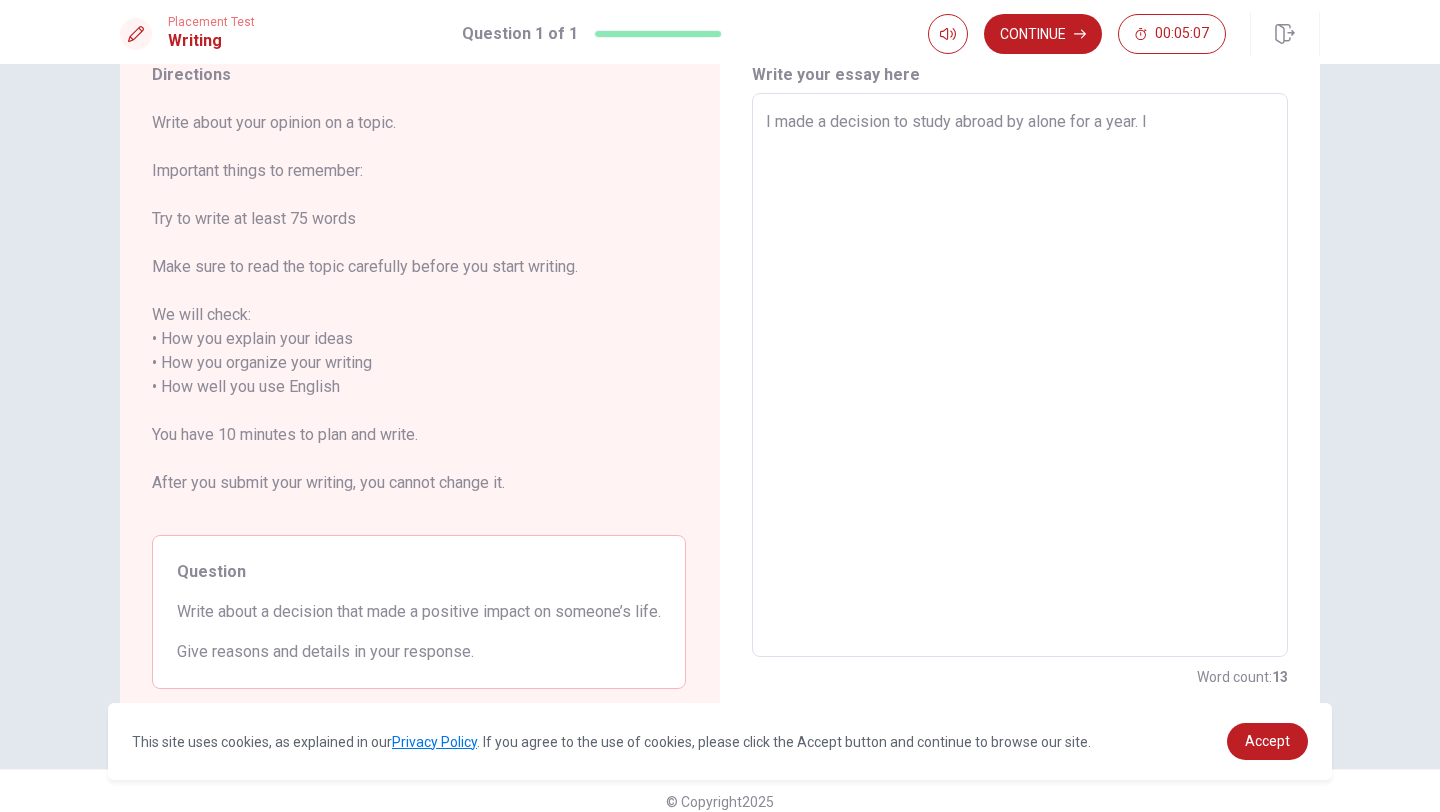type on "I made a decision to study abroad by alone for a year. I" 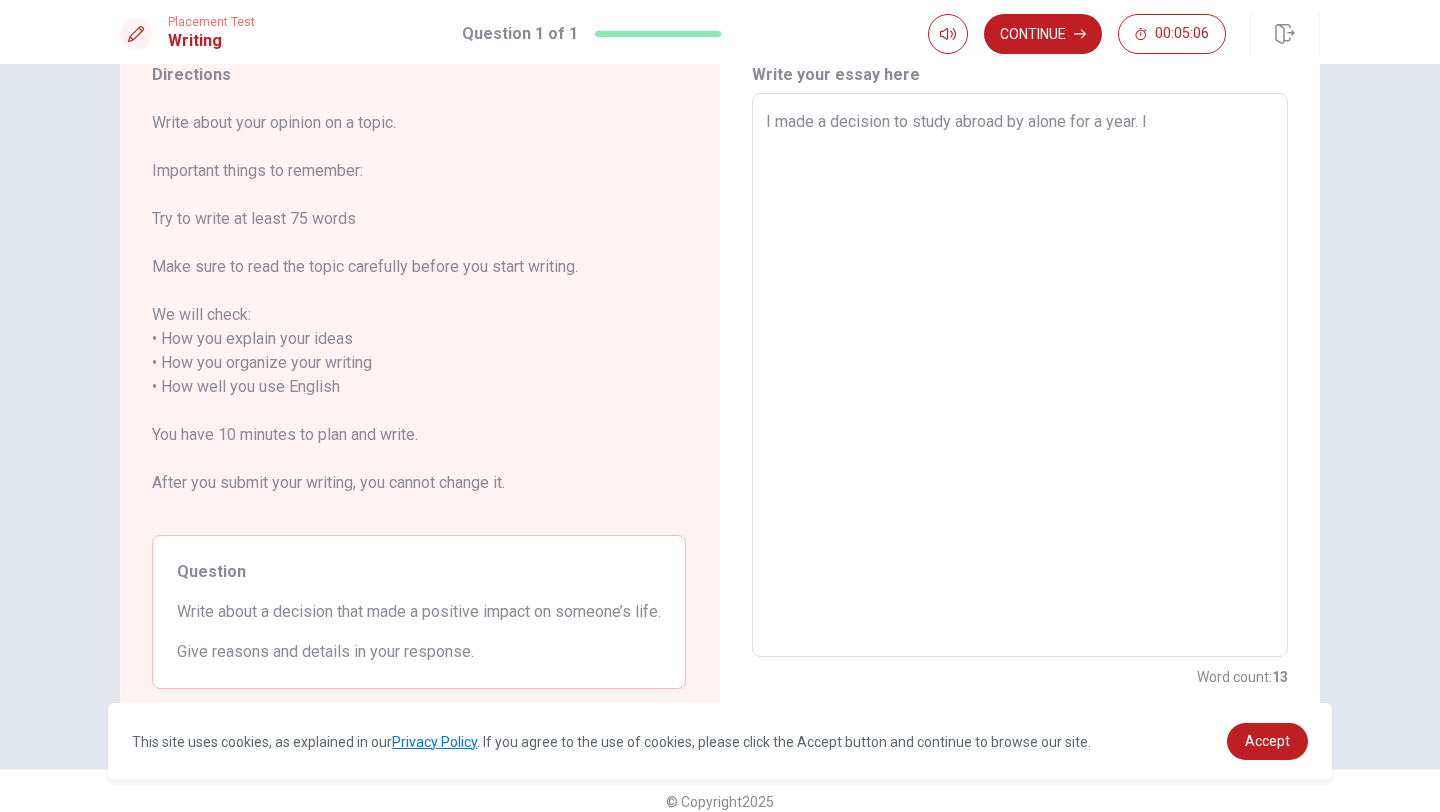 type on "I made a decision to study abroad by alone for a year. I a" 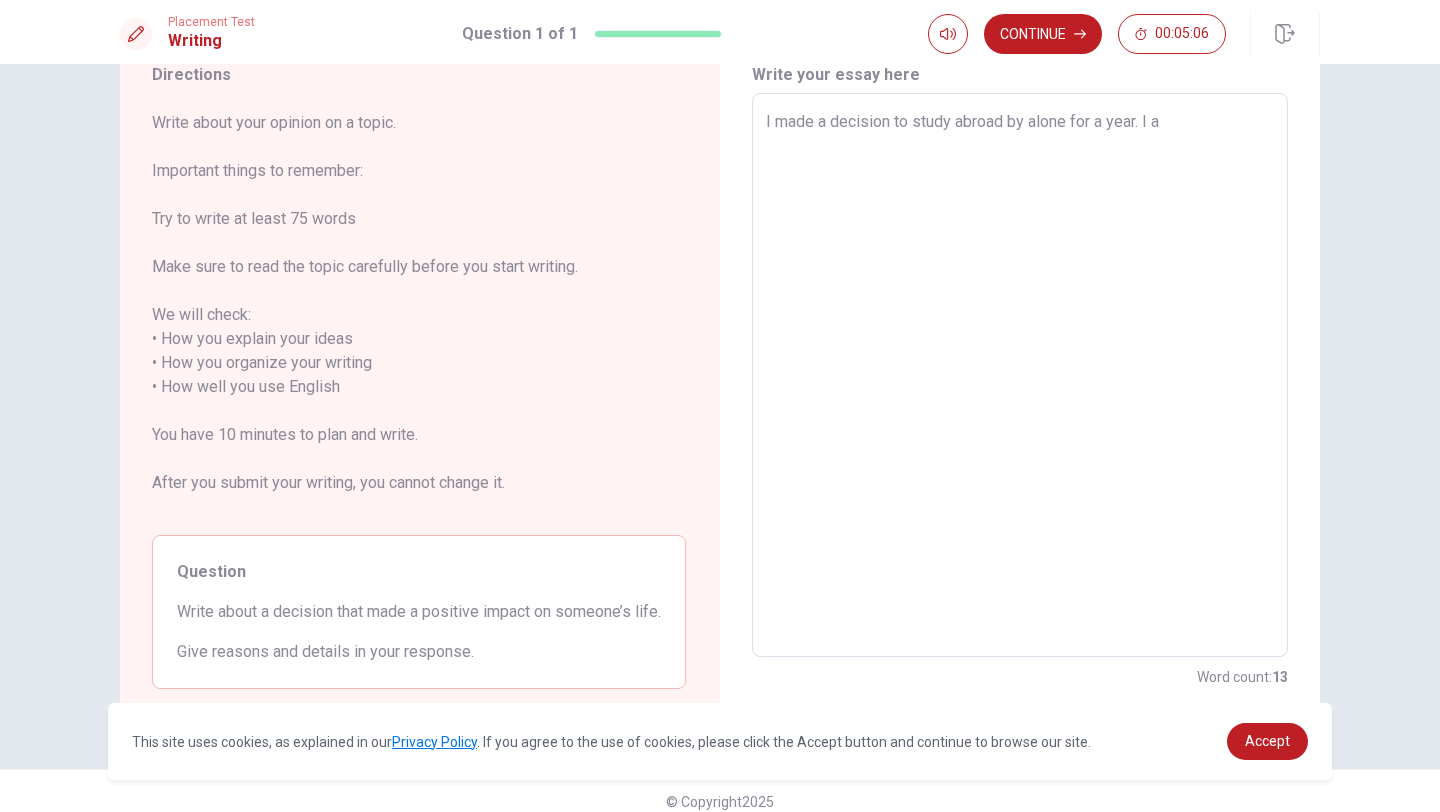 type on "x" 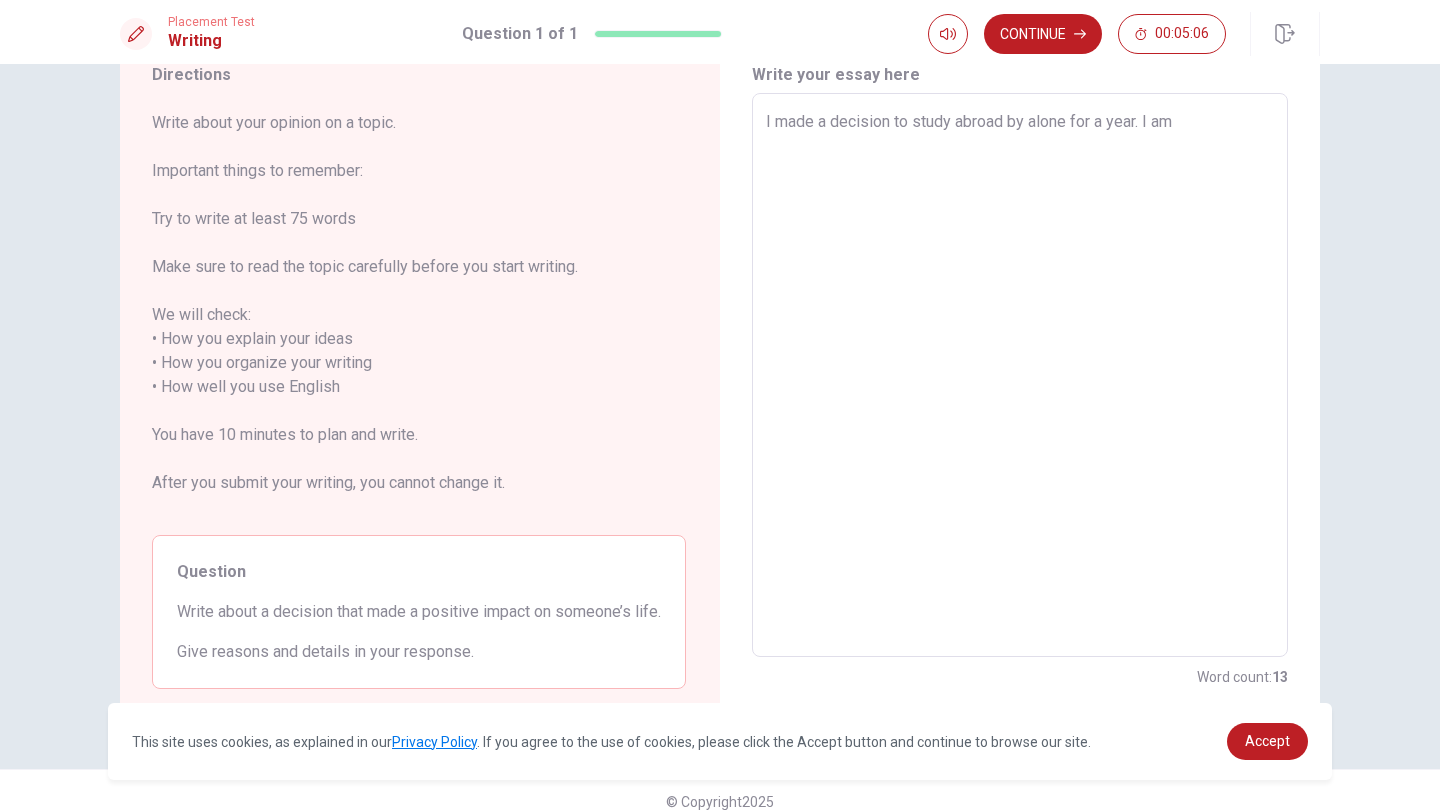 type on "x" 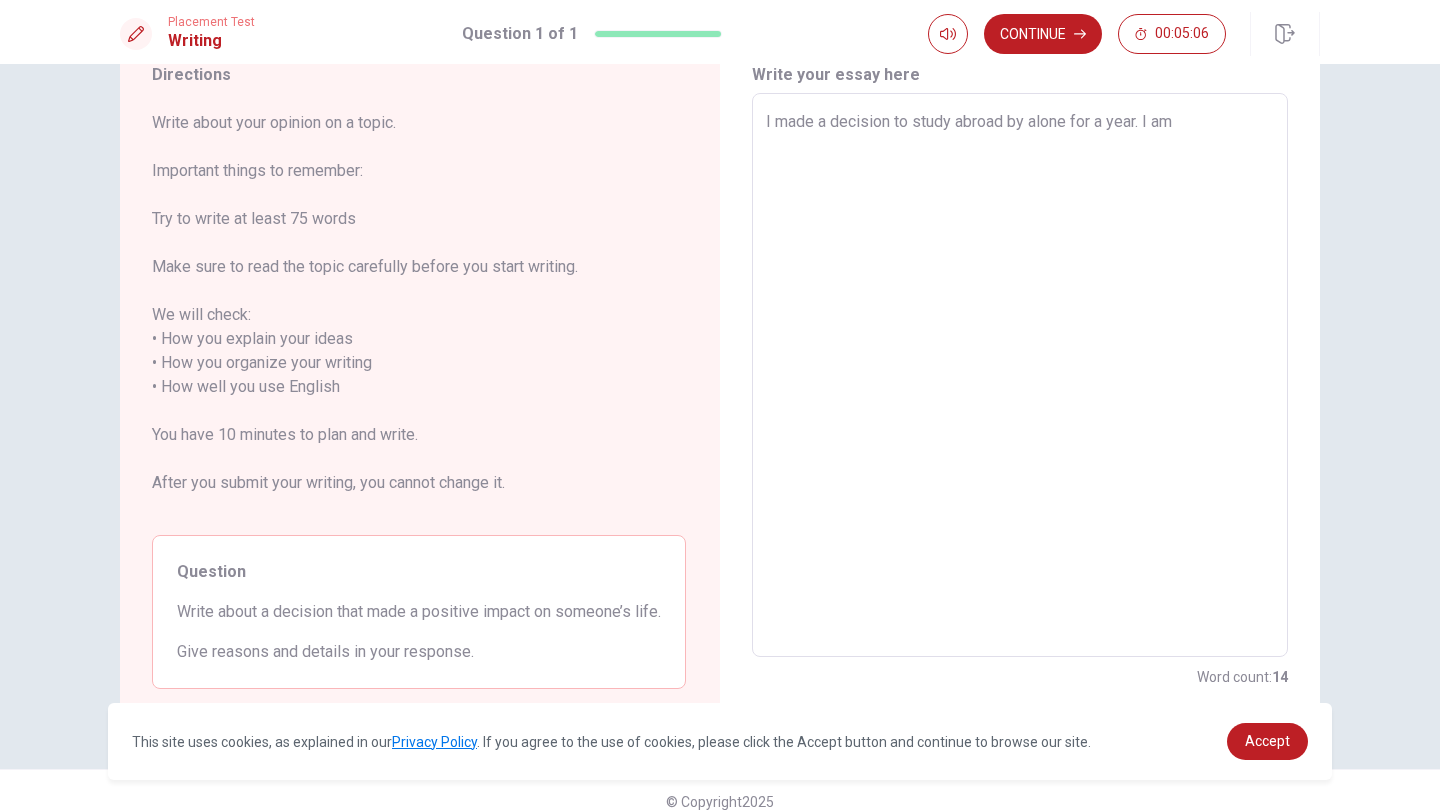 type on "I made a decision to study abroad by alone for a year. I am" 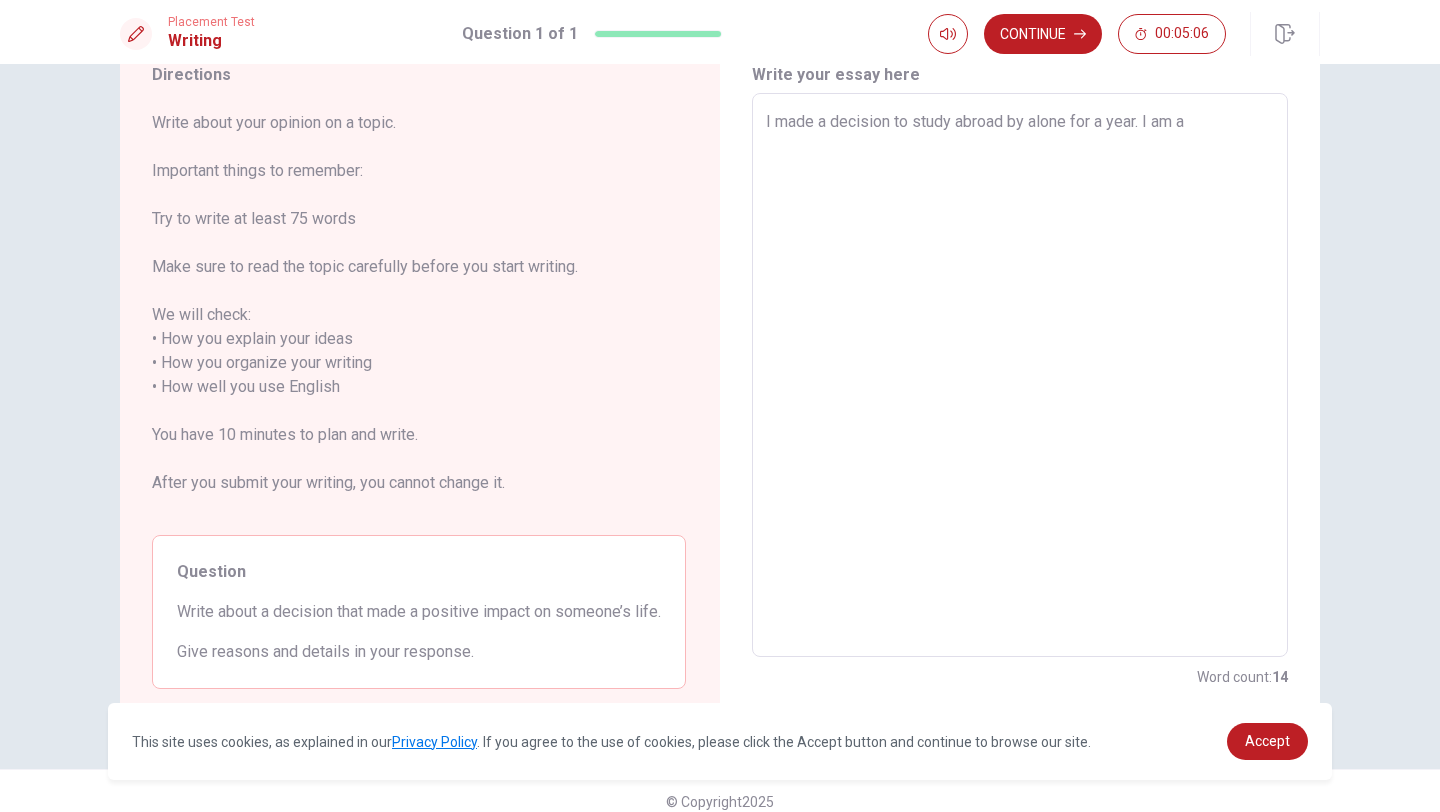 type on "x" 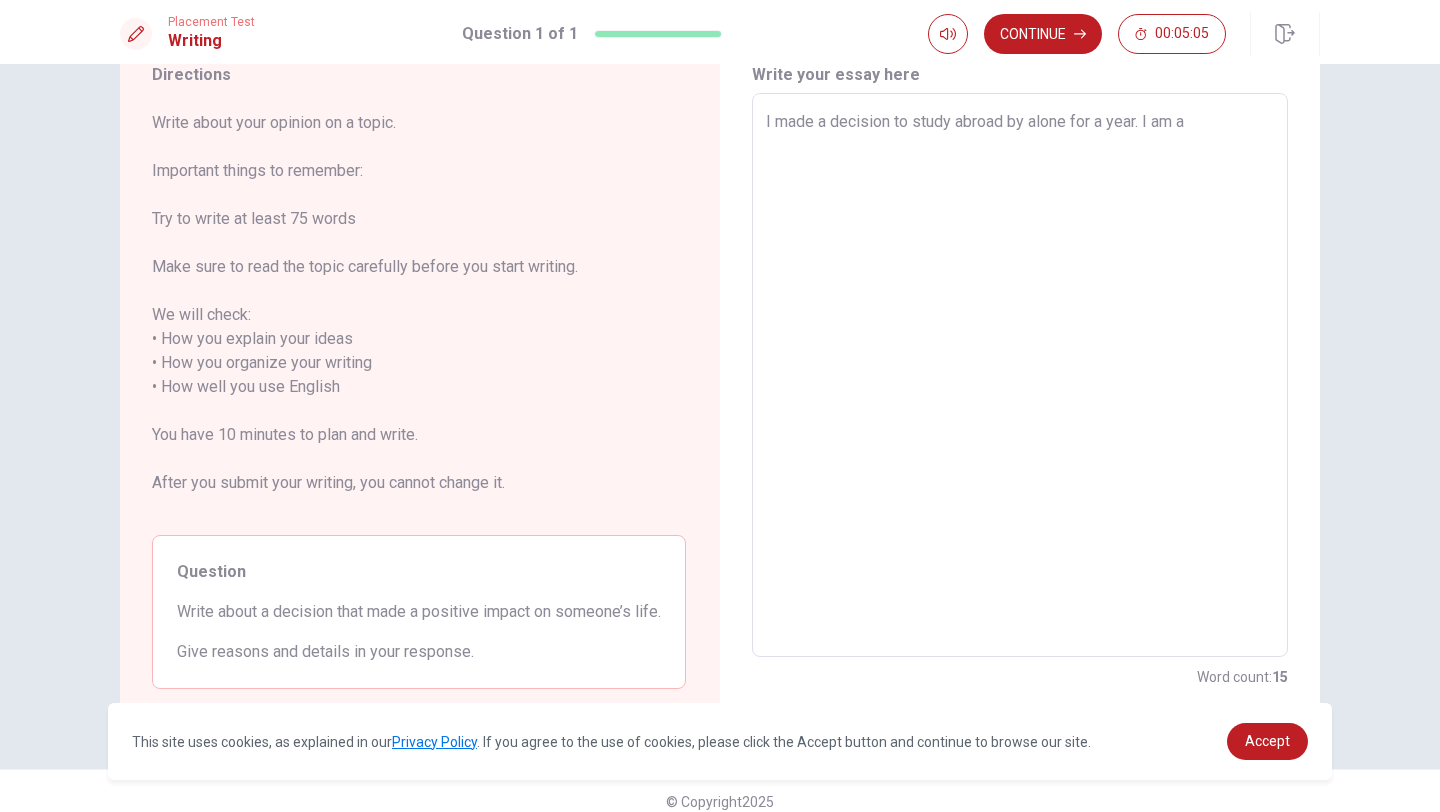 type on "I made a decision to study abroad by alone for a year. I am a l" 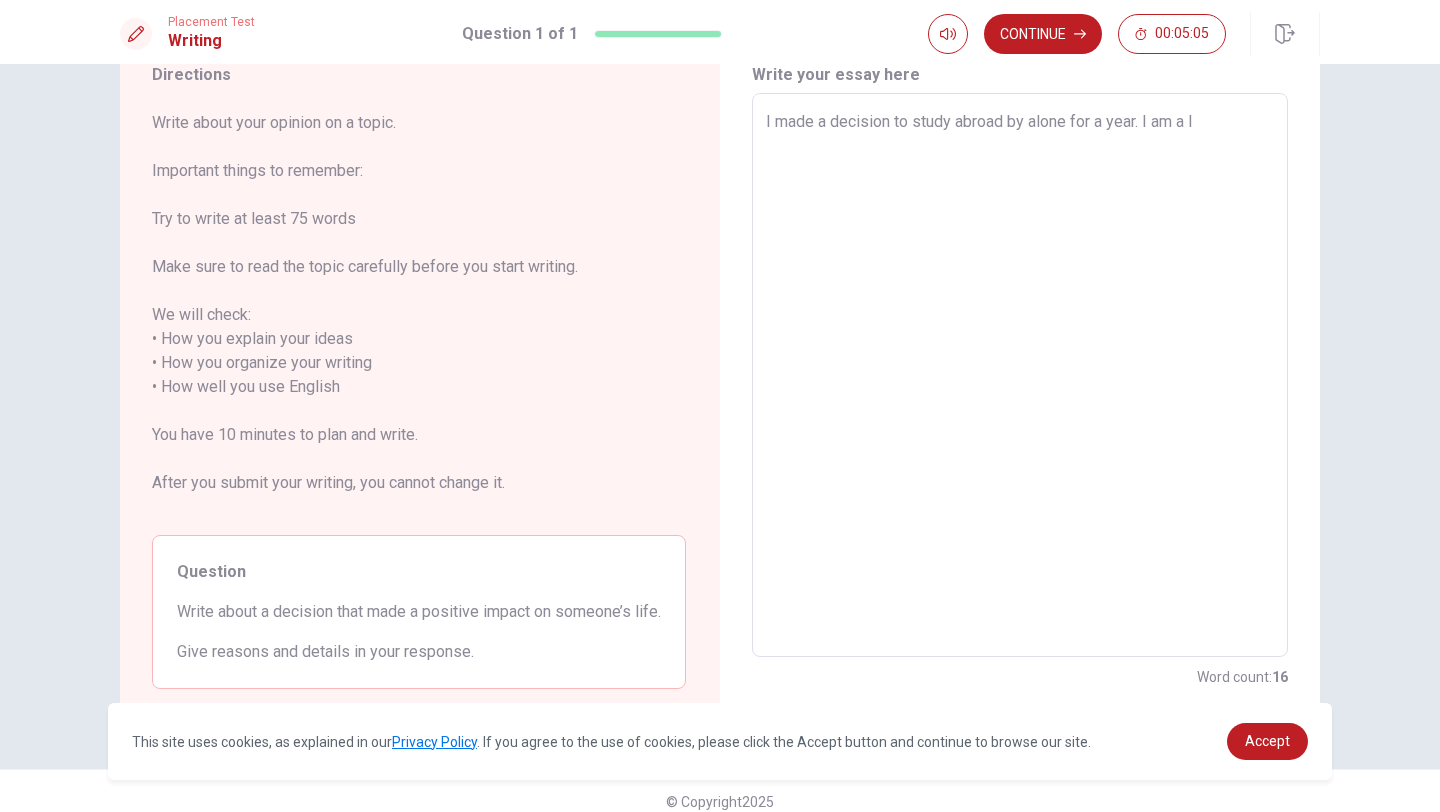 type on "x" 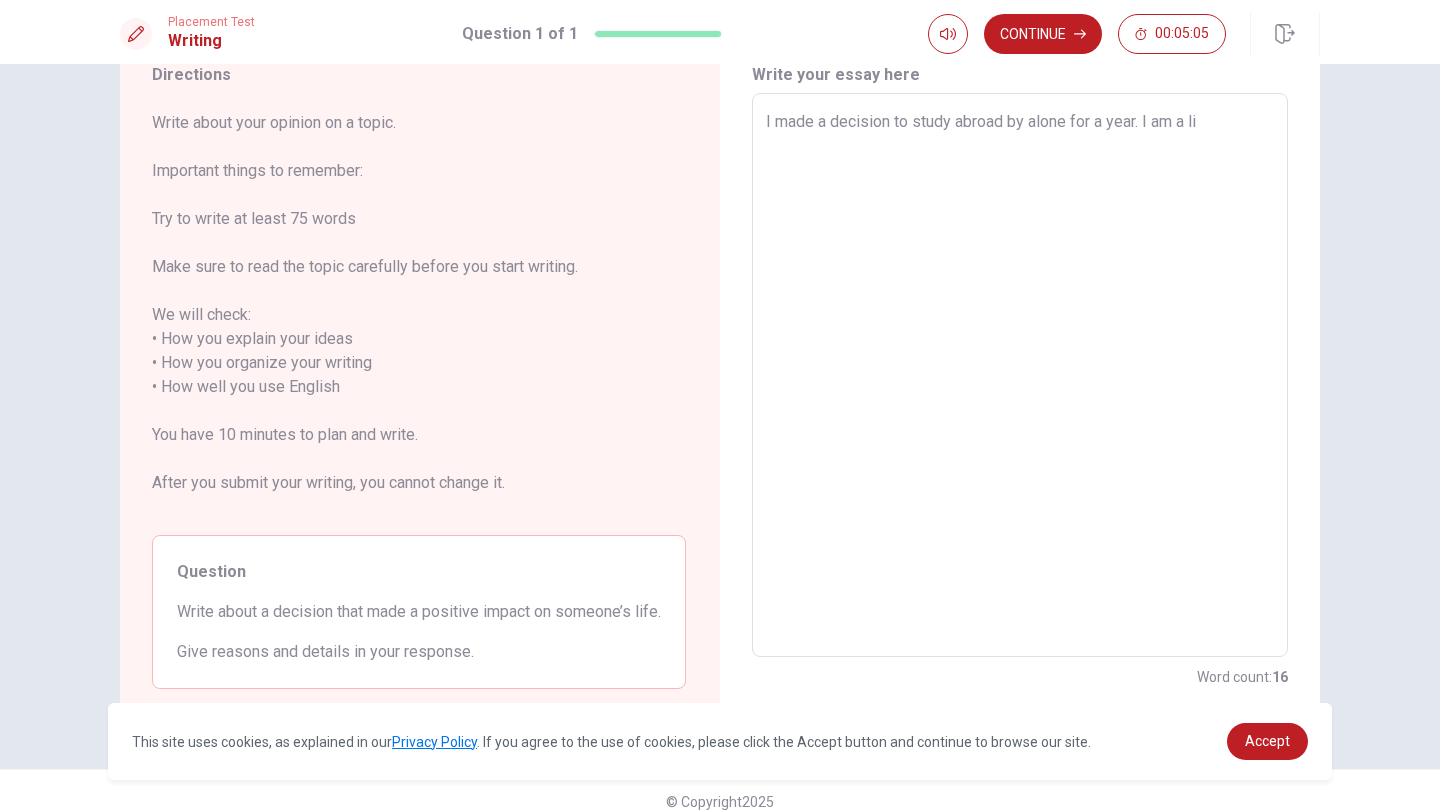 type on "x" 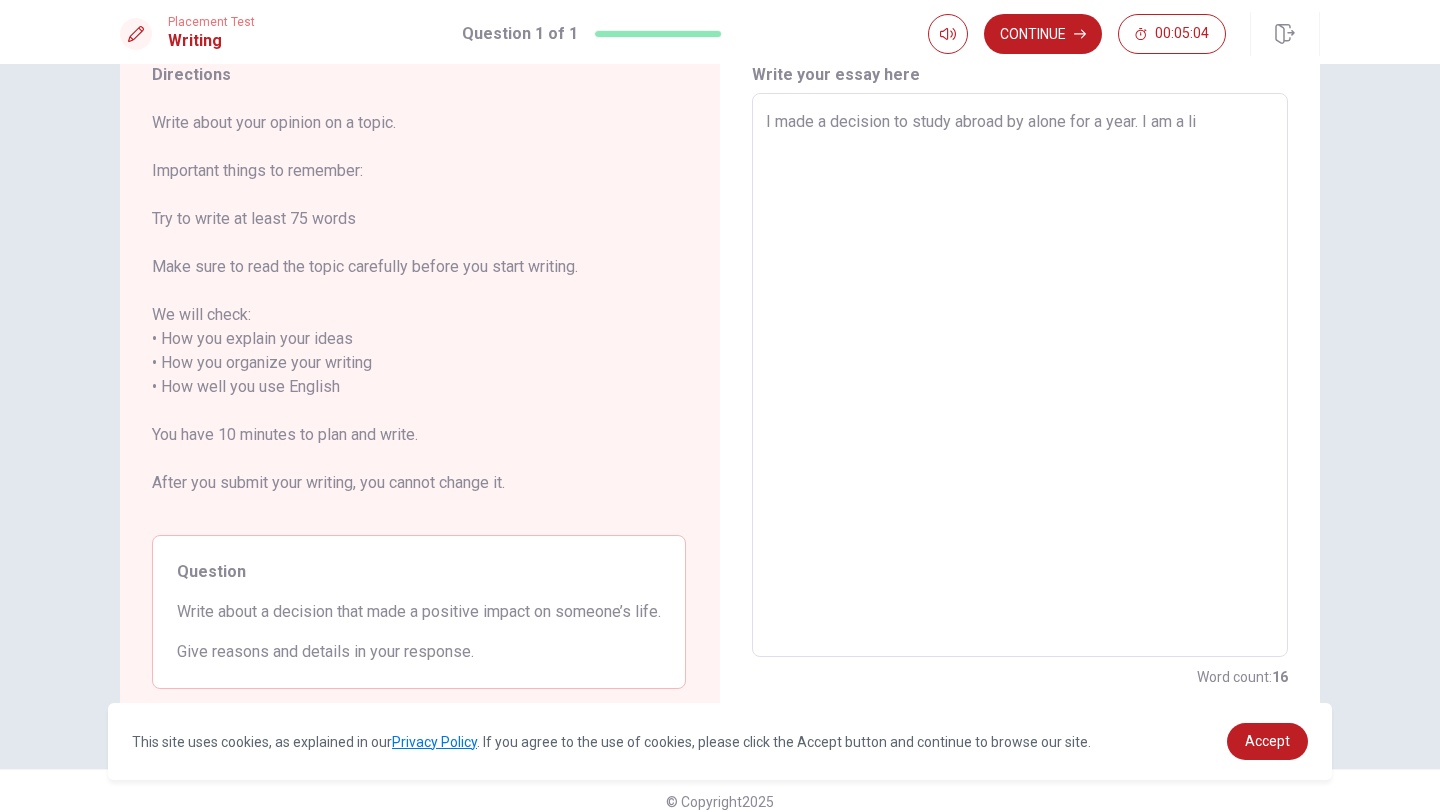 type on "I made a decision to study abroad by alone for a year. I am a lil" 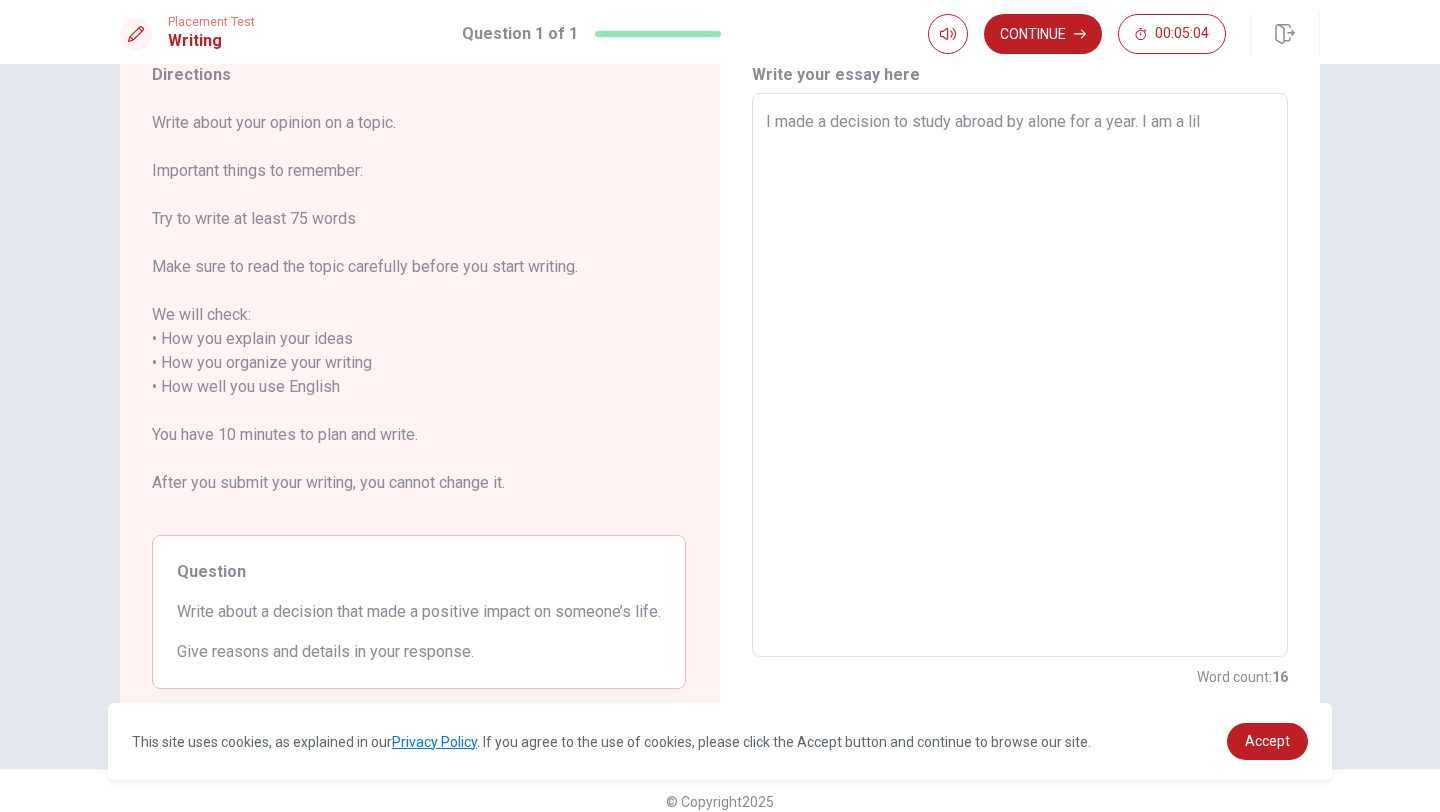 type on "x" 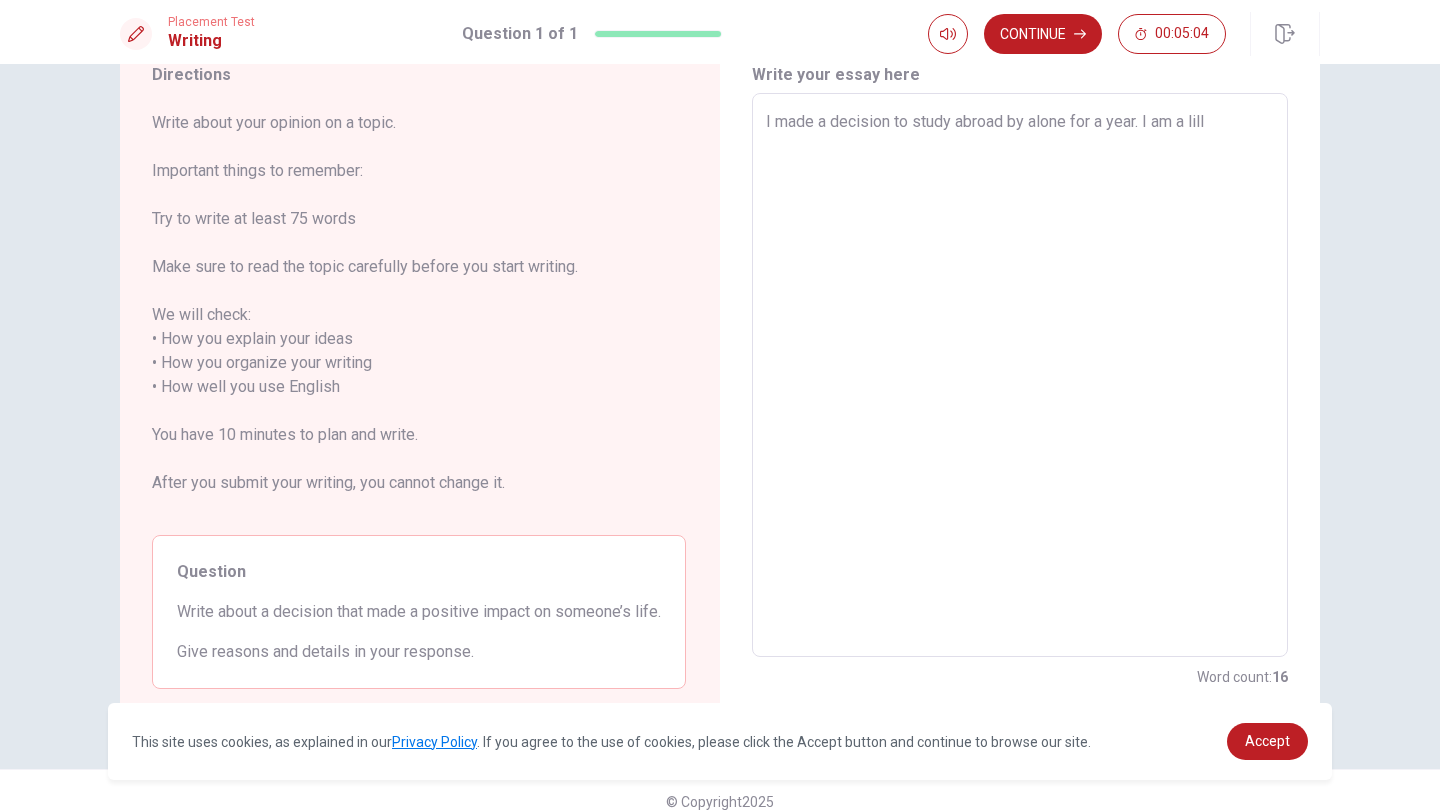 type on "x" 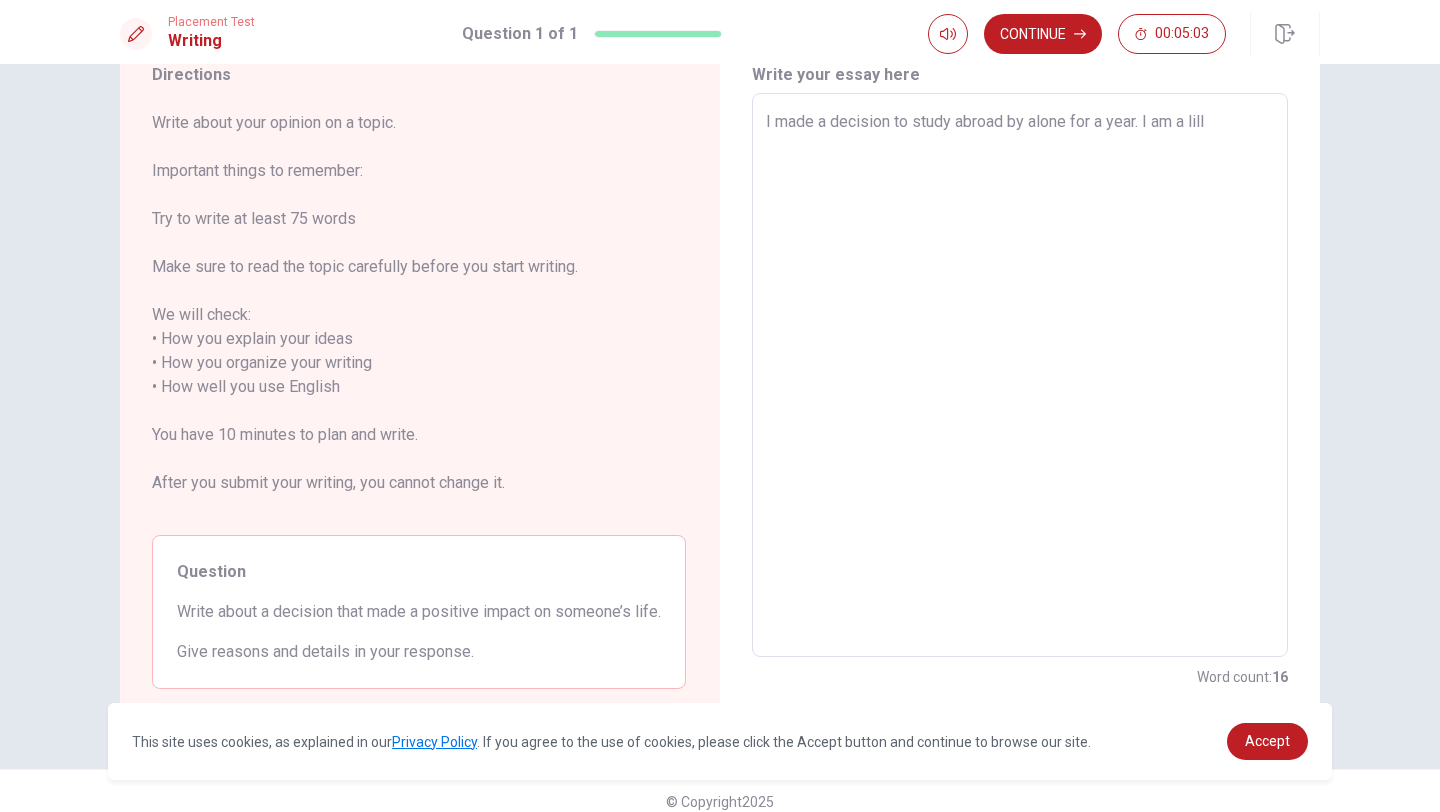 type on "I made a decision to study abroad by alone for a year. I am a lil" 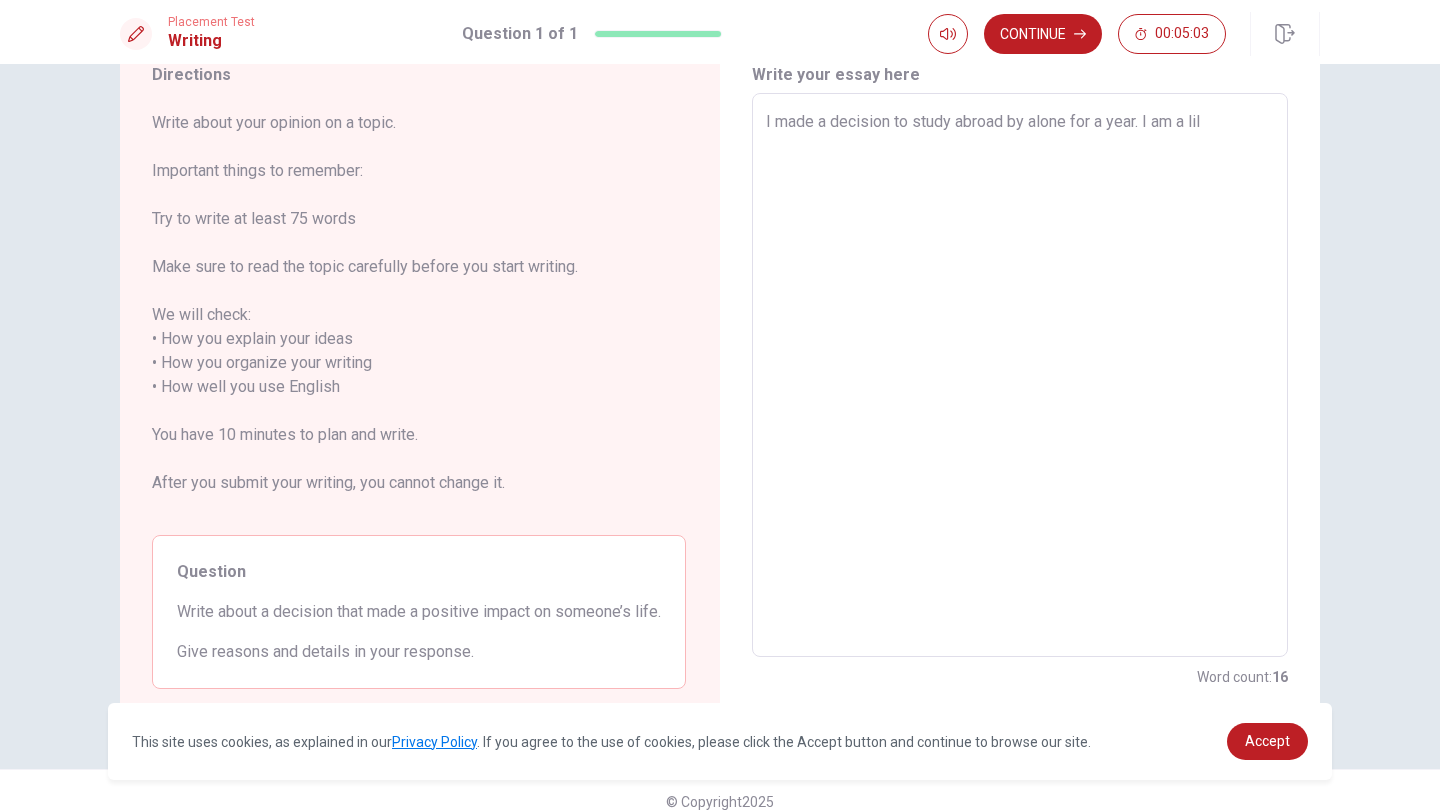 type on "x" 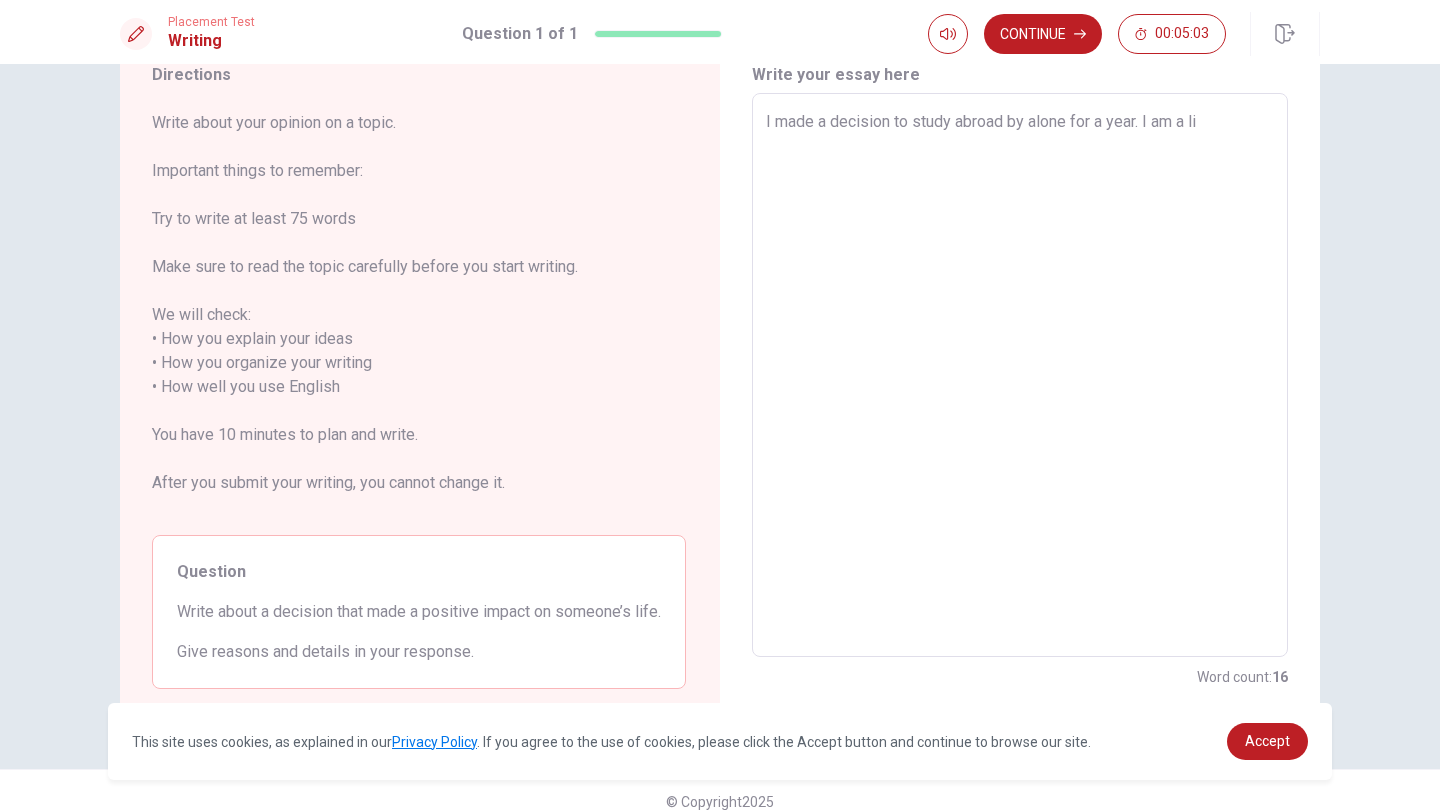 type on "x" 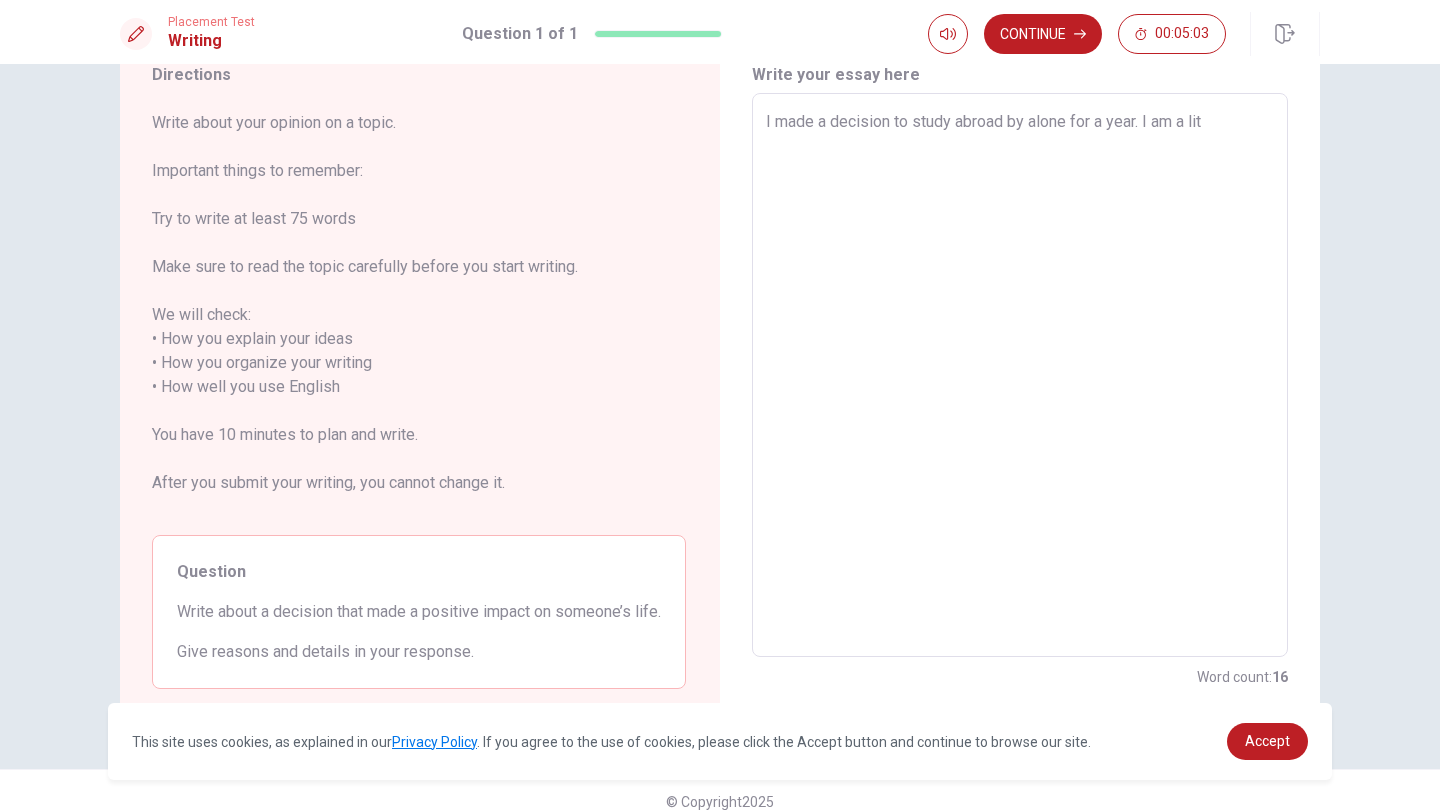 type on "x" 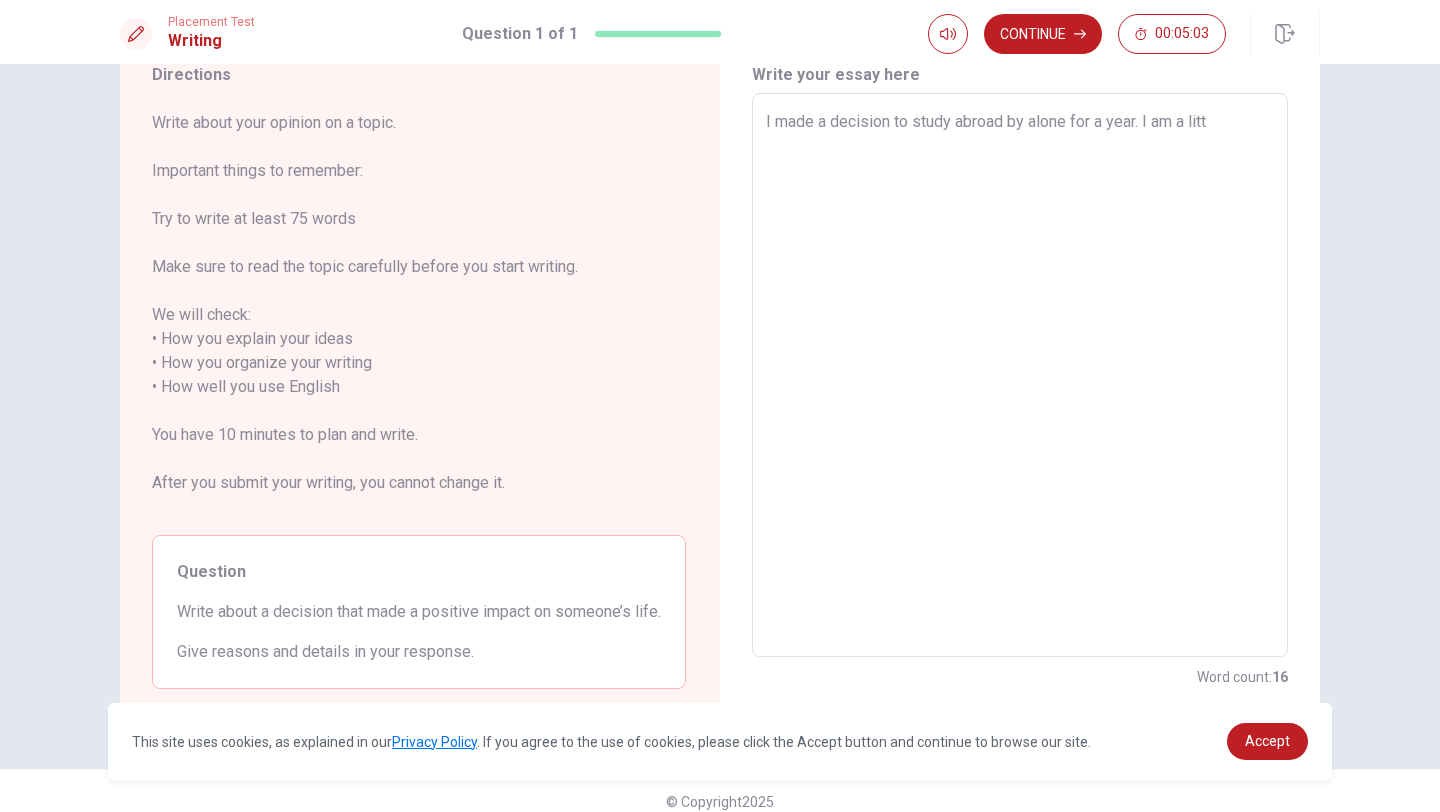 type on "x" 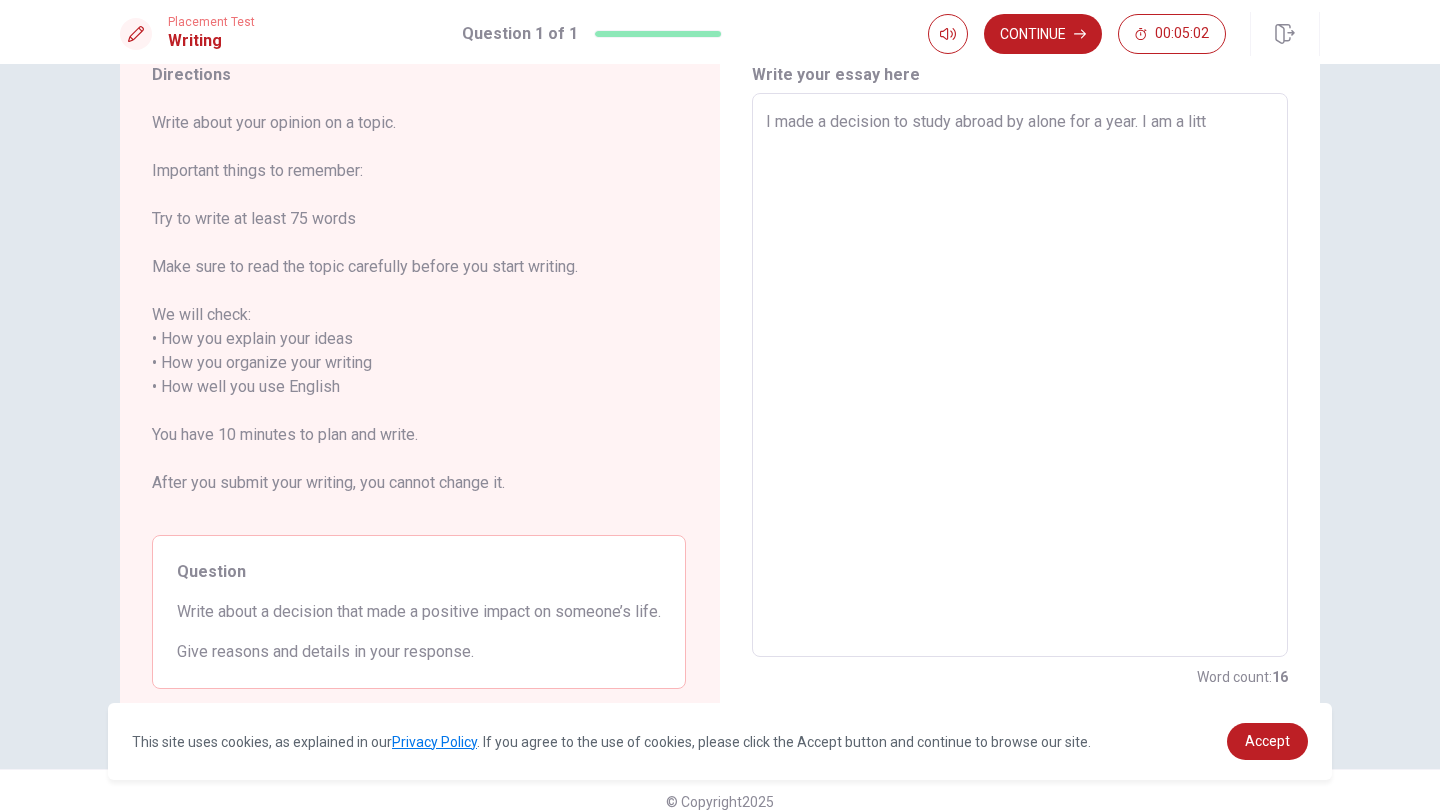 type on "I made a decision to study abroad by alone for a year. I am a littl" 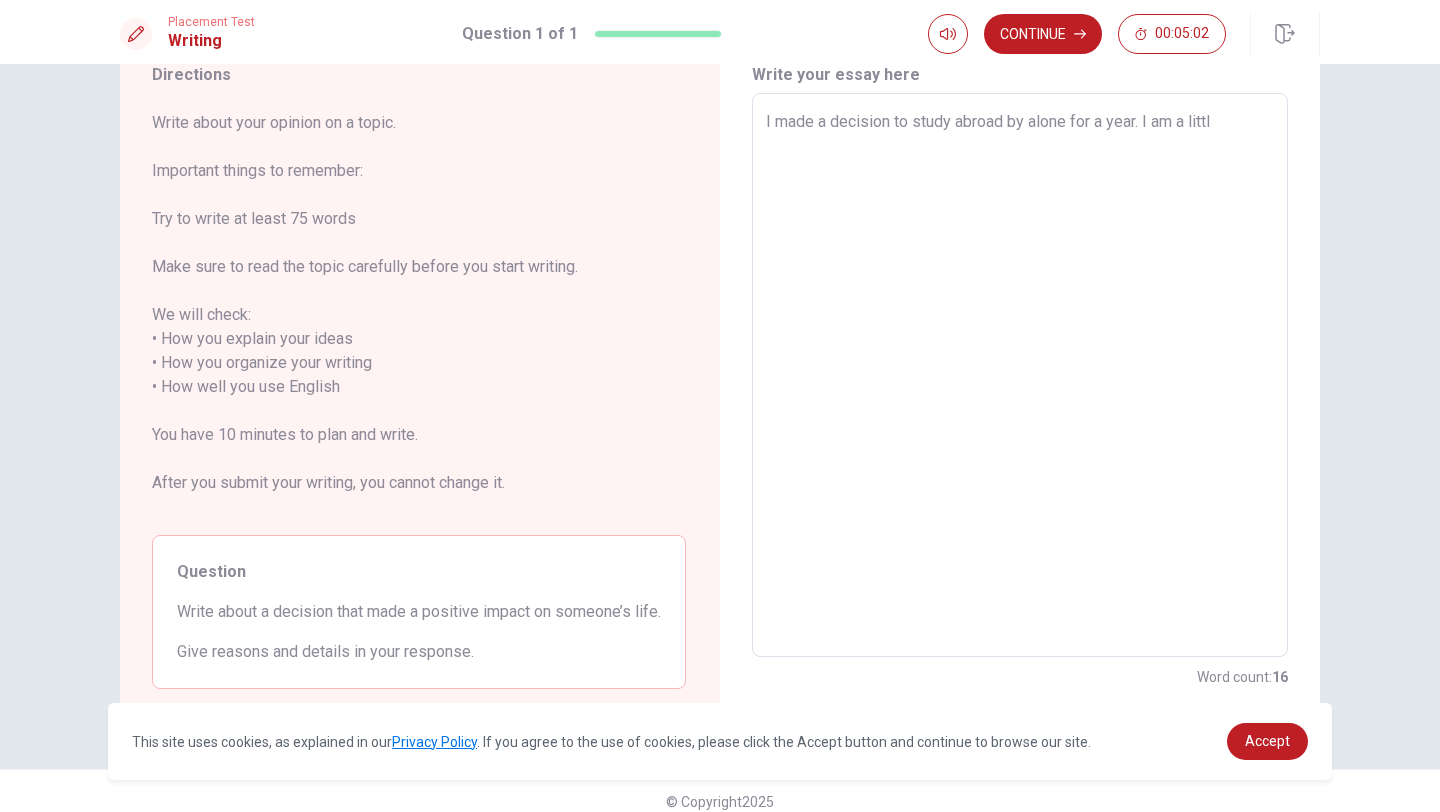 type on "x" 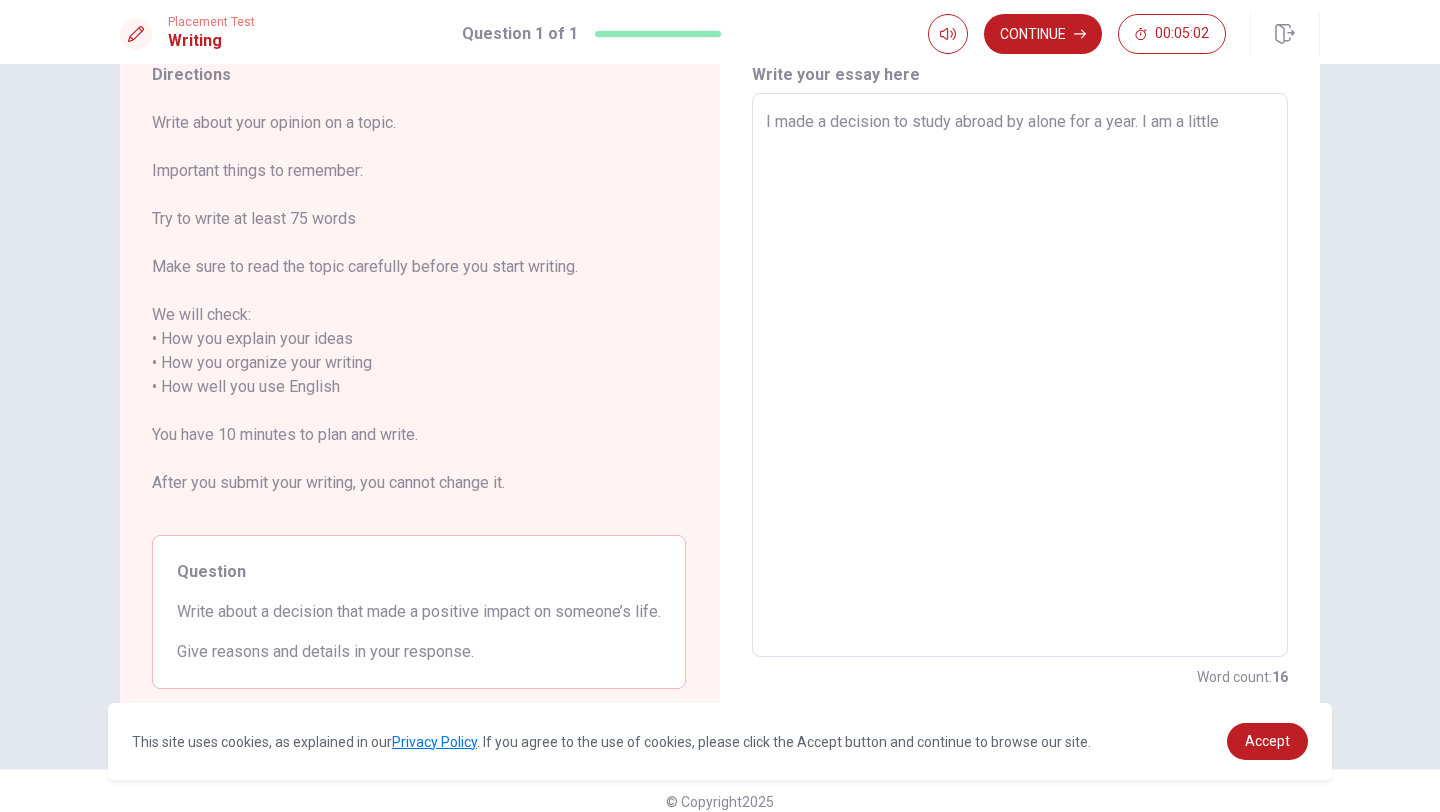 type on "I made a decision to study abroad by alone for a year. I am a little" 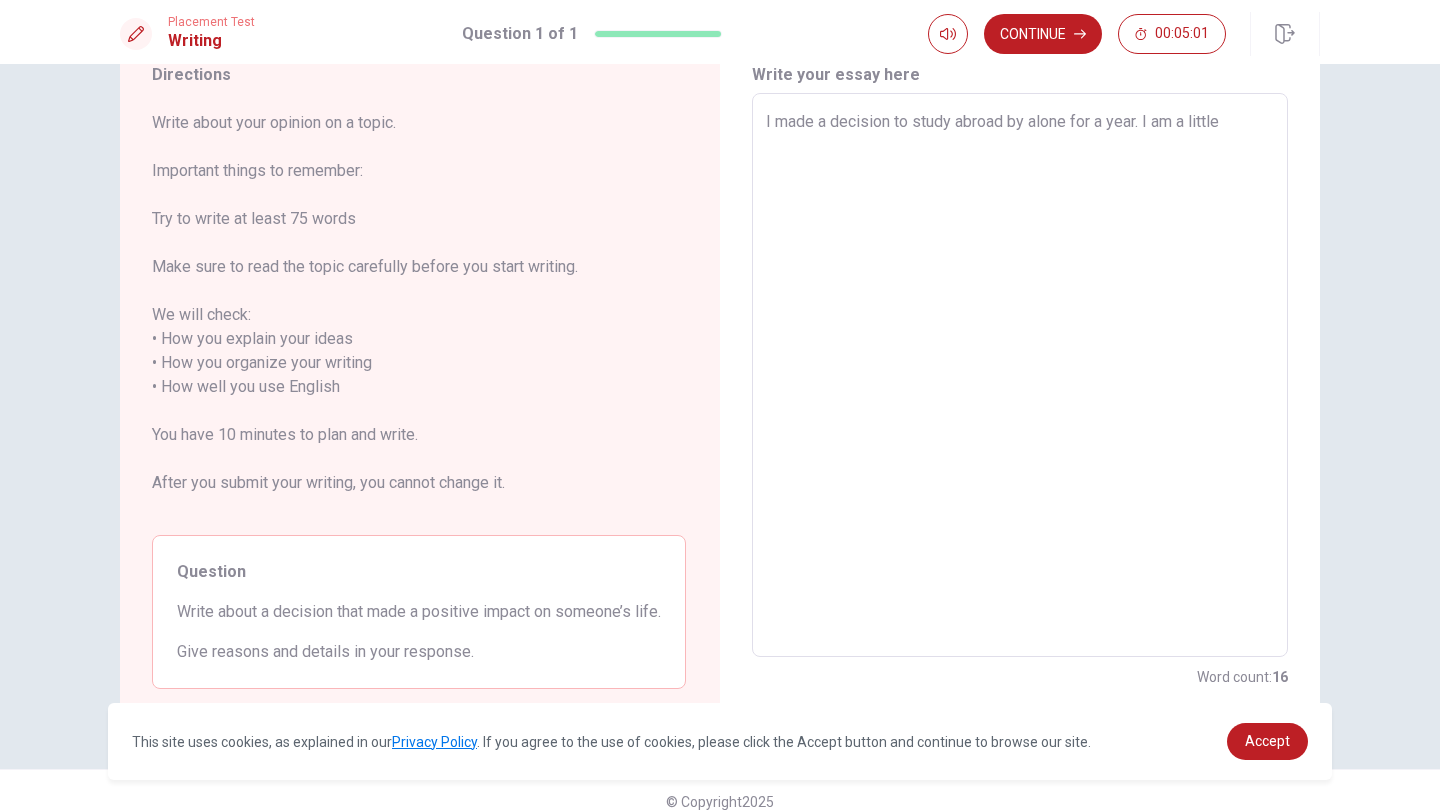 type on "I made a decision to study abroad by alone for a year. I am a little b" 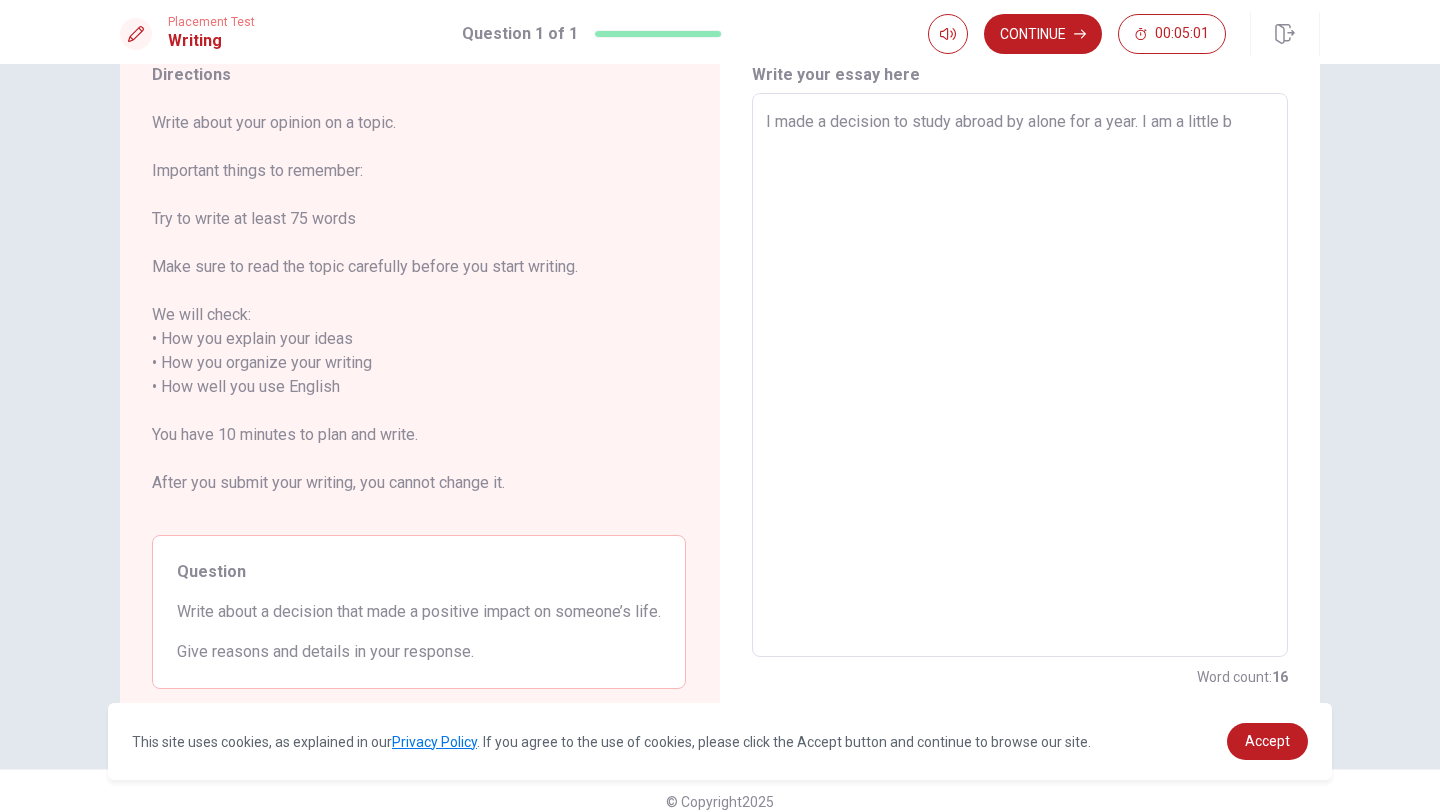 type on "x" 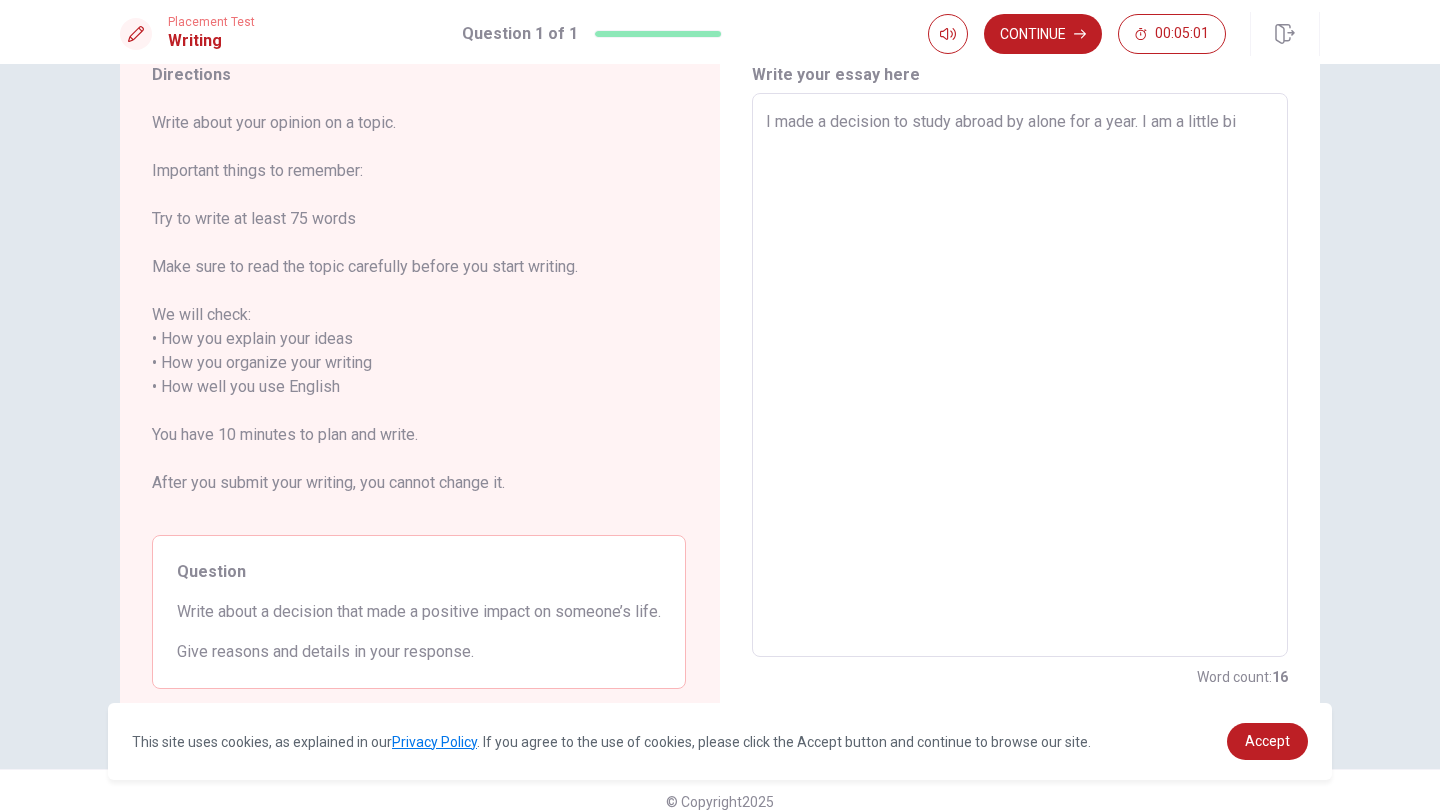 type on "x" 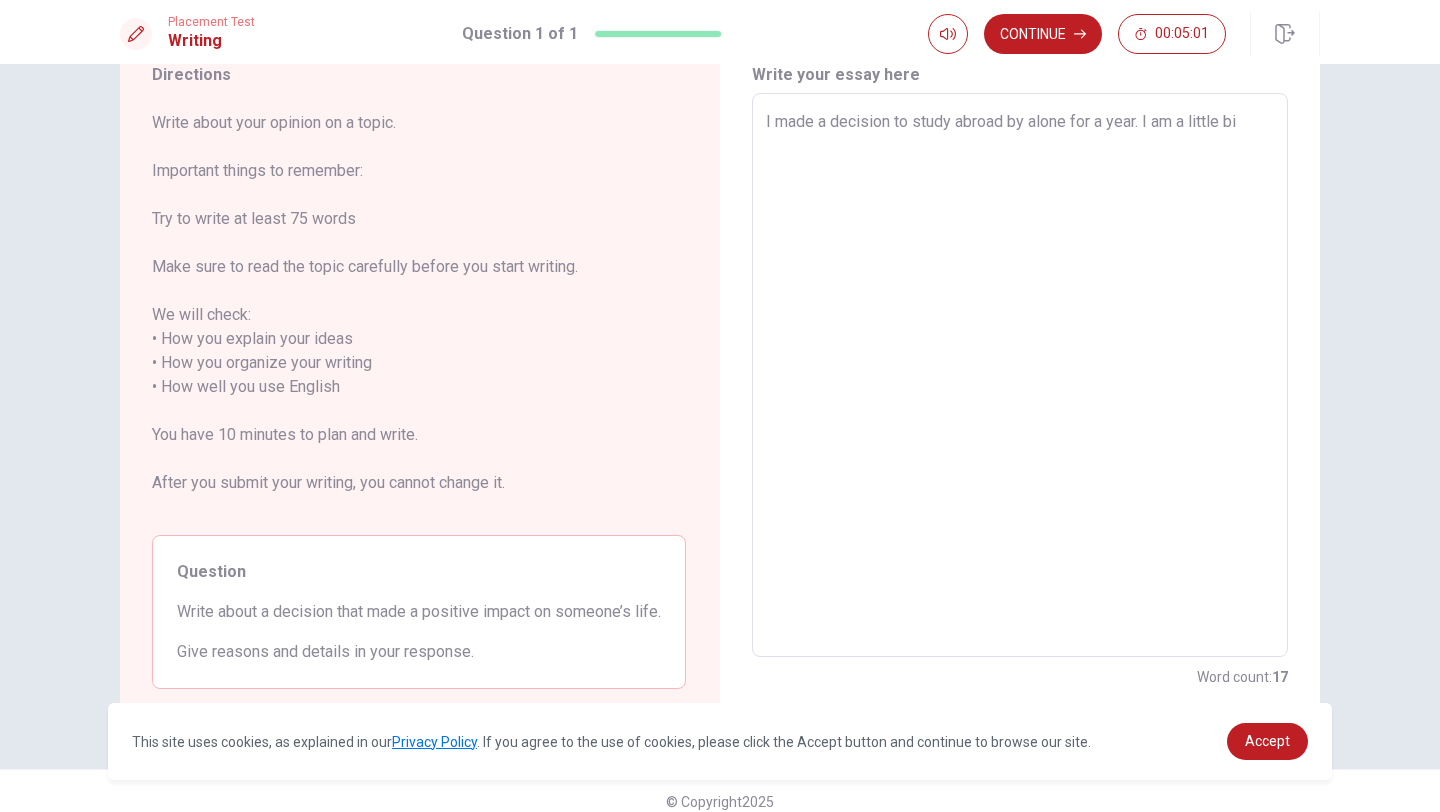 type on "I made a decision to study abroad by alone for a year. I am a little bit" 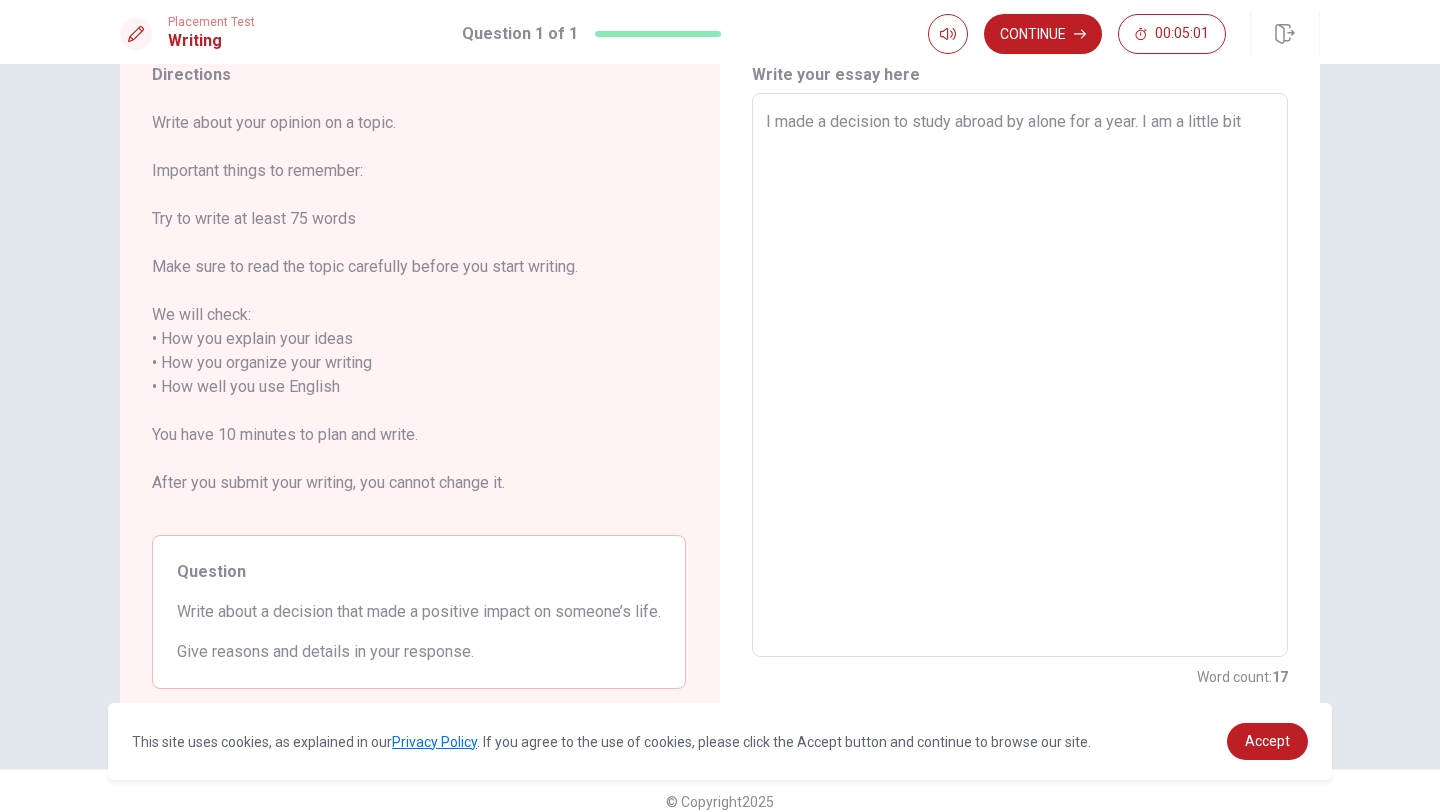 type on "x" 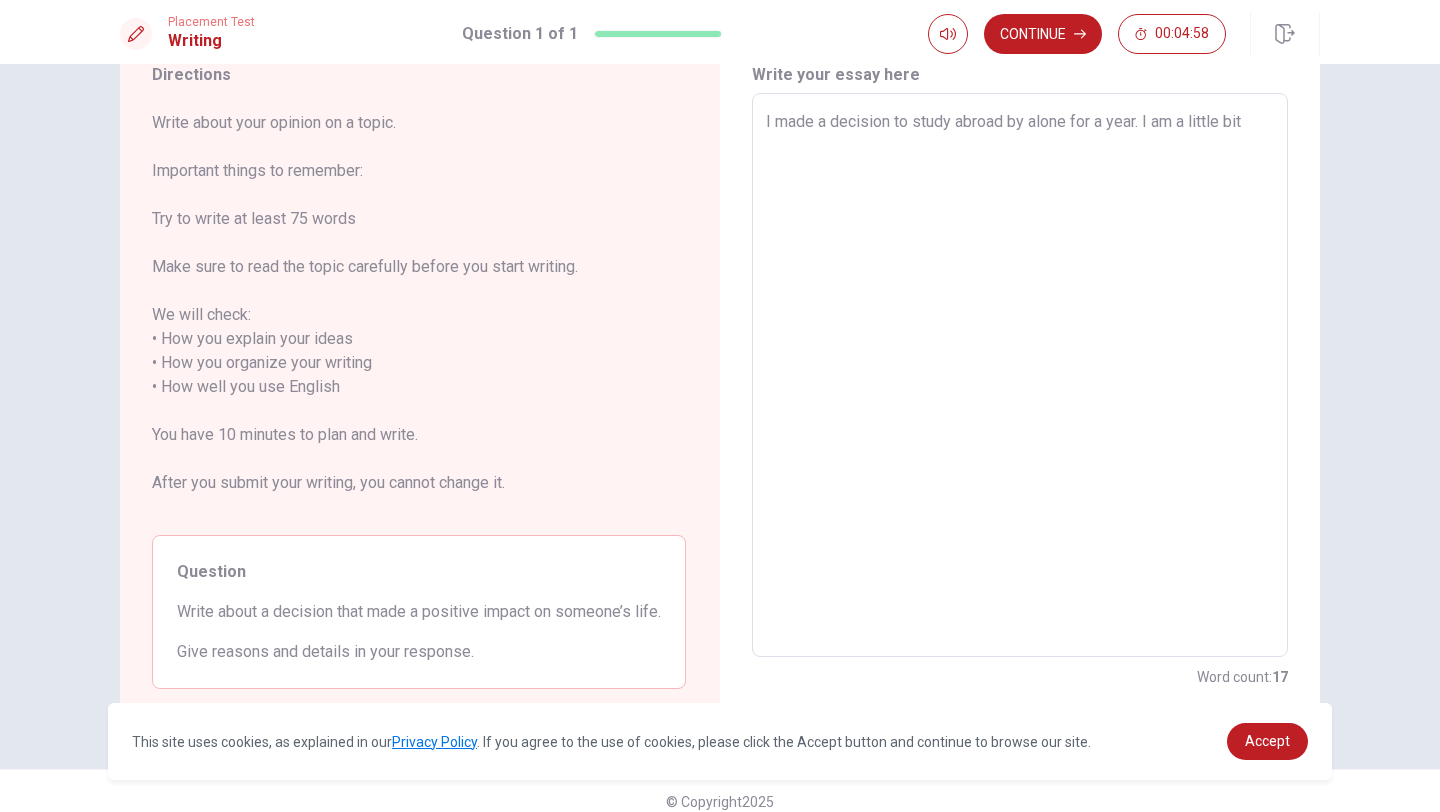 type on "x" 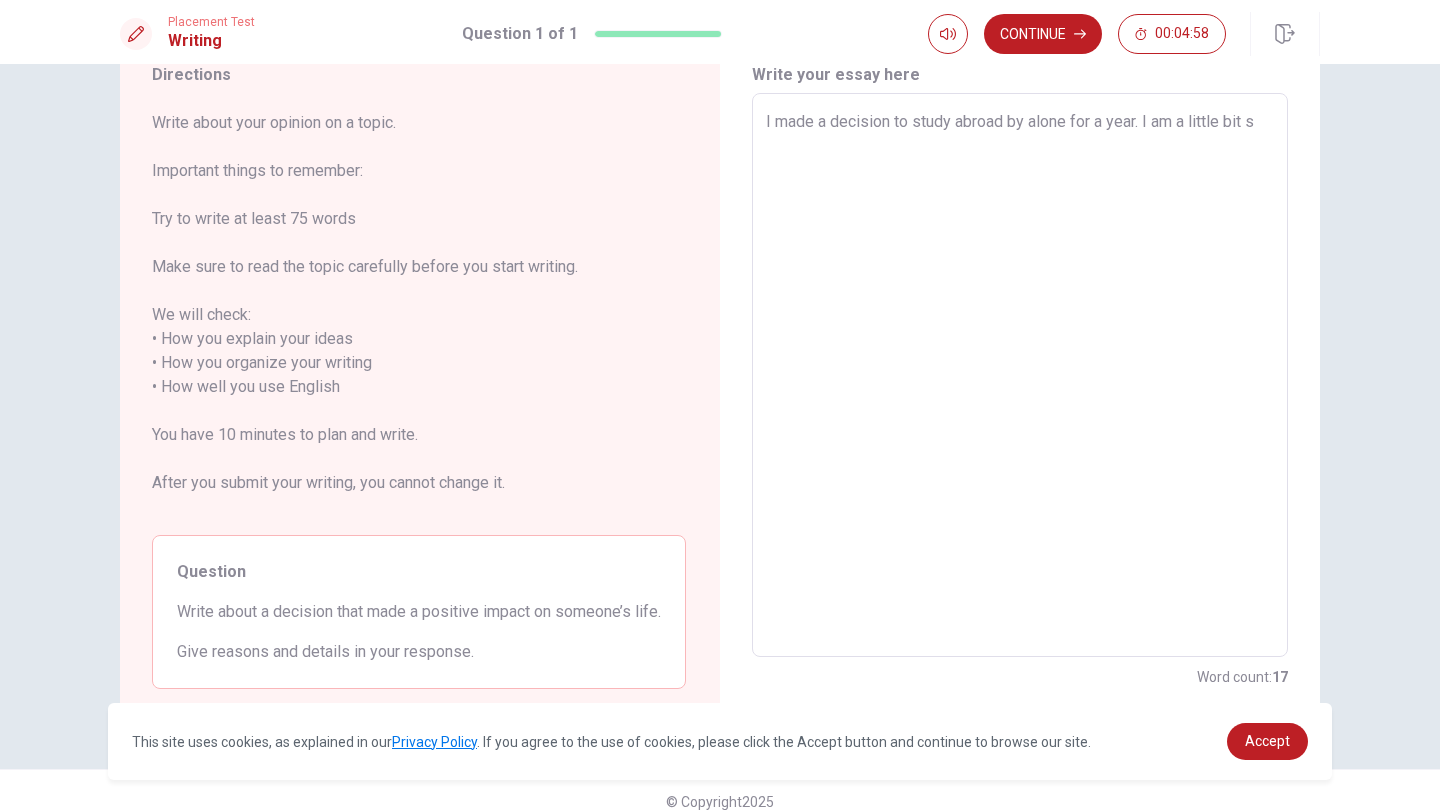 type on "x" 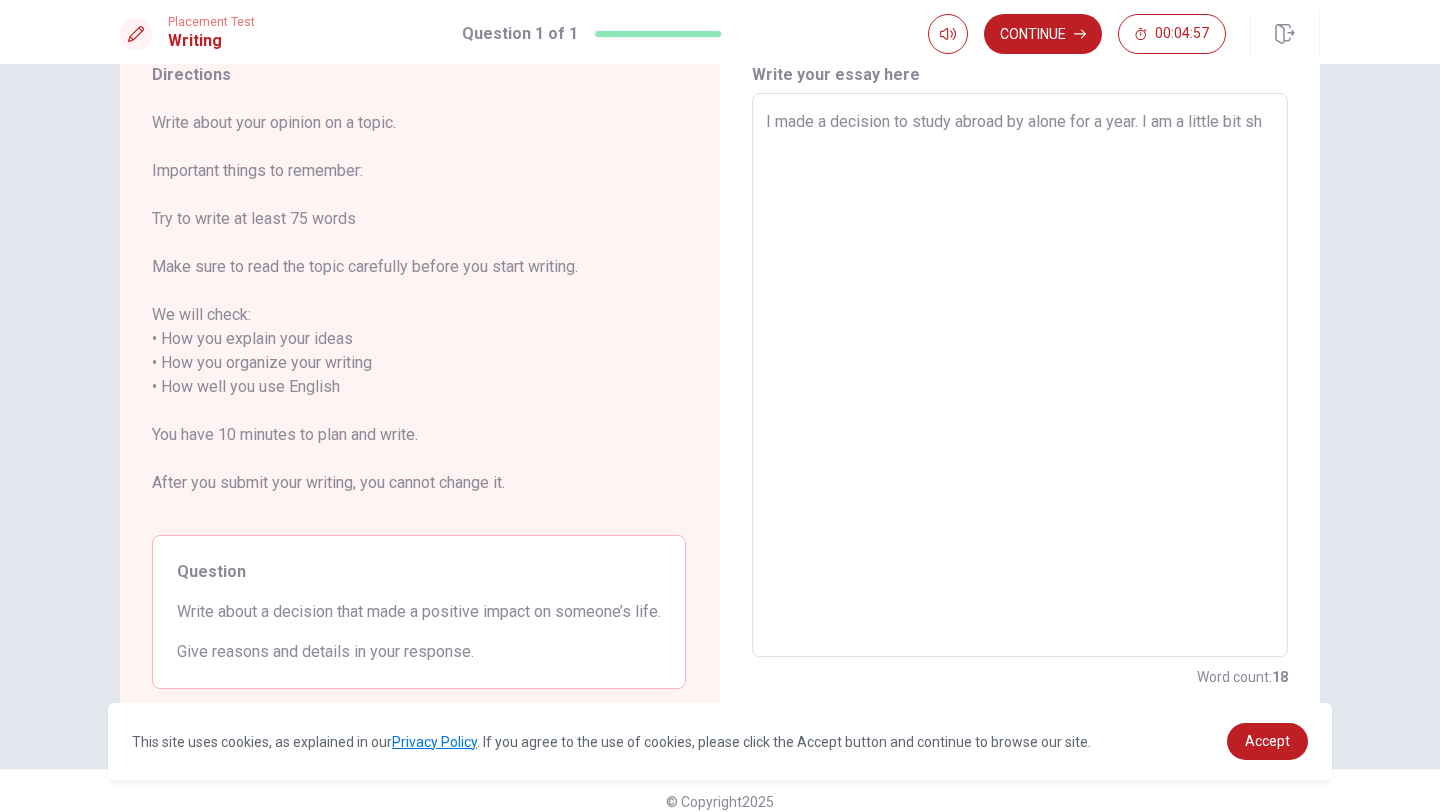 type on "x" 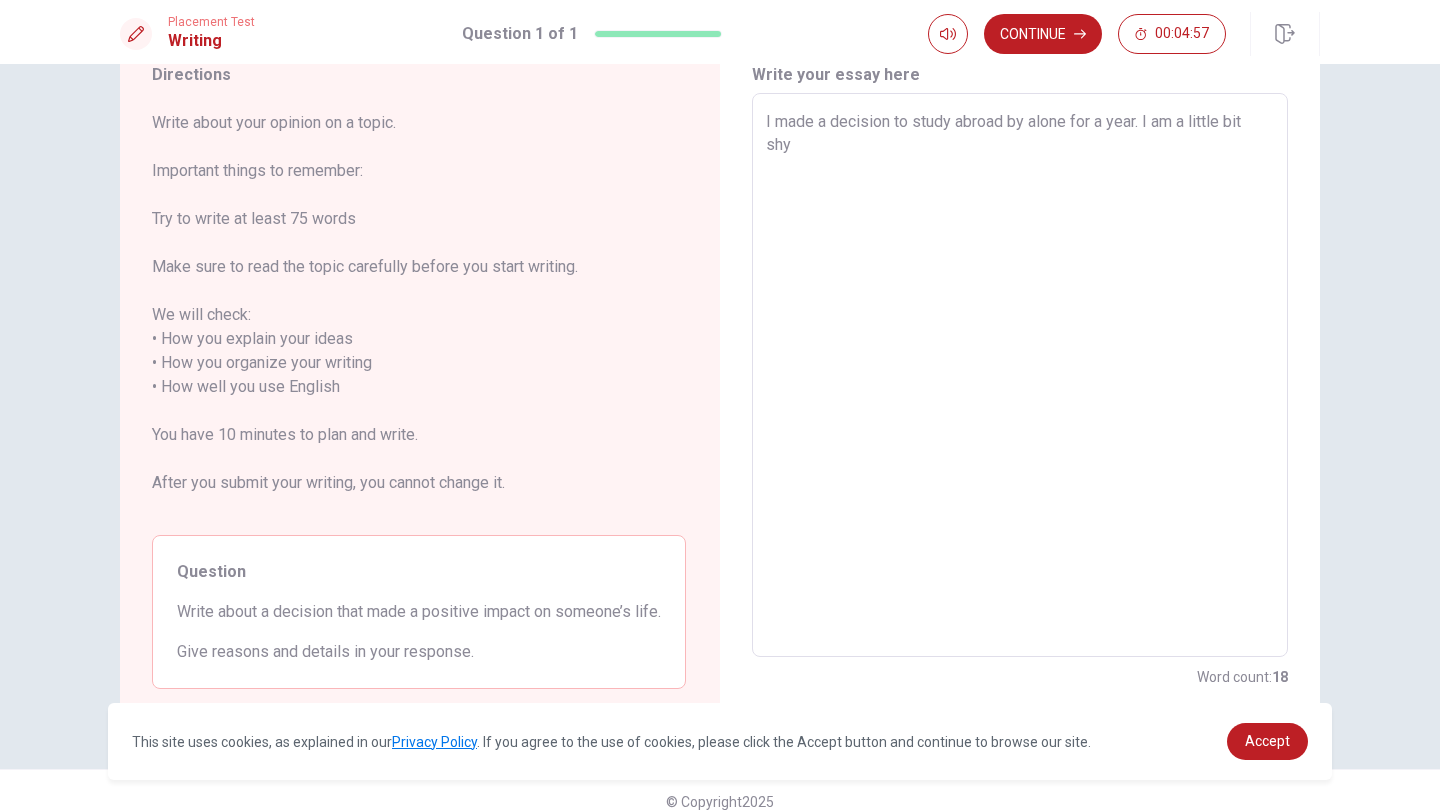 type on "x" 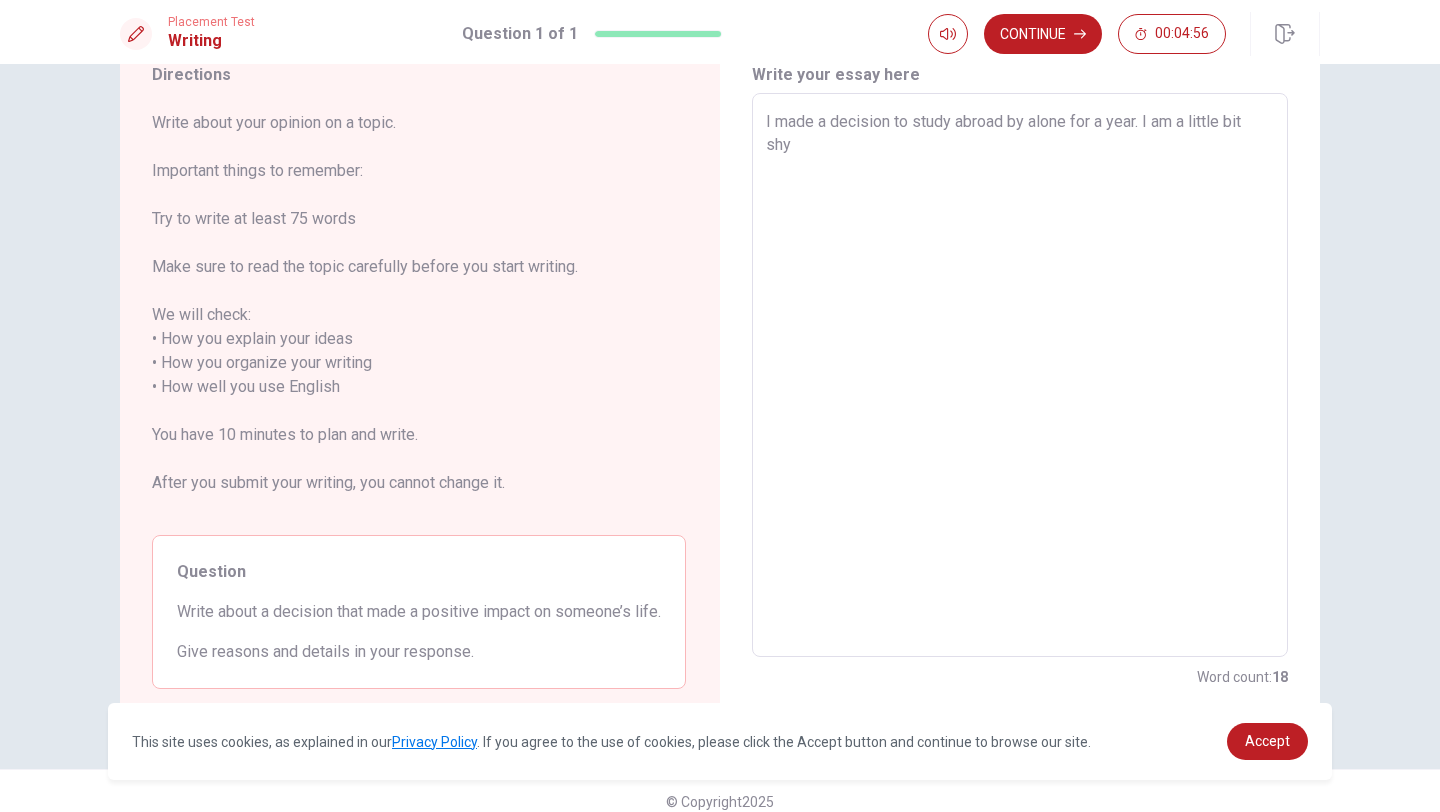 type on "I made a decision to study abroad by alone for a year. I am a little bit shy," 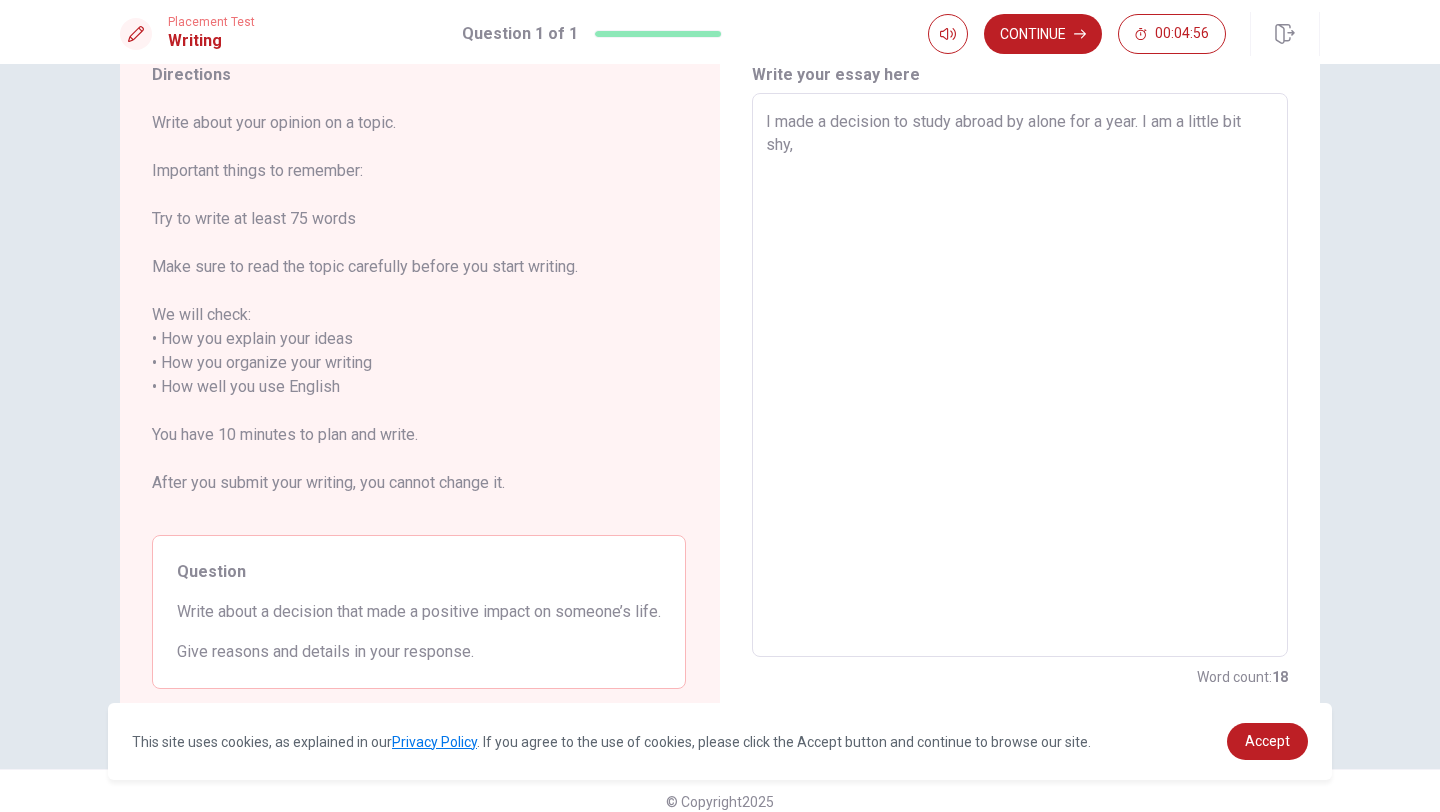 type 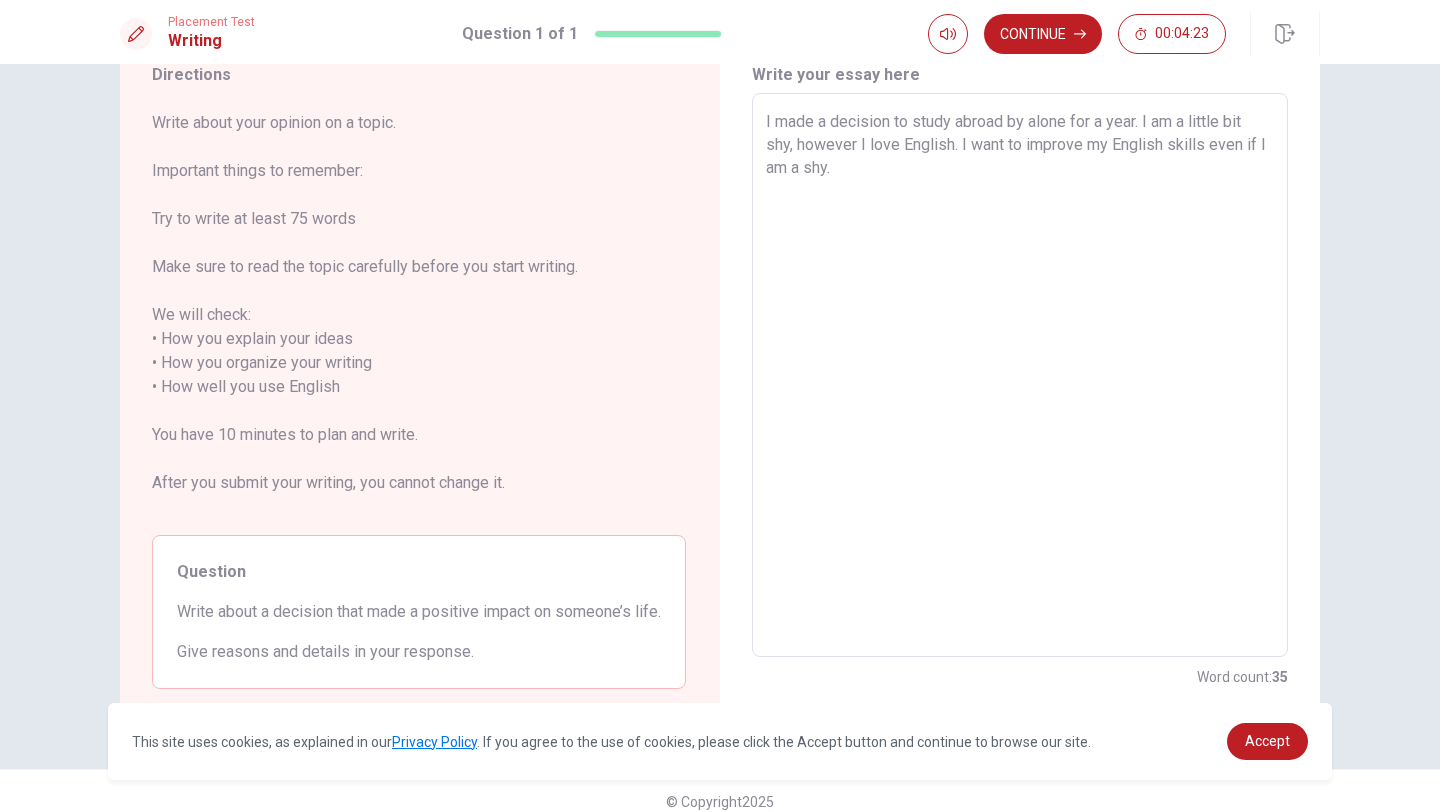 scroll, scrollTop: 126, scrollLeft: 0, axis: vertical 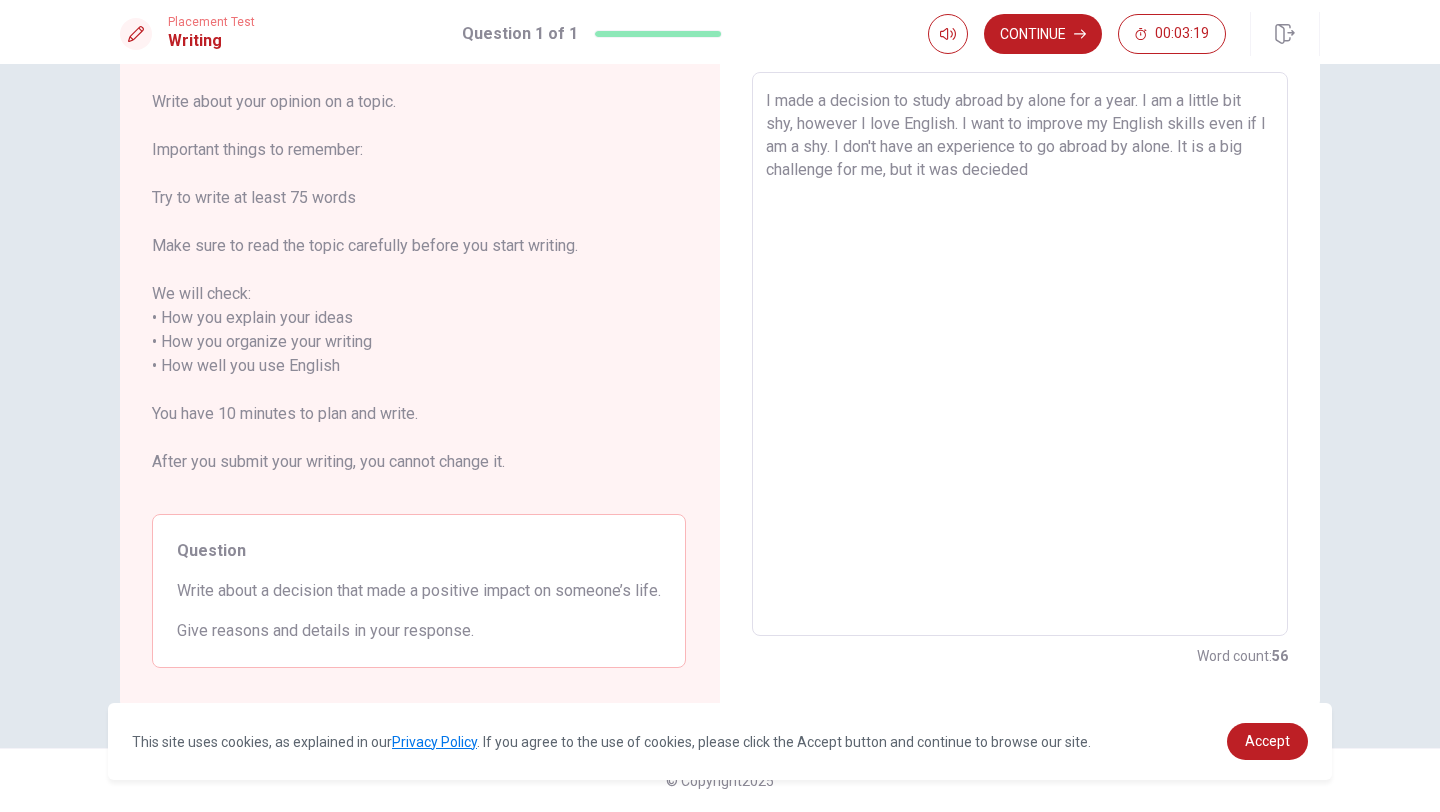 click on "I made a decision to study abroad by alone for a year. I am a little bit shy, however I love English. I want to improve my English skills even if I am a shy. I don't have an experience to go abroad by alone. It is a big challenge for me, but it was decieded" at bounding box center [1020, 354] 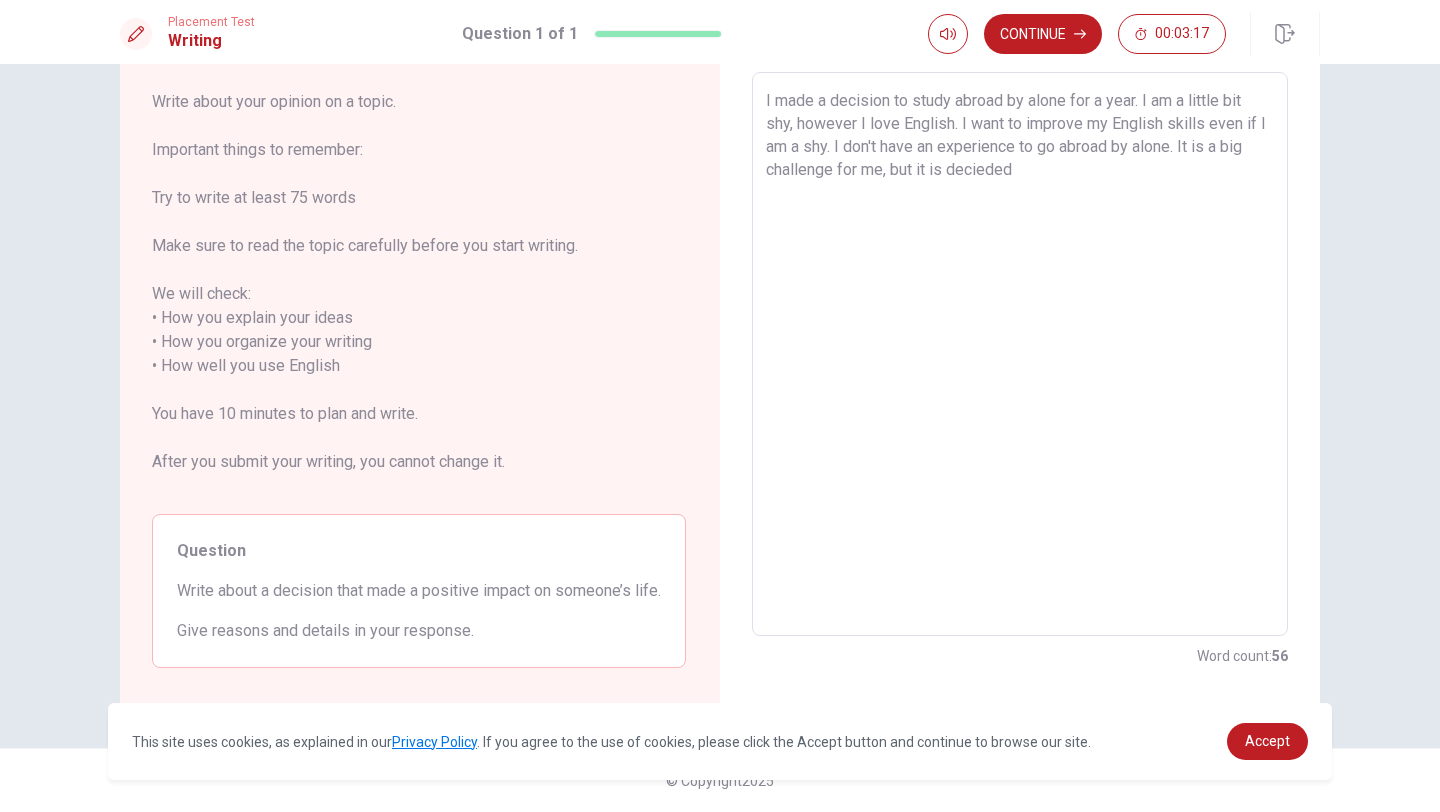 click on "I made a decision to study abroad by alone for a year. I am a little bit shy, however I love English. I want to improve my English skills even if I am a shy. I don't have an experience to go abroad by alone. It is a big challenge for me, but it is decieded" at bounding box center [1020, 354] 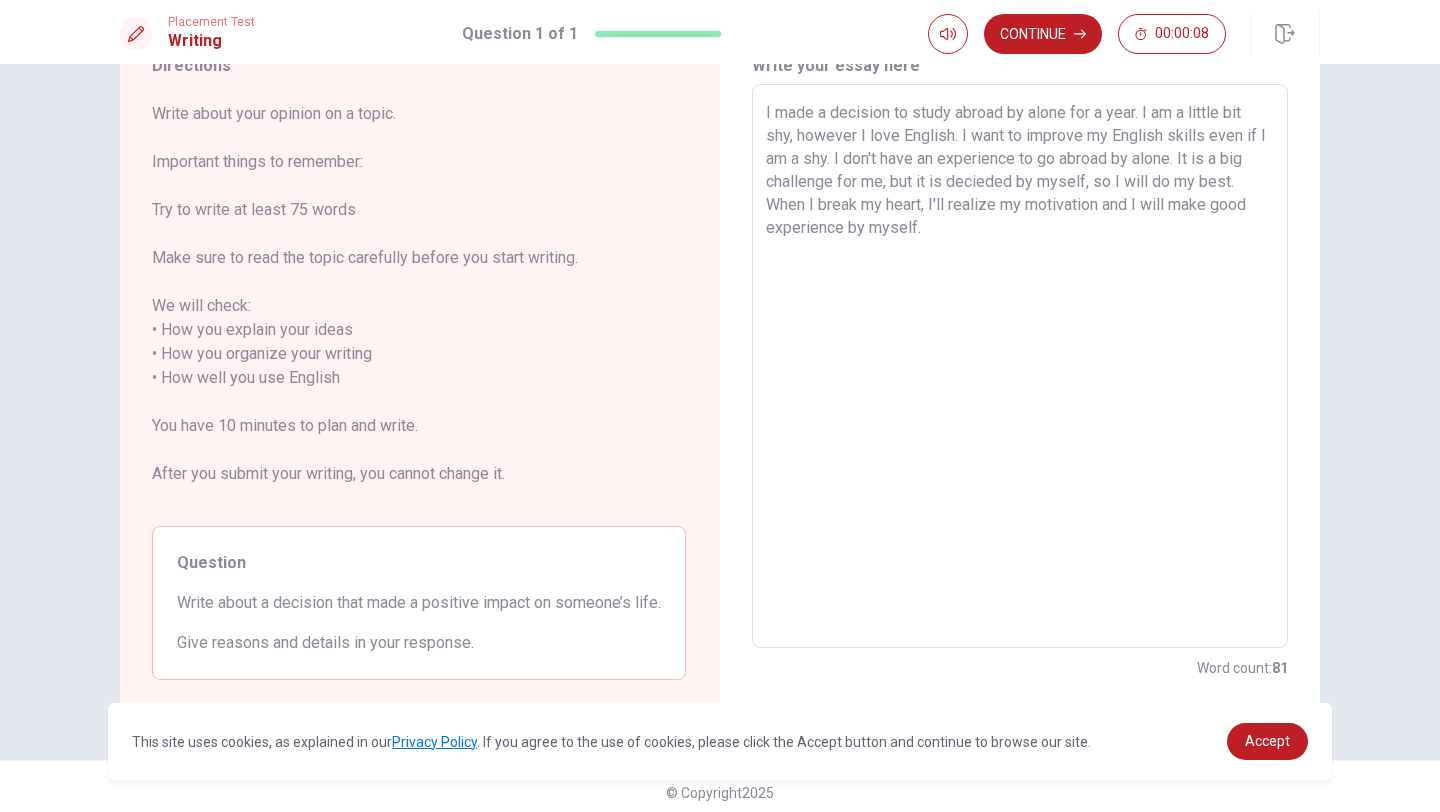 scroll, scrollTop: 86, scrollLeft: 0, axis: vertical 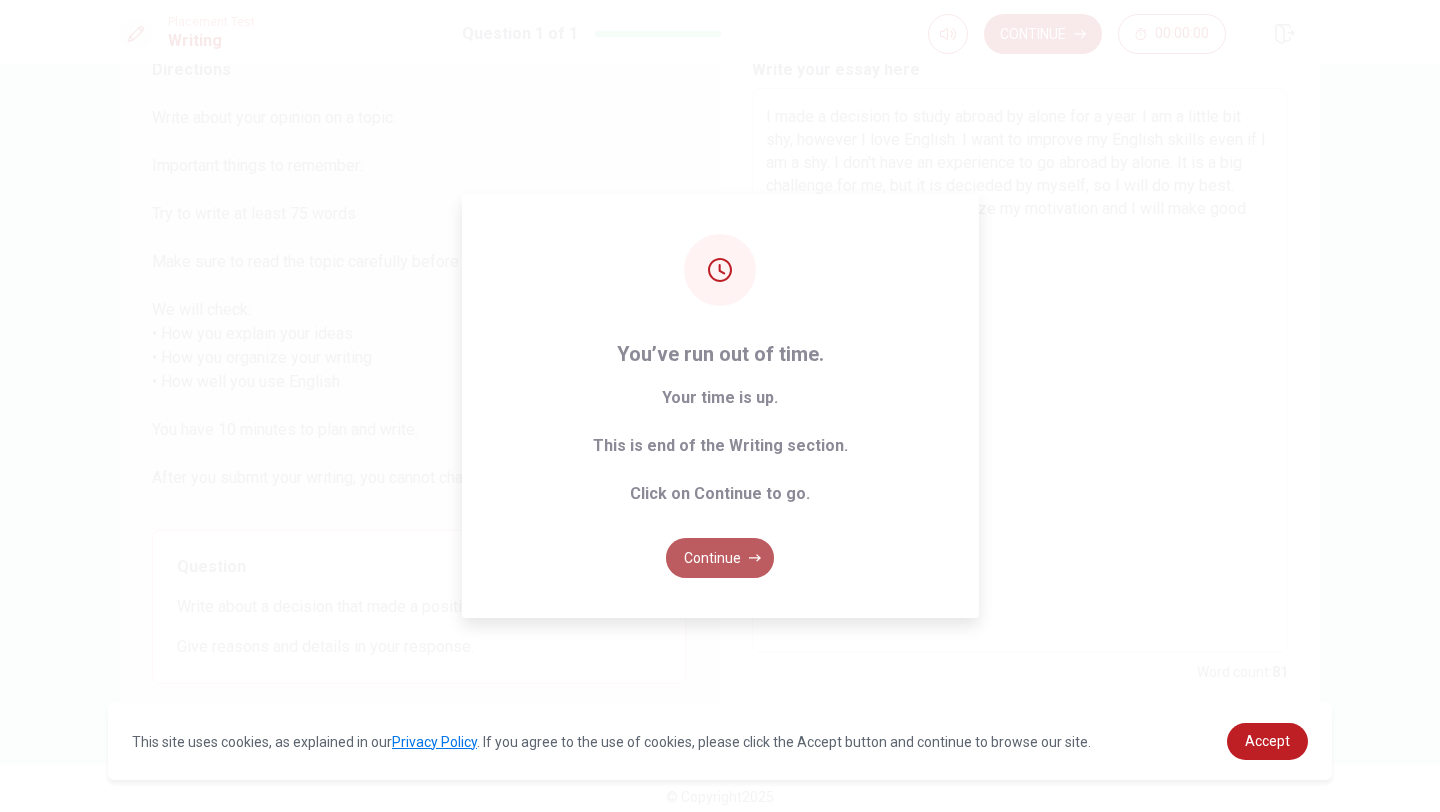 click on "Continue" at bounding box center [720, 558] 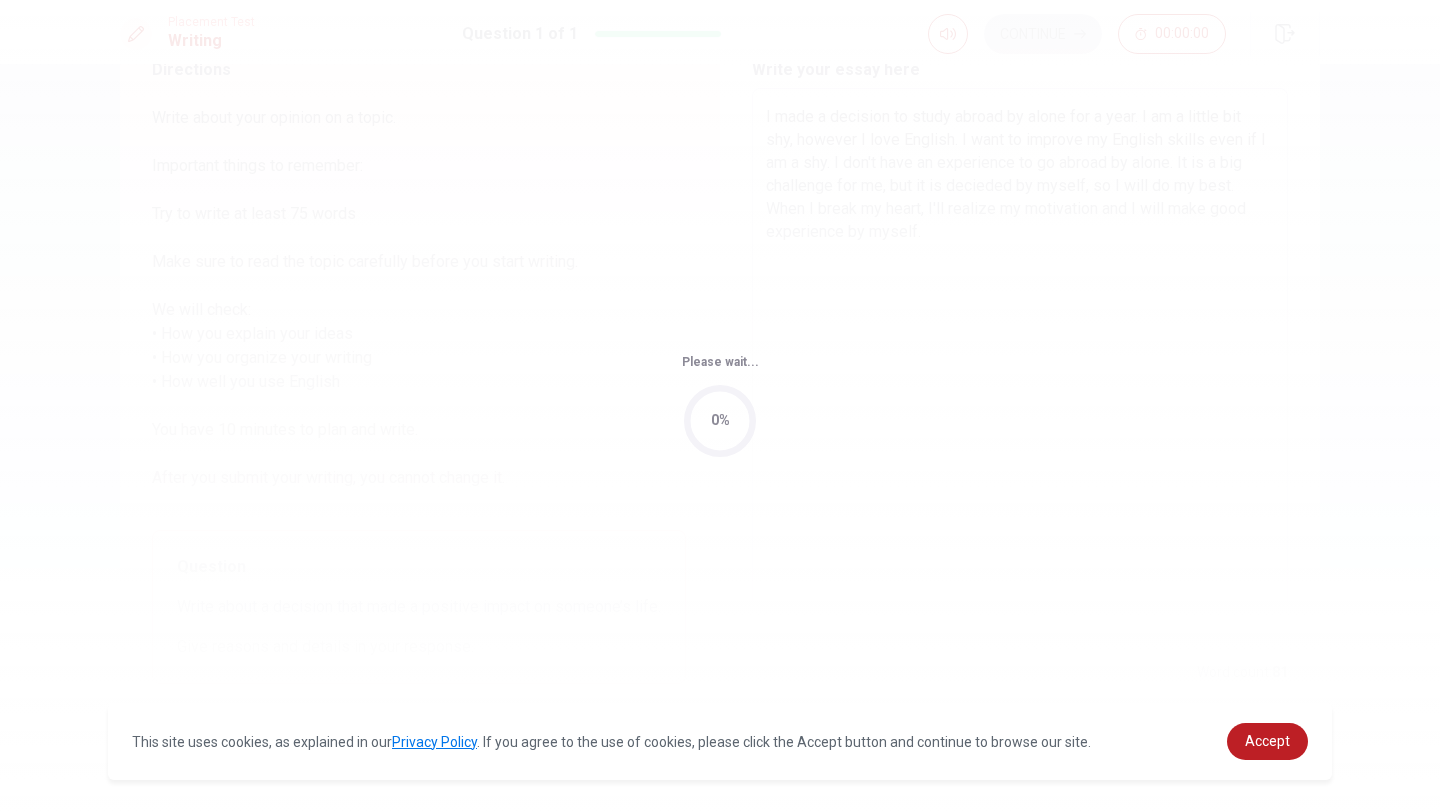 scroll, scrollTop: 0, scrollLeft: 0, axis: both 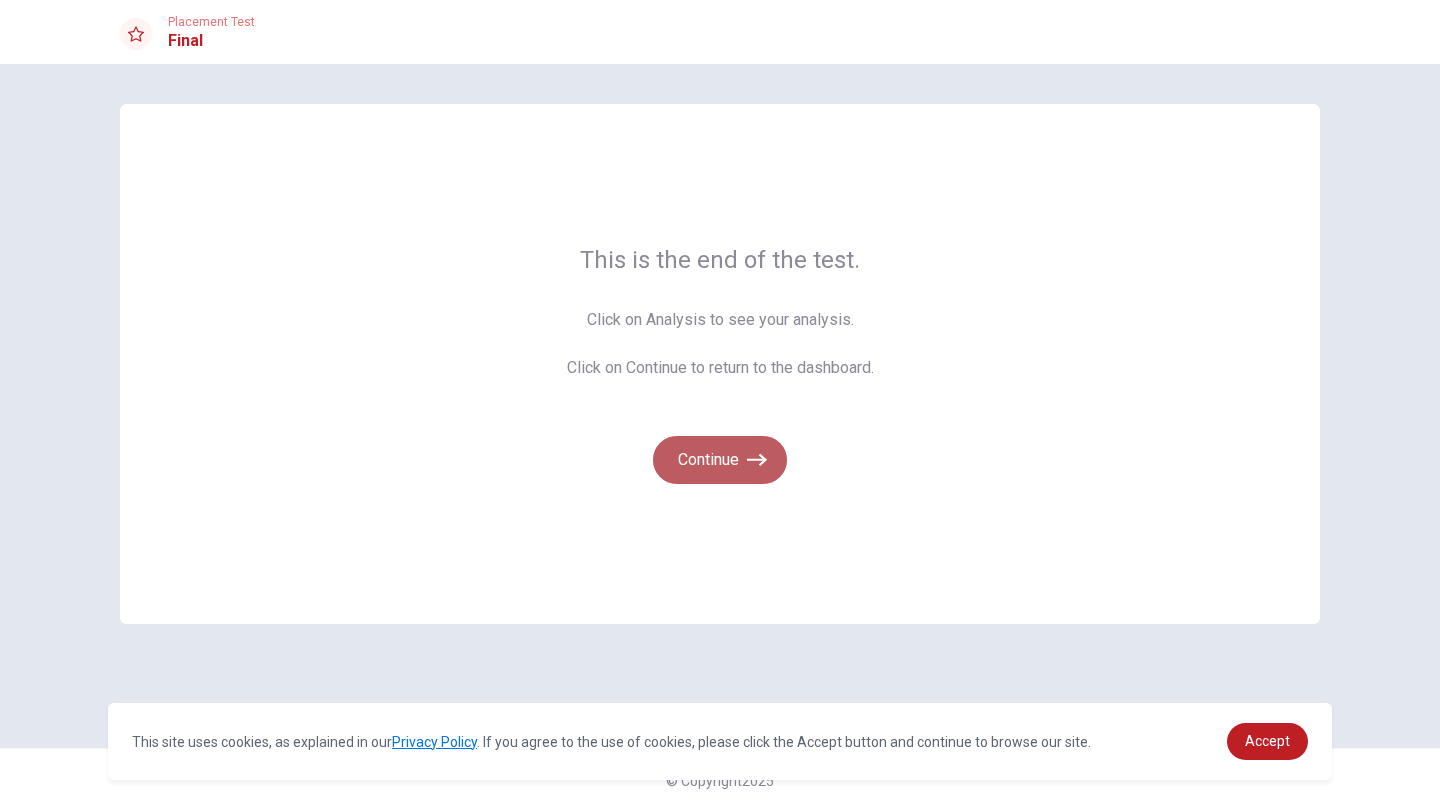 click 